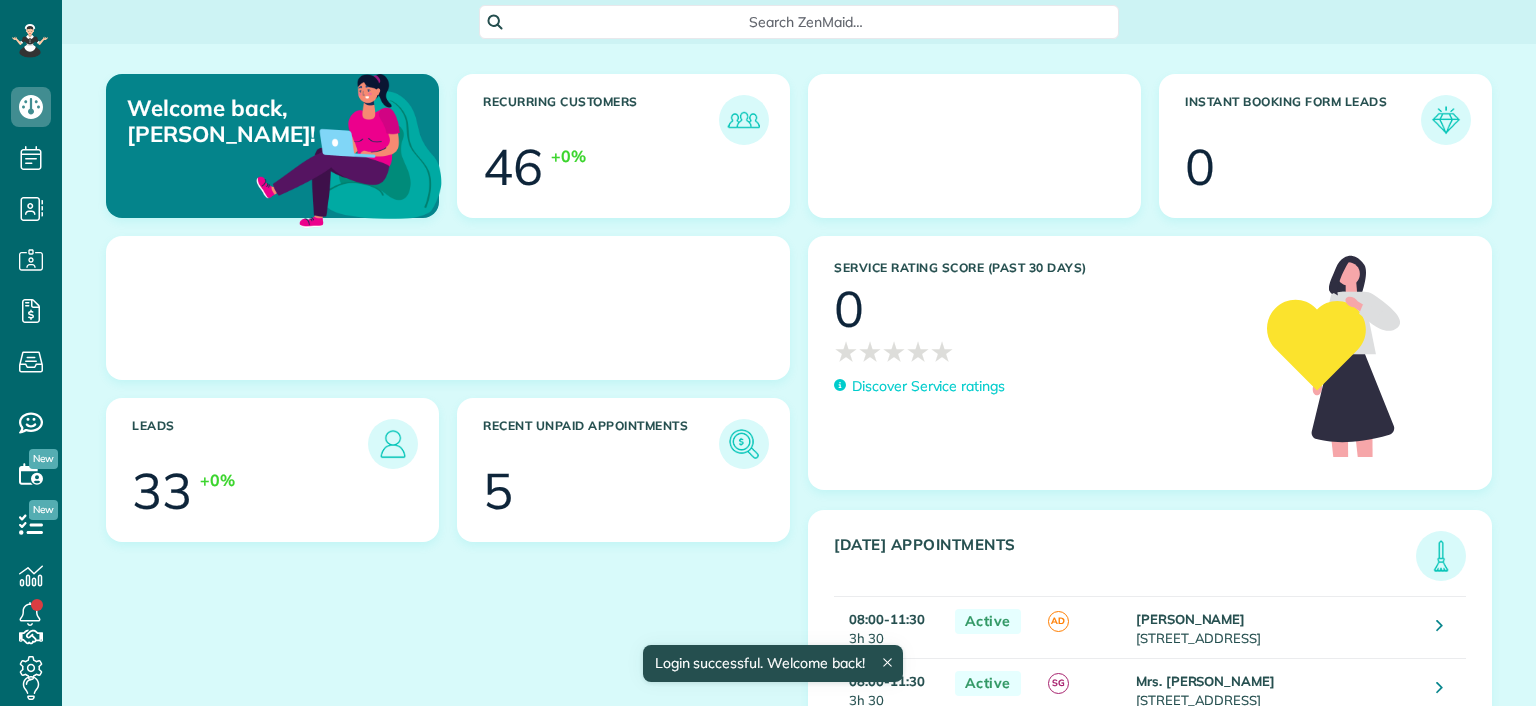 scroll, scrollTop: 0, scrollLeft: 0, axis: both 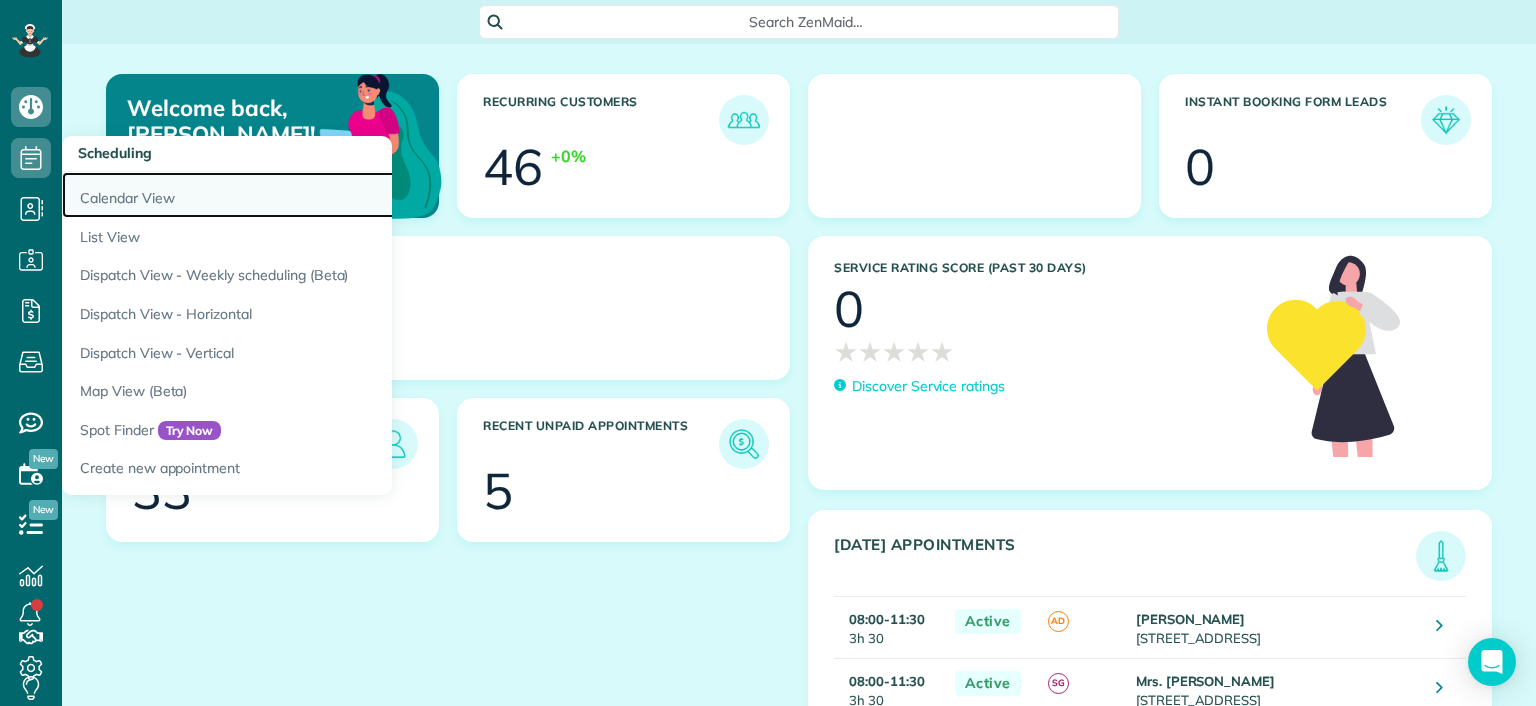 click on "Calendar View" at bounding box center [312, 195] 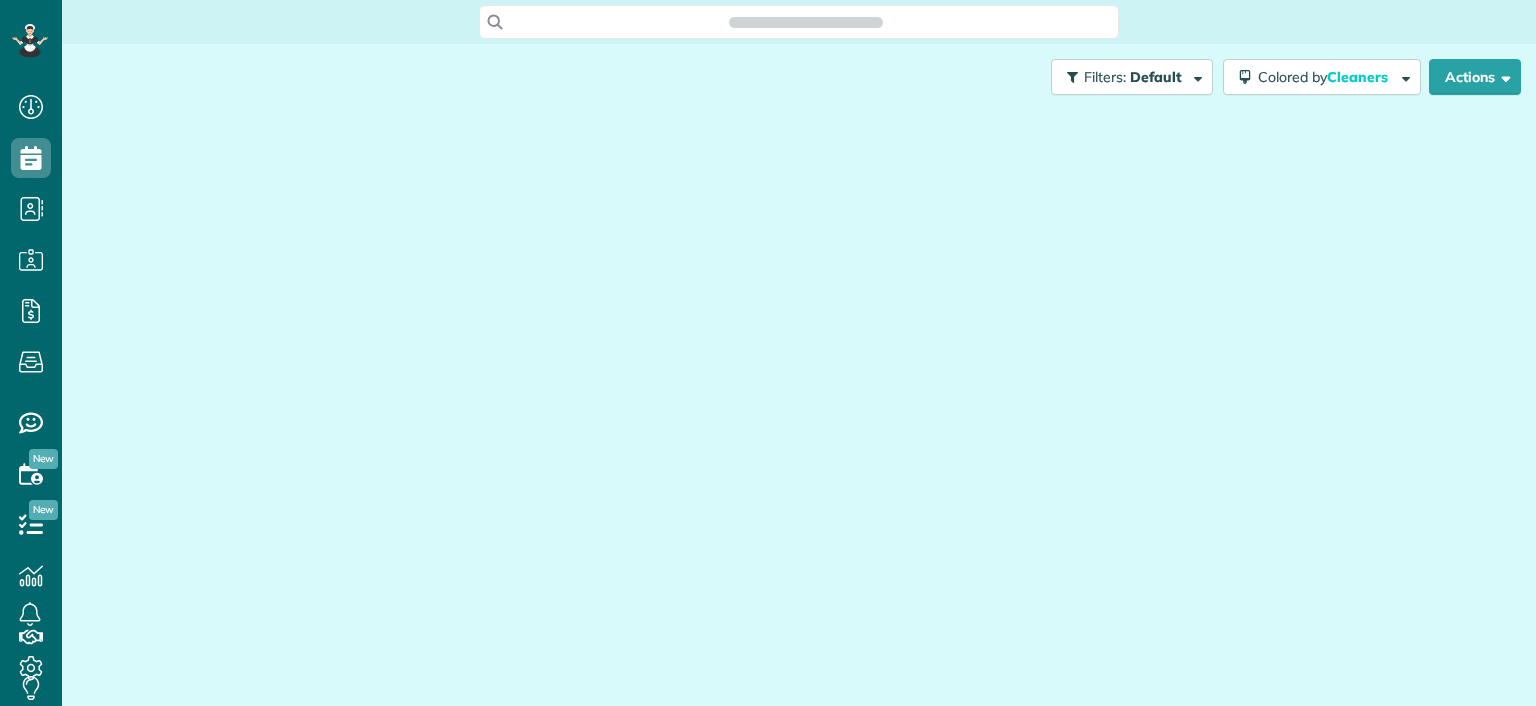 scroll, scrollTop: 0, scrollLeft: 0, axis: both 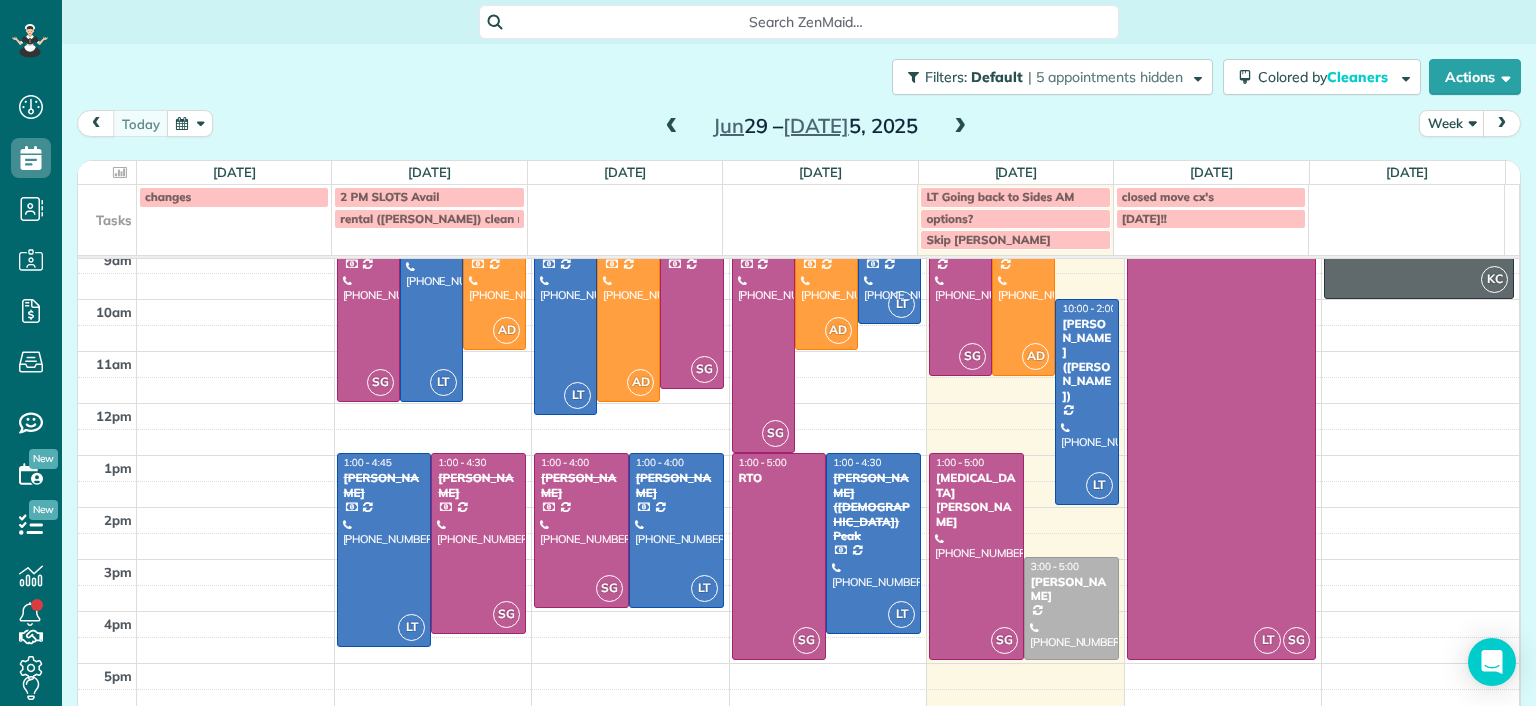 click on "Filters:   Default
|  5 appointments hidden
Colored by  Cleaners
Color by Cleaner
Color by Team
Color by Status
Color by Recurrence
Color by Paid/Unpaid
Filters  Default
Schedule Changes
Actions
Create Appointment
Create Task
Clock In/Out
Send Work Orders
Print Route Sheets
[DATE] Emails/Texts
View Metrics" at bounding box center [799, 77] 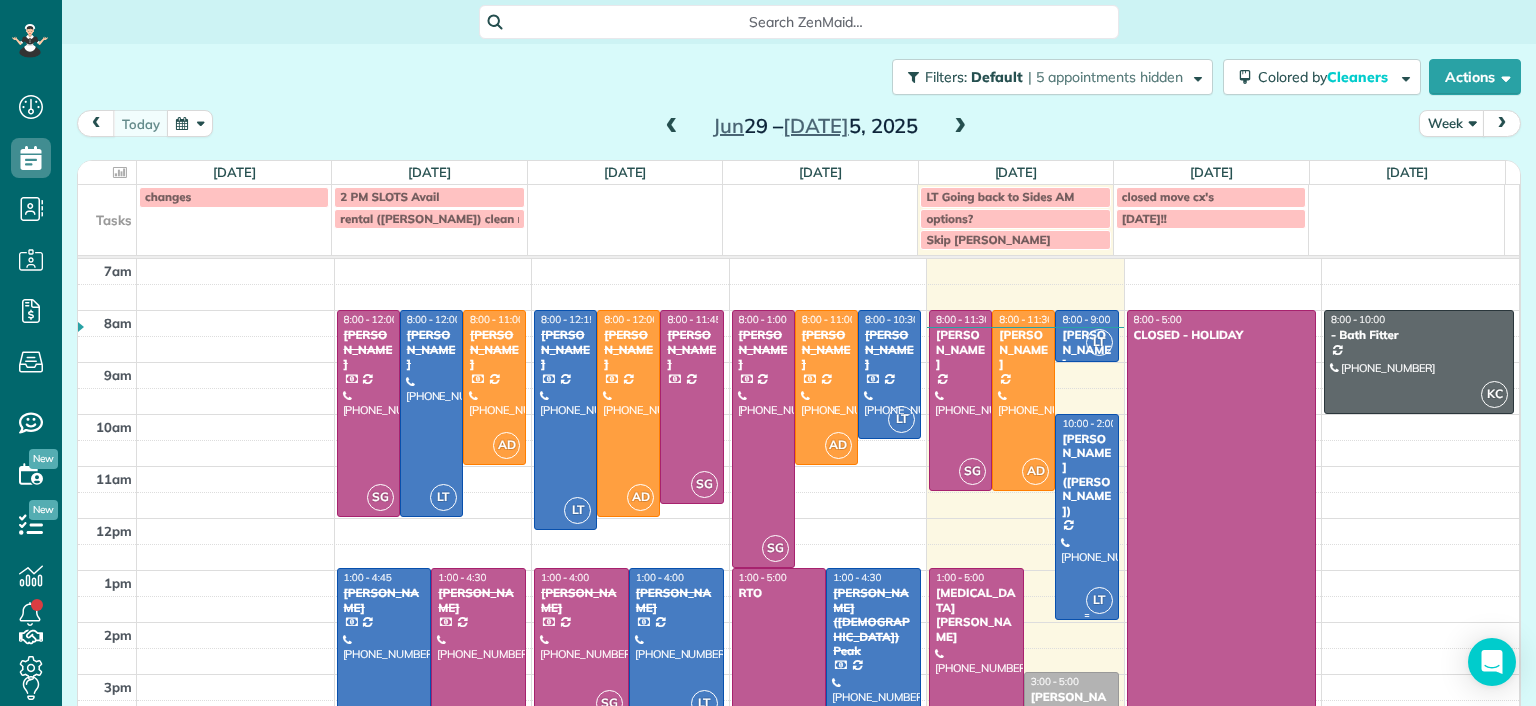 scroll, scrollTop: 0, scrollLeft: 0, axis: both 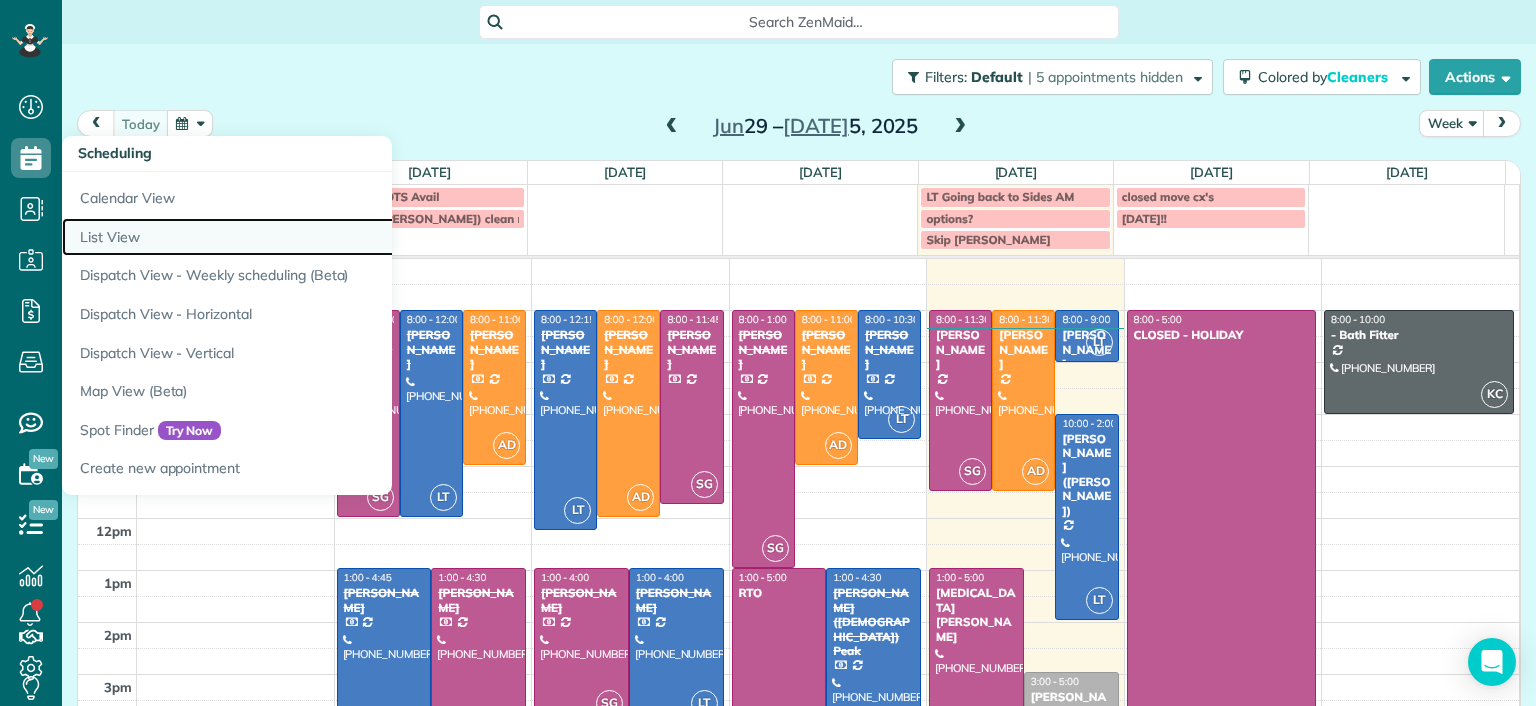 click on "List View" at bounding box center (312, 237) 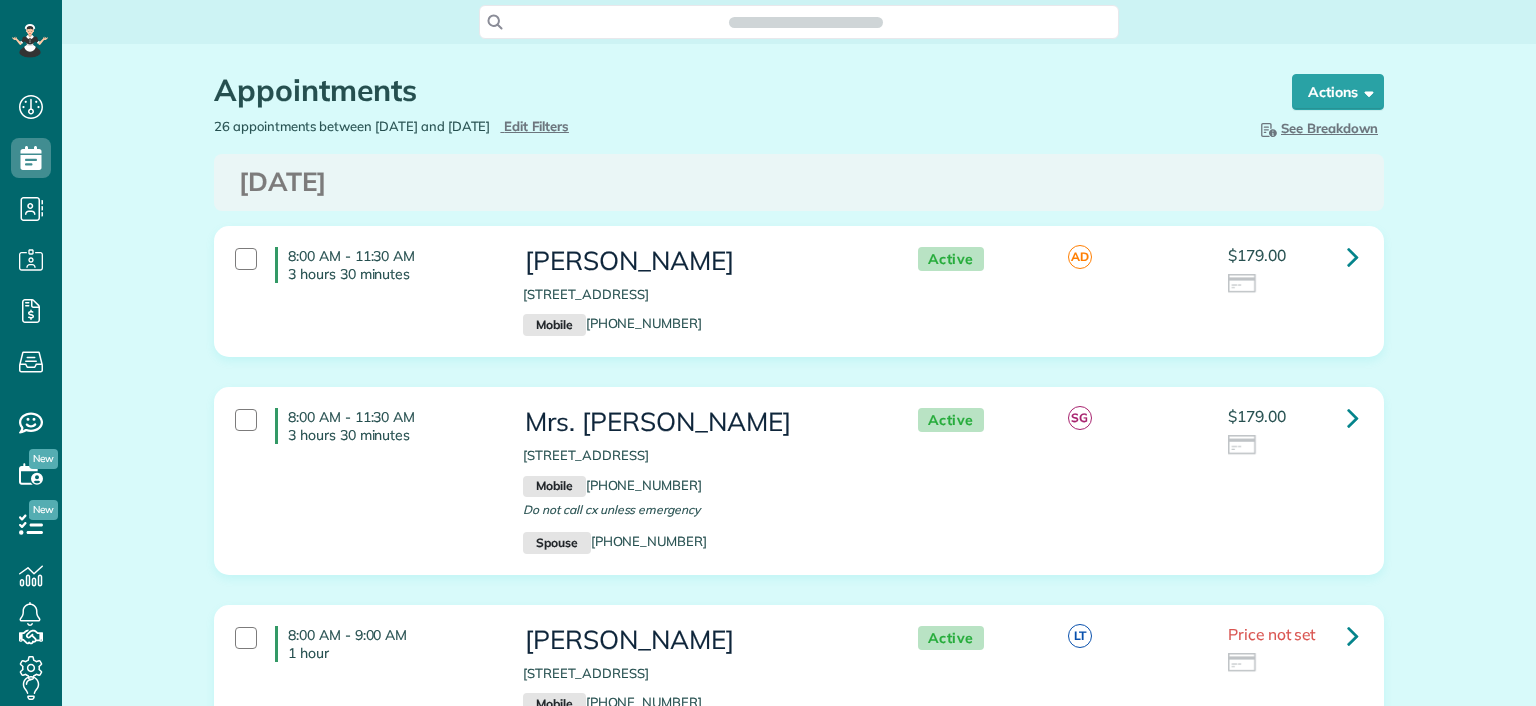 scroll, scrollTop: 0, scrollLeft: 0, axis: both 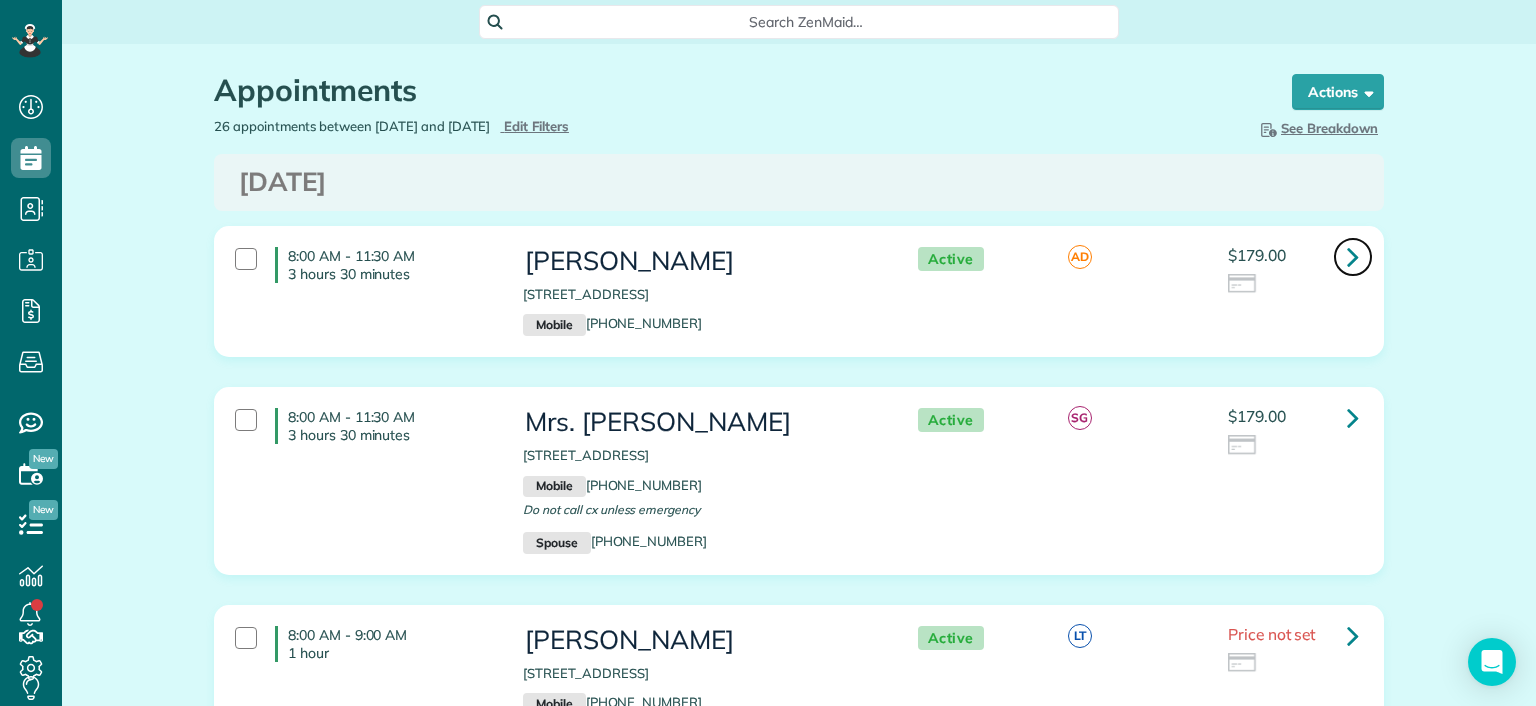 click at bounding box center (1353, 256) 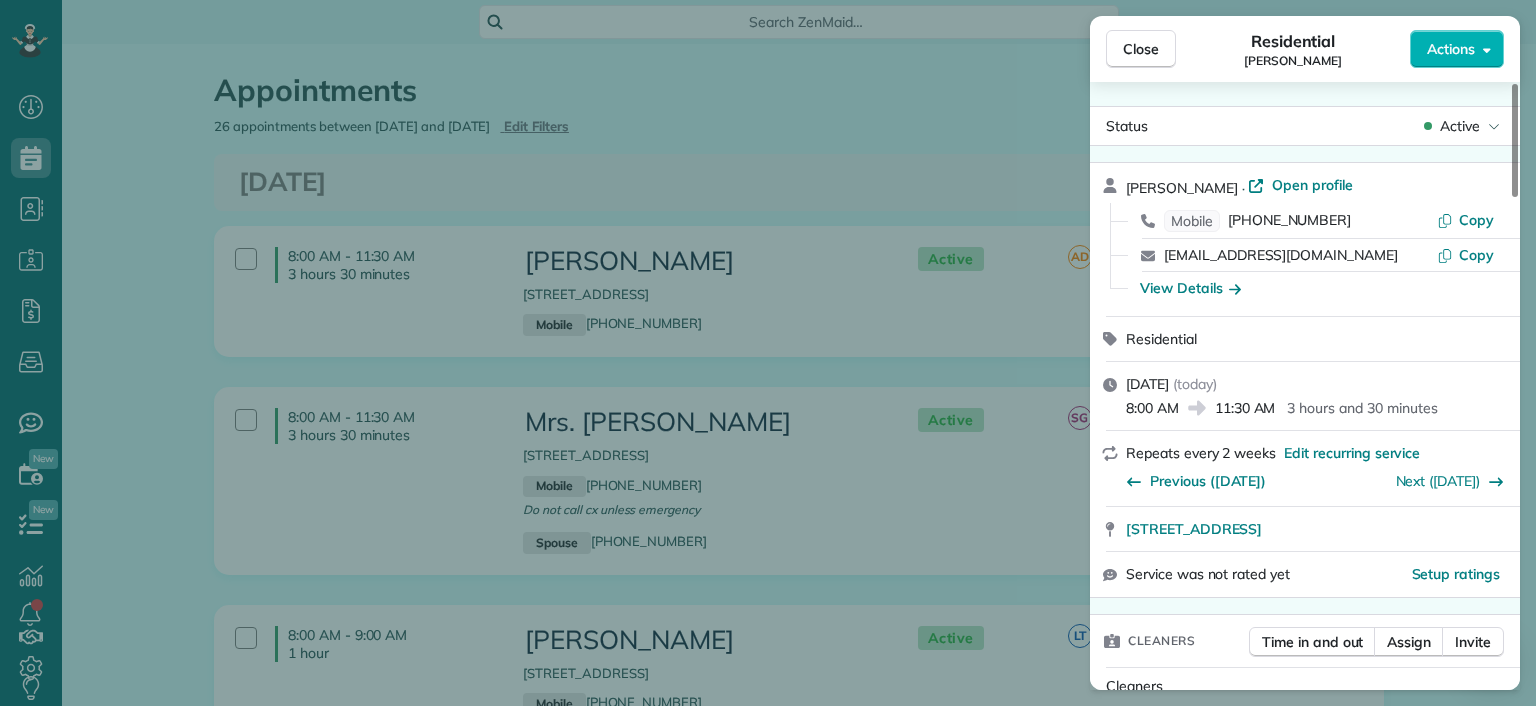 click on "Close Residential Imani Holmes Actions Status Active Imani Holmes · Open profile Mobile (804) 245-9696 Copy ihholmes10@gmail.com Copy View Details Residential Thursday, July 03, 2025 ( today ) 8:00 AM 11:30 AM 3 hours and 30 minutes Repeats every 2 weeks Edit recurring service Previous (Jun 16) Next (Jul 14) 2816 North Avenue Richmond VA 23222 Service was not rated yet Setup ratings Cleaners Time in and out Assign Invite Cleaners Ashley   Davis 8:00 AM 11:30 AM Checklist Try Now Keep this appointment up to your standards. Stay on top of every detail, keep your cleaners organised, and your client happy. Assign a checklist Watch a 5 min demo Billing Billing actions Price $179.00 Overcharge $0.00 Discount $0.00 Coupon discount - Primary tax - Secondary tax - Total appointment price $179.00 Tips collected New feature! $0.00 Unpaid Mark as paid Total including tip $179.00 Get paid online in no-time! Send an invoice and reward your cleaners with tips Charge customer credit card Appointment custom fields Man Hours" at bounding box center [768, 353] 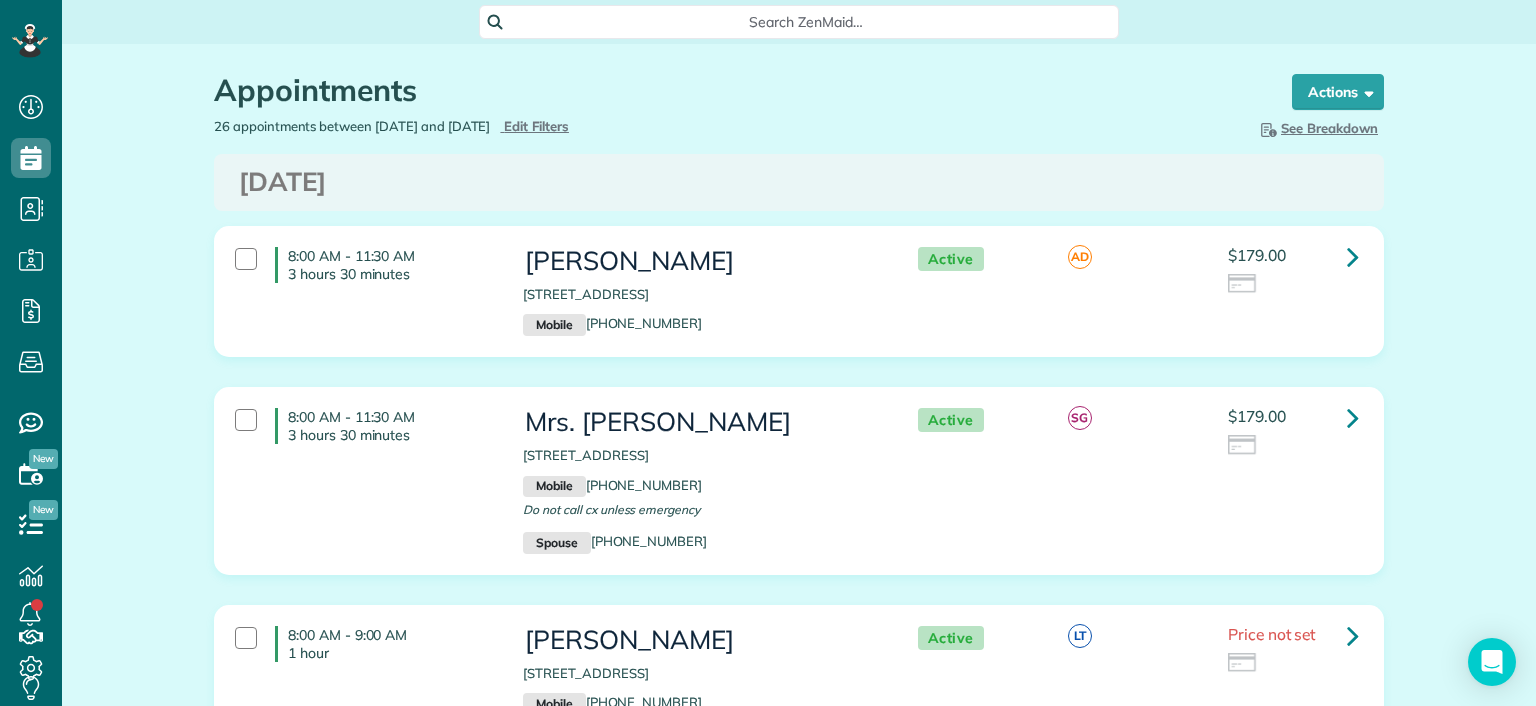 click at bounding box center [246, 259] 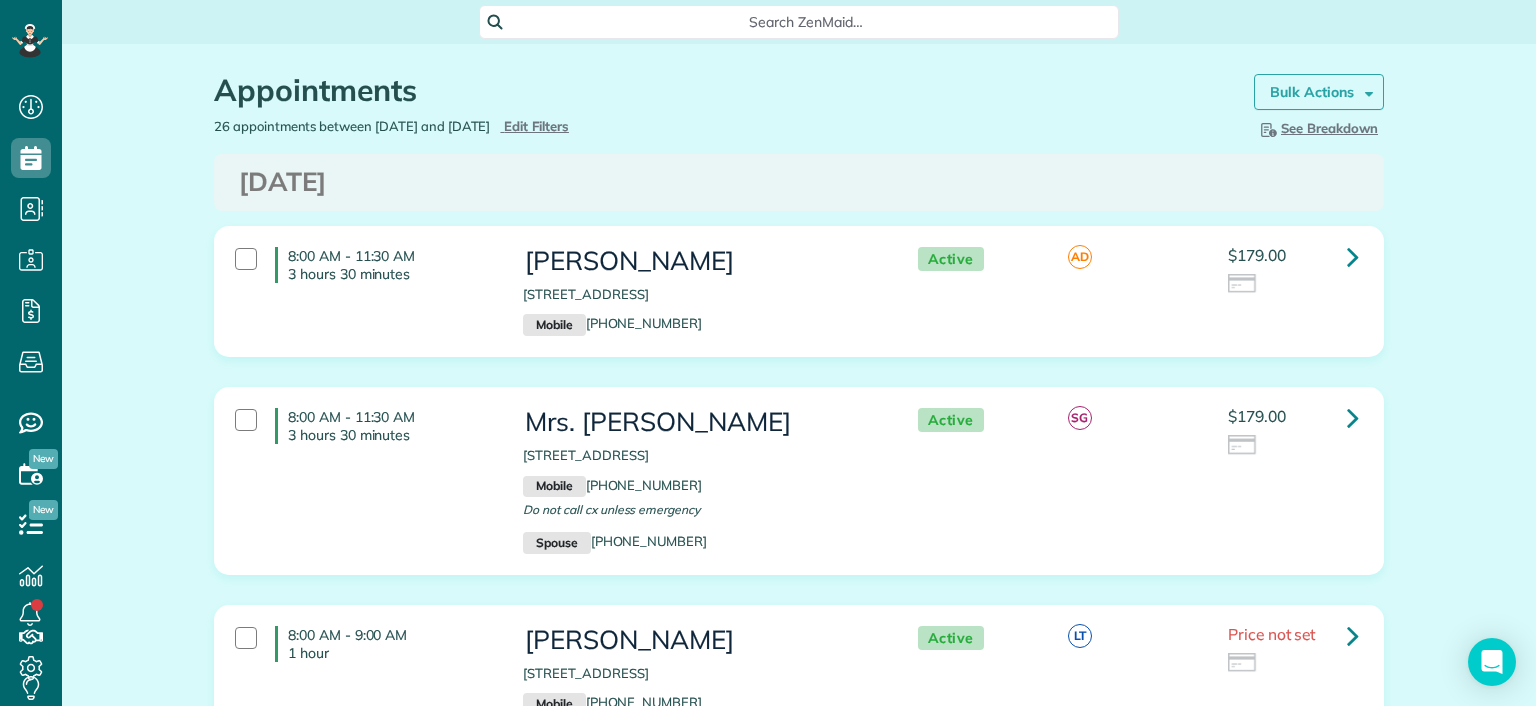click on "Bulk Actions" at bounding box center [1312, 92] 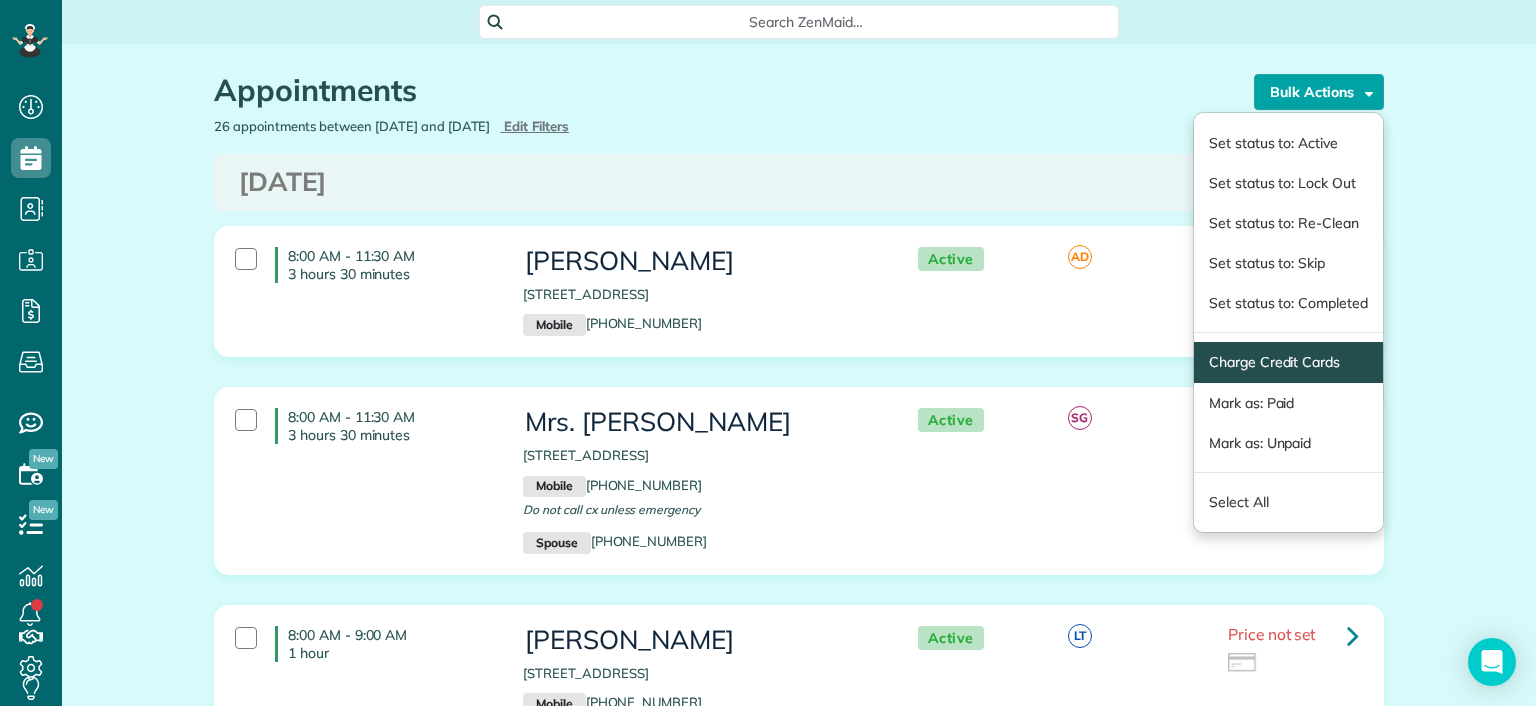 click on "Charge Credit Cards" at bounding box center (1288, 362) 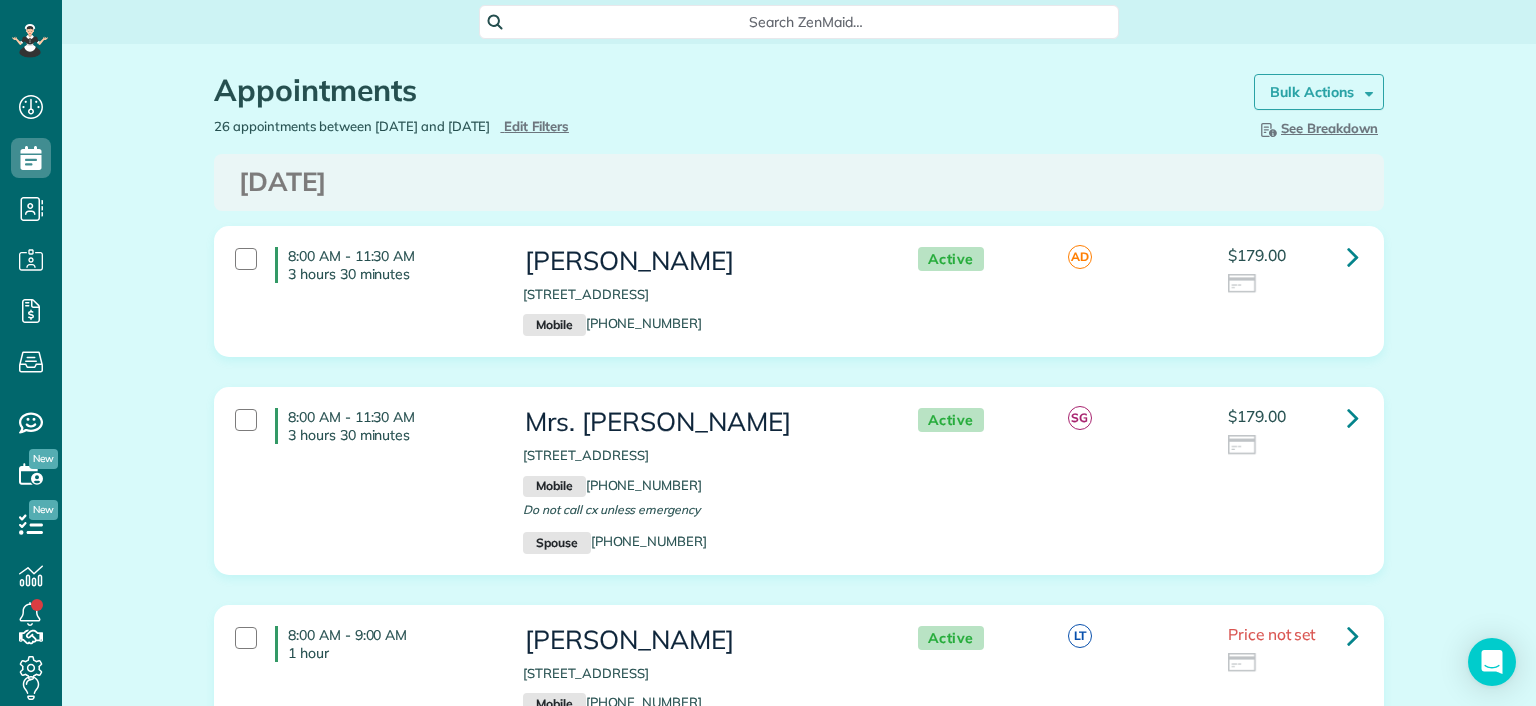 click on "Bulk Actions" at bounding box center [1312, 92] 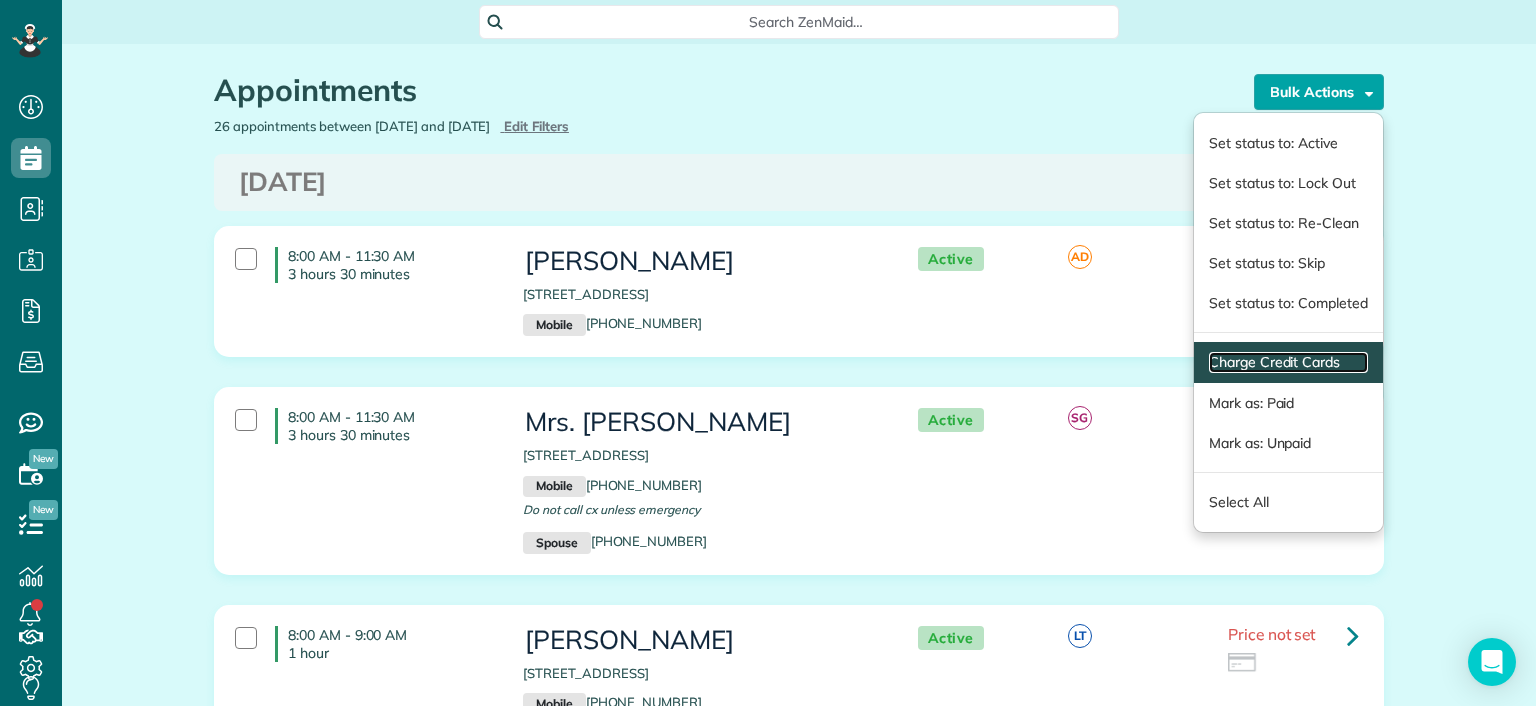 click on "Charge Credit Cards" at bounding box center [1288, 362] 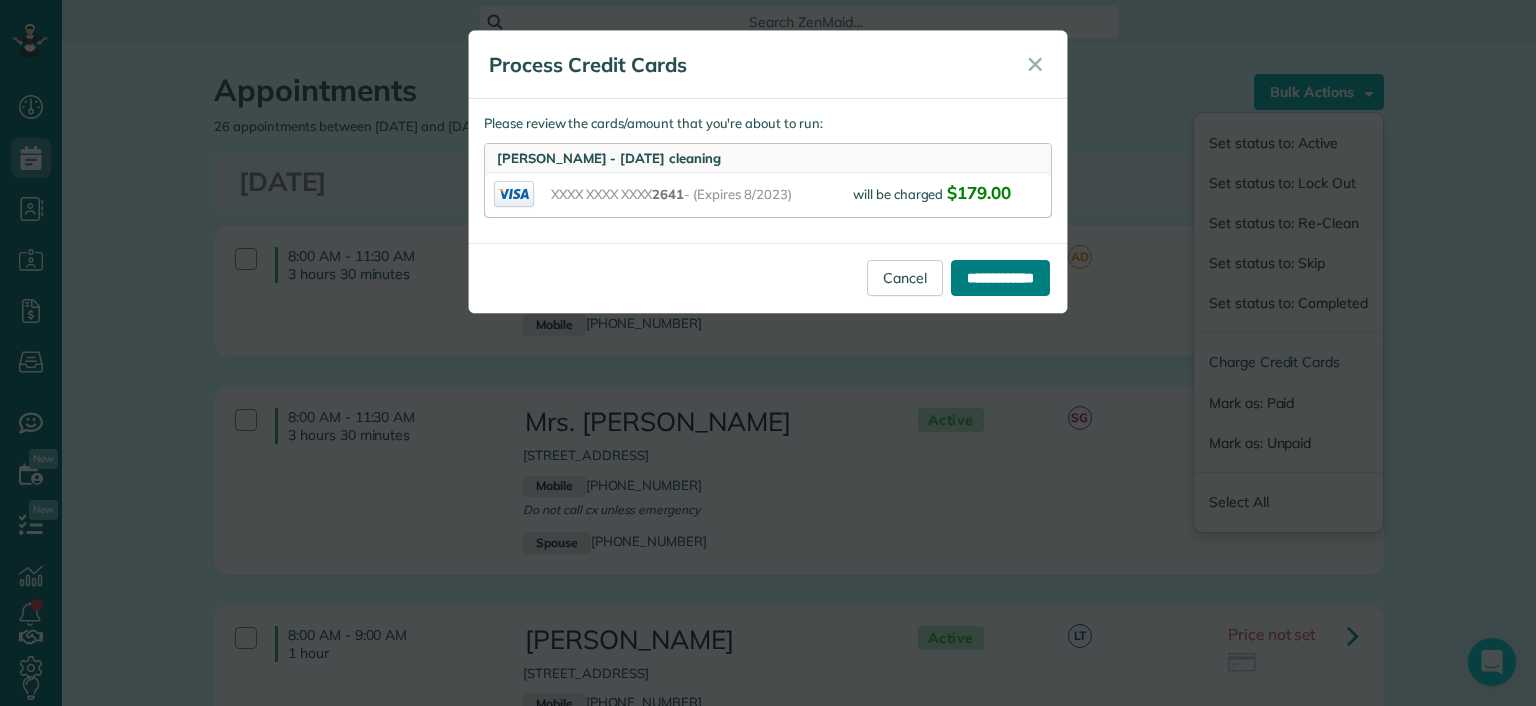 click on "**********" at bounding box center (1000, 278) 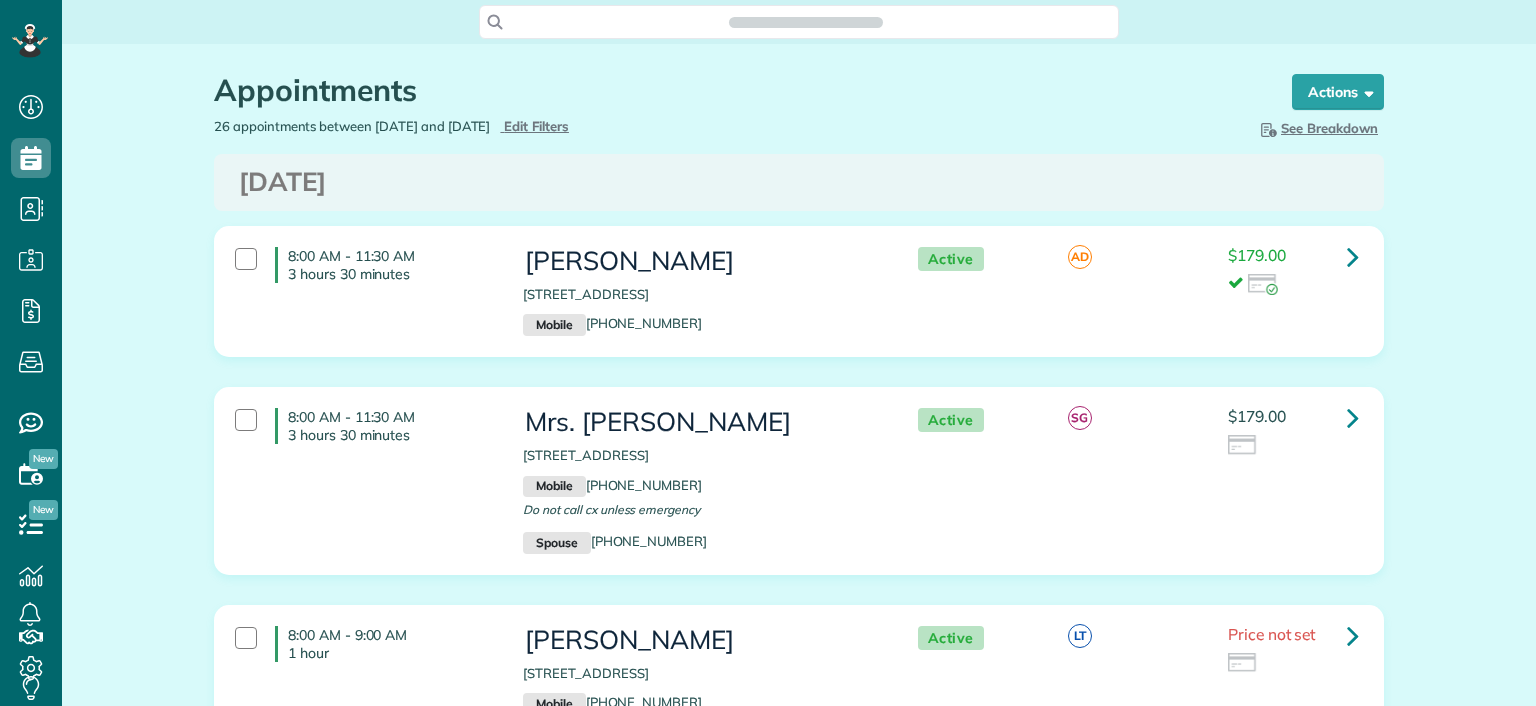 scroll, scrollTop: 0, scrollLeft: 0, axis: both 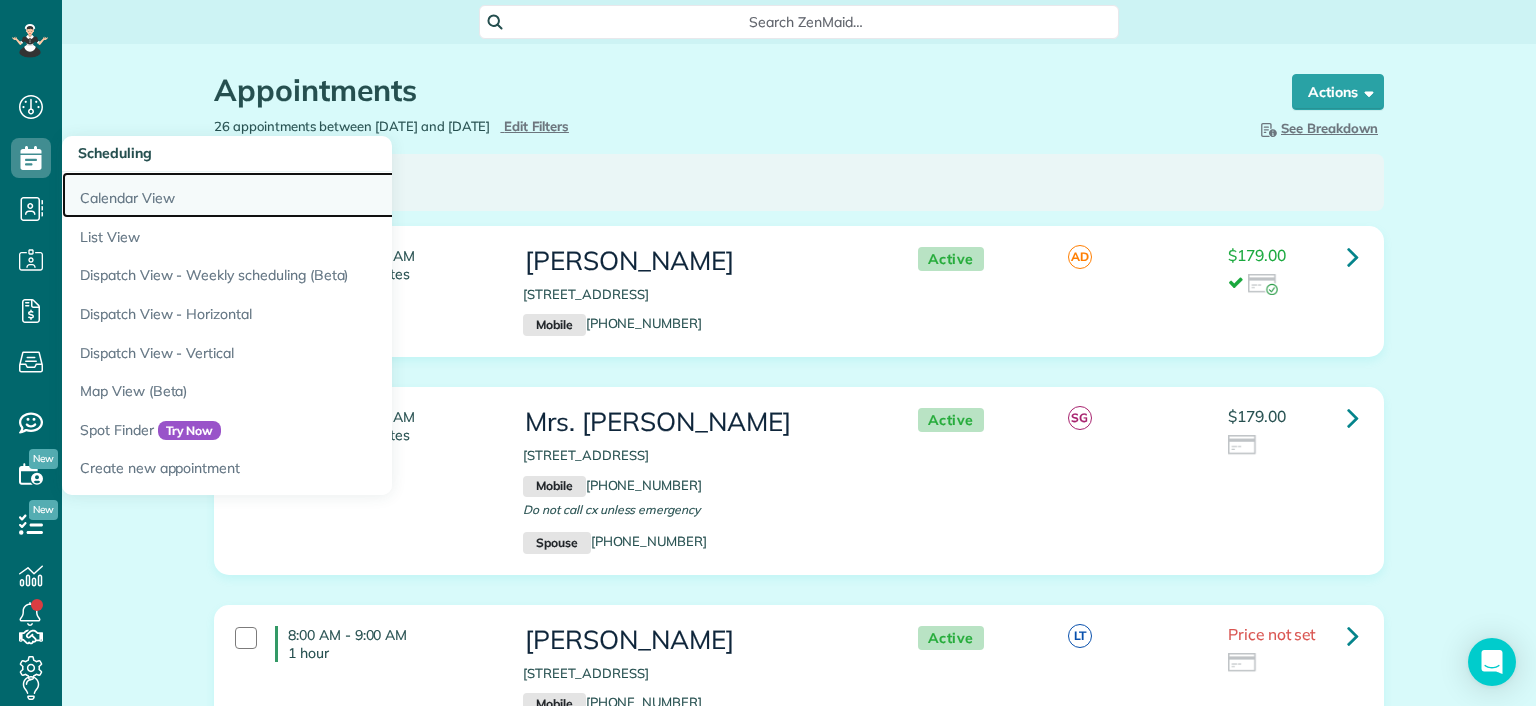 click on "Calendar View" at bounding box center [312, 195] 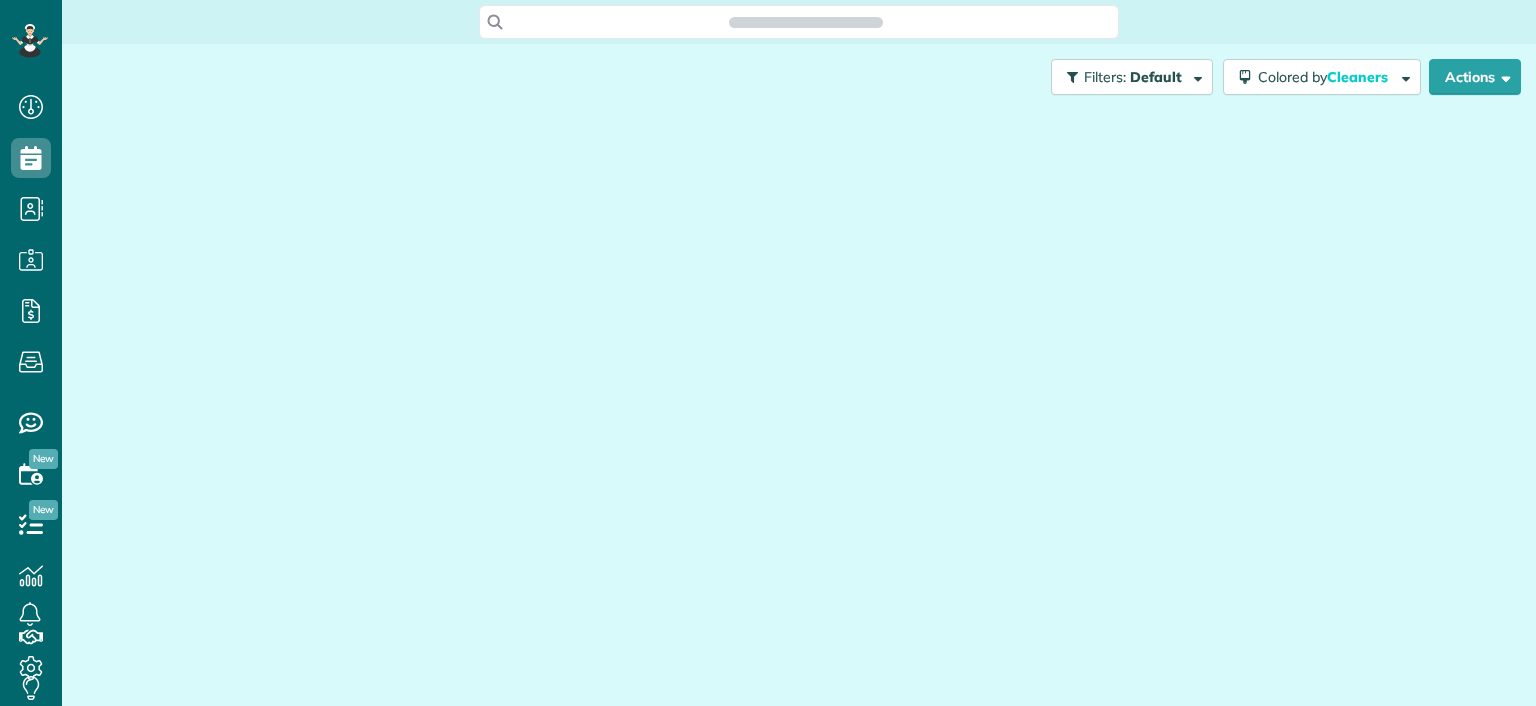 scroll, scrollTop: 0, scrollLeft: 0, axis: both 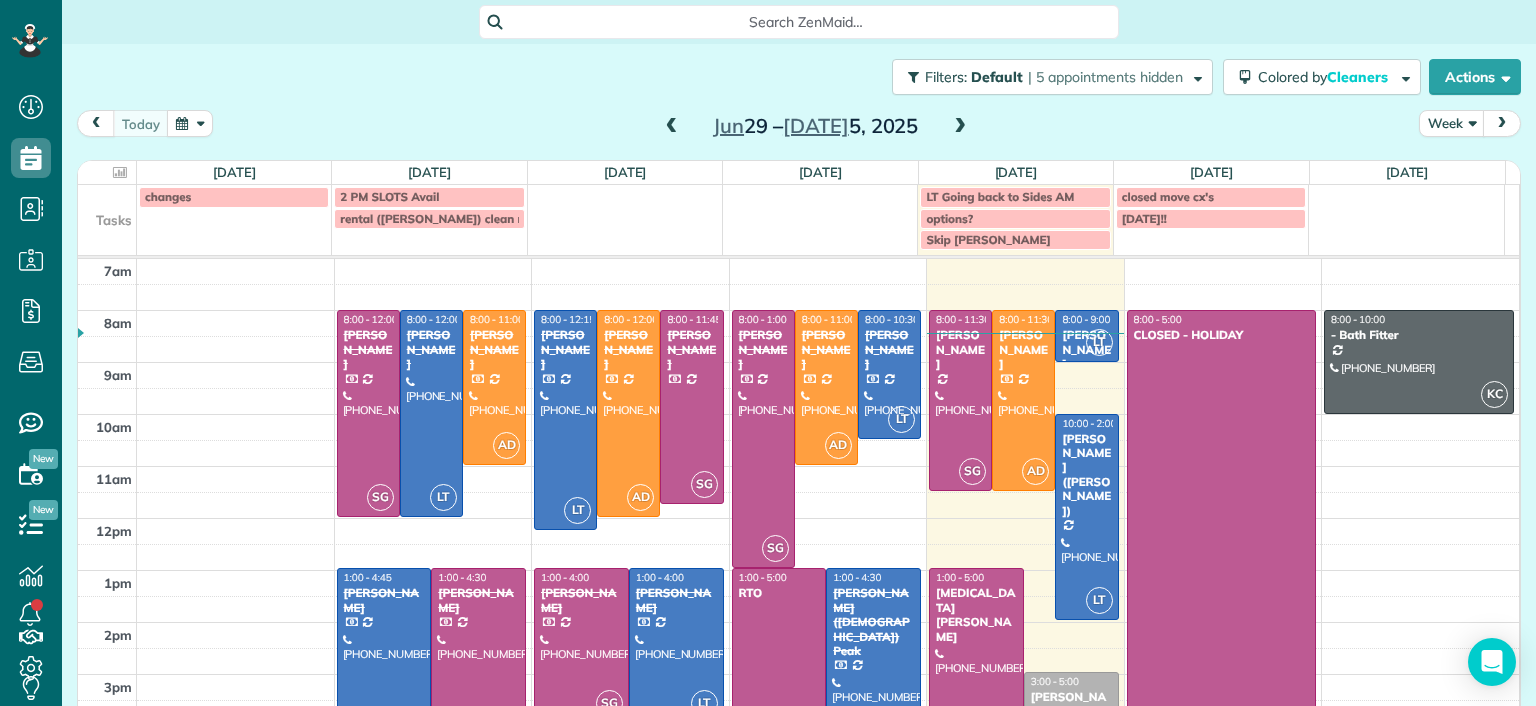 click at bounding box center (960, 127) 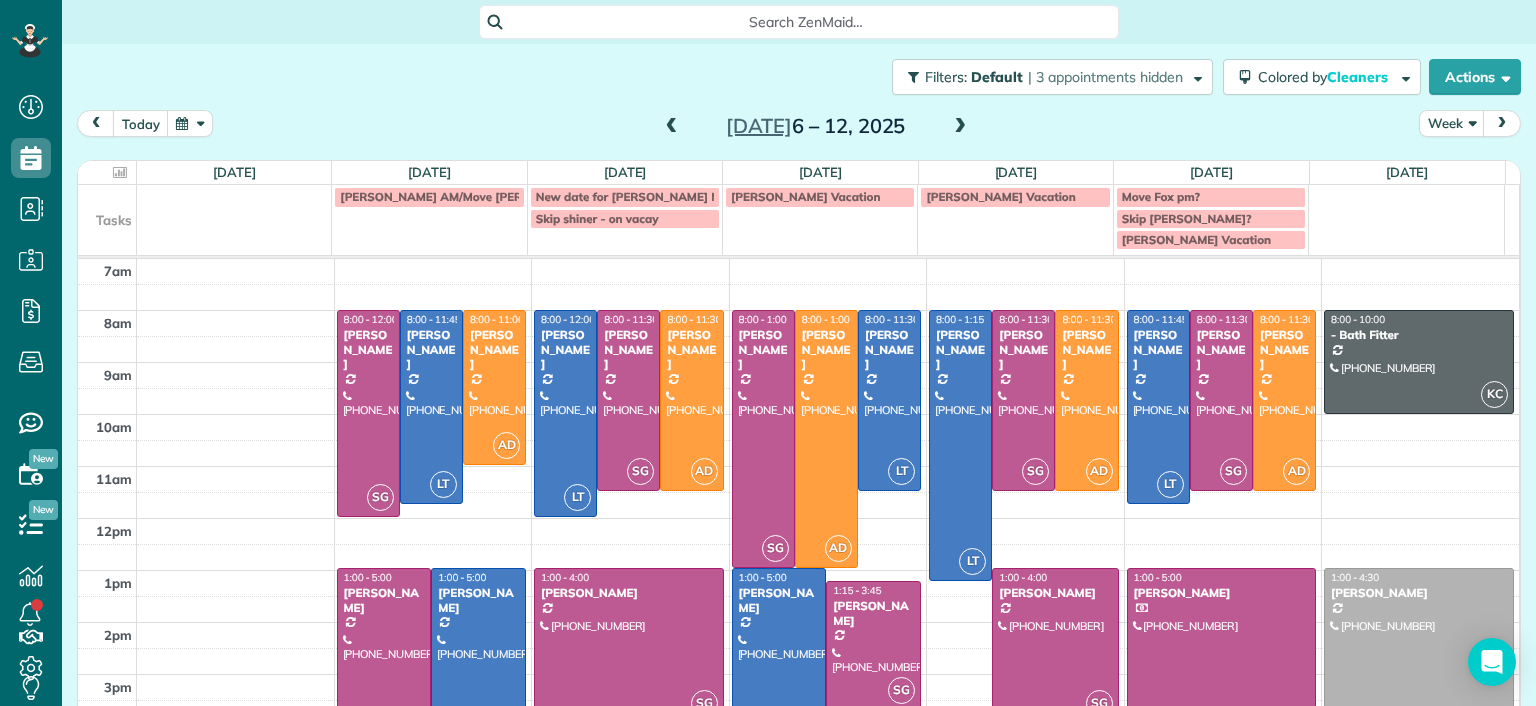 click at bounding box center (672, 127) 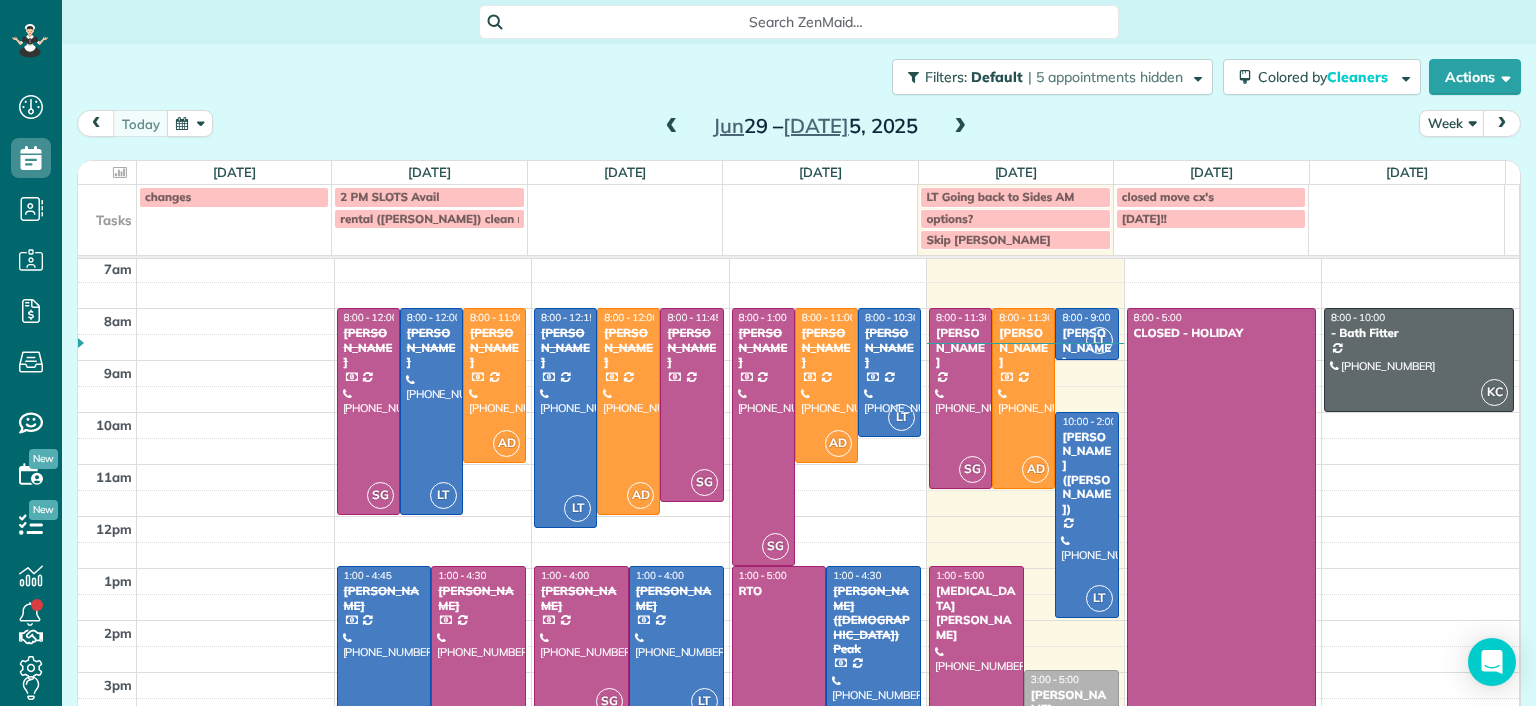 scroll, scrollTop: 0, scrollLeft: 0, axis: both 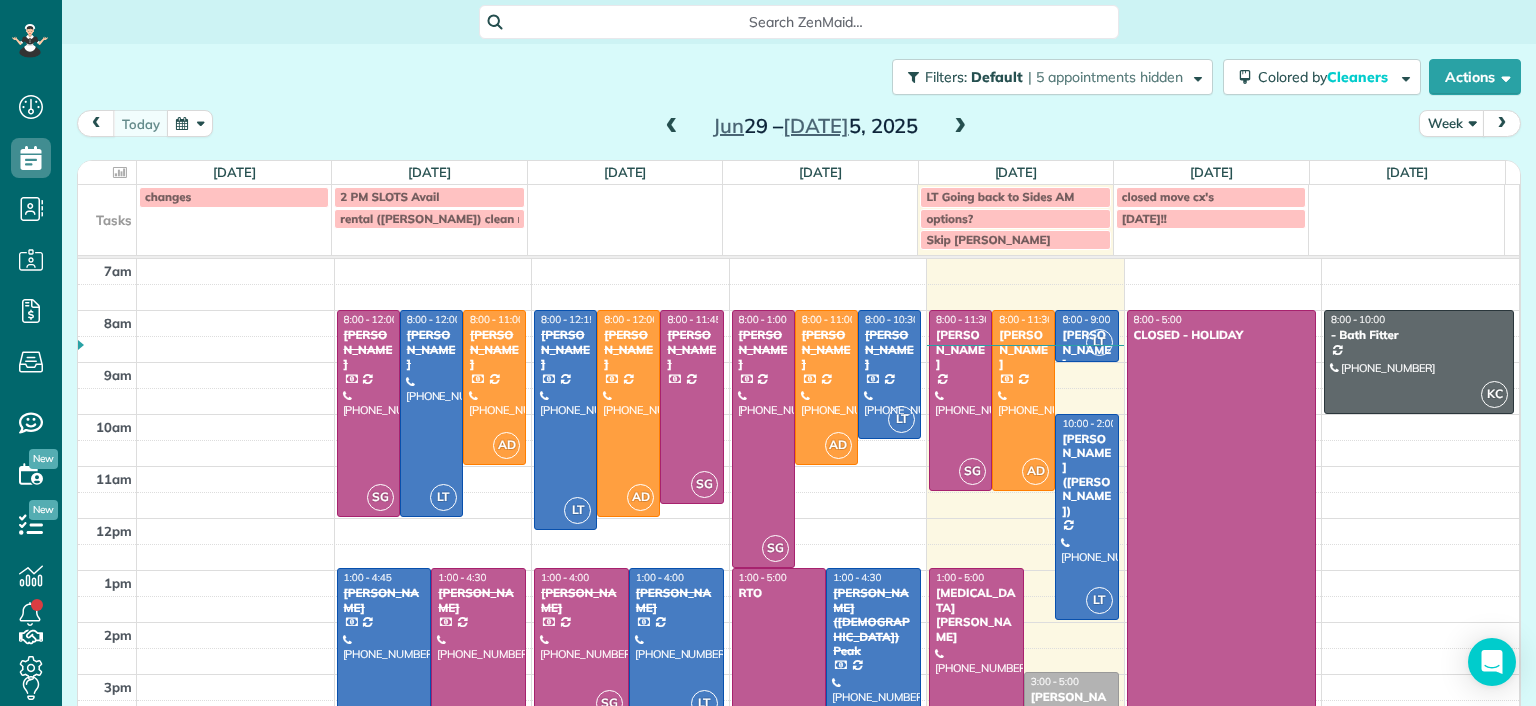 click at bounding box center (976, 671) 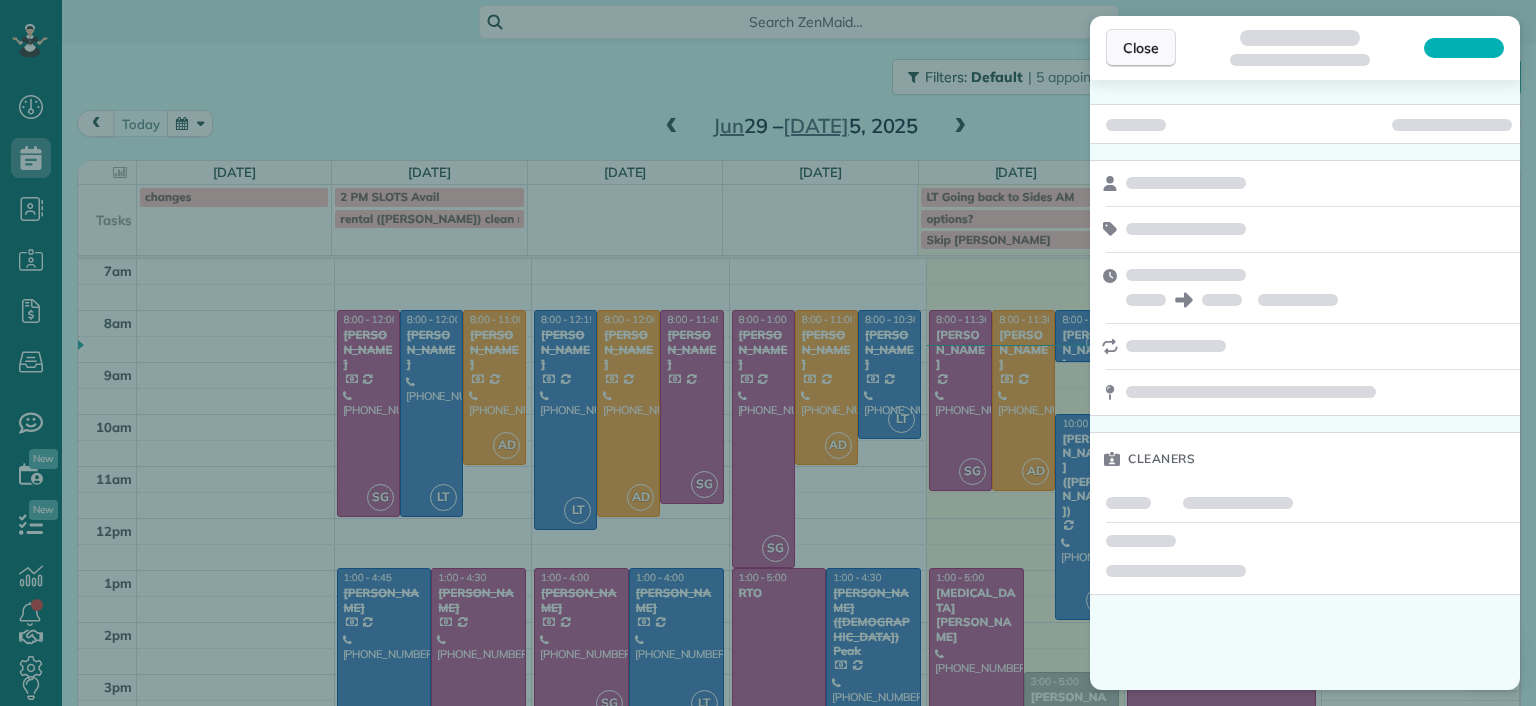 click on "Close" at bounding box center (1141, 48) 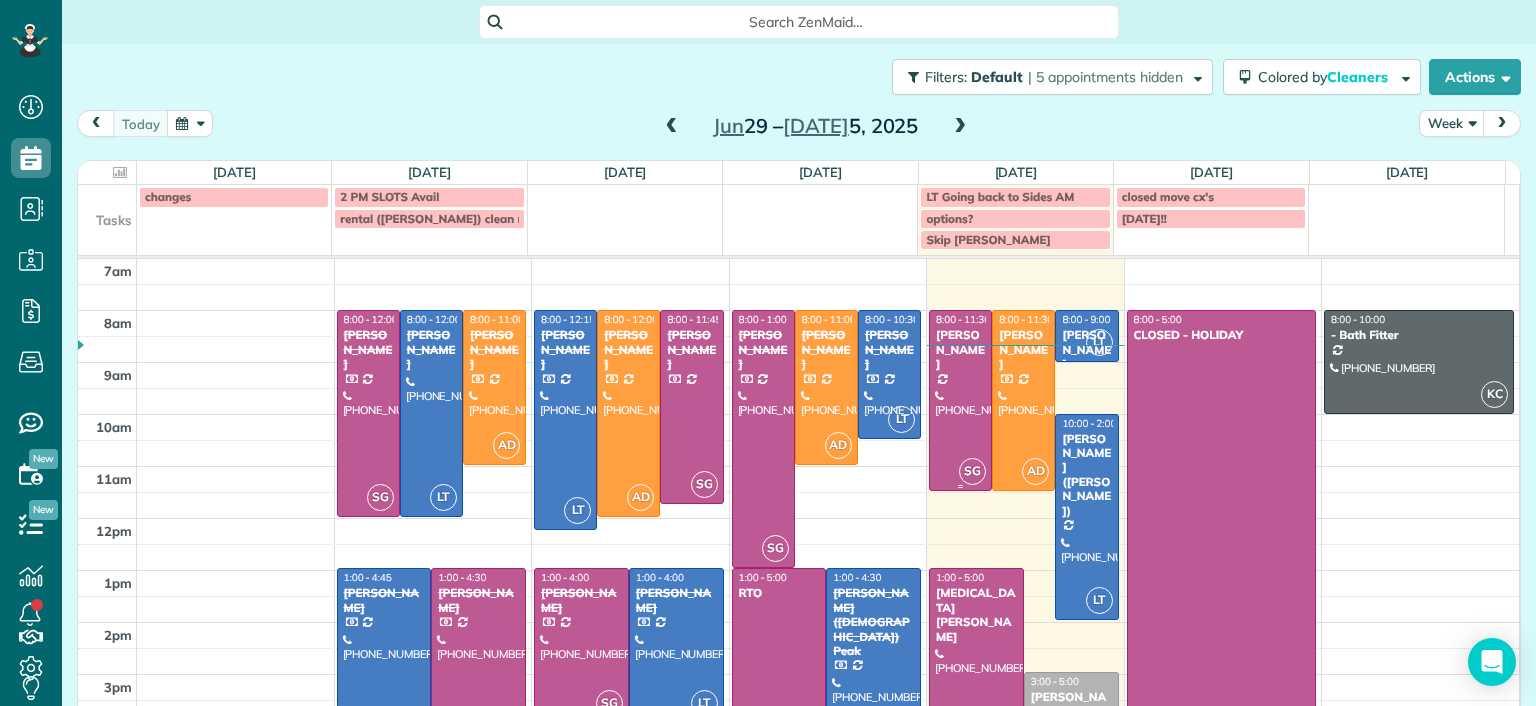 click at bounding box center [960, 400] 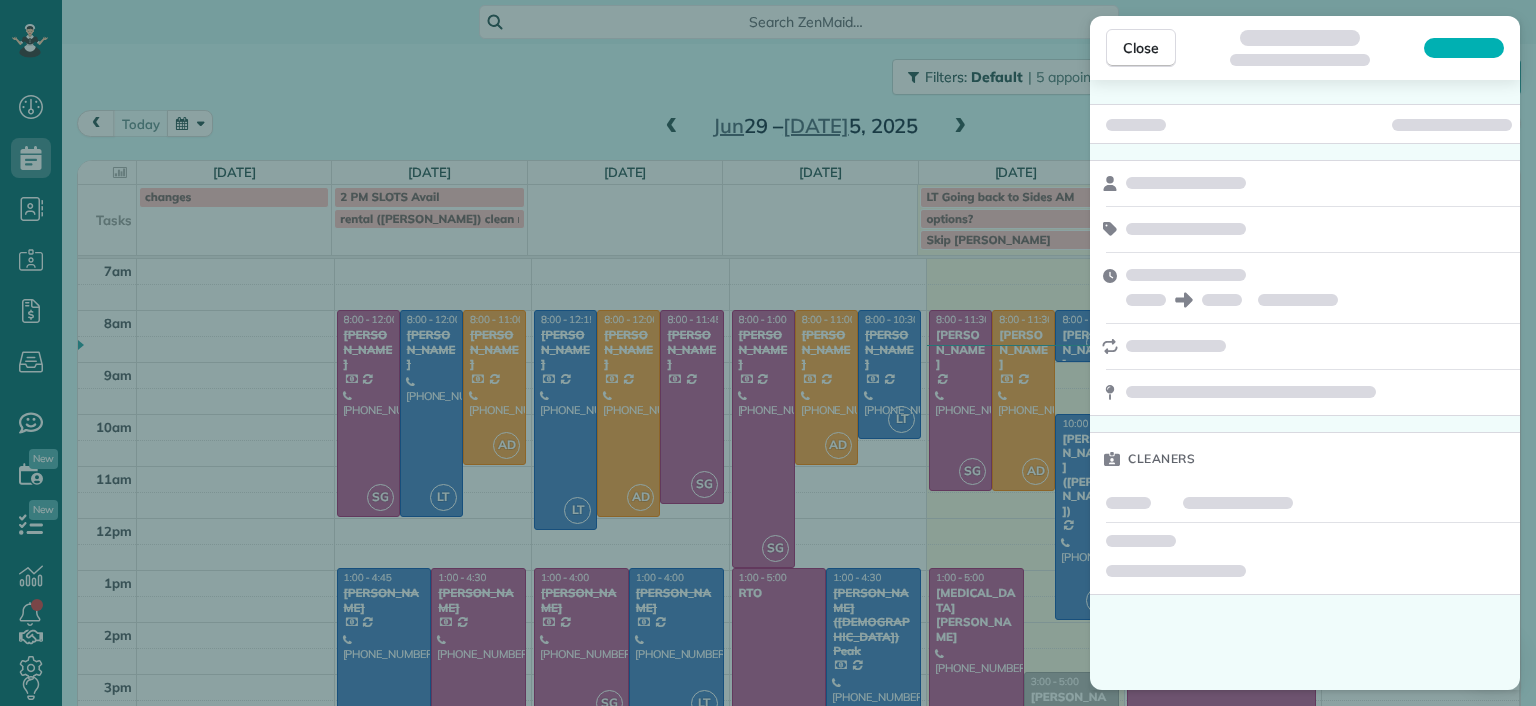 drag, startPoint x: 938, startPoint y: 599, endPoint x: 951, endPoint y: 400, distance: 199.42416 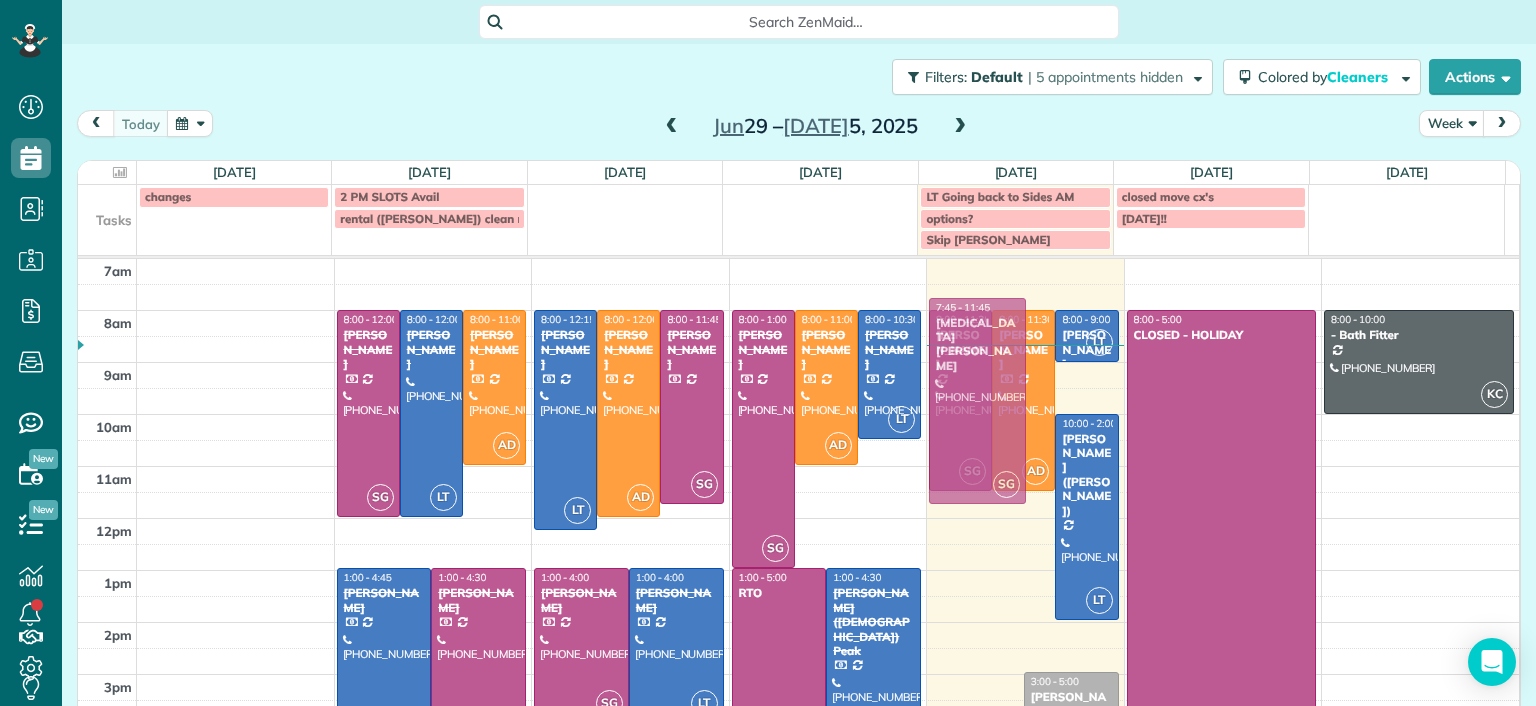 drag, startPoint x: 954, startPoint y: 636, endPoint x: 934, endPoint y: 371, distance: 265.75363 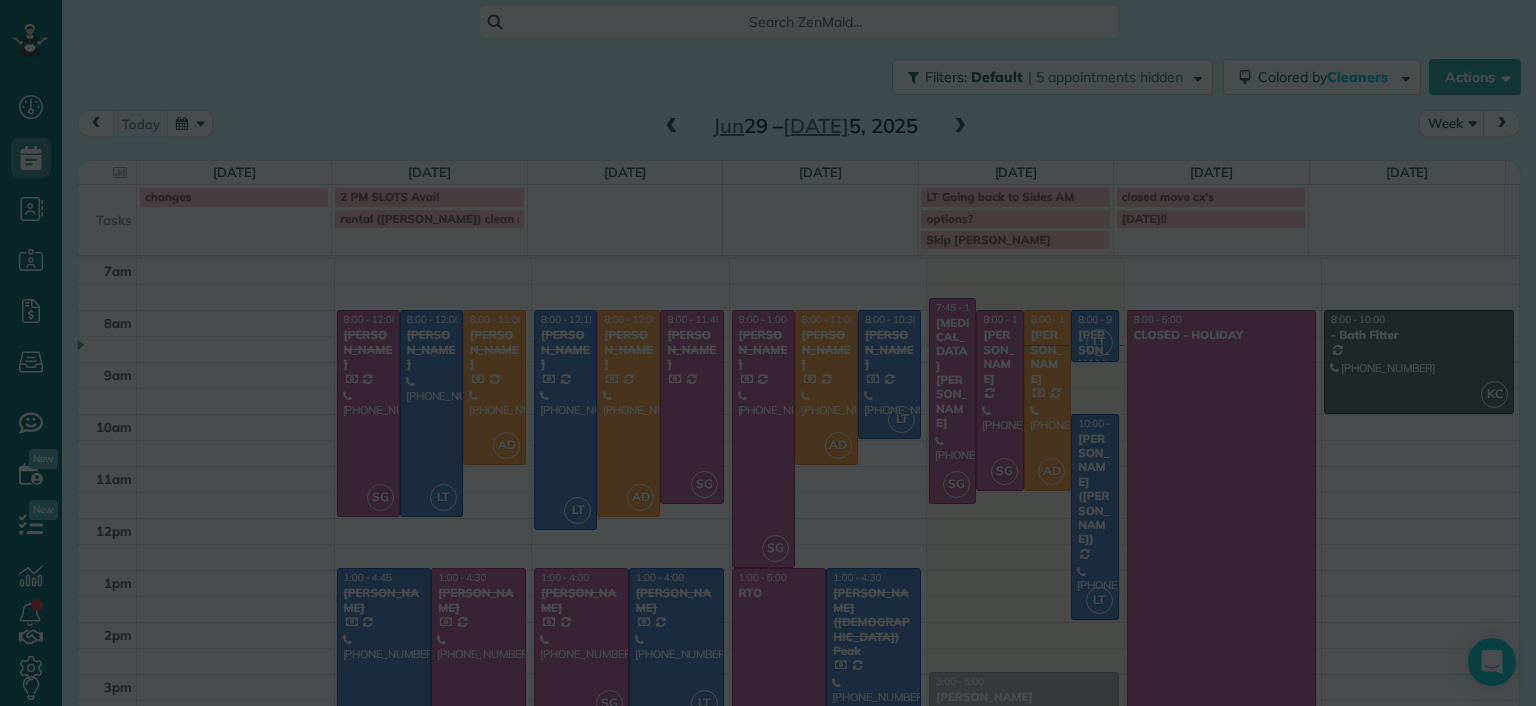 click at bounding box center [768, 353] 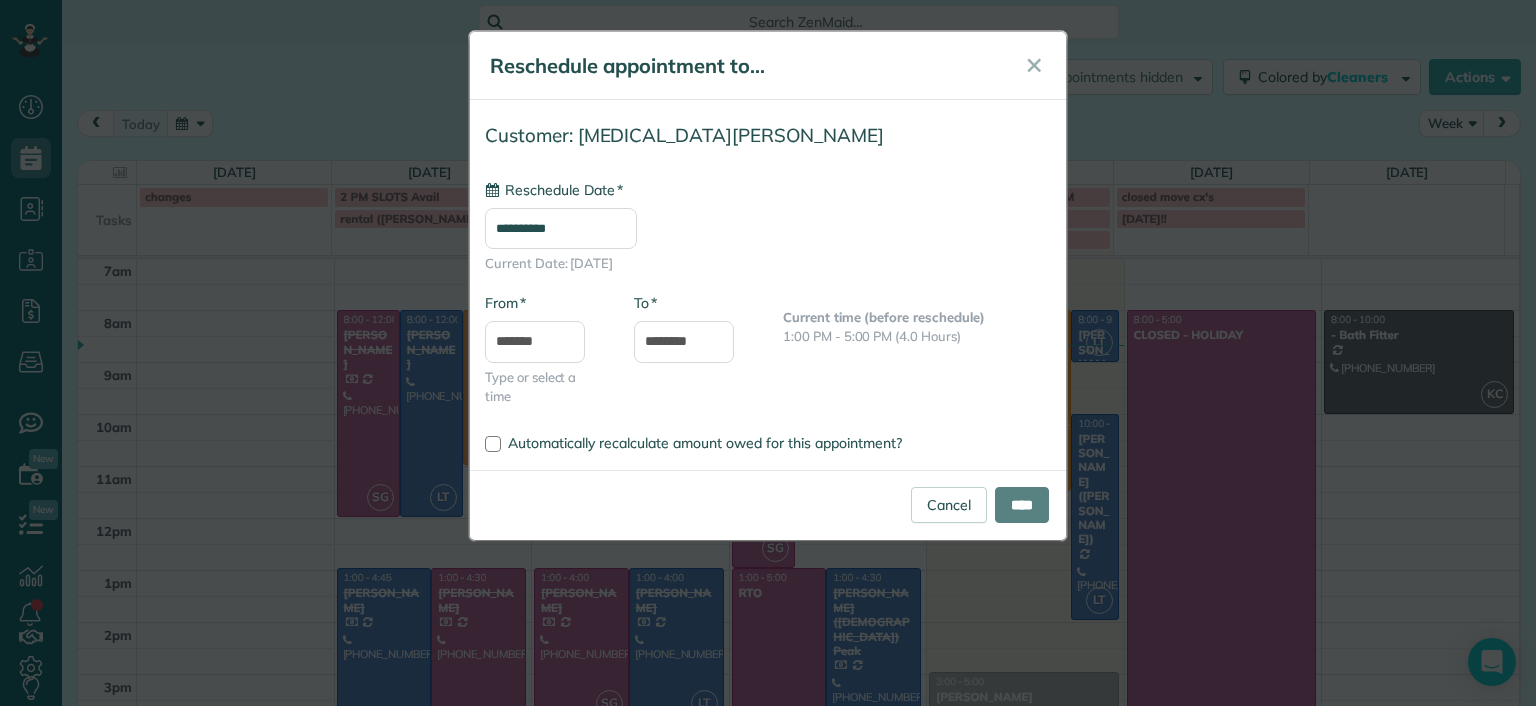 type on "**********" 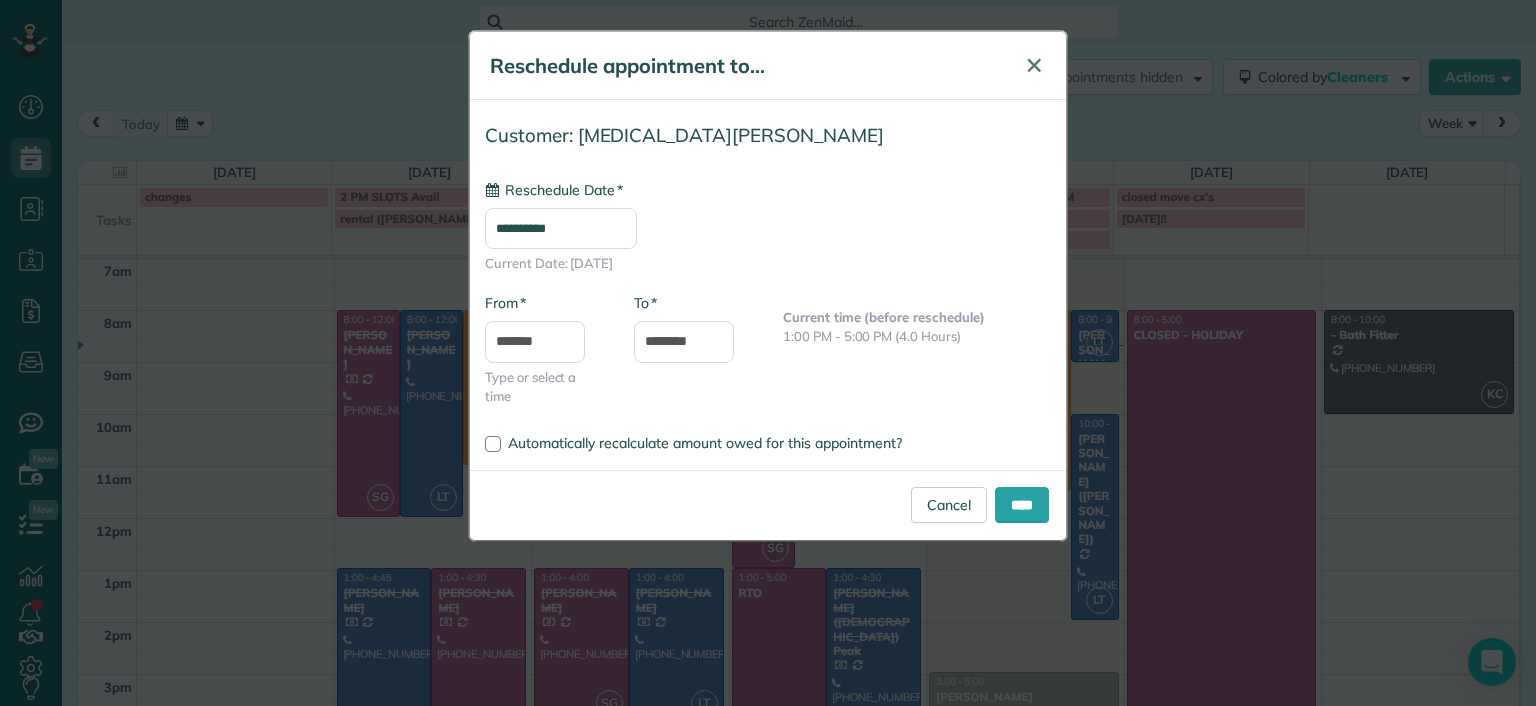 click on "✕" at bounding box center [1034, 65] 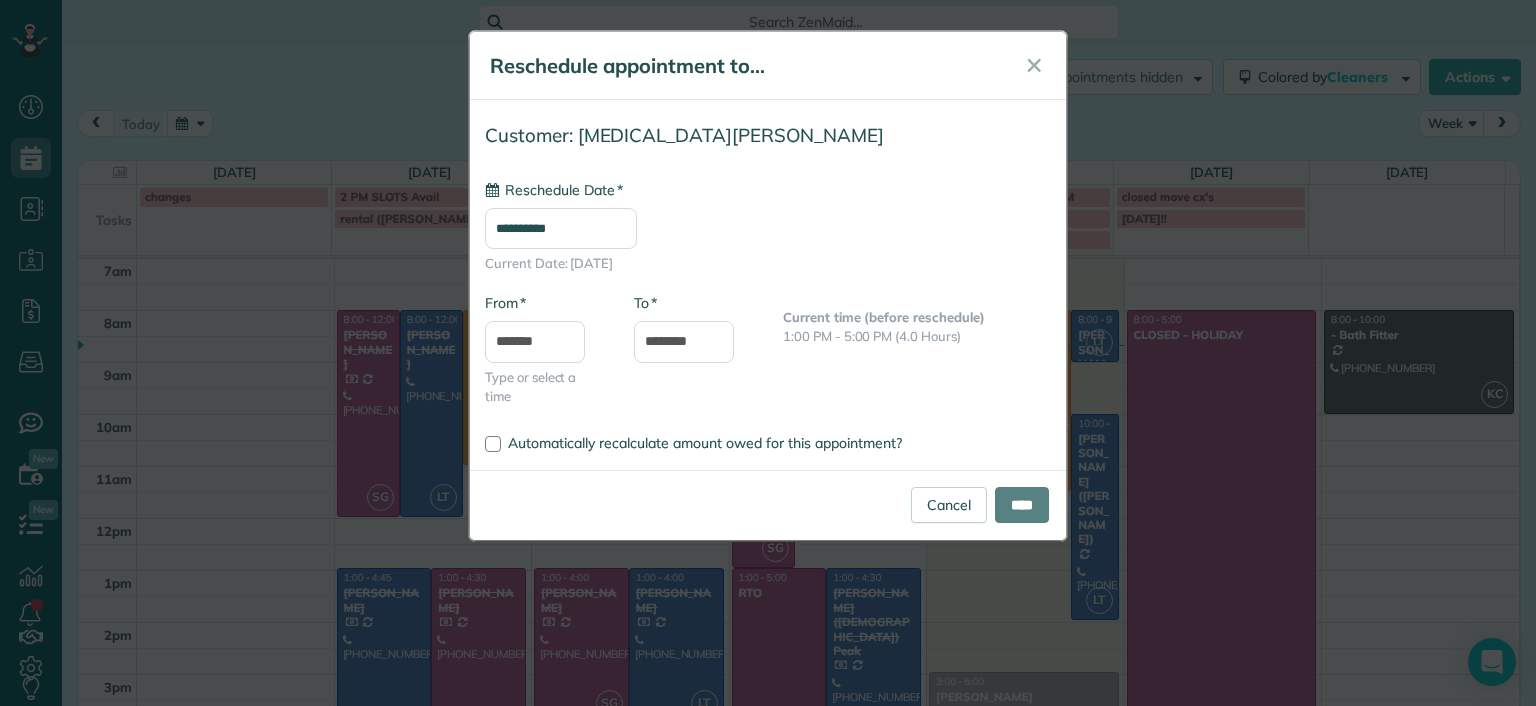 type on "**********" 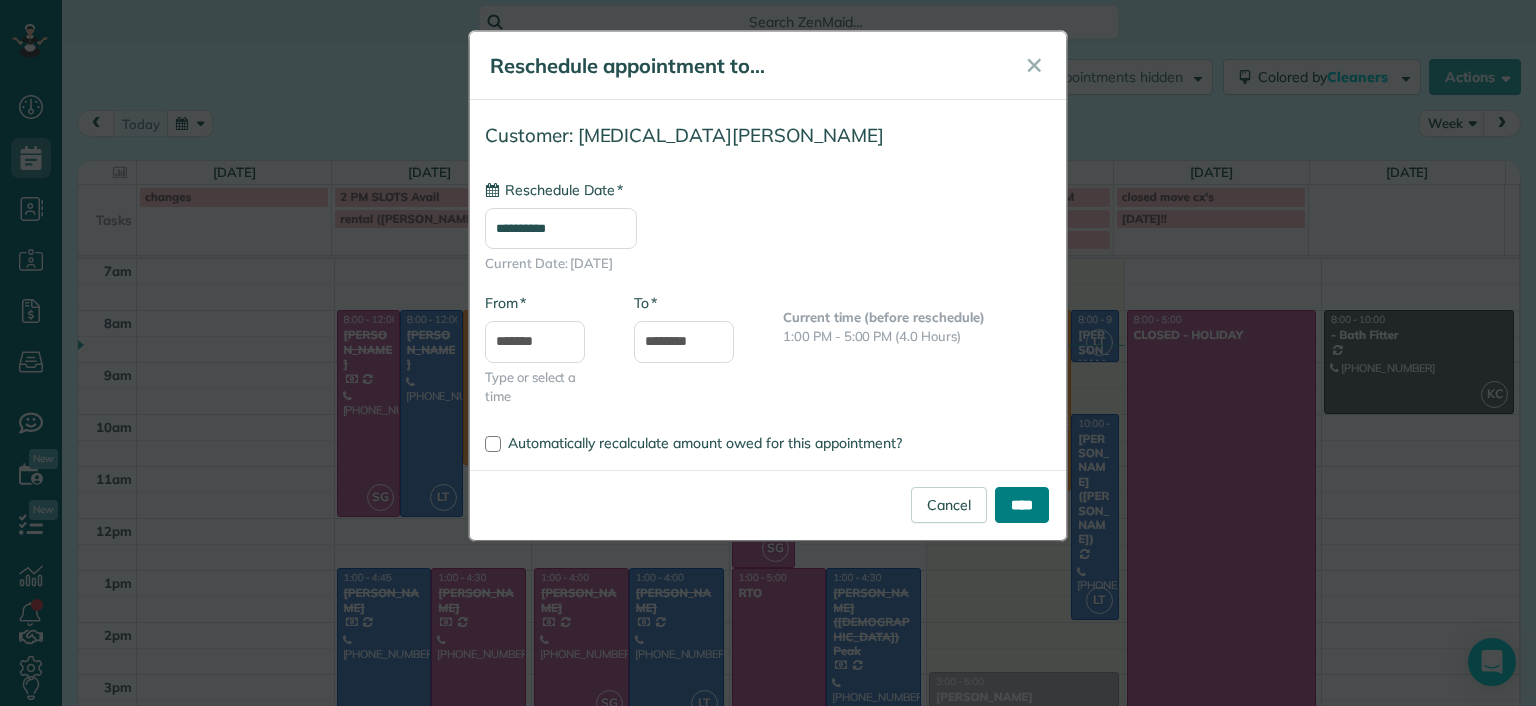 drag, startPoint x: 962, startPoint y: 371, endPoint x: 996, endPoint y: 501, distance: 134.37262 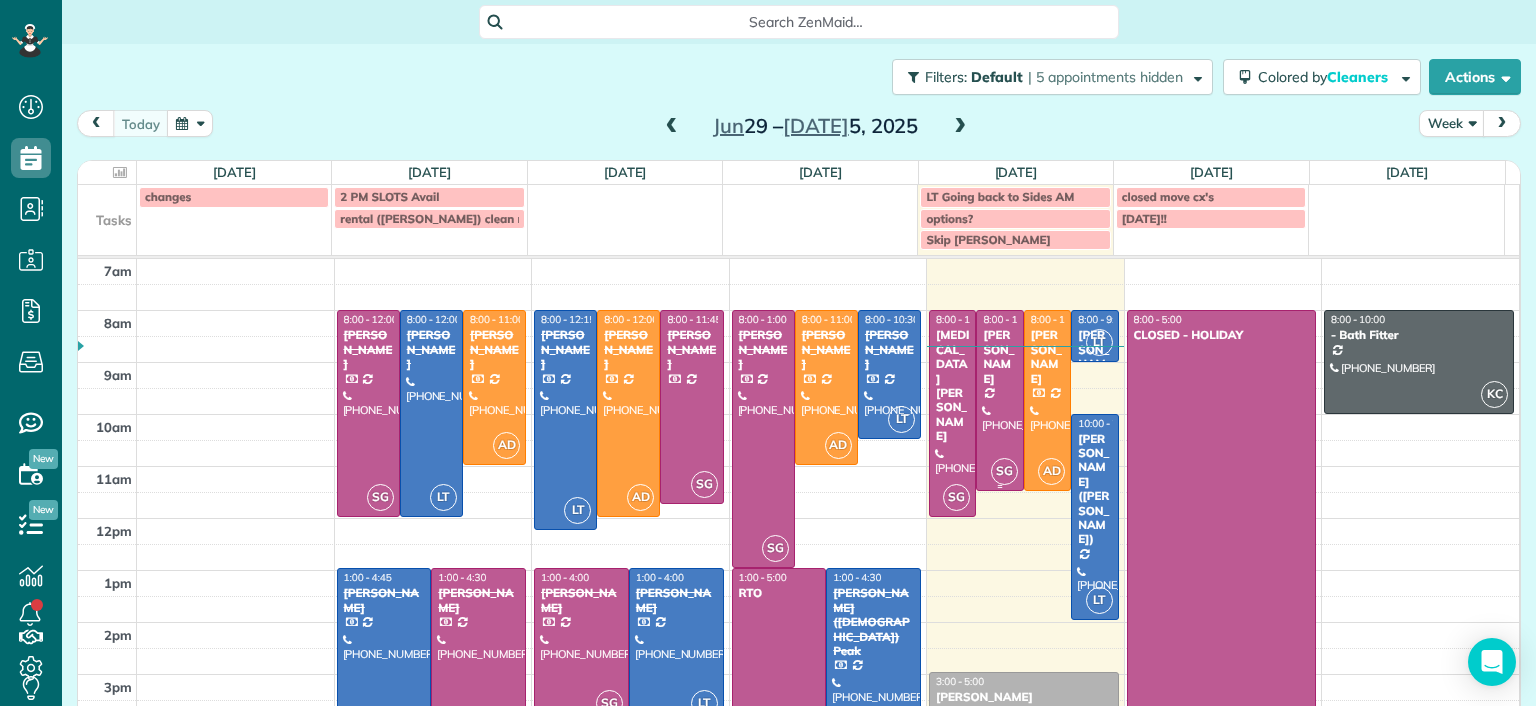click at bounding box center (999, 400) 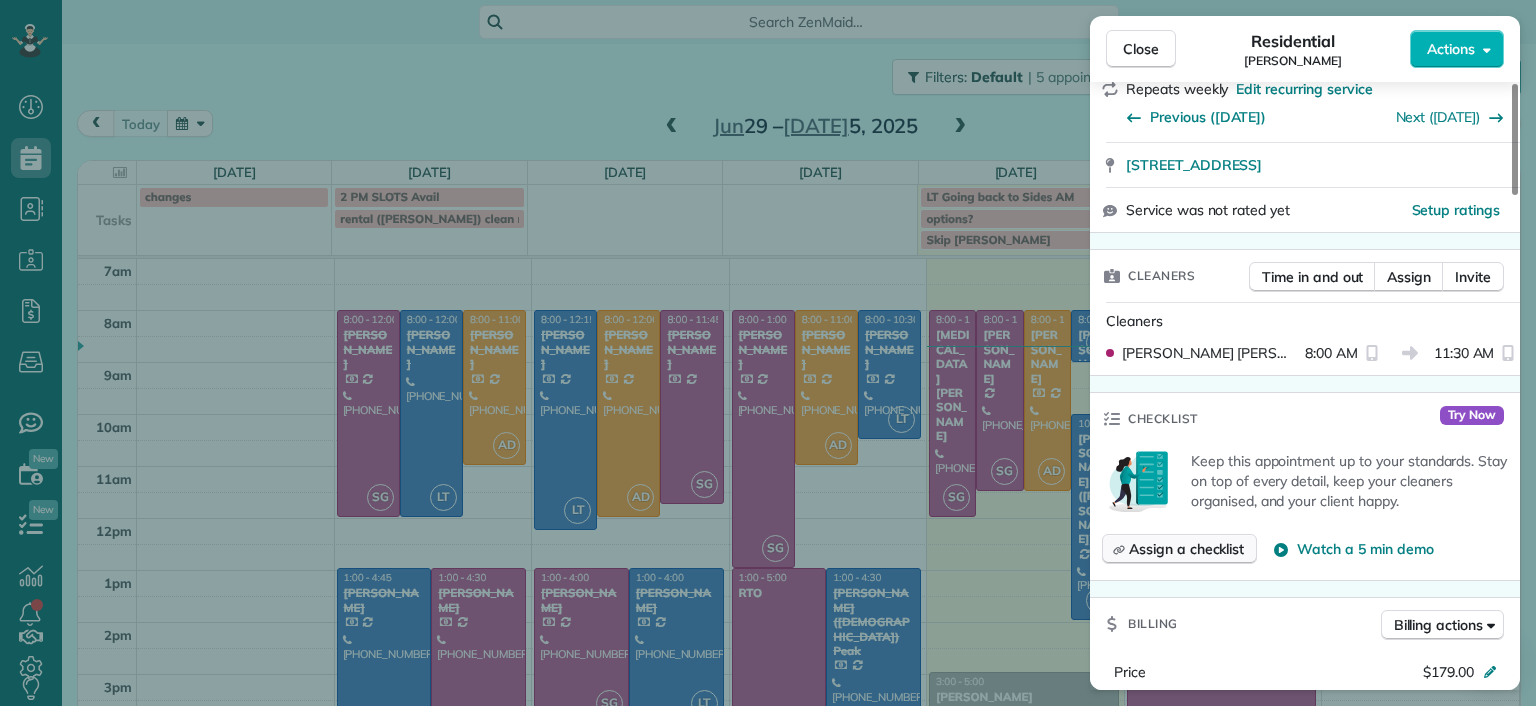 scroll, scrollTop: 700, scrollLeft: 0, axis: vertical 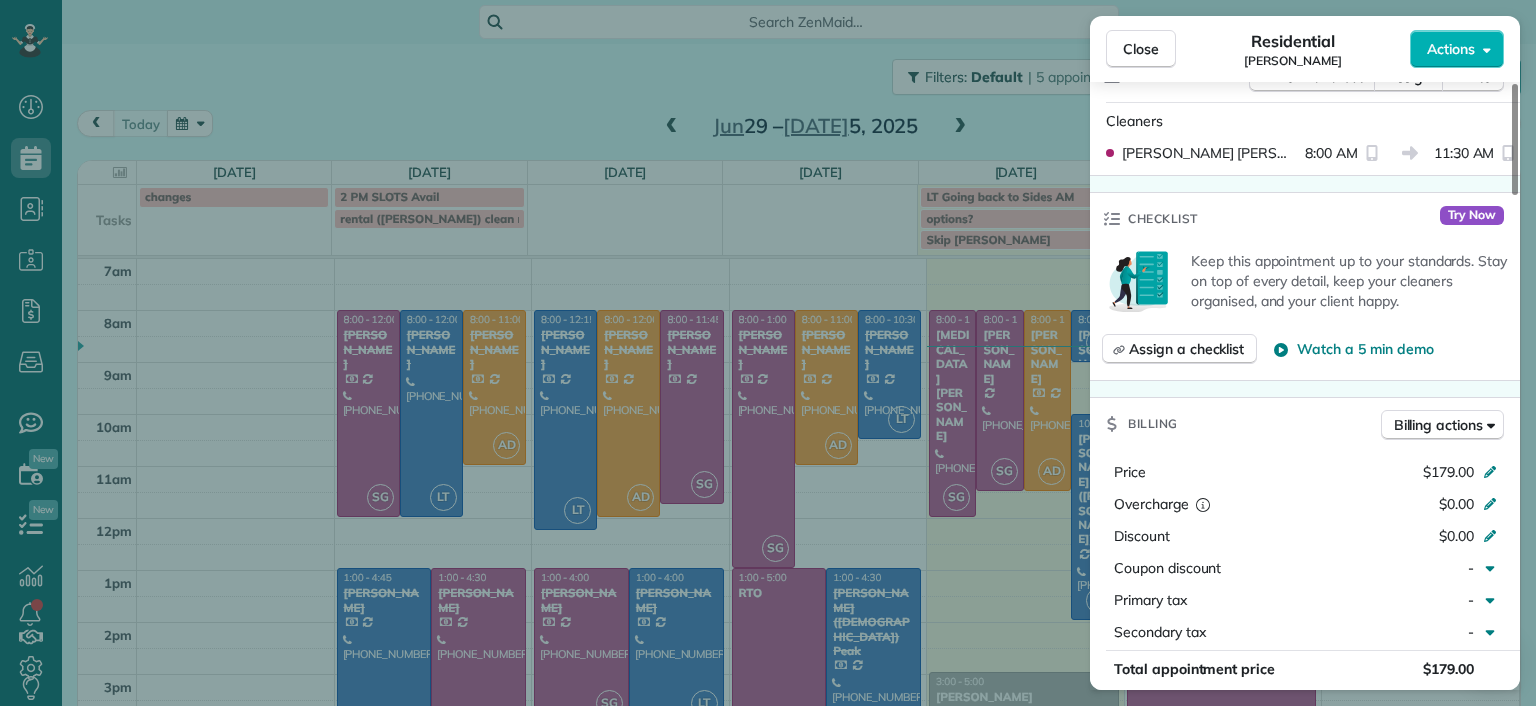click on "Close Residential Brandon Fox Actions Status Active Brandon Fox · Open profile Spouse (804) 387-5344 Copy Mobile (804) 814-3598 Do not call cx unless emergency  Copy brandon.fox@comcast.net Copy arias3@comcast.net Copy View Details Residential Thursday, July 03, 2025 ( today ) 8:00 AM 11:30 AM 3 hours and 30 minutes Repeats weekly Edit recurring service Previous (Jun 27) Next (Jul 11) 3418 Hawthorne Avenue Richmond VA 23222 Service was not rated yet Setup ratings Cleaners Time in and out Assign Invite Cleaners Sophie   Gibbs 8:00 AM 11:30 AM Checklist Try Now Keep this appointment up to your standards. Stay on top of every detail, keep your cleaners organised, and your client happy. Assign a checklist Watch a 5 min demo Billing Billing actions Price $179.00 Overcharge $0.00 Discount $0.00 Coupon discount - Primary tax - Secondary tax - Total appointment price $179.00 Tips collected New feature! $0.00 Unpaid Mark as paid Total including tip $179.00 Get paid online in no-time! Charge customer credit card -   8" at bounding box center (768, 353) 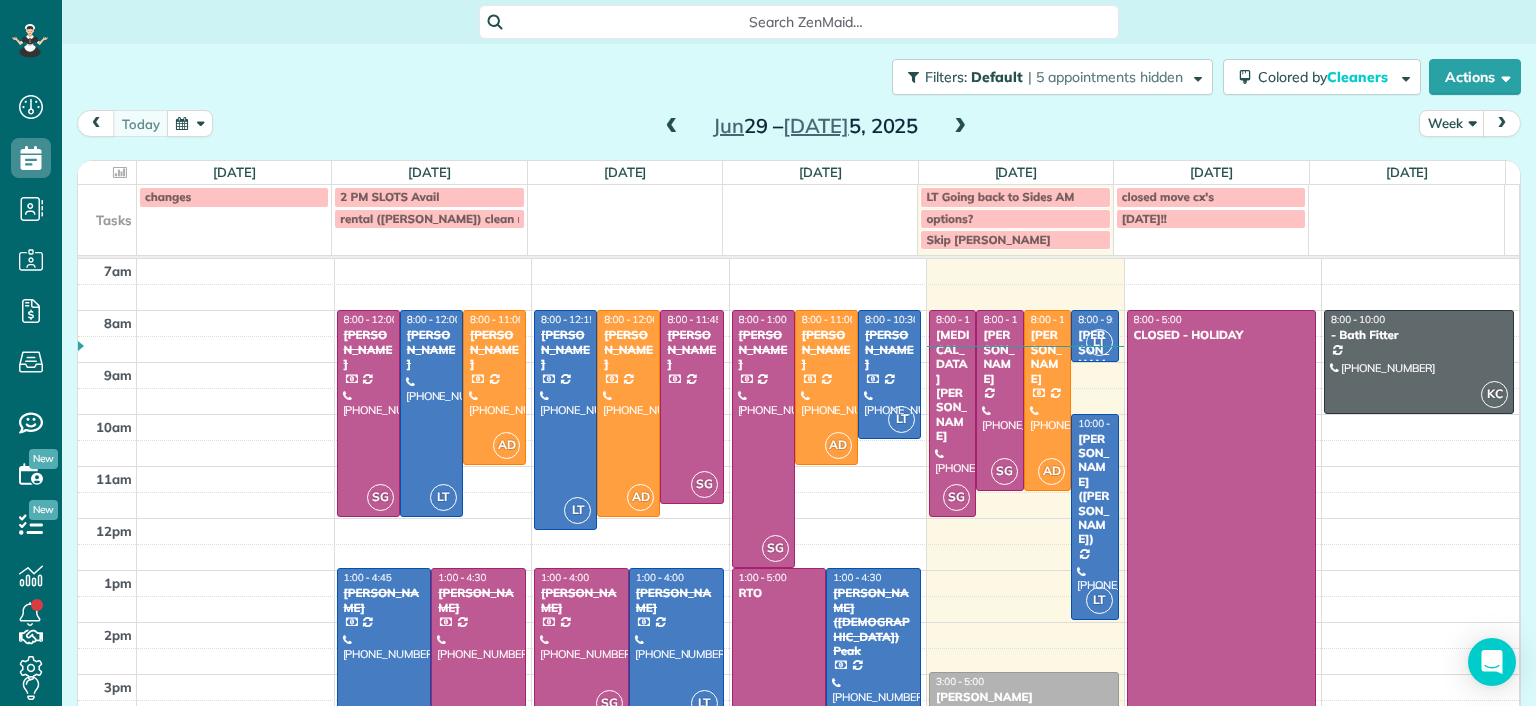 click on "Filters:   Default
|  5 appointments hidden
Colored by  Cleaners
Color by Cleaner
Color by Team
Color by Status
Color by Recurrence
Color by Paid/Unpaid
Filters  Default
Schedule Changes
Actions
Create Appointment
Create Task
Clock In/Out
Send Work Orders
Print Route Sheets
Today's Emails/Texts
View Metrics" at bounding box center (799, 77) 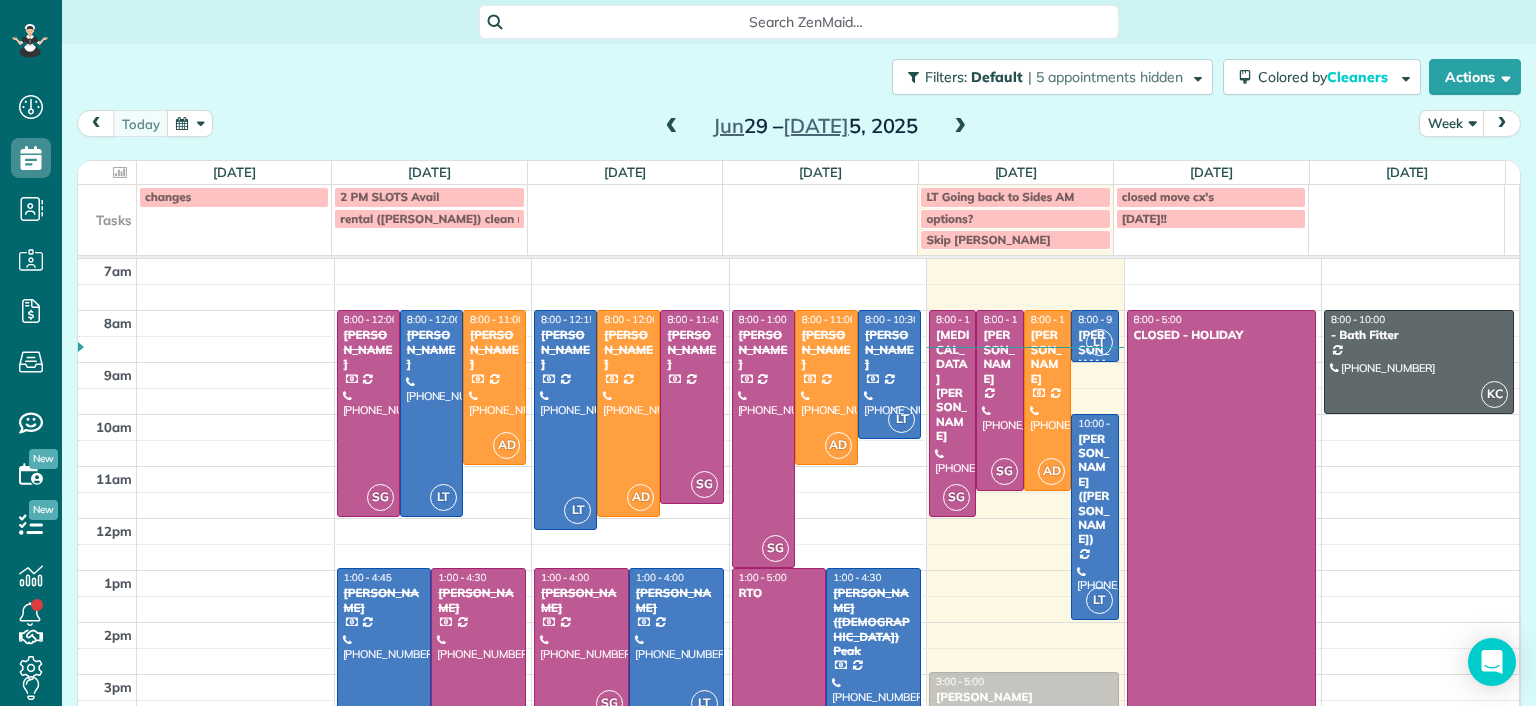 drag, startPoint x: 1040, startPoint y: 686, endPoint x: 1017, endPoint y: 686, distance: 23 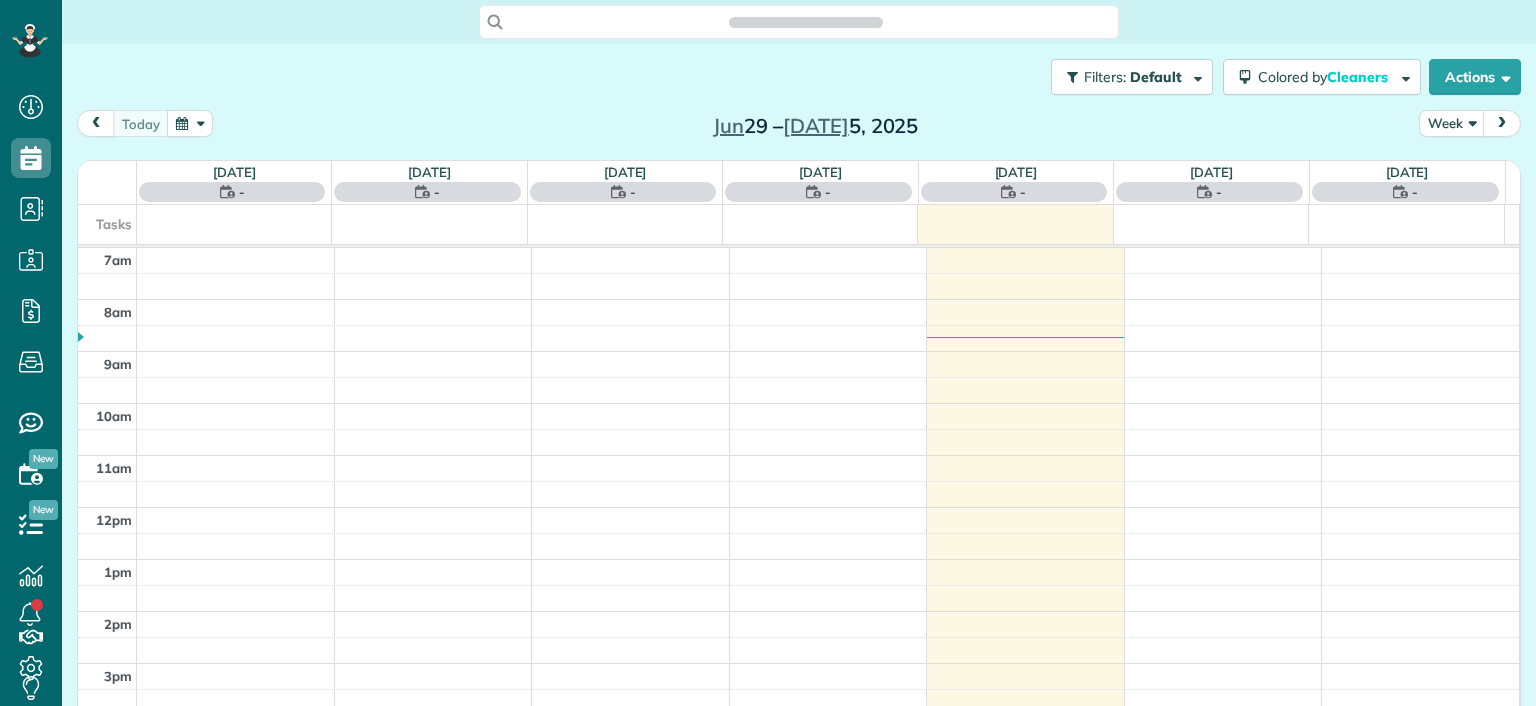scroll, scrollTop: 0, scrollLeft: 0, axis: both 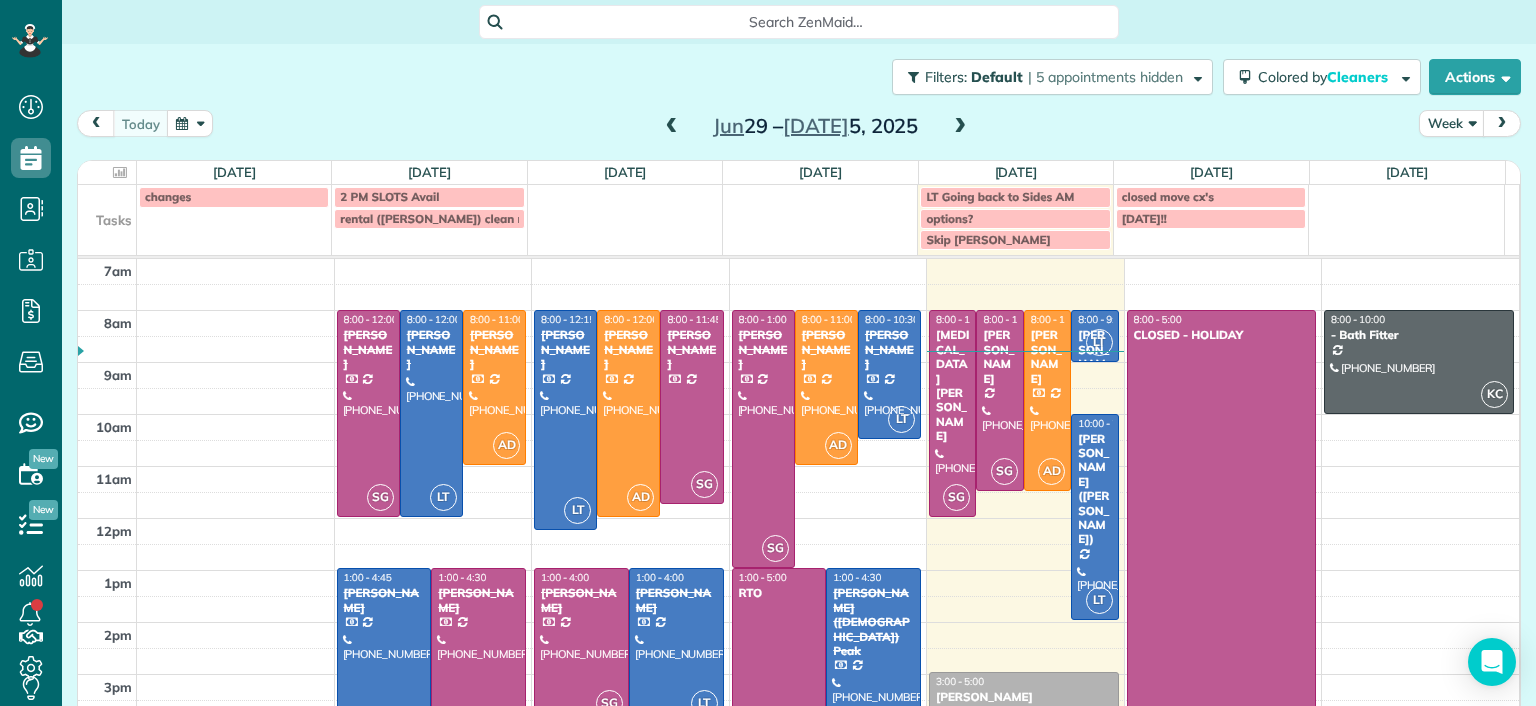 click on "[DATE]   Week [DATE] –  [DATE]" at bounding box center [799, 128] 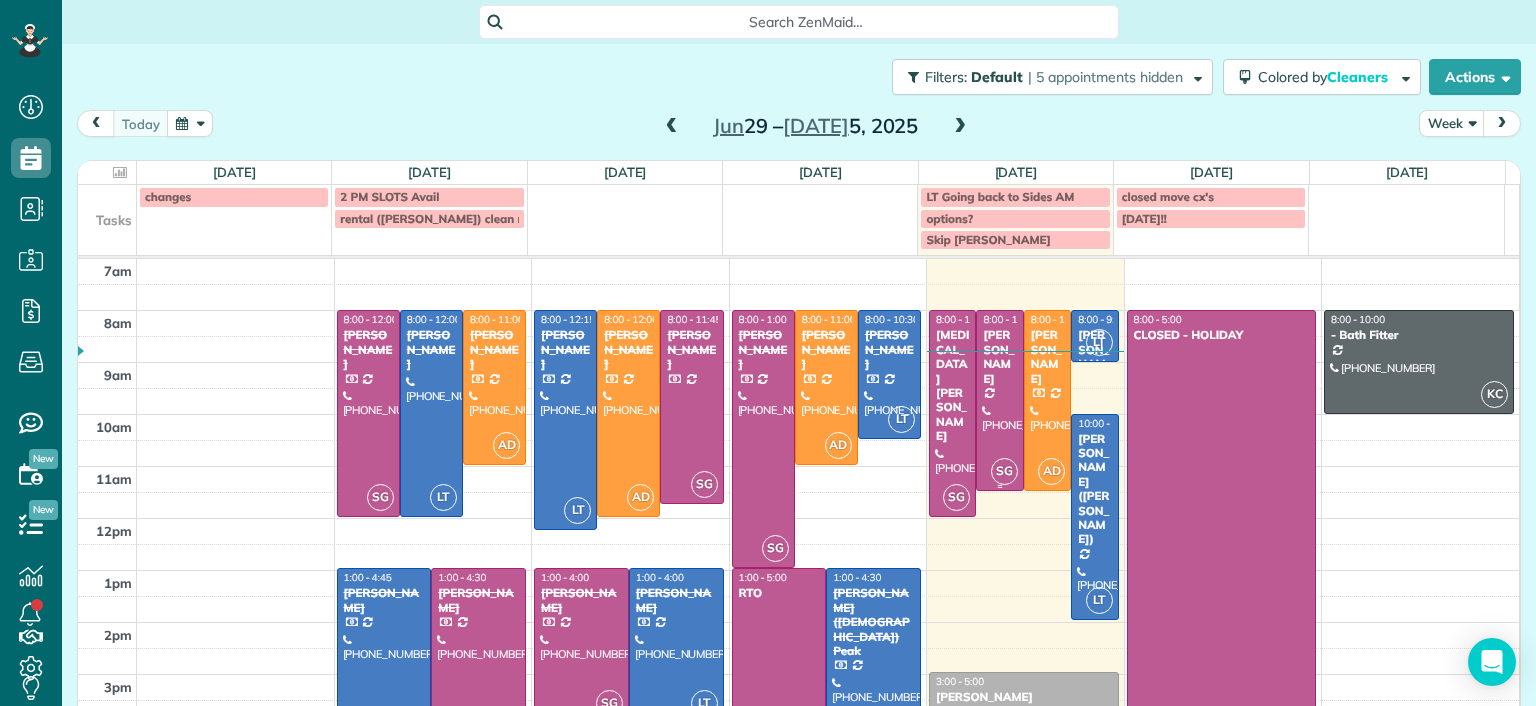 drag, startPoint x: 973, startPoint y: 399, endPoint x: 986, endPoint y: 443, distance: 45.88028 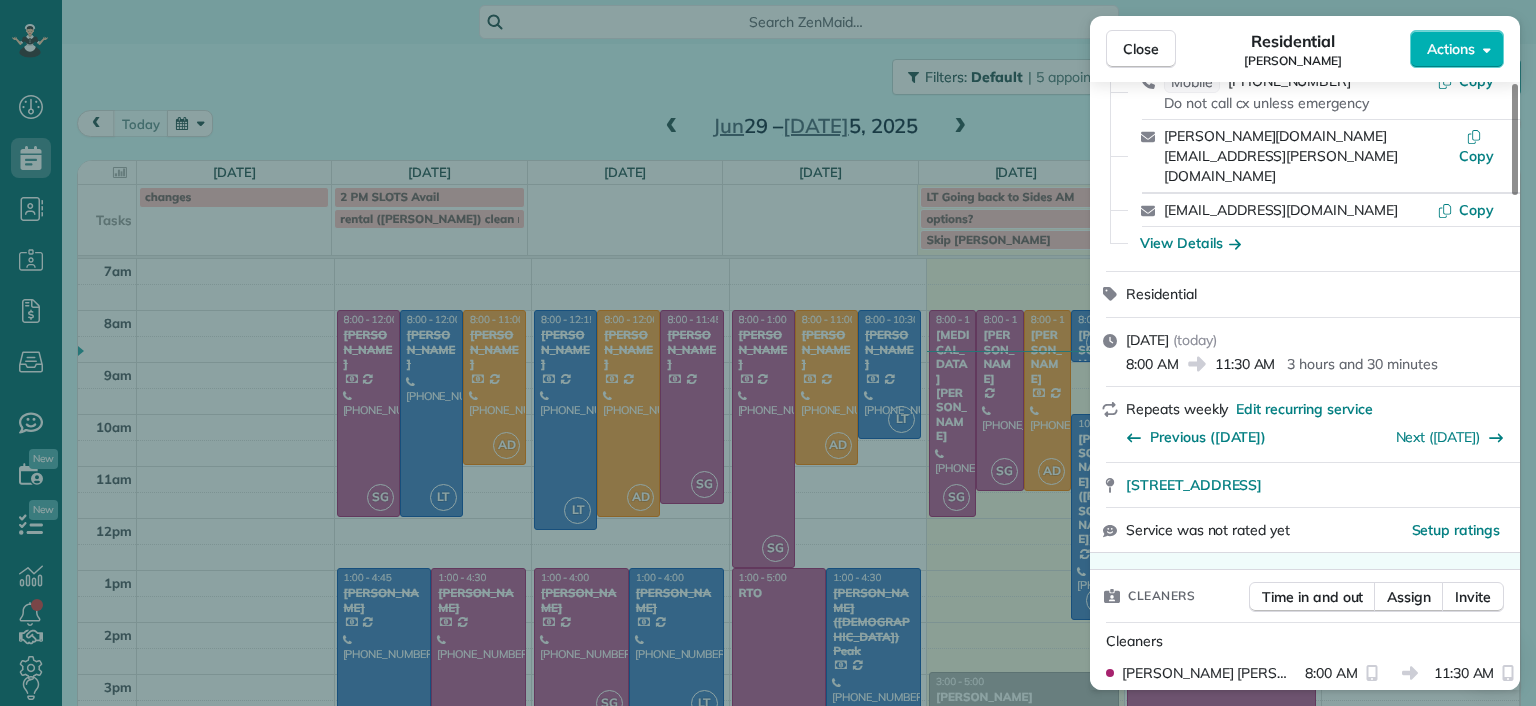 scroll, scrollTop: 200, scrollLeft: 0, axis: vertical 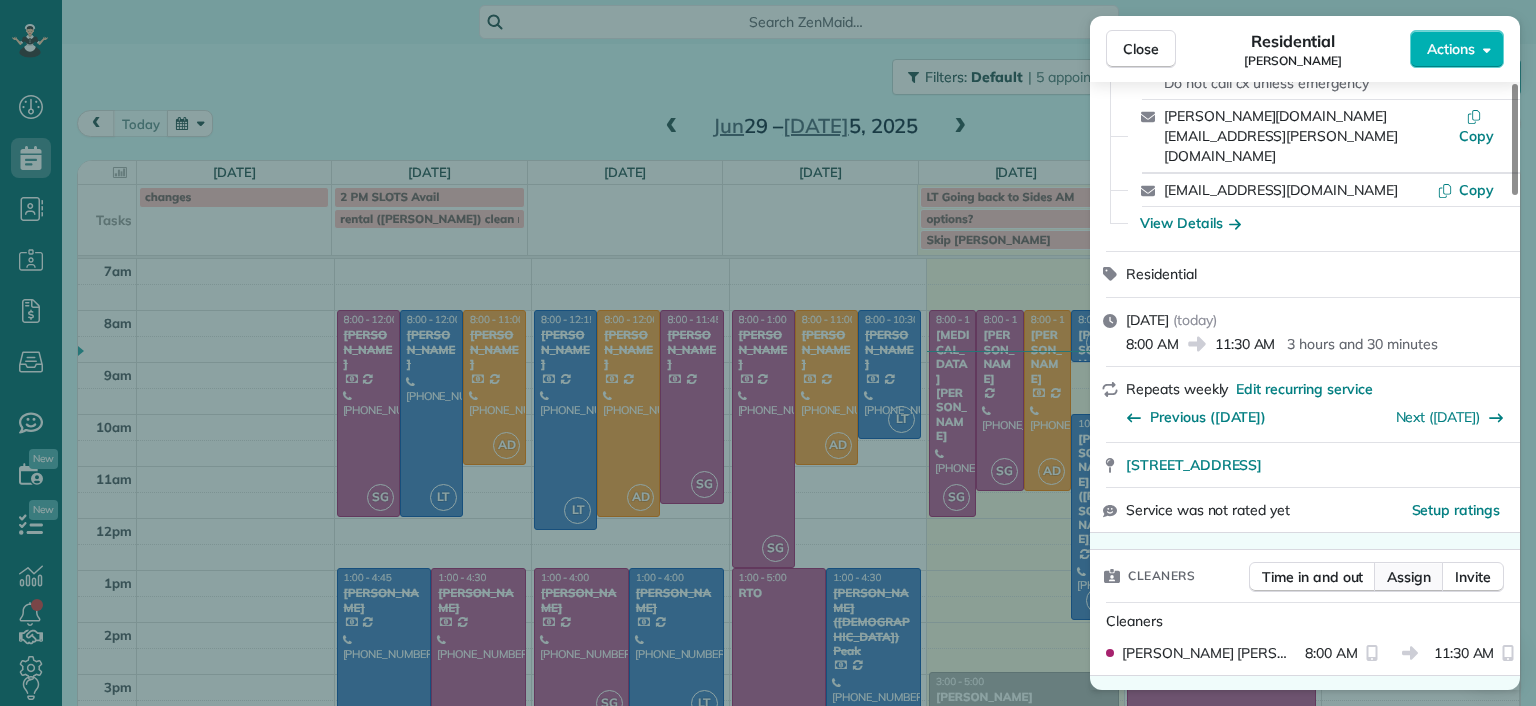 click on "Assign" at bounding box center (1409, 577) 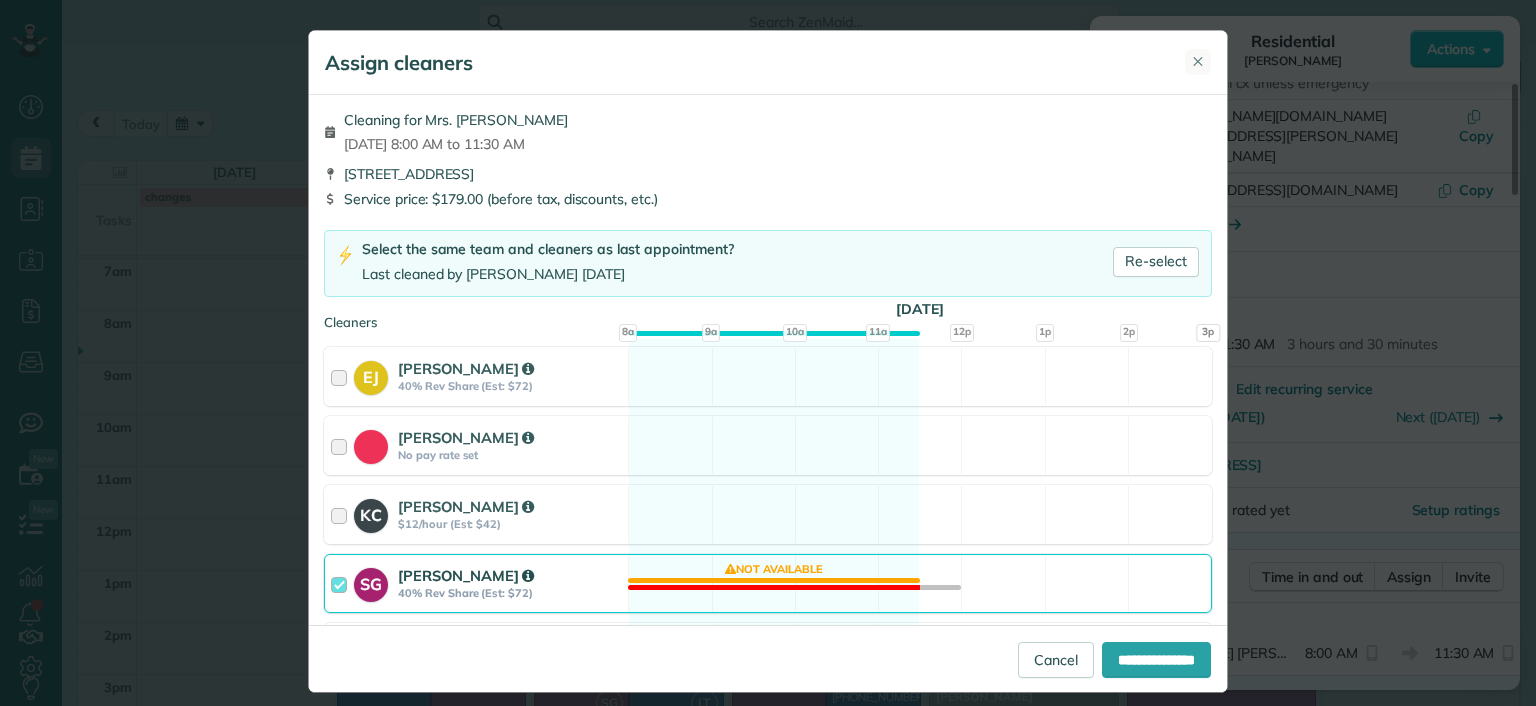 click on "✕" at bounding box center (1198, 61) 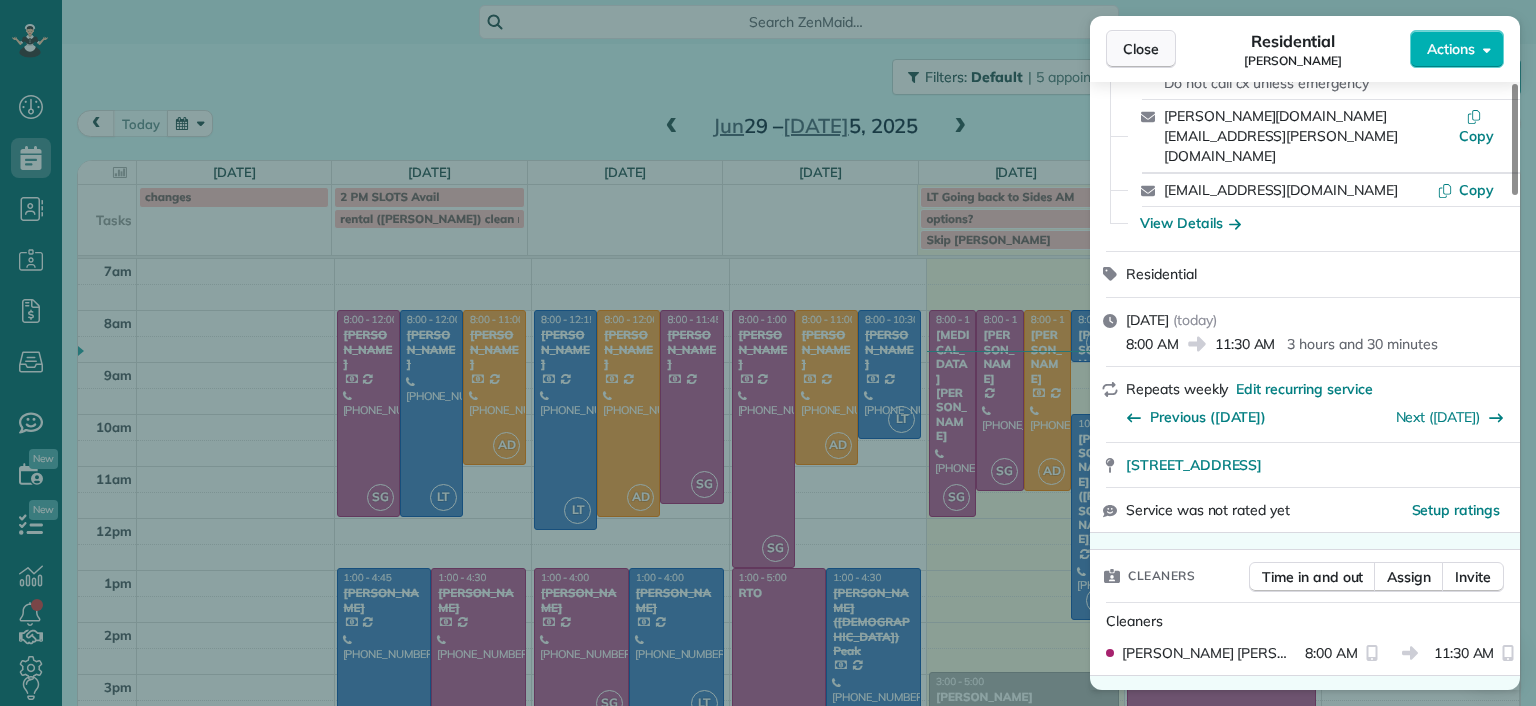 click on "Close" at bounding box center [1141, 49] 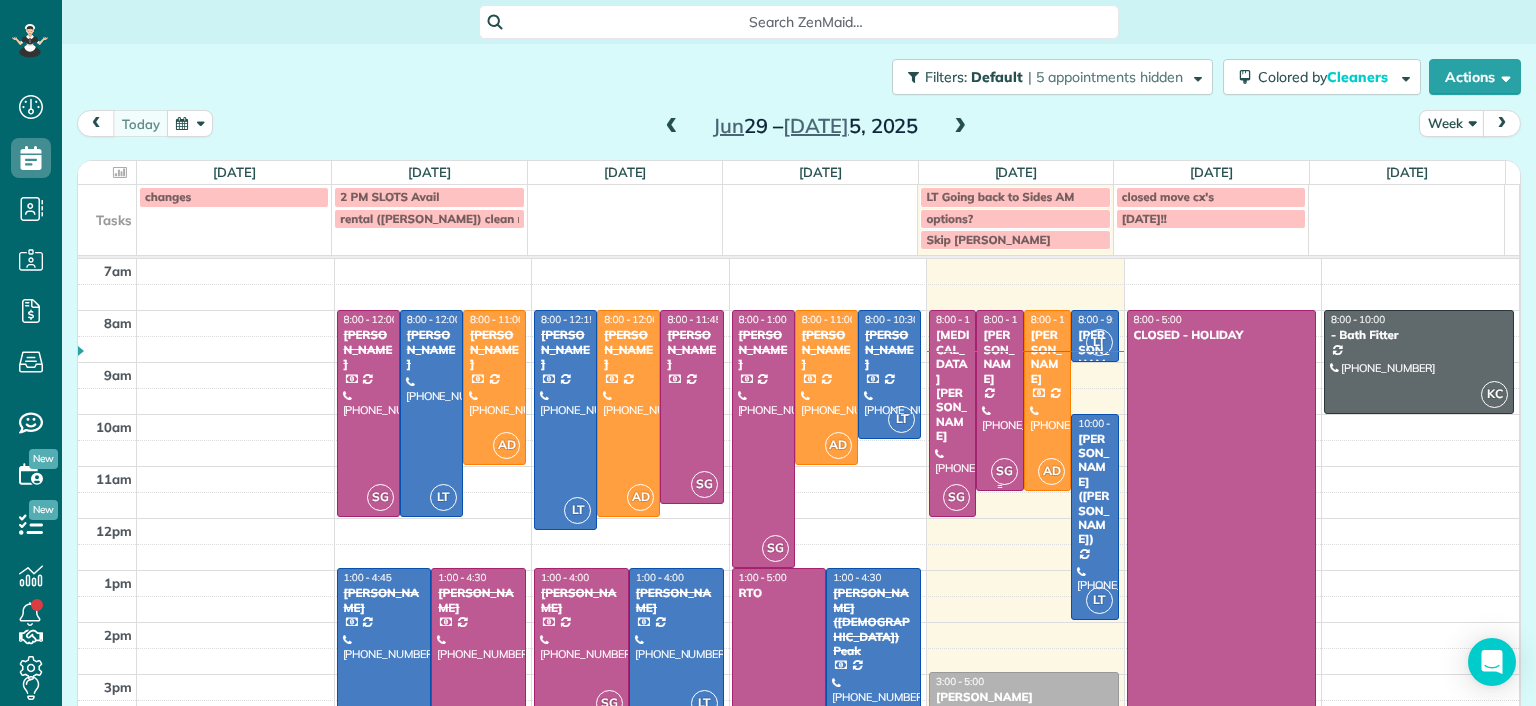 click at bounding box center [999, 400] 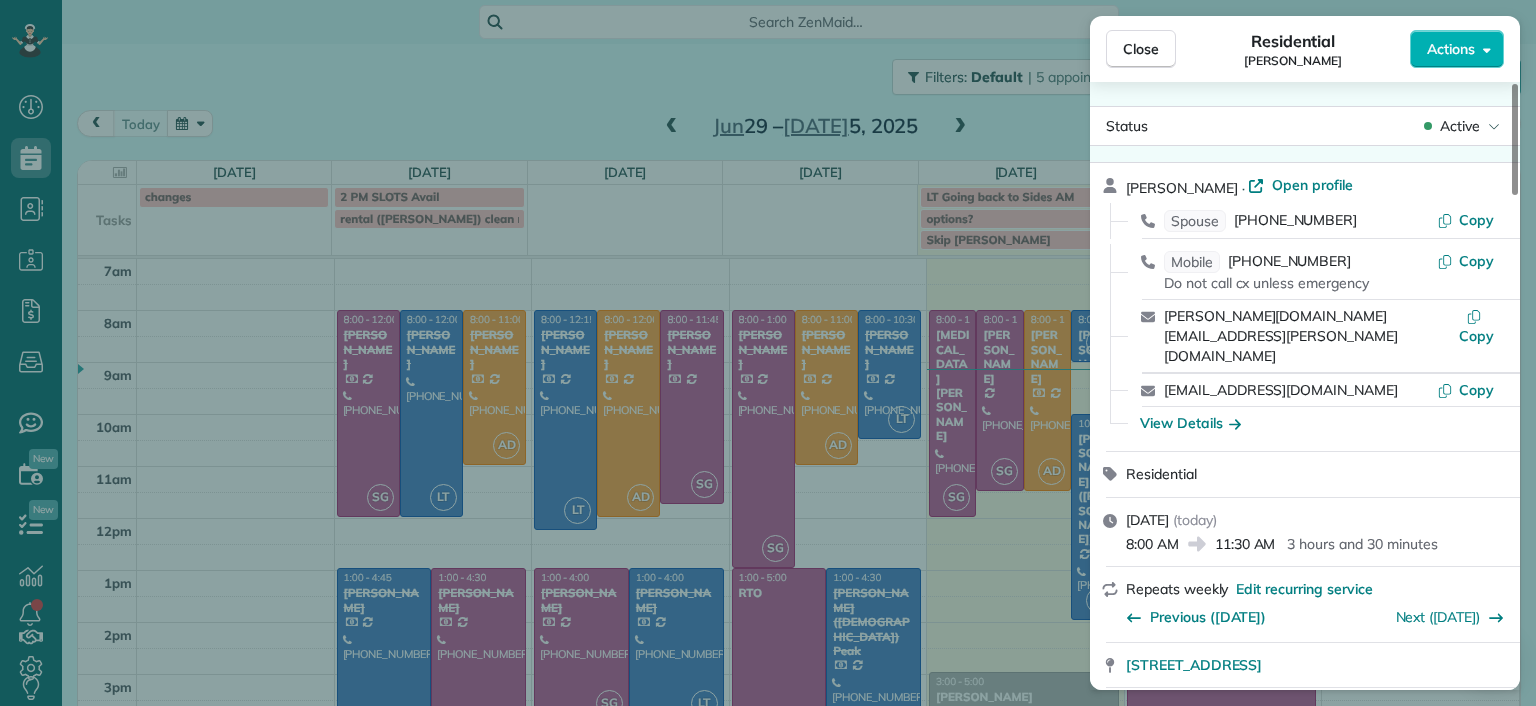 click on "Close Residential Brandon Fox Actions Status Active Brandon Fox · Open profile Spouse (804) 387-5344 Copy Mobile (804) 814-3598 Do not call cx unless emergency  Copy brandon.fox@comcast.net Copy arias3@comcast.net Copy View Details Residential Thursday, July 03, 2025 ( today ) 8:00 AM 11:30 AM 3 hours and 30 minutes Repeats weekly Edit recurring service Previous (Jun 27) Next (Jul 11) 3418 Hawthorne Avenue Richmond VA 23222 Service was not rated yet Setup ratings Cleaners Time in and out Assign Invite Cleaners Sophie   Gibbs 8:00 AM 11:30 AM Checklist Try Now Keep this appointment up to your standards. Stay on top of every detail, keep your cleaners organised, and your client happy. Assign a checklist Watch a 5 min demo Billing Billing actions Price $179.00 Overcharge $0.00 Discount $0.00 Coupon discount - Primary tax - Secondary tax - Total appointment price $179.00 Tips collected New feature! $0.00 Unpaid Mark as paid Total including tip $179.00 Get paid online in no-time! Charge customer credit card -   8" at bounding box center (768, 353) 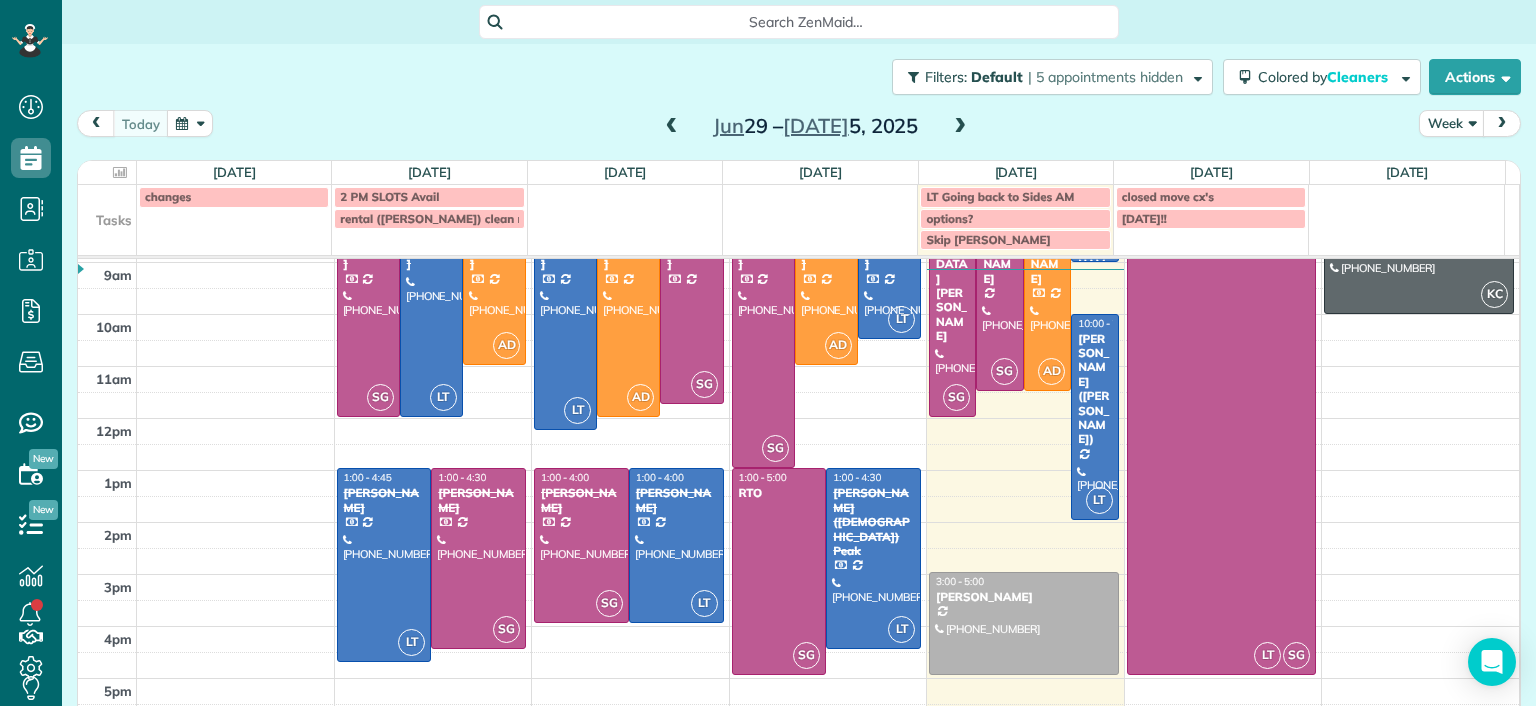 scroll, scrollTop: 0, scrollLeft: 0, axis: both 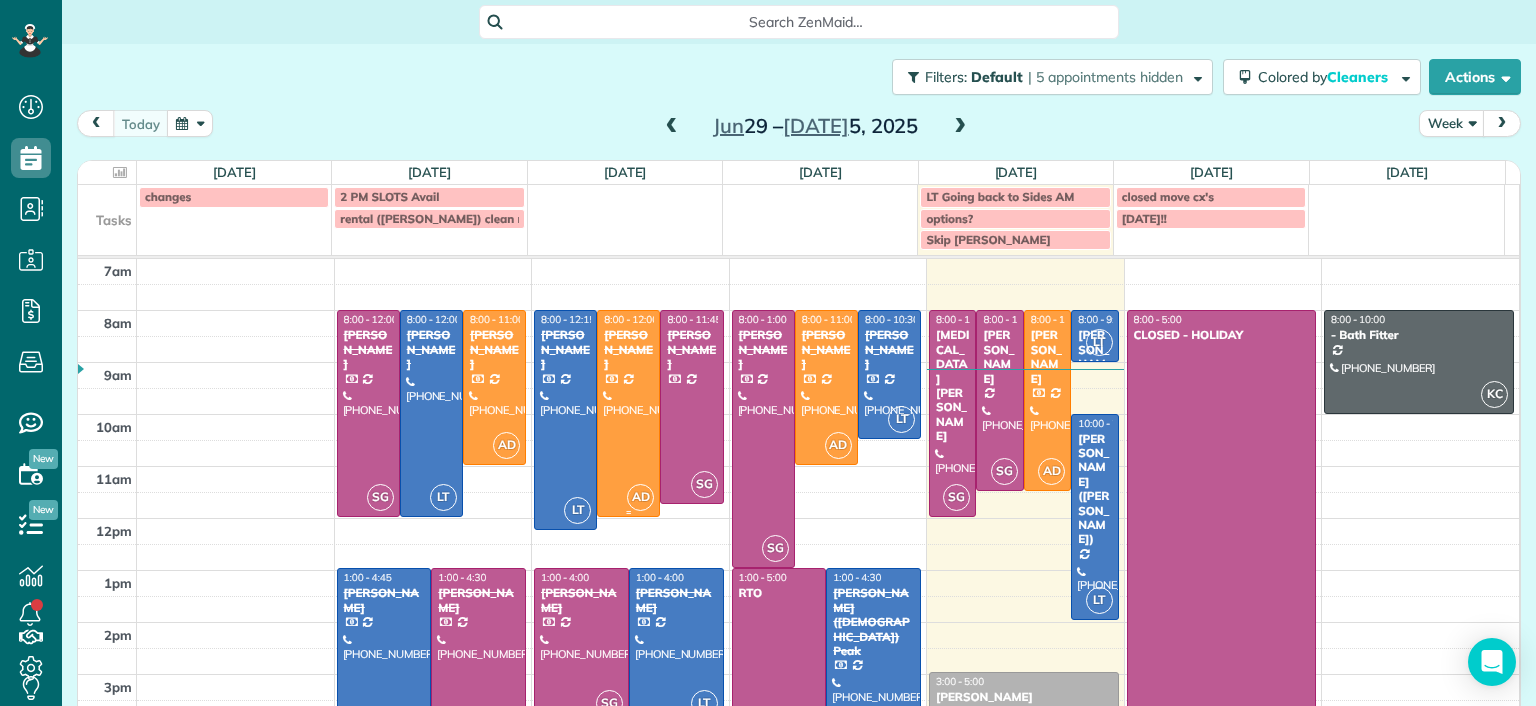 click at bounding box center (628, 413) 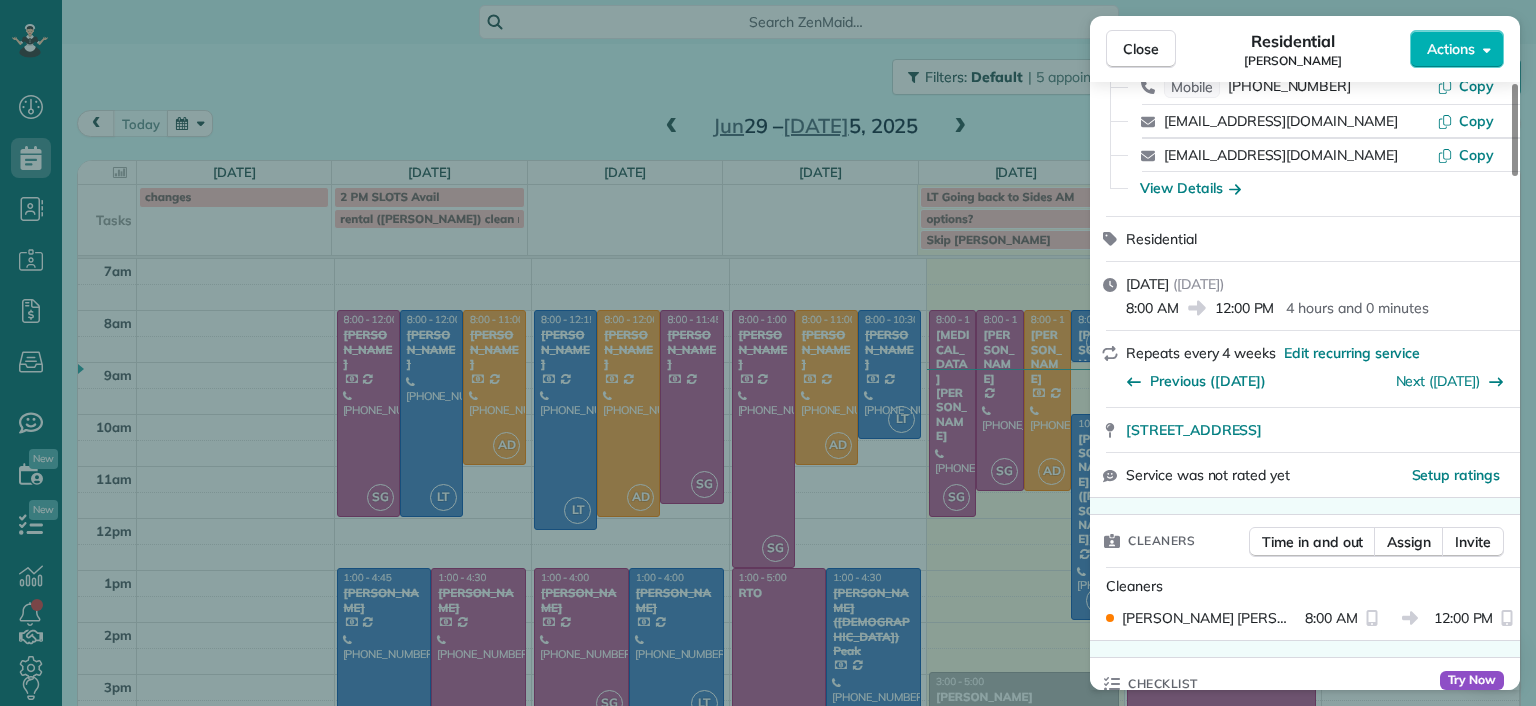 scroll, scrollTop: 0, scrollLeft: 0, axis: both 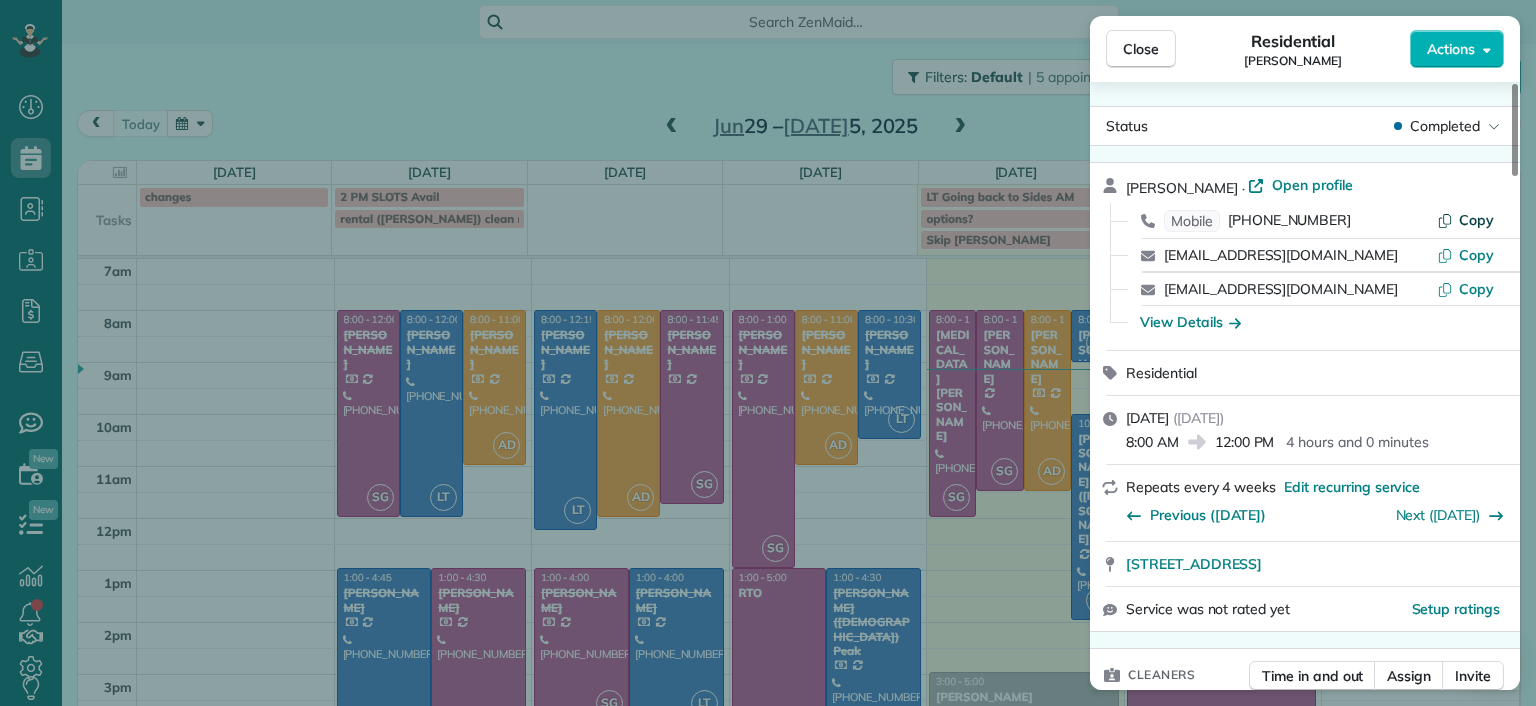 click on "Copy" at bounding box center (1476, 220) 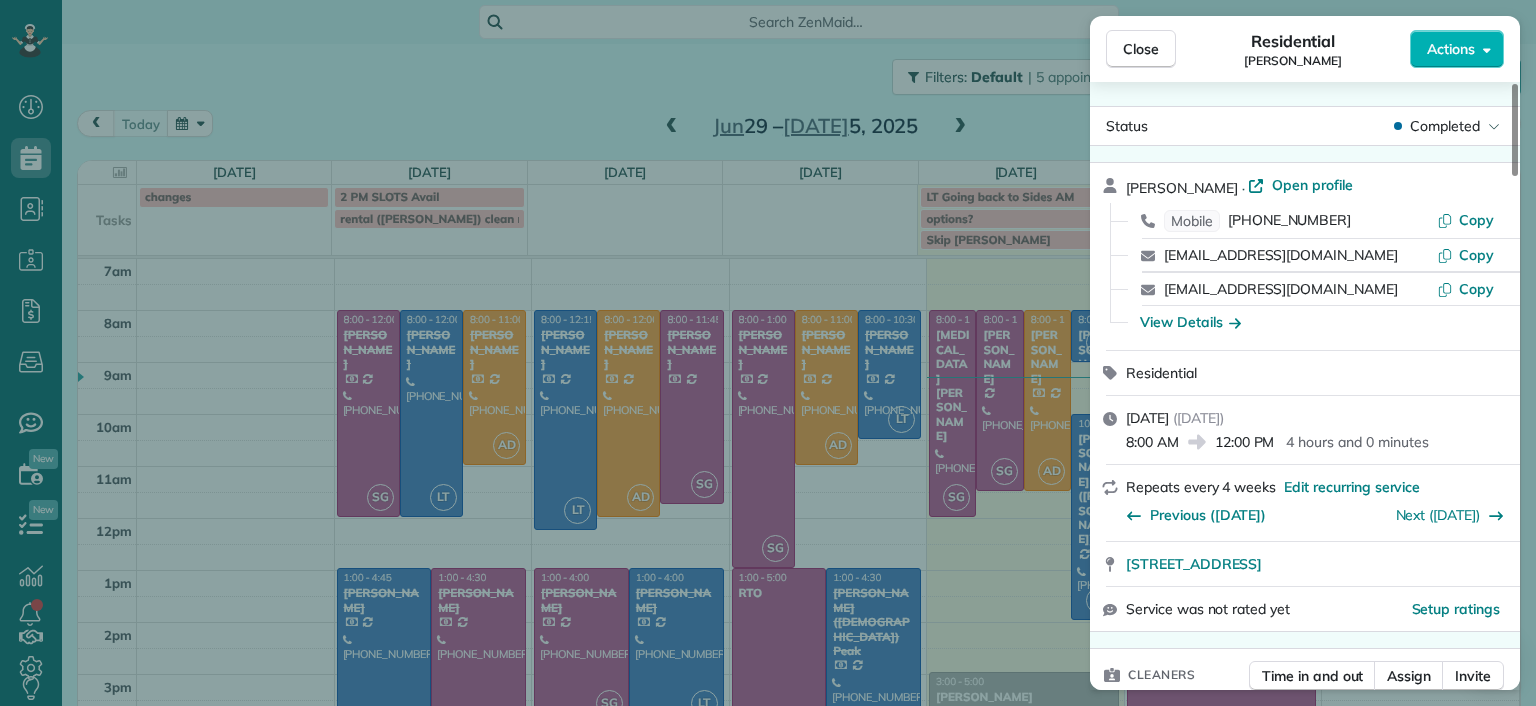 click on "Close Residential Bryan Killian Actions Status Completed Bryan Killian · Open profile Mobile (804) 337-0336 Copy hpnichols7@gmail.com Copy bkillian@liberty.edu Copy View Details Residential Tuesday, July 01, 2025 ( 2 days ago ) 8:00 AM 12:00 PM 4 hours and 0 minutes Repeats every 4 weeks Edit recurring service Previous (Jun 03) Next (Jul 29) 7730 Belmont Stakes Drive Midlothian VA 23112 Service was not rated yet Setup ratings Cleaners Time in and out Assign Invite Cleaners Ashley   Davis 8:00 AM 12:00 PM Checklist Try Now Keep this appointment up to your standards. Stay on top of every detail, keep your cleaners organised, and your client happy. Assign a checklist Watch a 5 min demo Billing Billing actions Price $204.00 Overcharge $0.00 Discount $0.00 Coupon discount - Primary tax - Secondary tax - Total appointment price $204.00 Tips collected New feature! $0.00 Paid by card Total including tip $204.00 Get paid online in no-time! Send an invoice and reward your cleaners with tips Charge customer credit card" at bounding box center (768, 353) 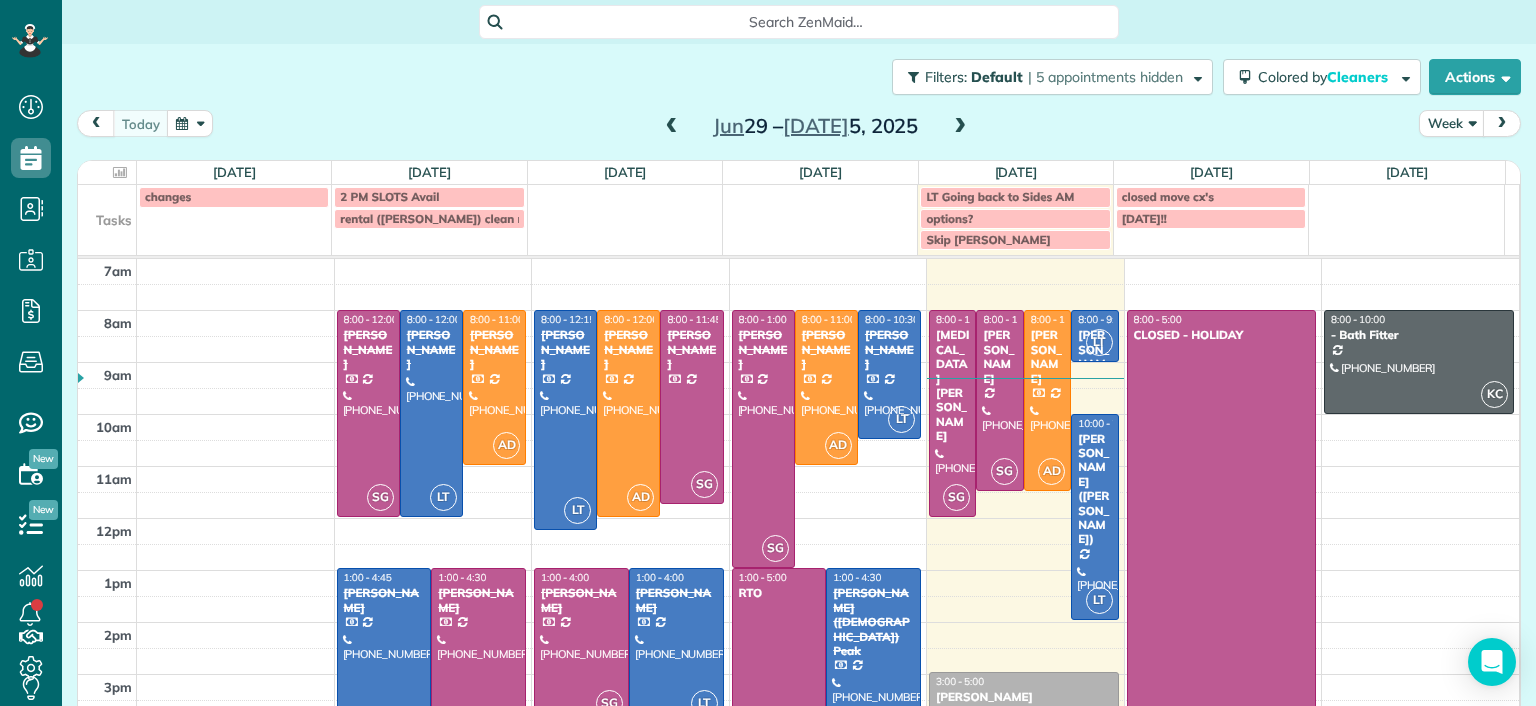 click at bounding box center [960, 127] 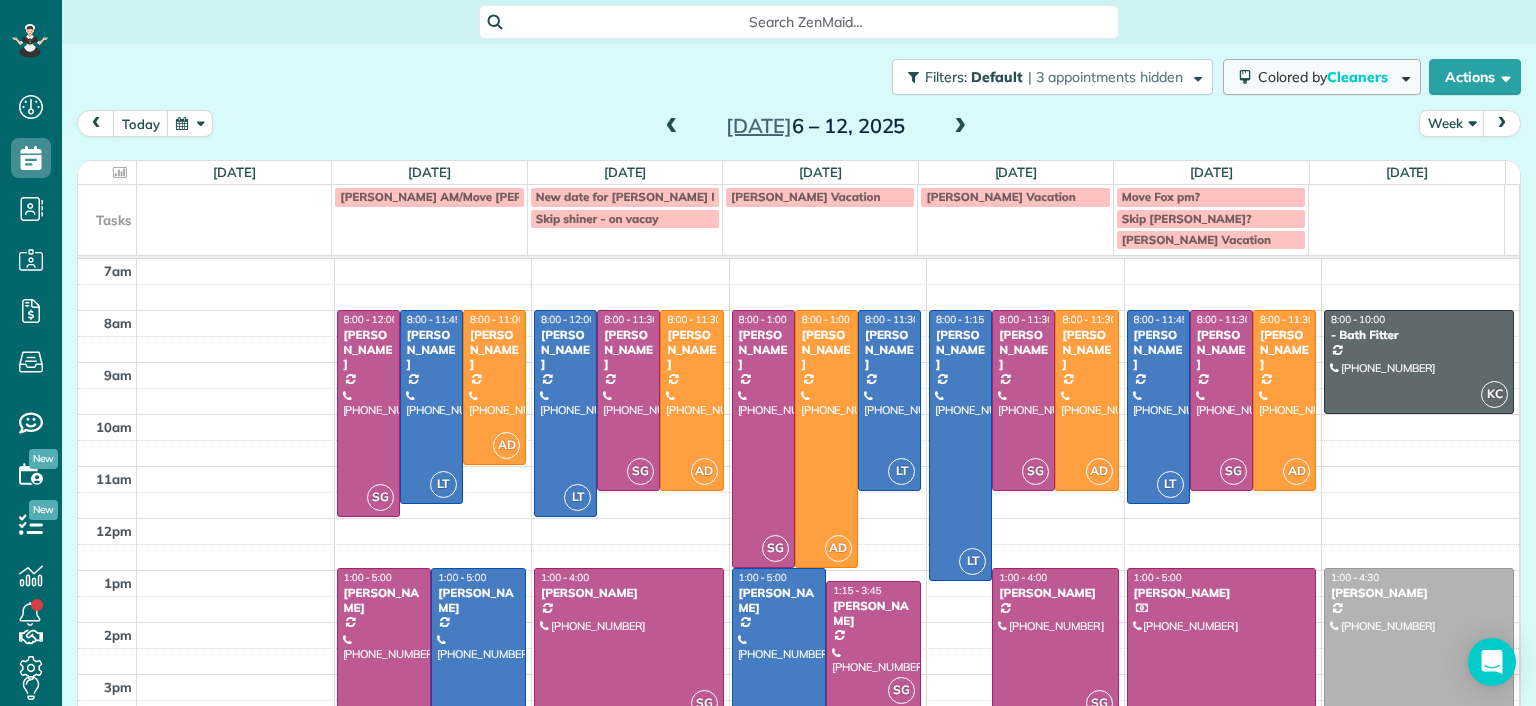 click on "Colored by  Cleaners" at bounding box center [1322, 77] 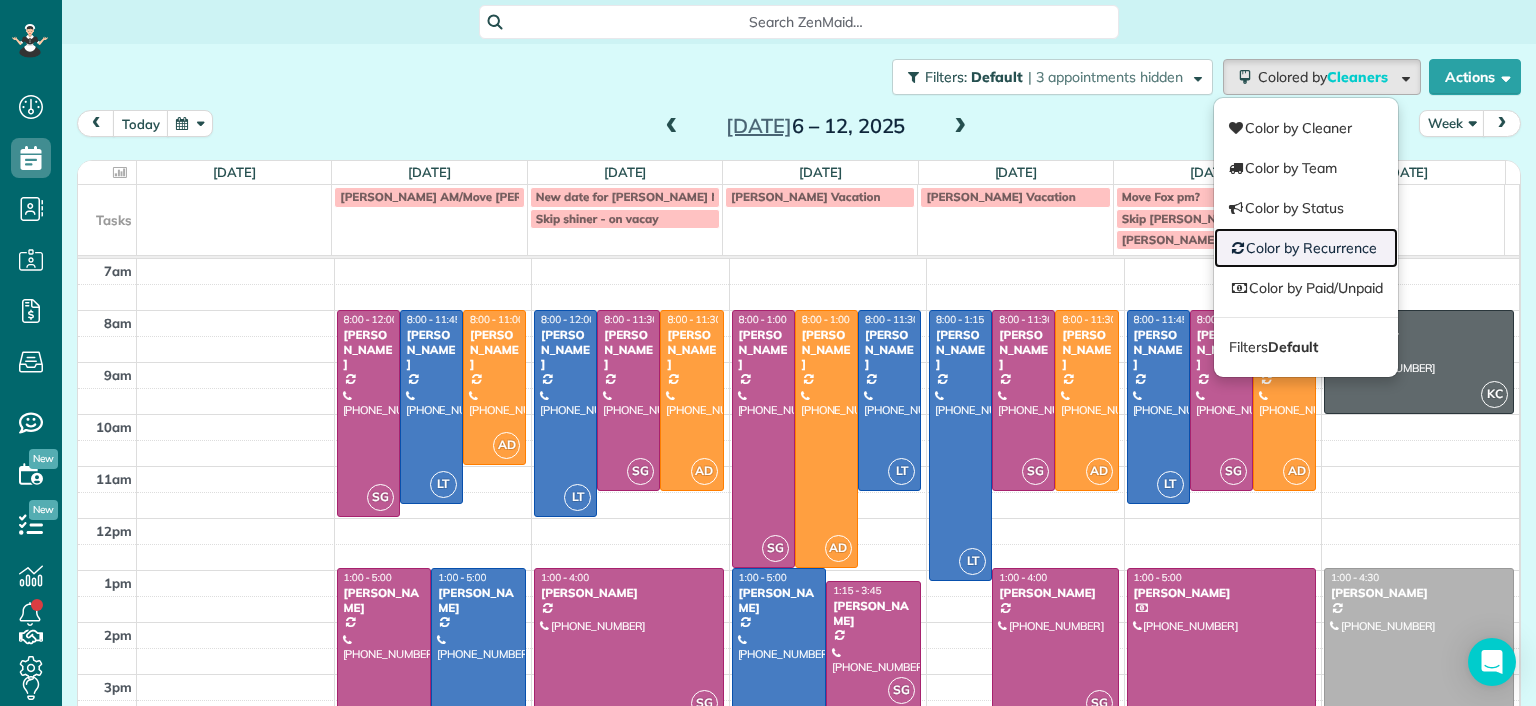 click on "Color by Recurrence" at bounding box center [1306, 248] 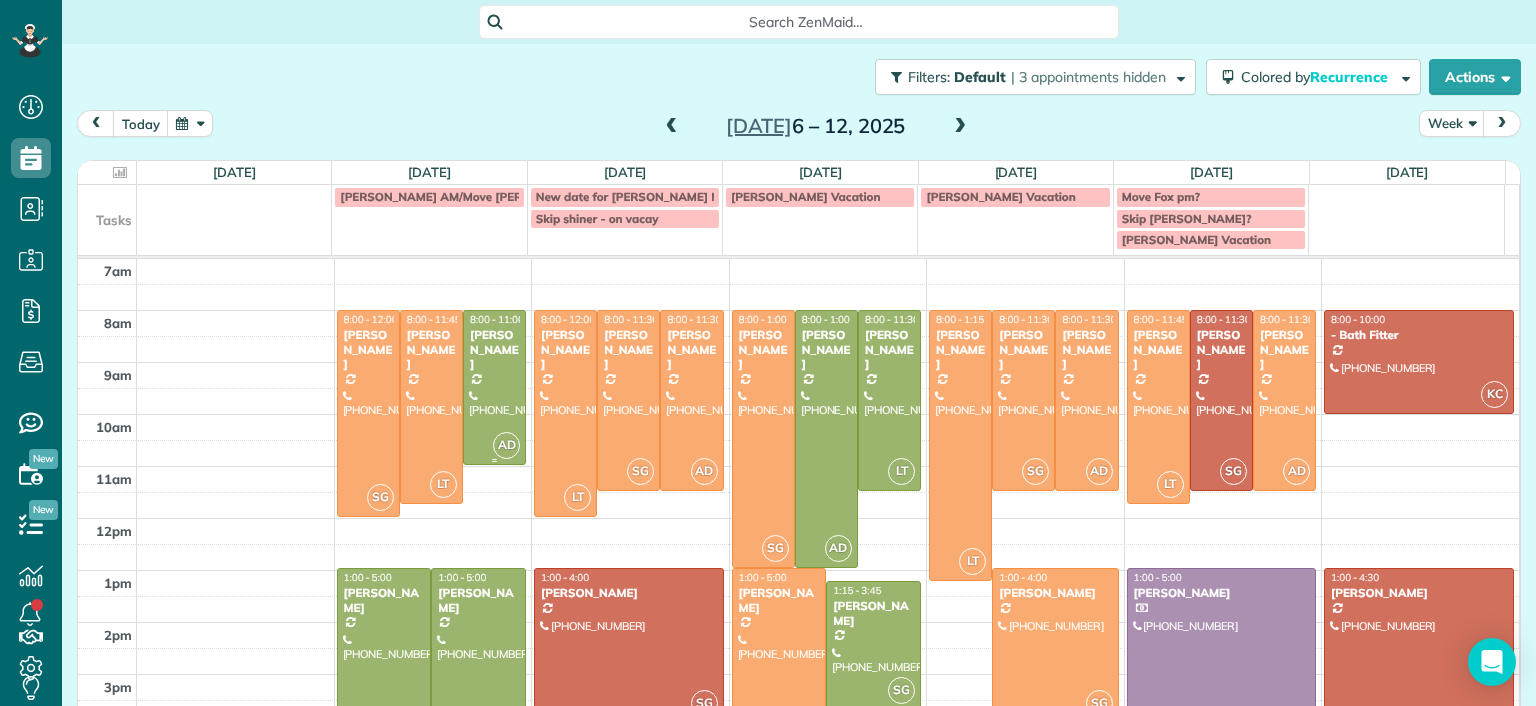click at bounding box center (494, 387) 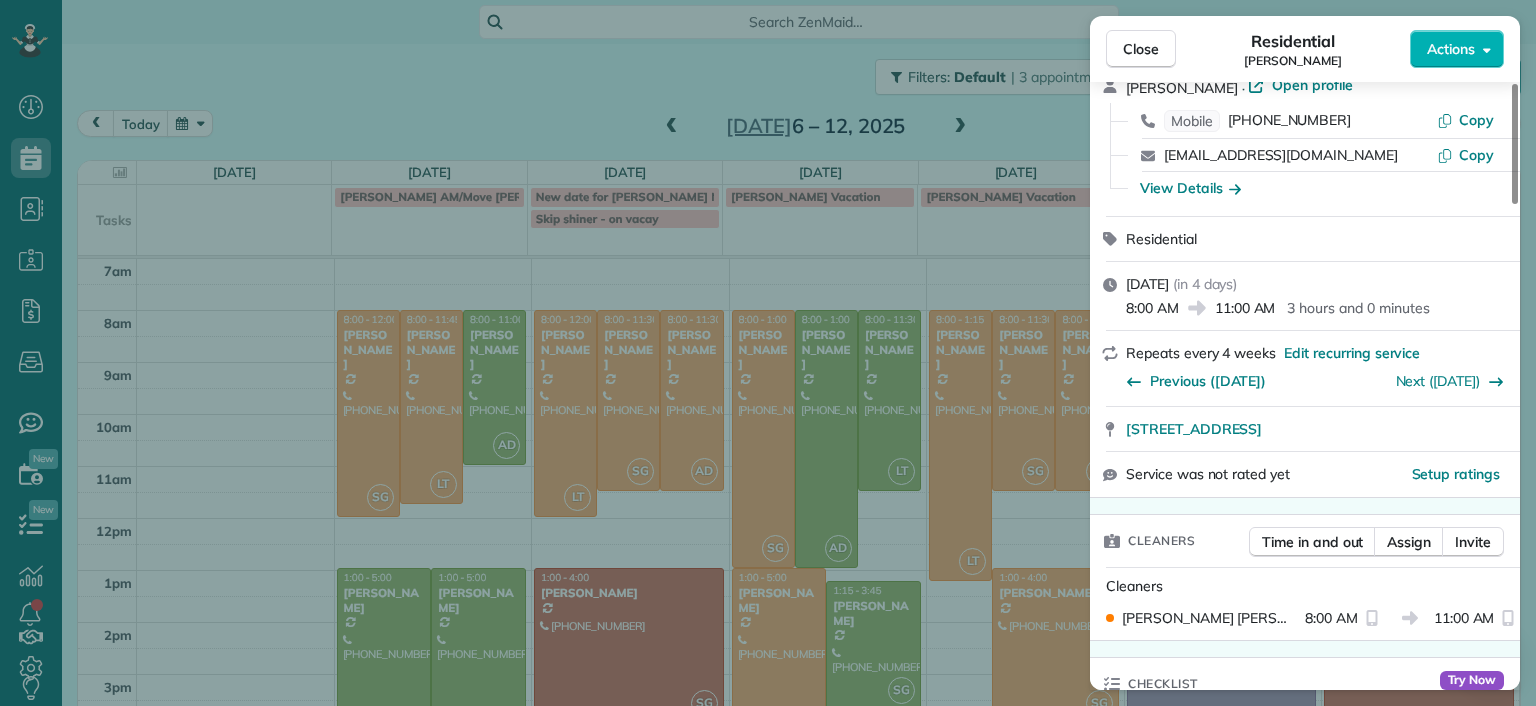 scroll, scrollTop: 0, scrollLeft: 0, axis: both 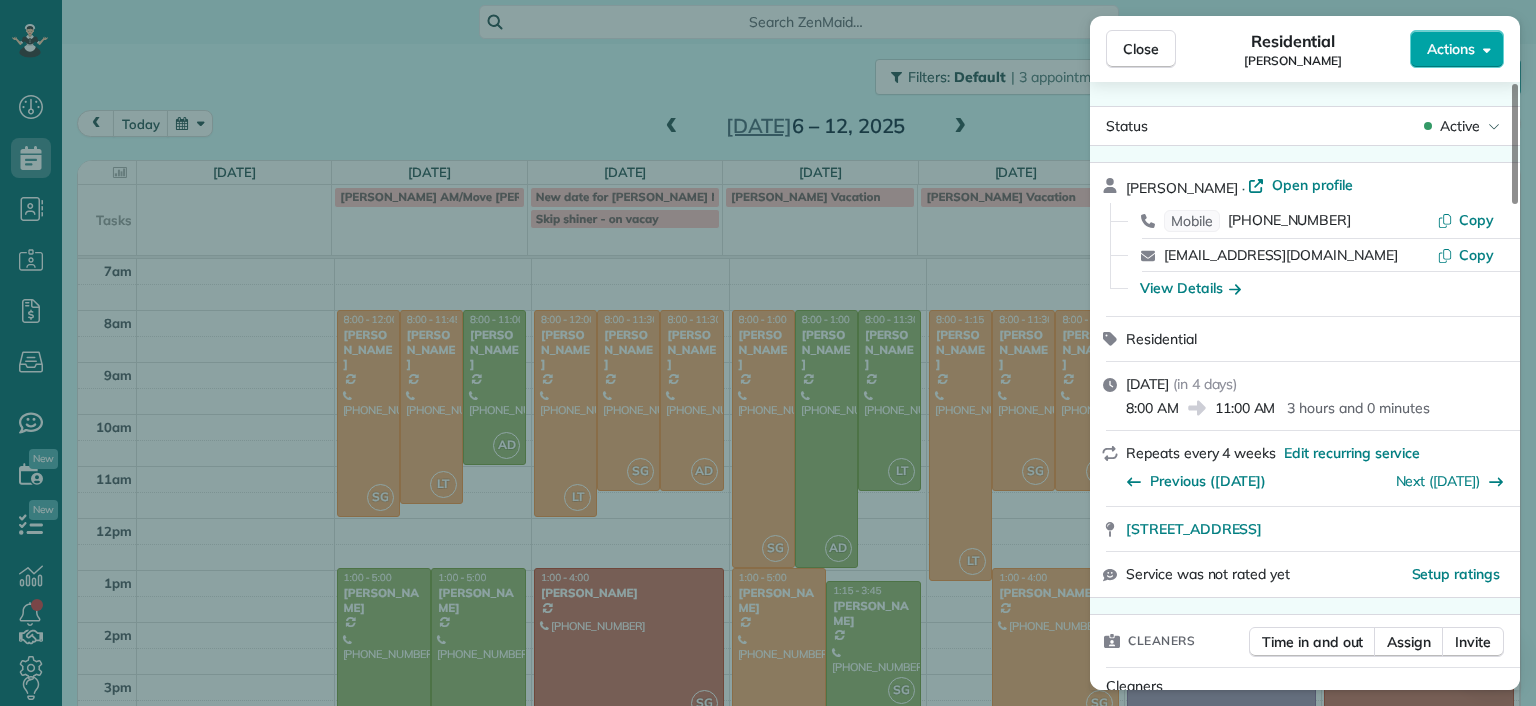 click on "Actions" at bounding box center (1457, 49) 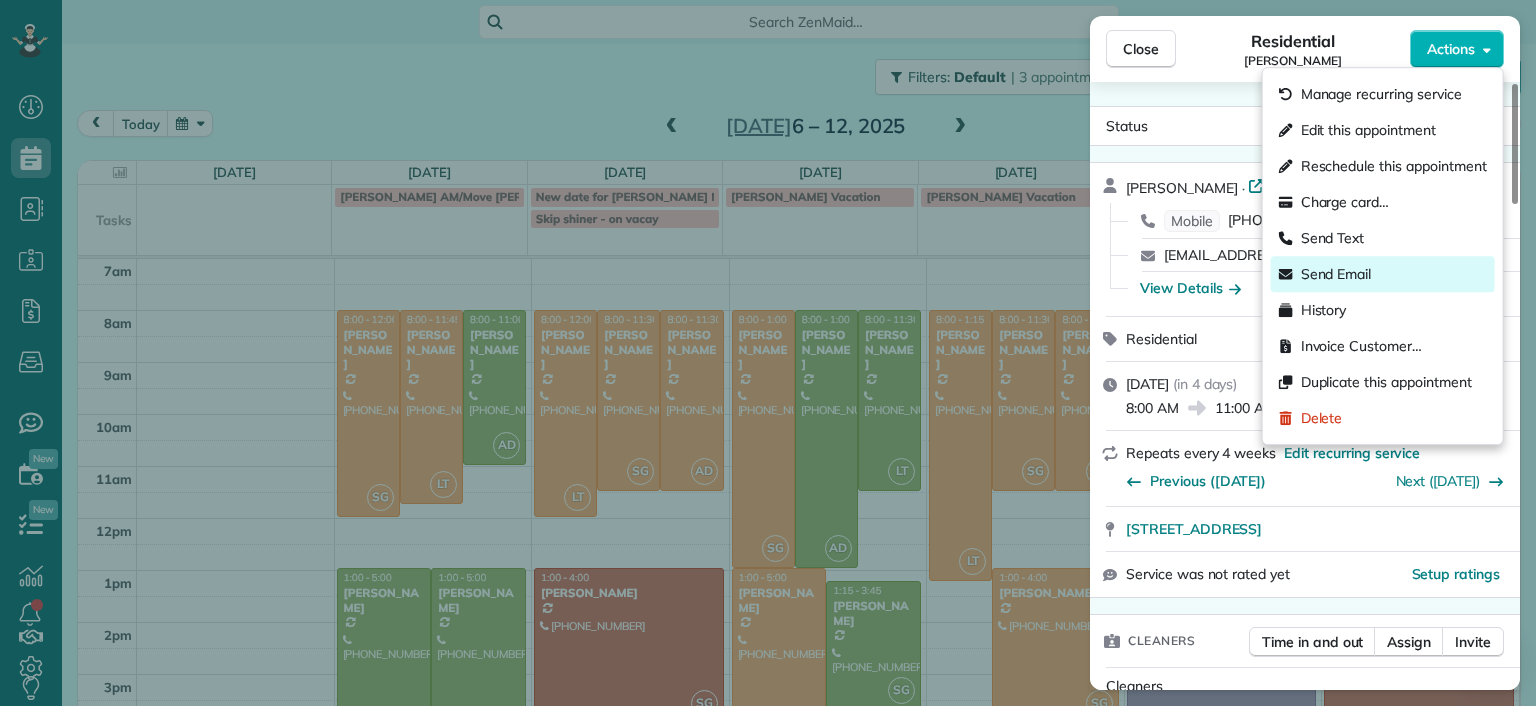 drag, startPoint x: 1319, startPoint y: 279, endPoint x: 1324, endPoint y: 270, distance: 10.29563 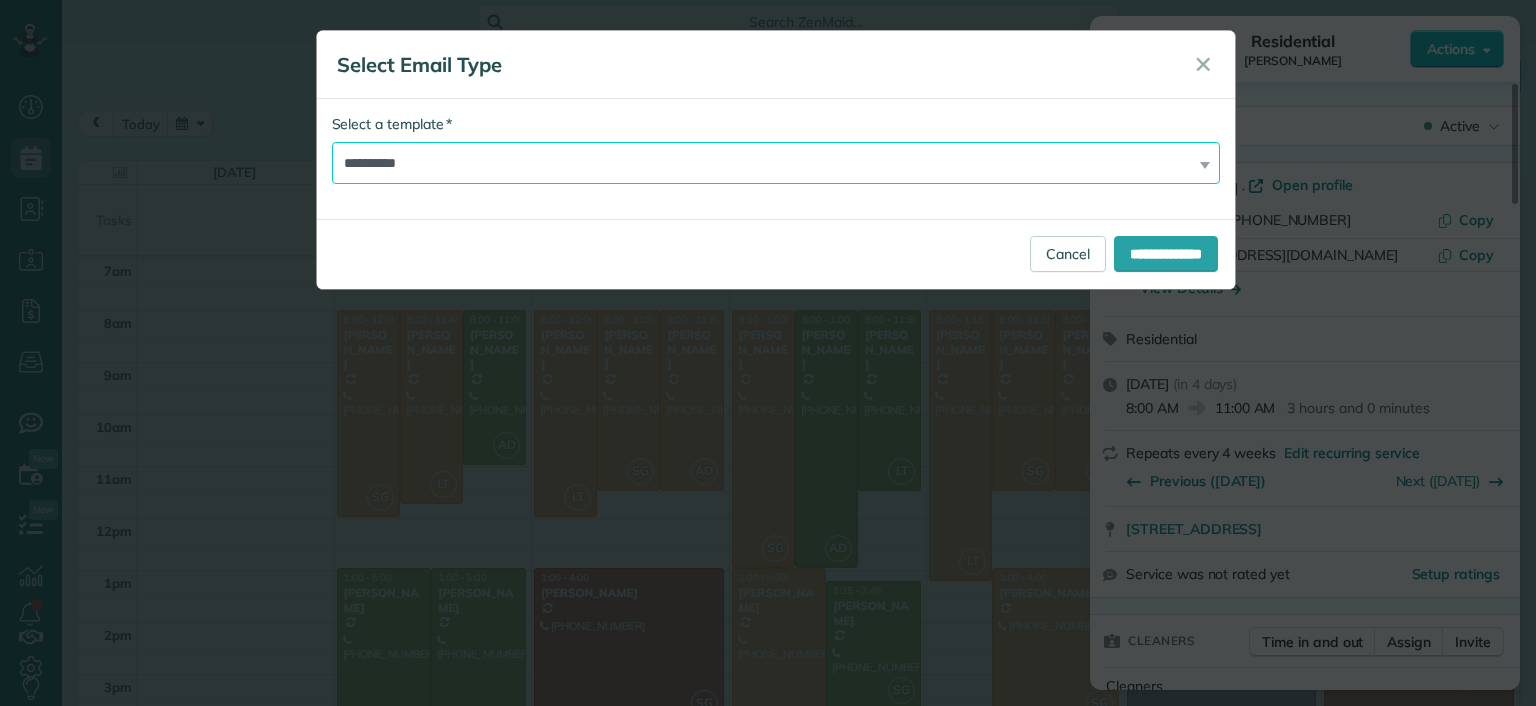 click on "**********" at bounding box center (776, 163) 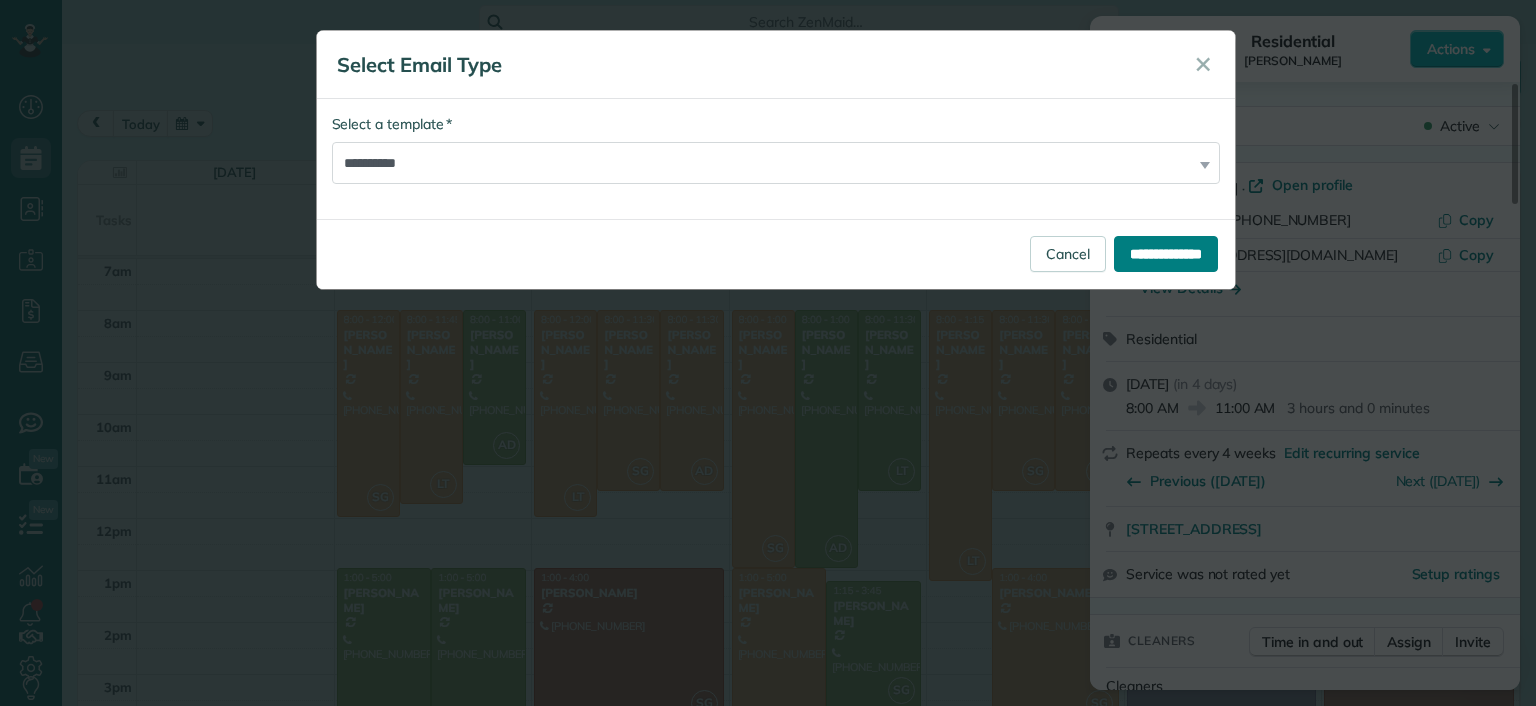 click on "**********" at bounding box center (1166, 254) 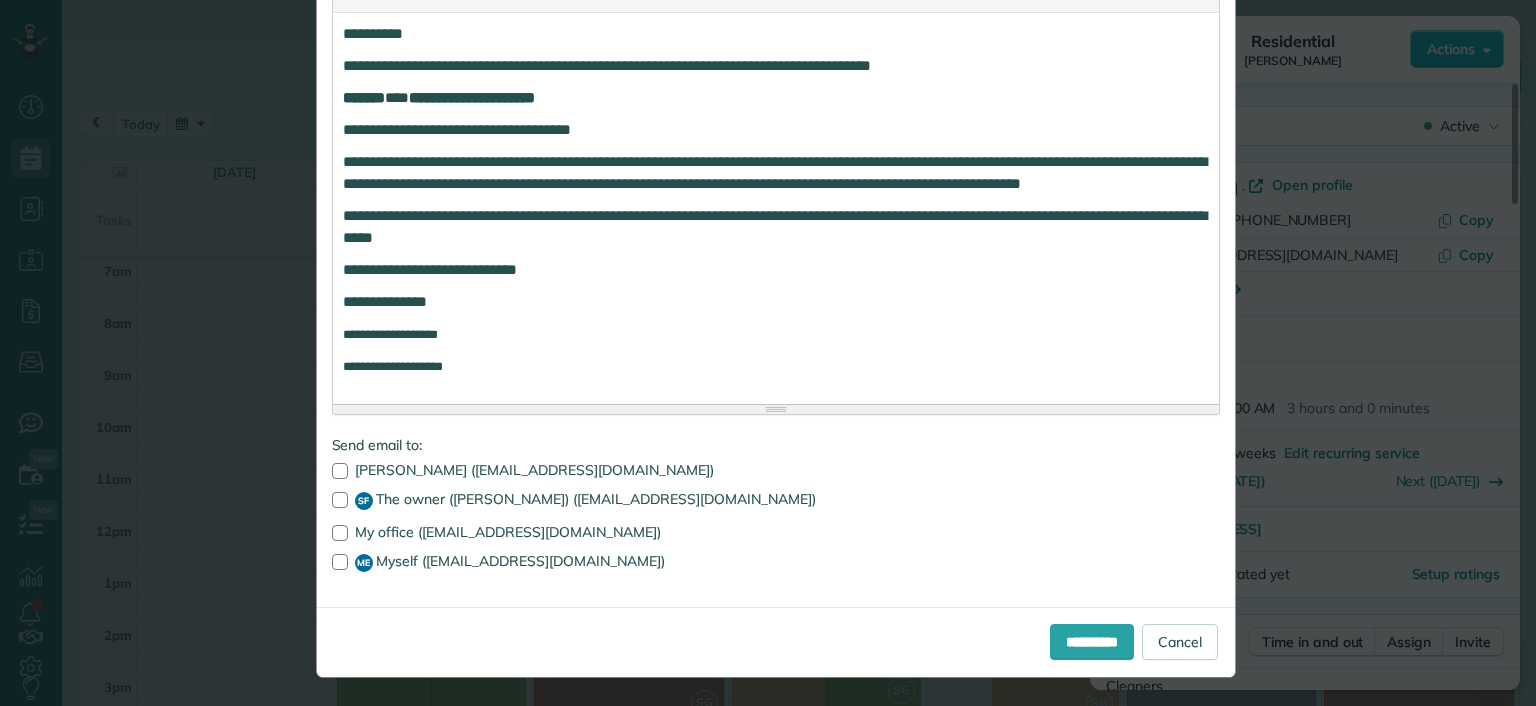 scroll, scrollTop: 386, scrollLeft: 0, axis: vertical 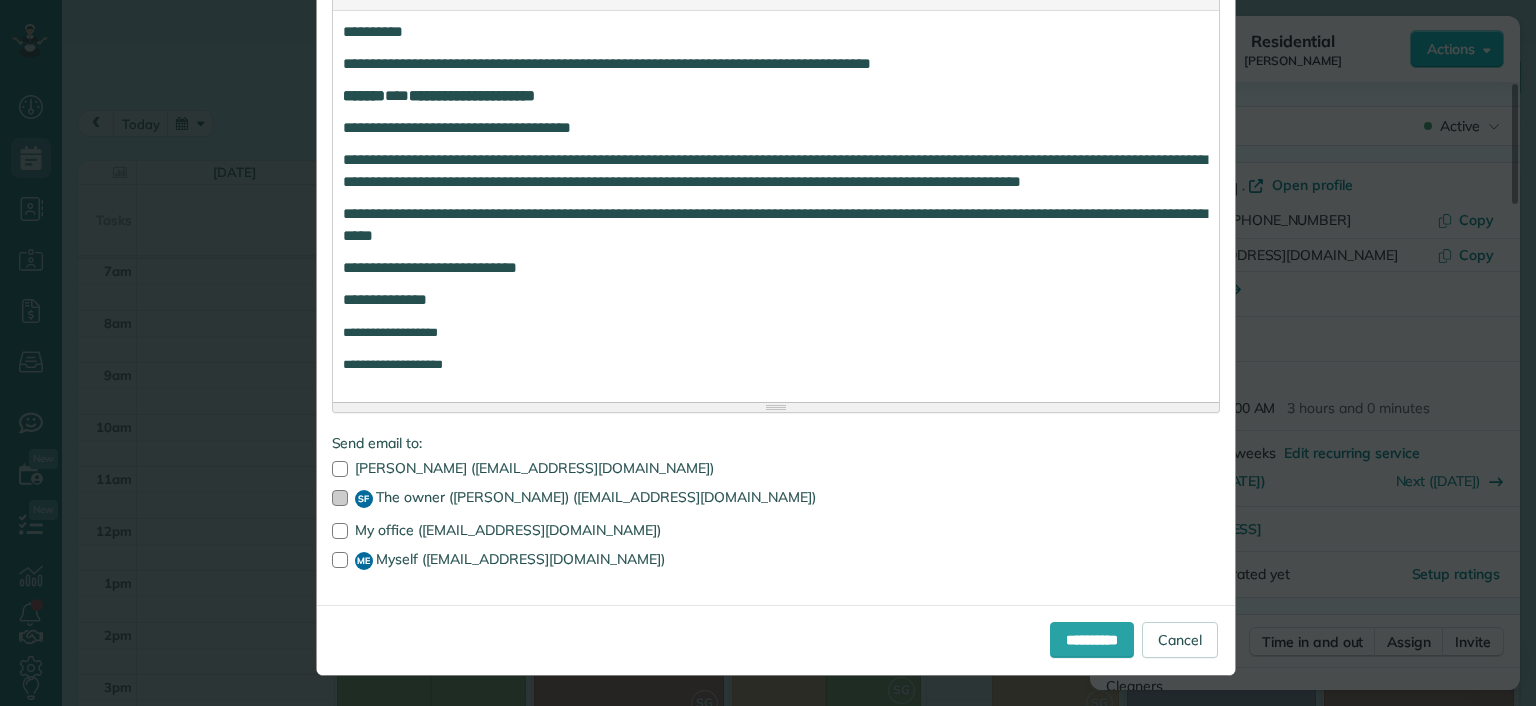 click at bounding box center (340, 498) 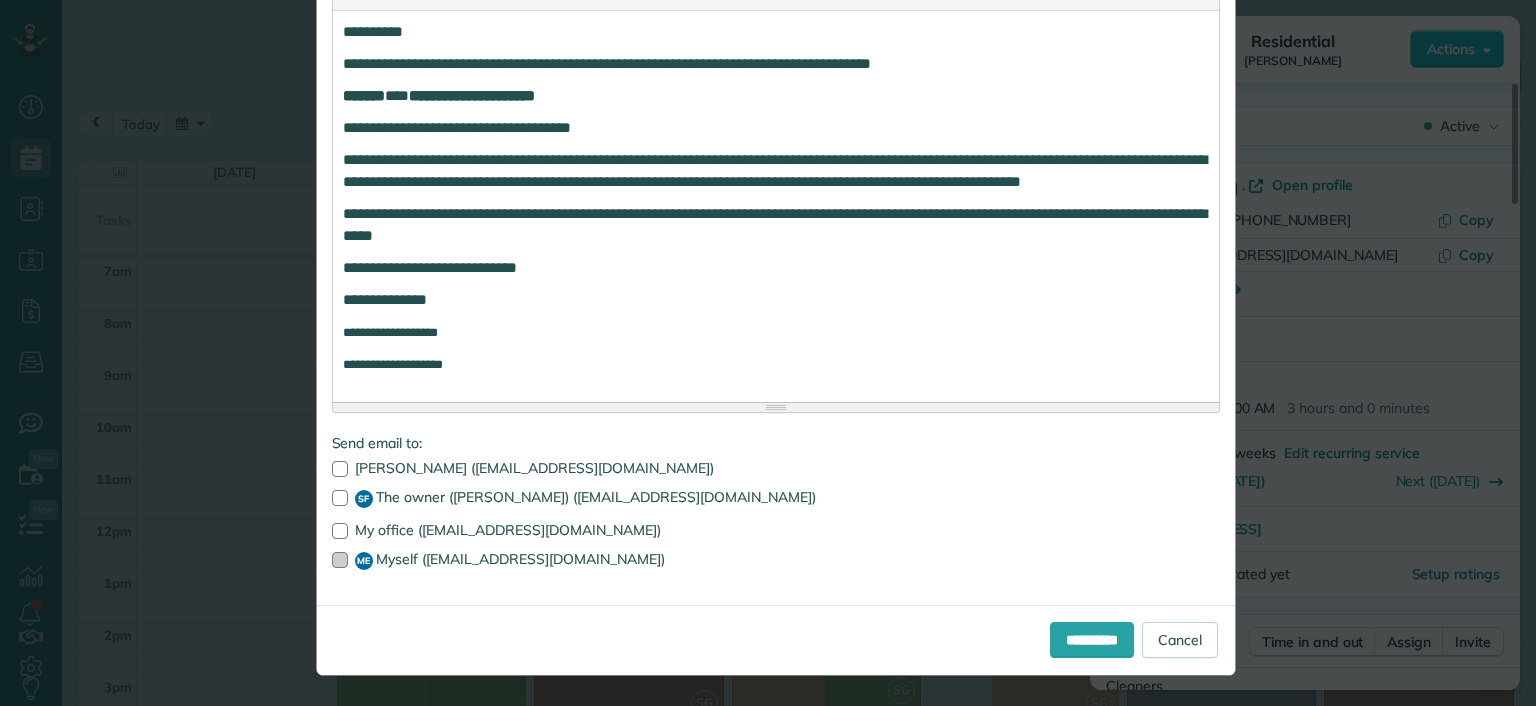 click at bounding box center (340, 560) 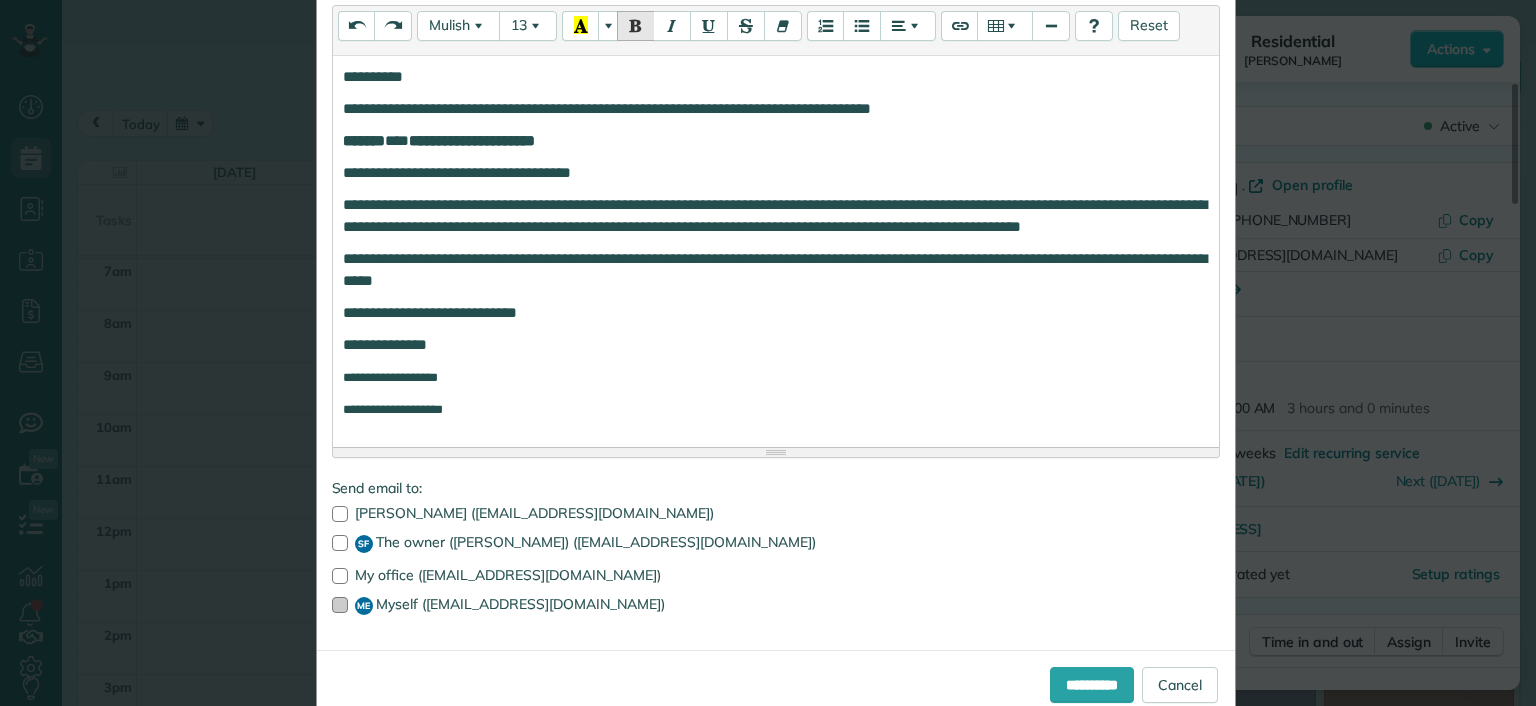 scroll, scrollTop: 386, scrollLeft: 0, axis: vertical 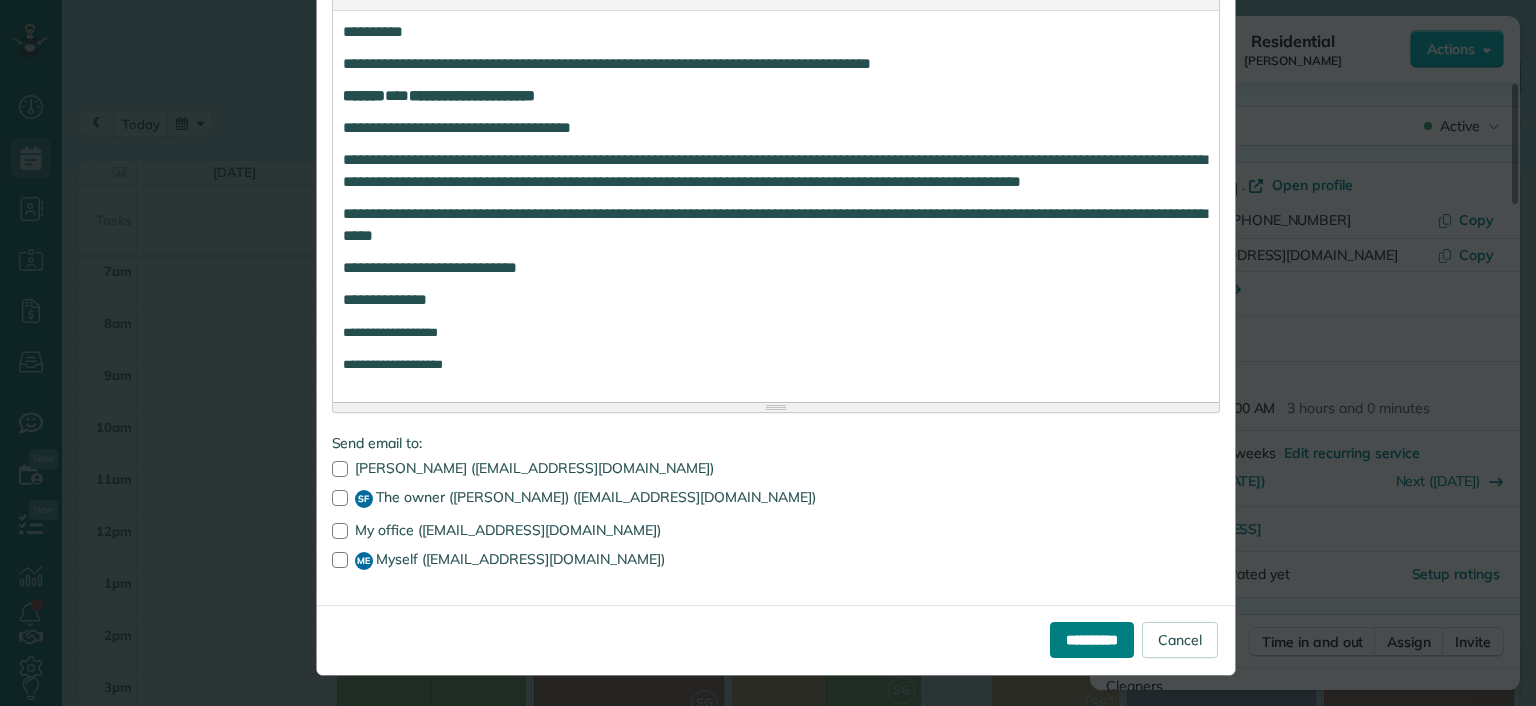 click on "**********" at bounding box center (1092, 640) 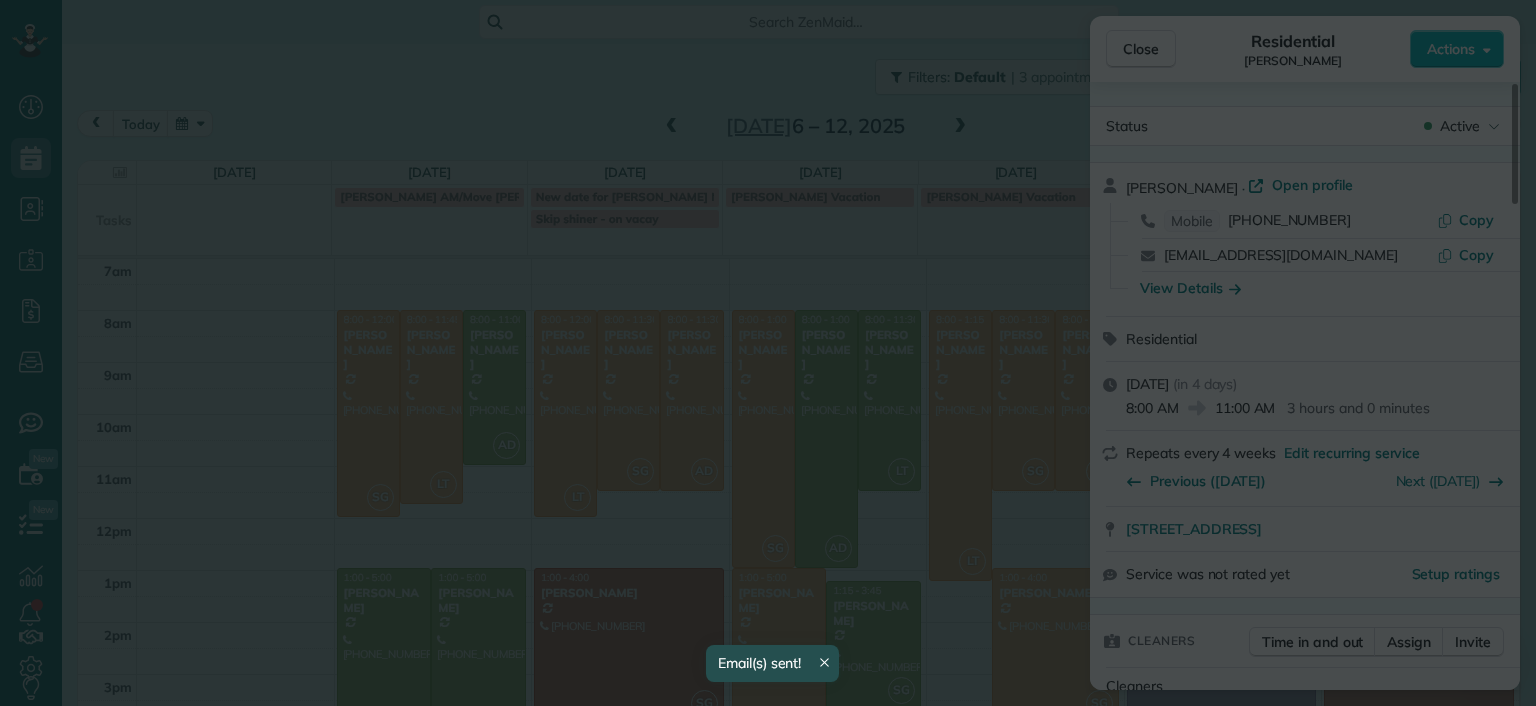 scroll, scrollTop: 0, scrollLeft: 0, axis: both 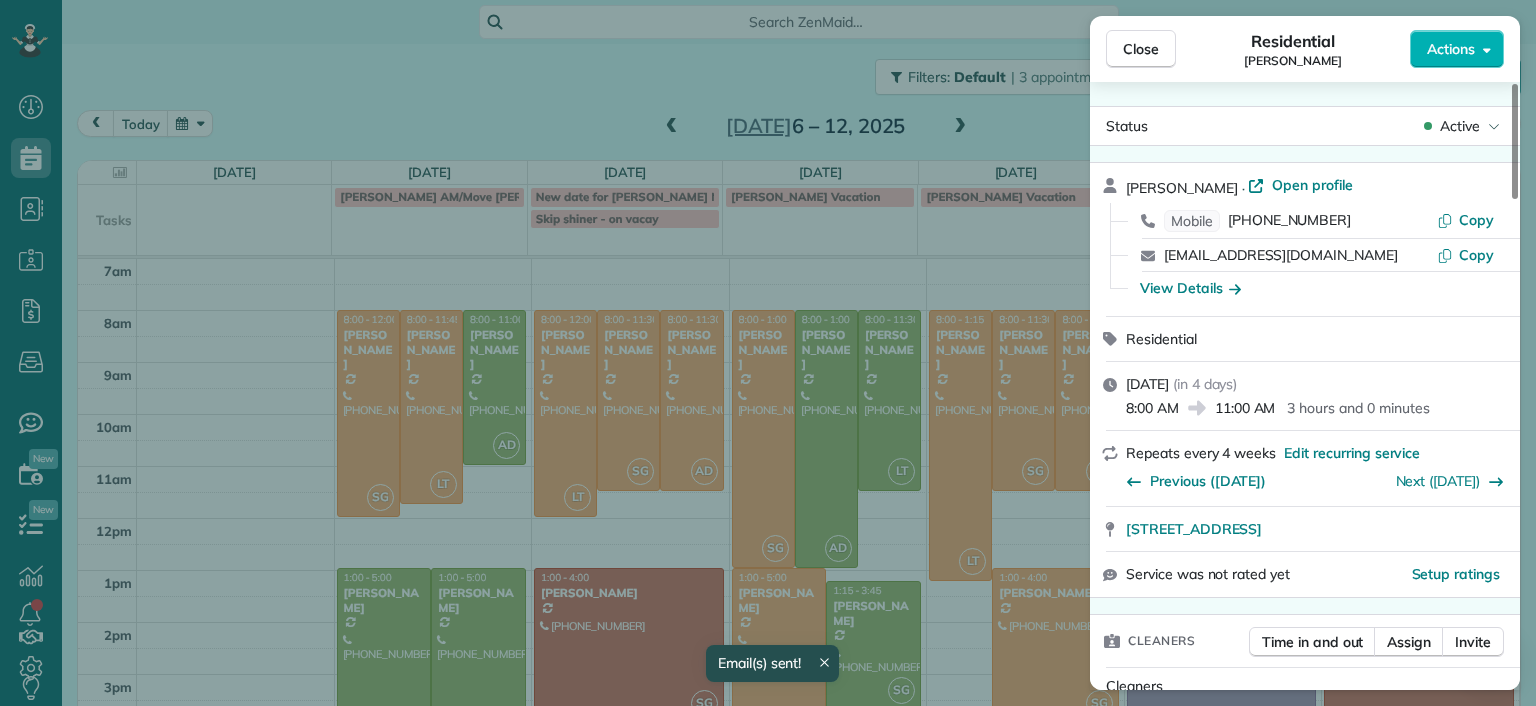 click on "Close Residential Lesley Bruno Actions Status Active Lesley Bruno · Open profile Mobile (804) 836-4658 Copy lesleyhbruno@gmail.com Copy View Details Residential Monday, July 07, 2025 ( in 4 days ) 8:00 AM 11:00 AM 3 hours and 0 minutes Repeats every 4 weeks Edit recurring service Previous (Jun 11) Next (Aug 04) 807 West 47th Street Richmond VA 23225 Service was not rated yet Setup ratings Cleaners Time in and out Assign Invite Cleaners Ashley   Davis 8:00 AM 11:00 AM Checklist Try Now Keep this appointment up to your standards. Stay on top of every detail, keep your cleaners organised, and your client happy. Assign a checklist Watch a 5 min demo Billing Billing actions Price $153.00 Overcharge $0.00 Discount $0.00 Coupon discount - Primary tax - Secondary tax - Total appointment price $153.00 Tips collected New feature! $0.00 Unpaid Mark as paid Total including tip $153.00 Get paid online in no-time! Send an invoice and reward your cleaners with tips Charge customer credit card Appointment custom fields - 6" at bounding box center [768, 353] 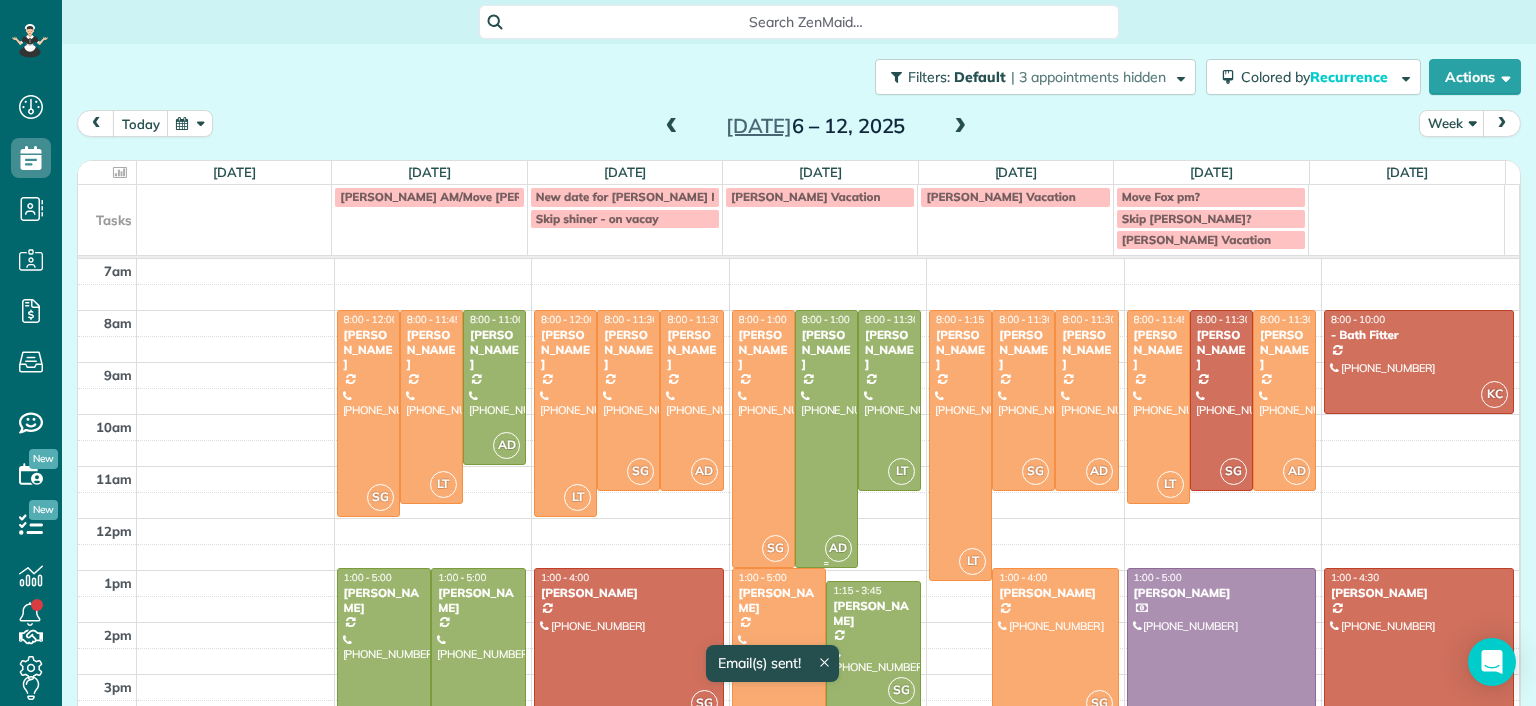 click at bounding box center (826, 439) 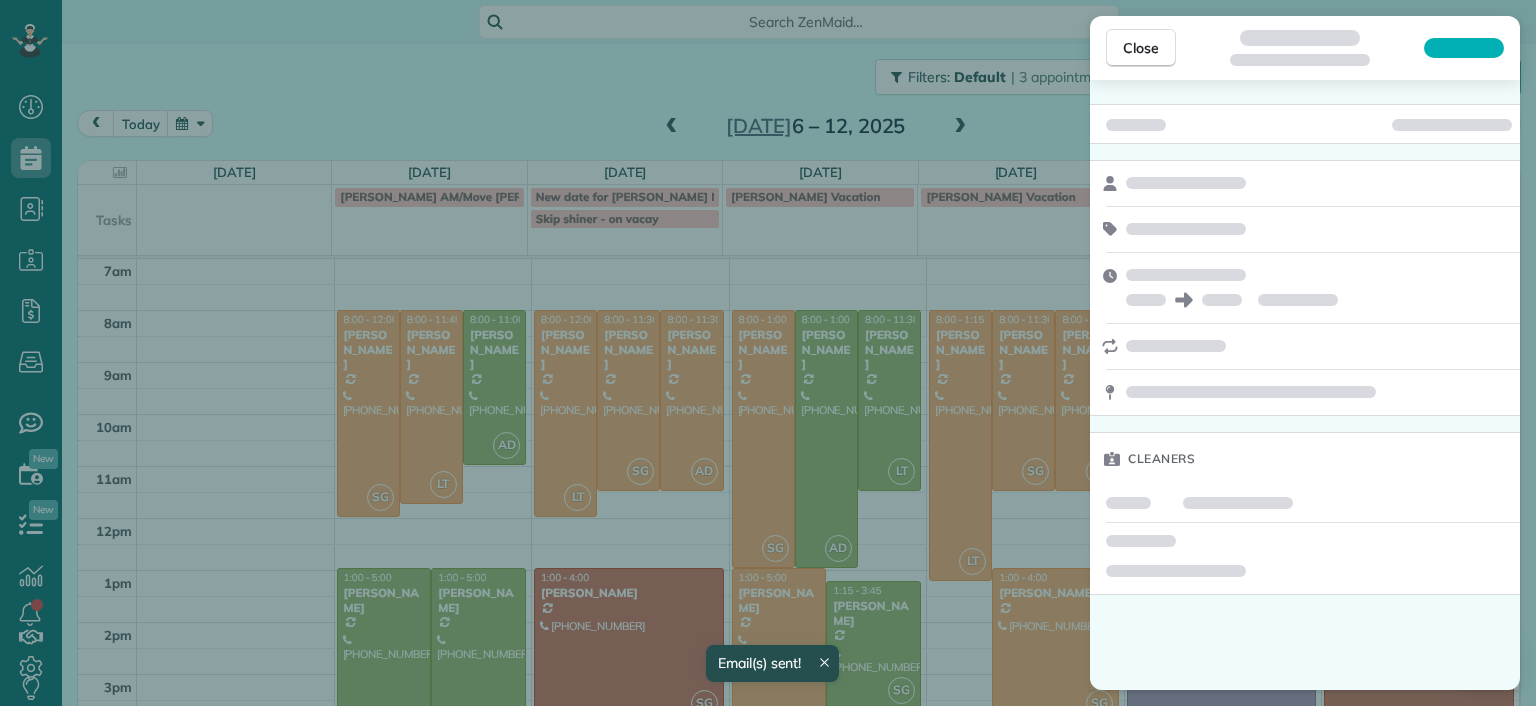 click on "Close   Cleaners" at bounding box center (768, 353) 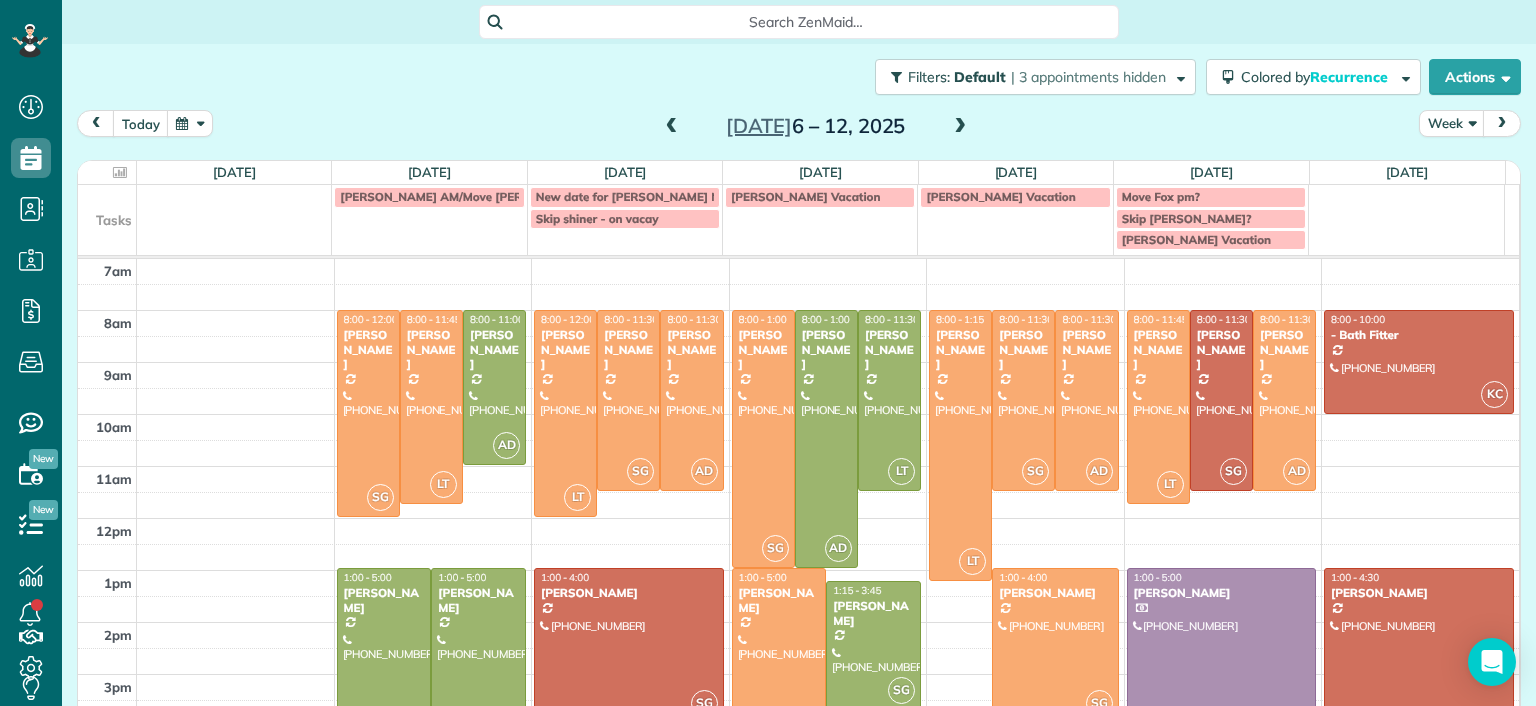 click at bounding box center [384, 671] 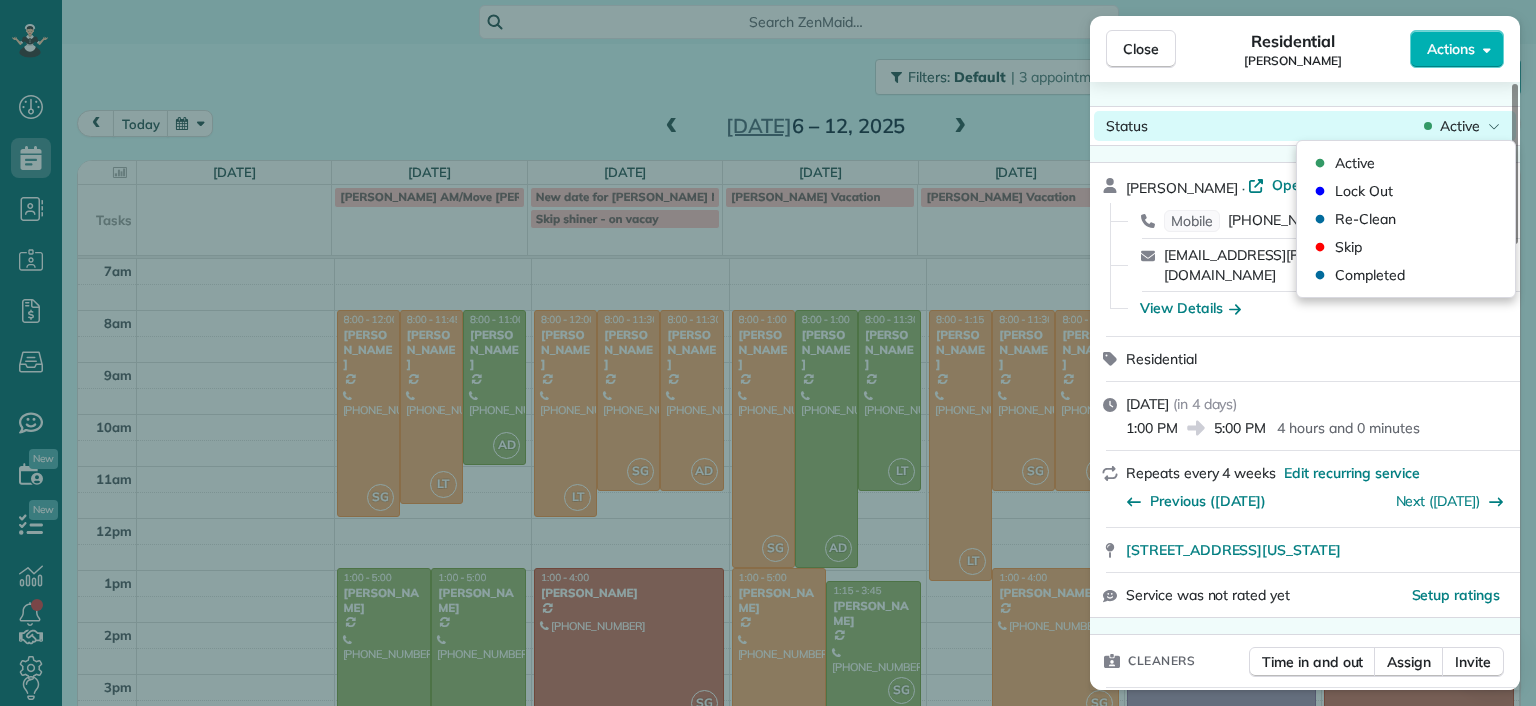 click 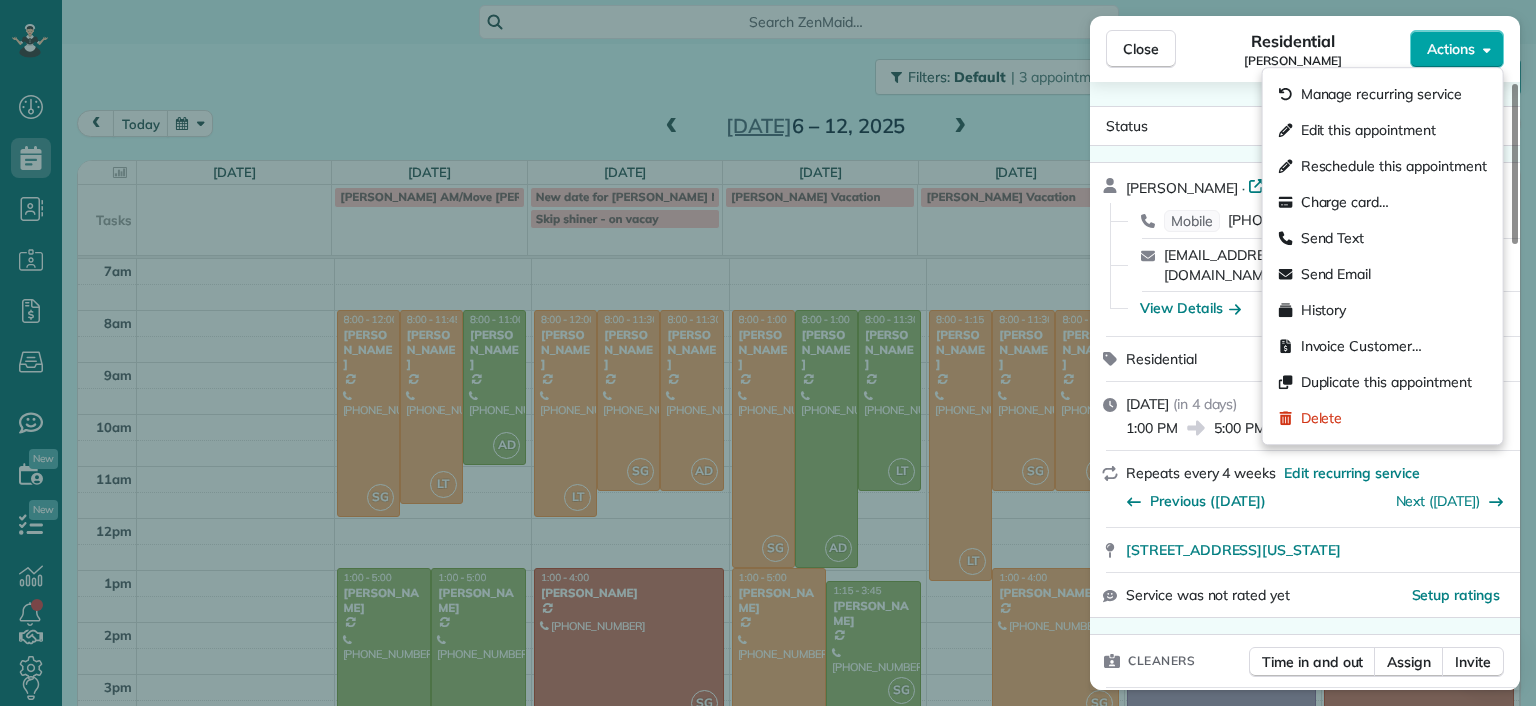 click on "Actions" at bounding box center [1457, 49] 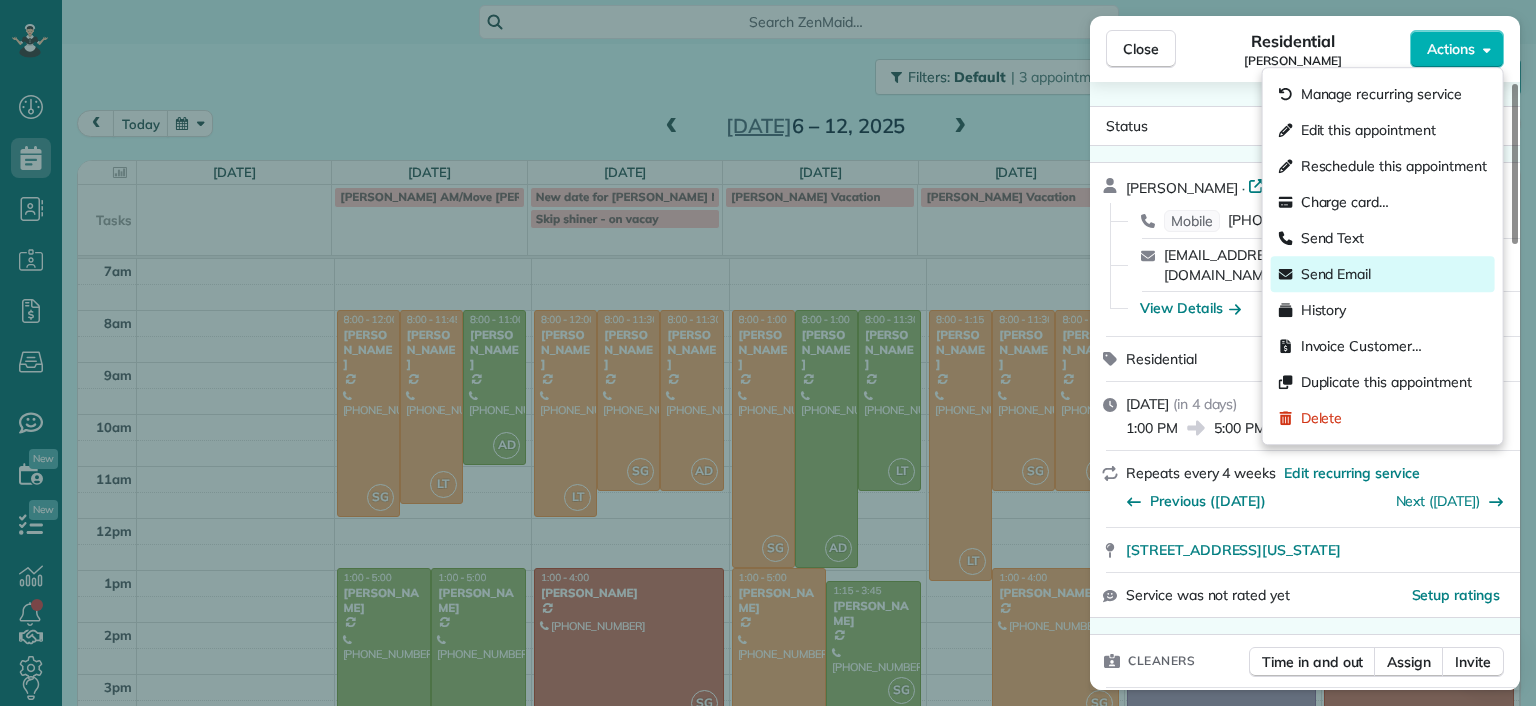 click on "Send Email" at bounding box center [1336, 274] 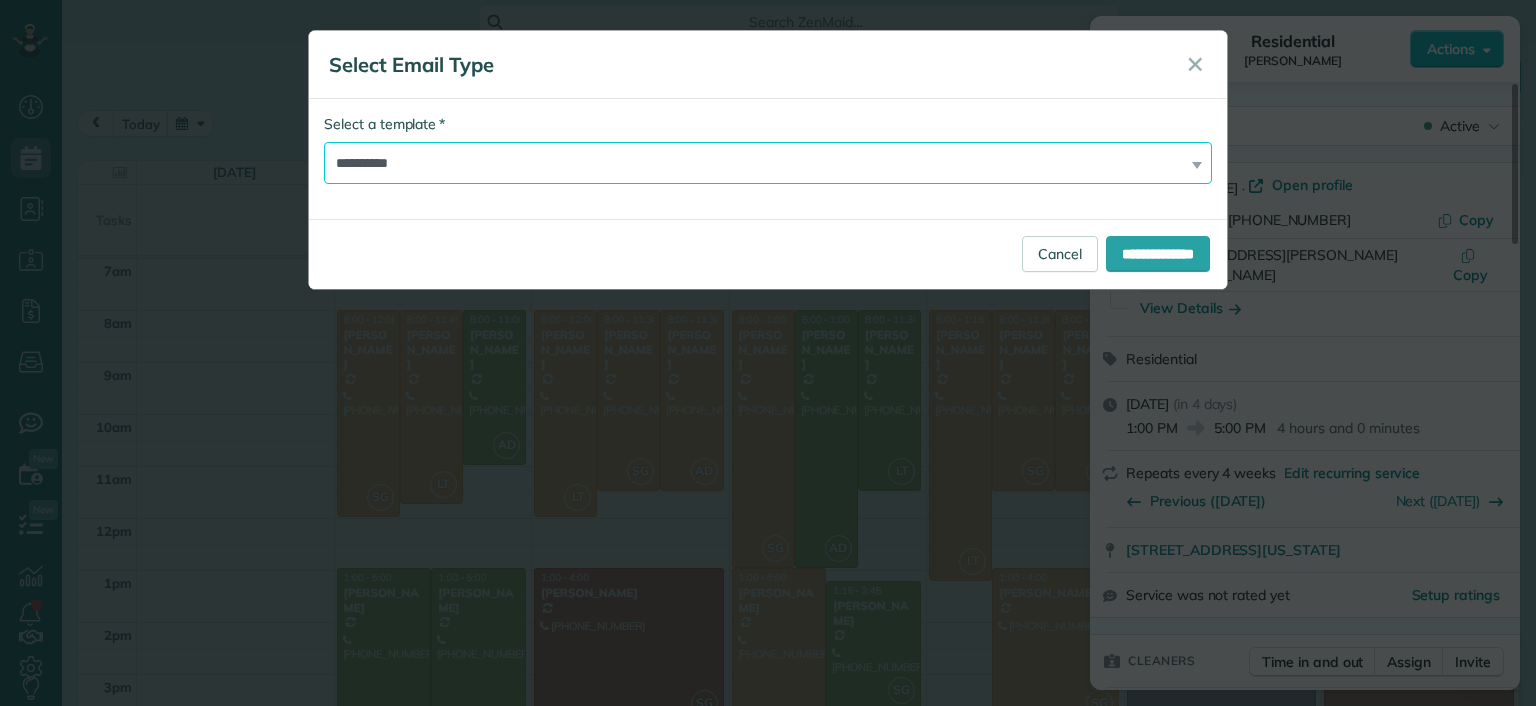 click on "**********" at bounding box center (768, 163) 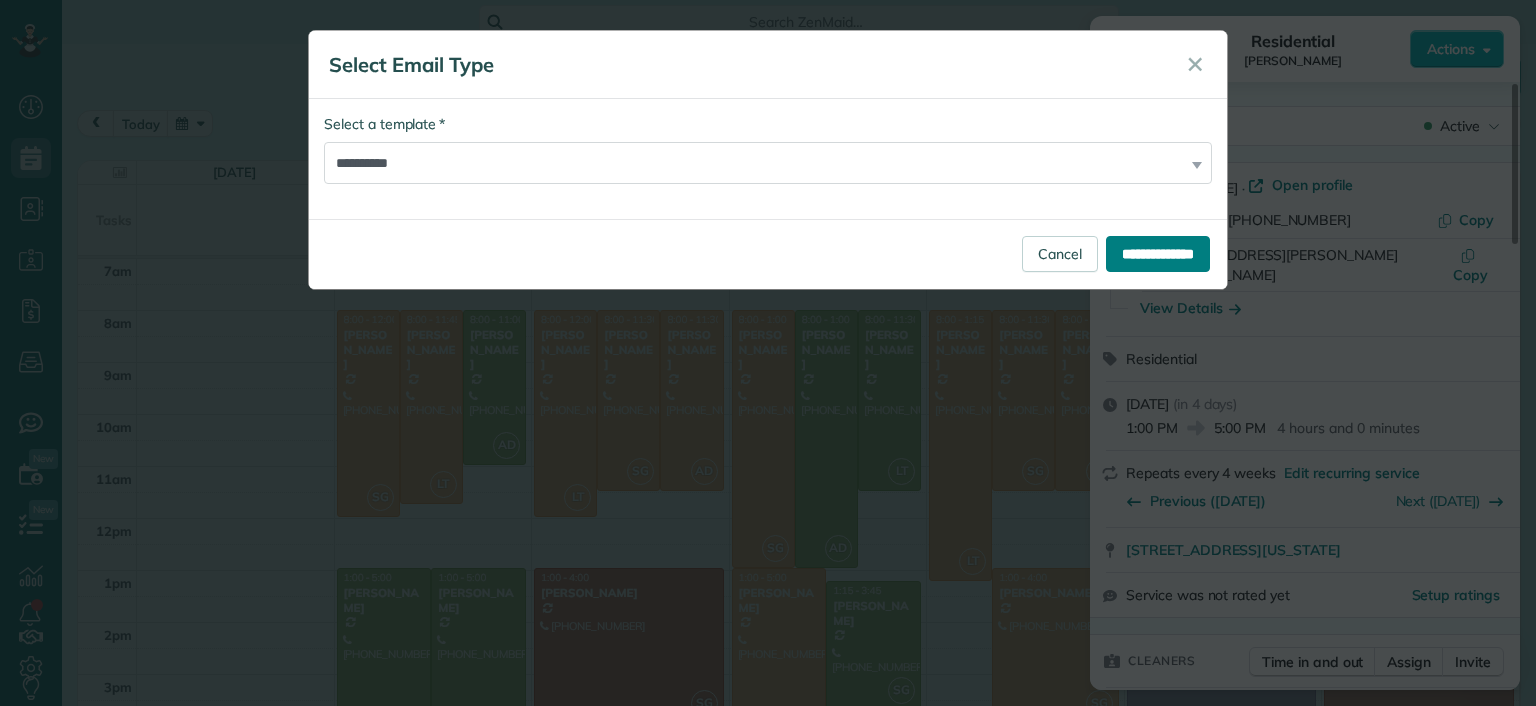 click on "**********" at bounding box center [1158, 254] 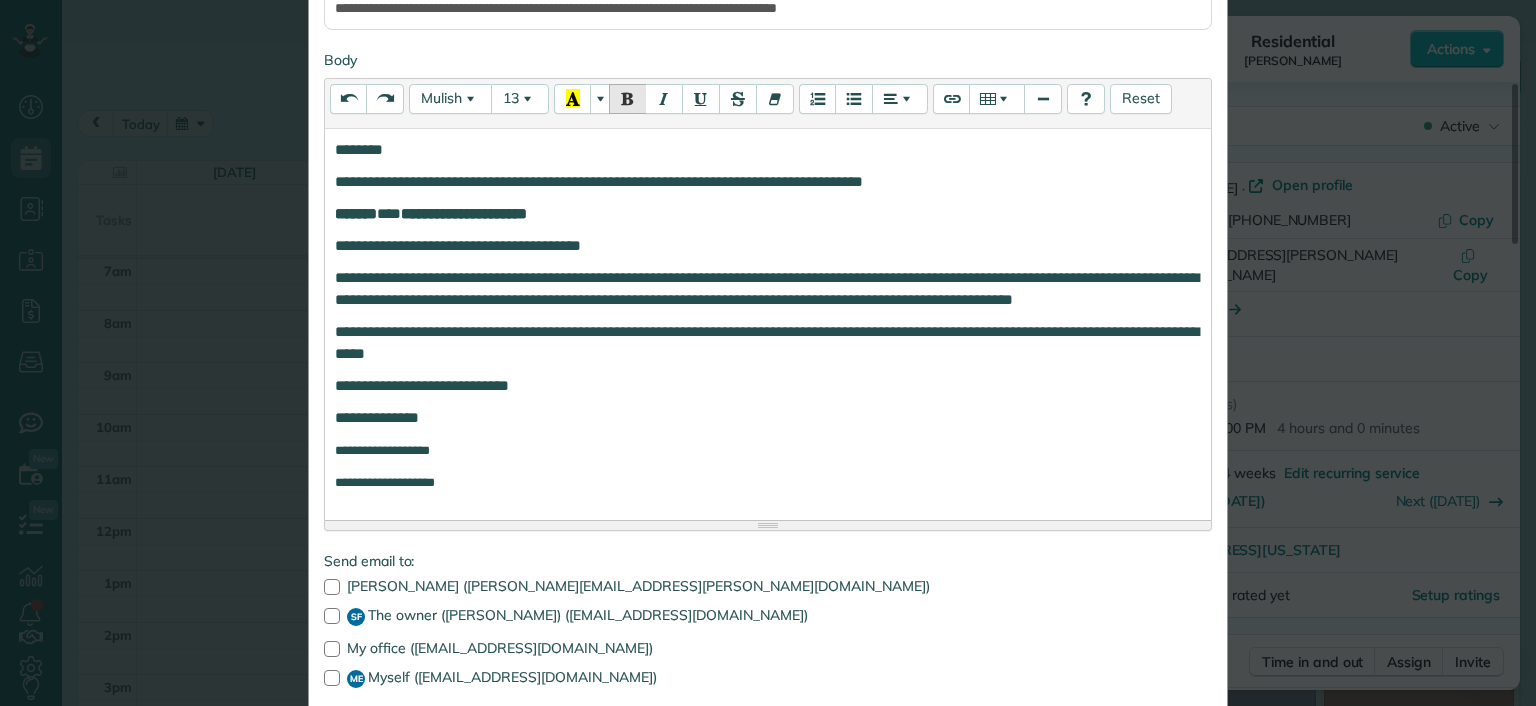 scroll, scrollTop: 300, scrollLeft: 0, axis: vertical 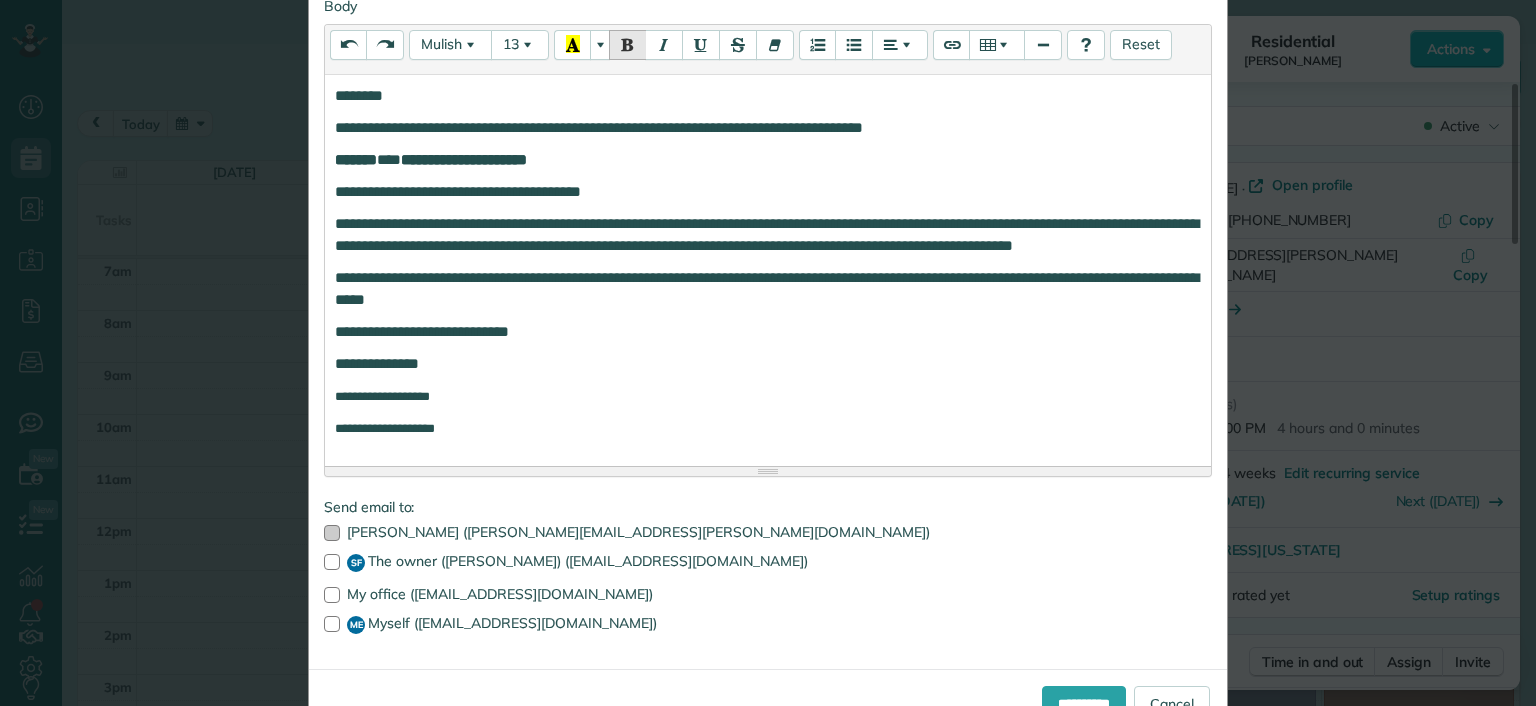 click at bounding box center (332, 533) 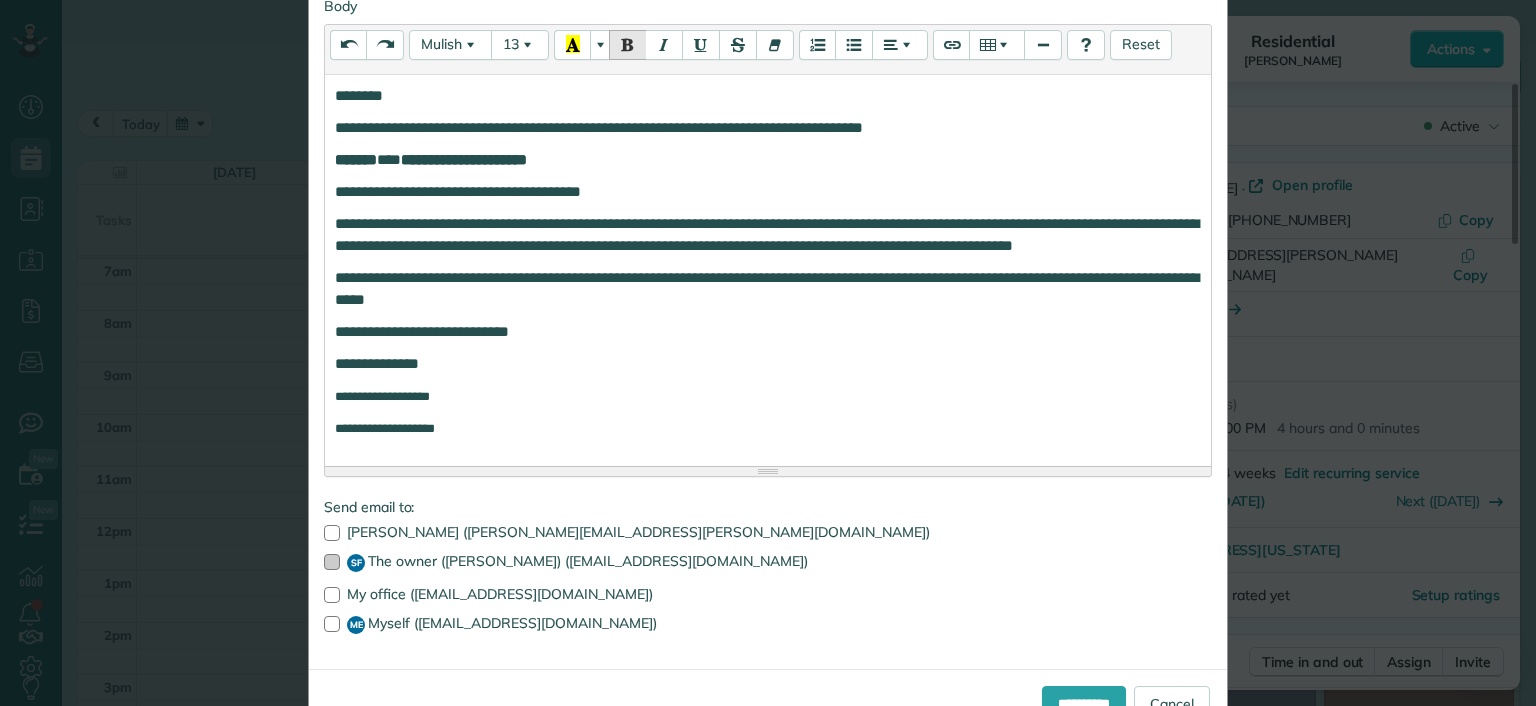 click at bounding box center [332, 562] 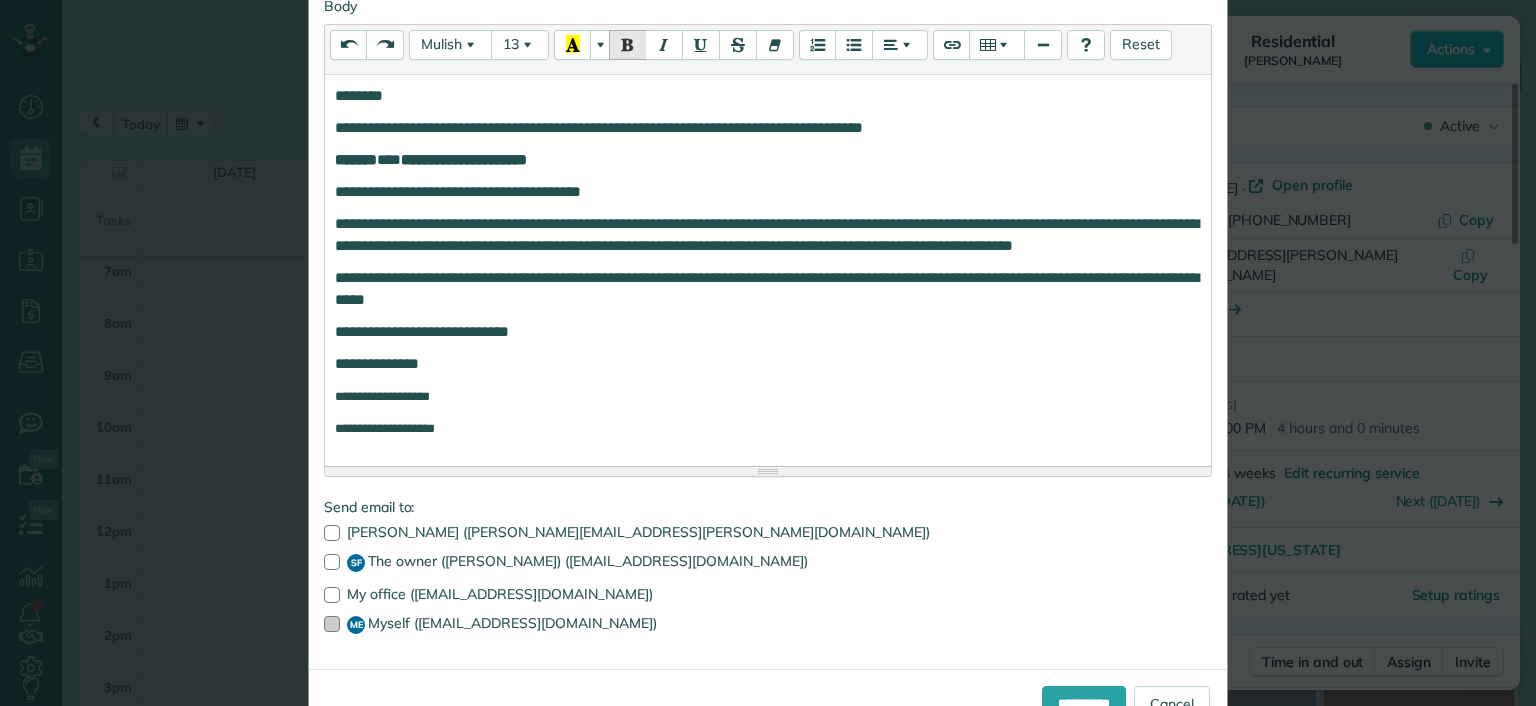 click at bounding box center [332, 624] 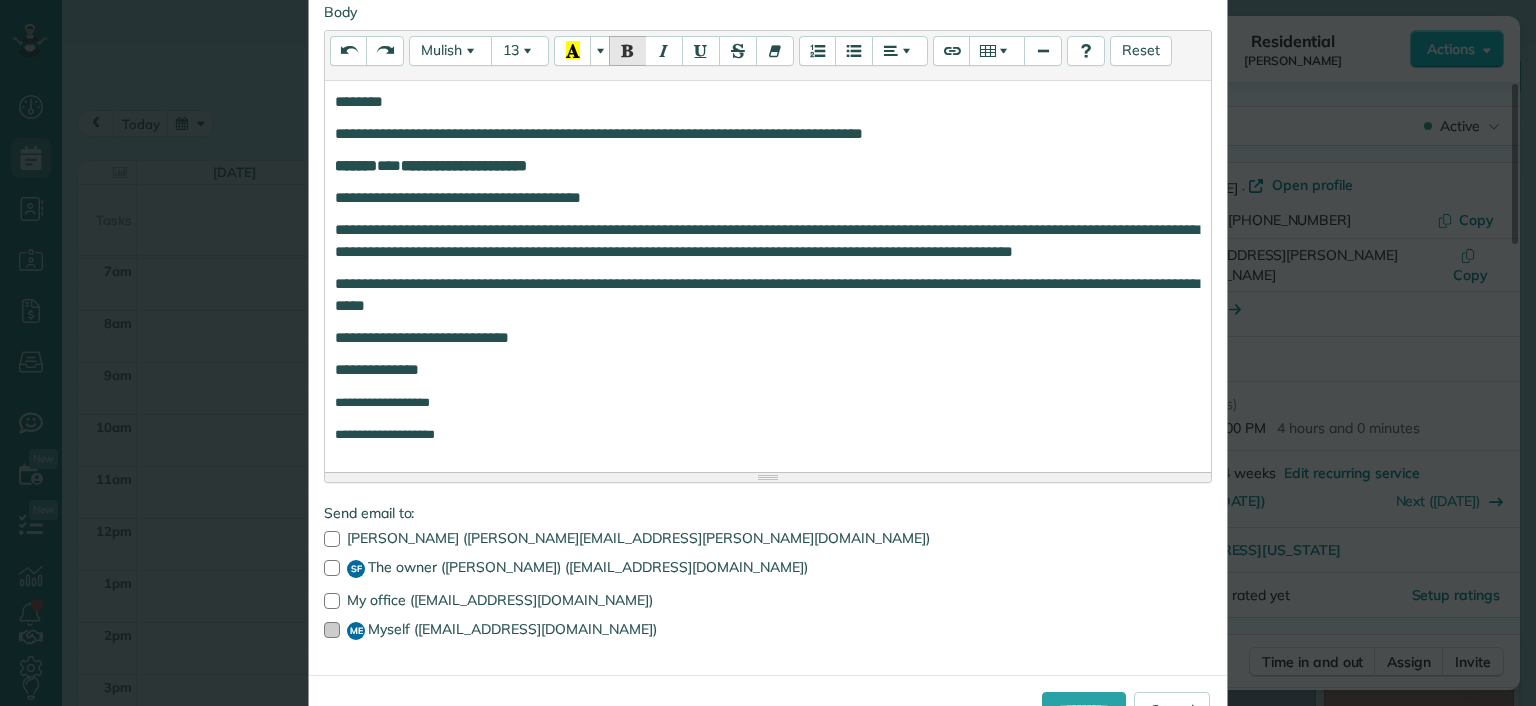 scroll, scrollTop: 386, scrollLeft: 0, axis: vertical 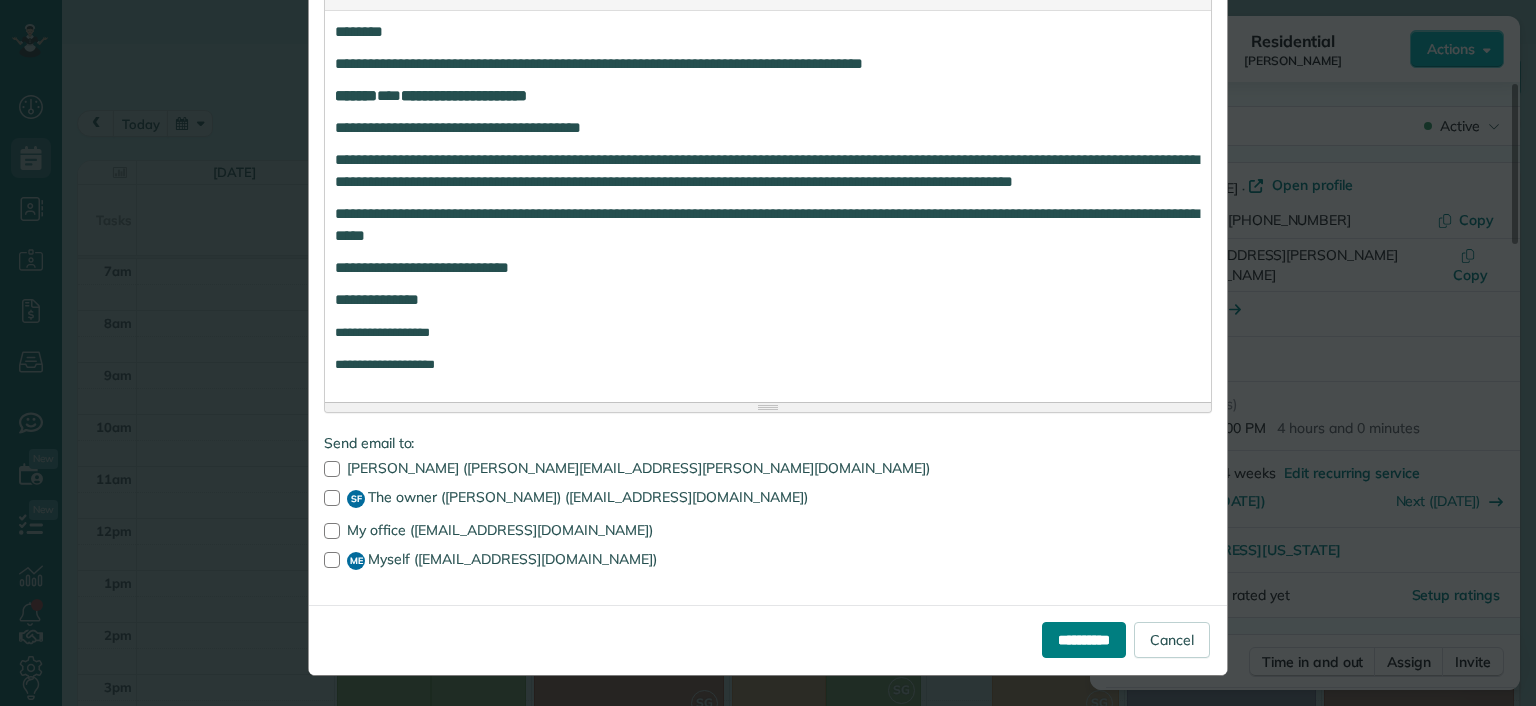 click on "**********" at bounding box center (1084, 640) 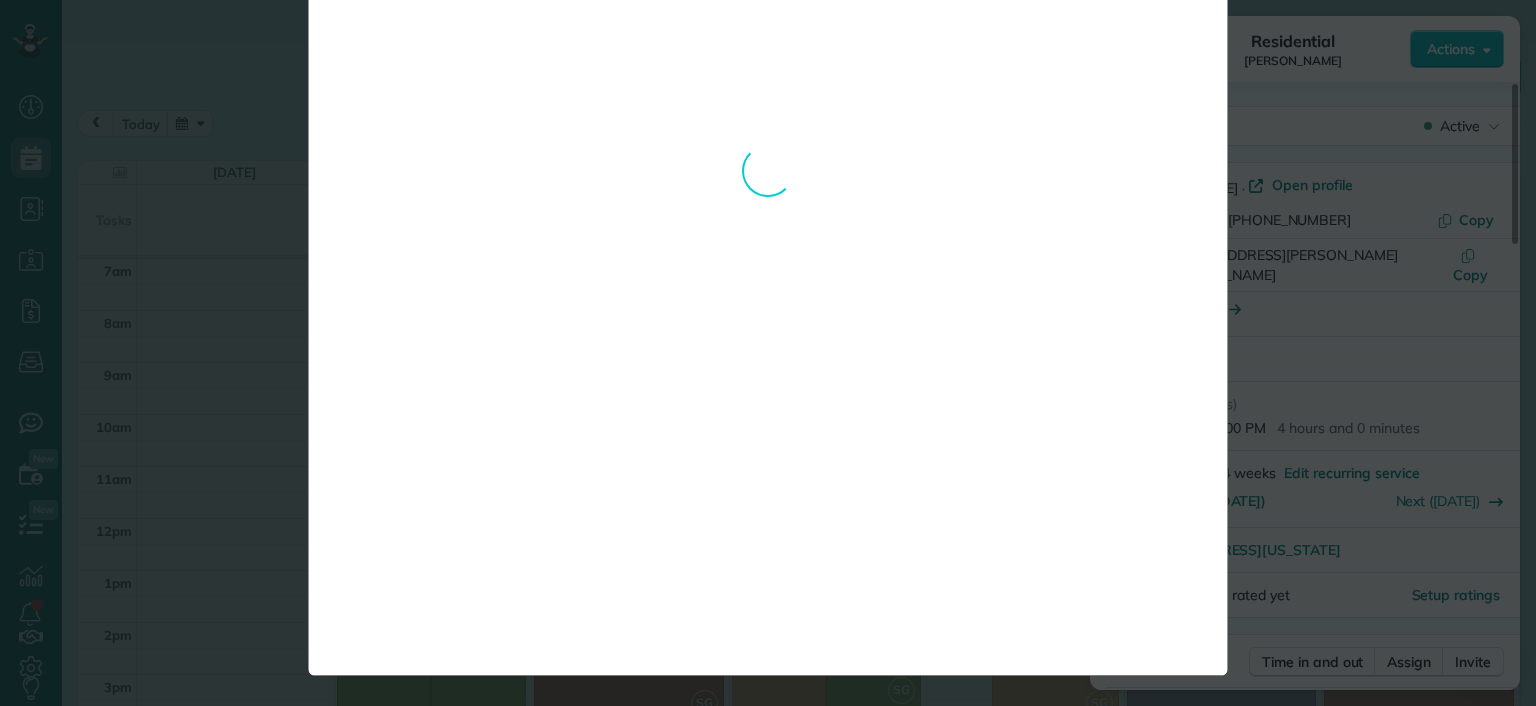 scroll, scrollTop: 0, scrollLeft: 0, axis: both 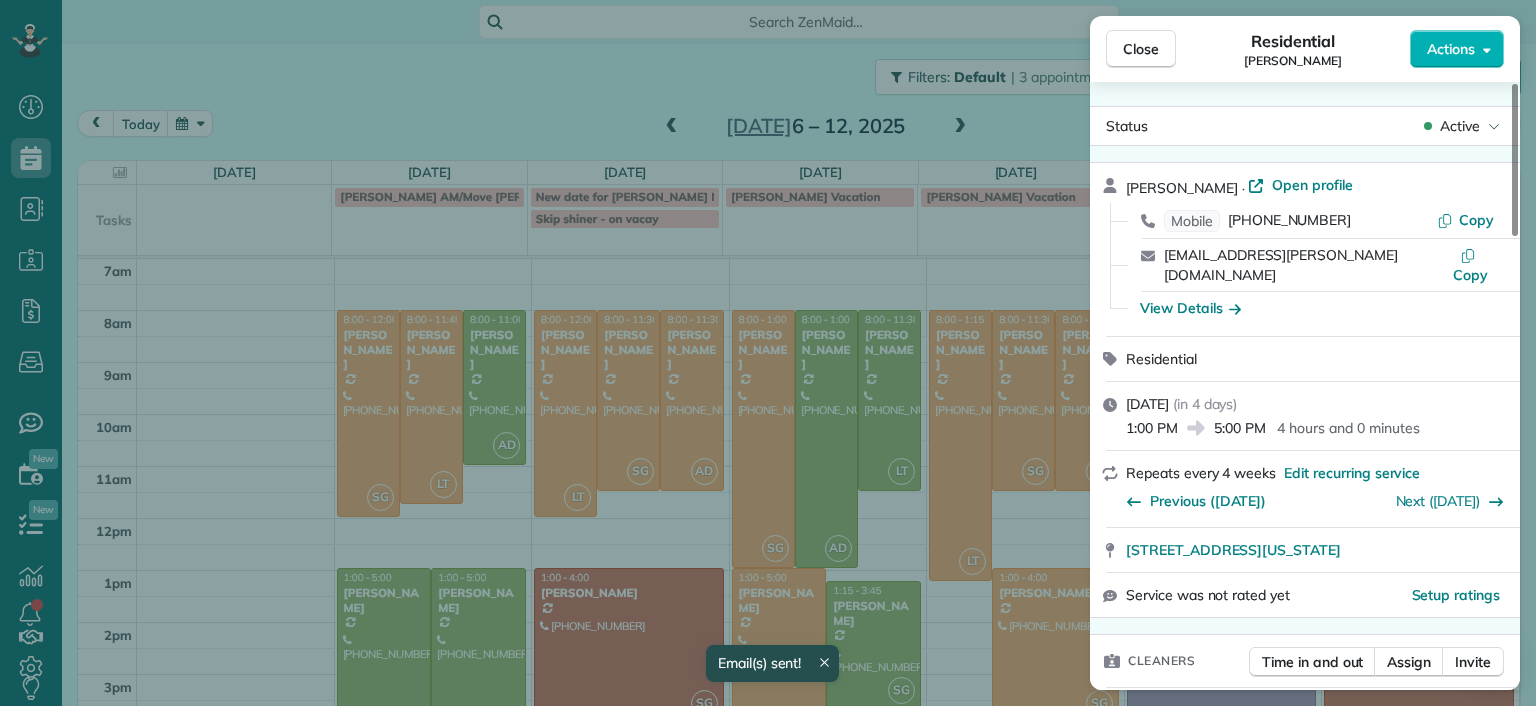 click on "Close Residential Emma Arata Actions Status Active Emma Arata · Open profile Mobile (434) 249-0050 Copy emma.arata@gmail.com Copy View Details Residential Monday, July 07, 2025 ( in 4 days ) 1:00 PM 5:00 PM 4 hours and 0 minutes Repeats every 4 weeks Edit recurring service Previous (Jun 27) Next (Aug 04) 3014 Noble Avenue Richmond Virginia 23222 Service was not rated yet Setup ratings Cleaners Time in and out Assign Invite Cleaners Sophie   Gibbs 1:00 PM 5:00 PM Checklist Try Now Keep this appointment up to your standards. Stay on top of every detail, keep your cleaners organised, and your client happy. Assign a checklist Watch a 5 min demo Billing Billing actions Price $210.00 Overcharge $0.00 Discount $0.00 Coupon discount - Primary tax - Secondary tax - Total appointment price $210.00 Tips collected New feature! $0.00 Unpaid Mark as paid Total including tip $210.00 Get paid online in no-time! Send an invoice and reward your cleaners with tips Charge customer credit card Appointment custom fields Man Hours" at bounding box center [768, 353] 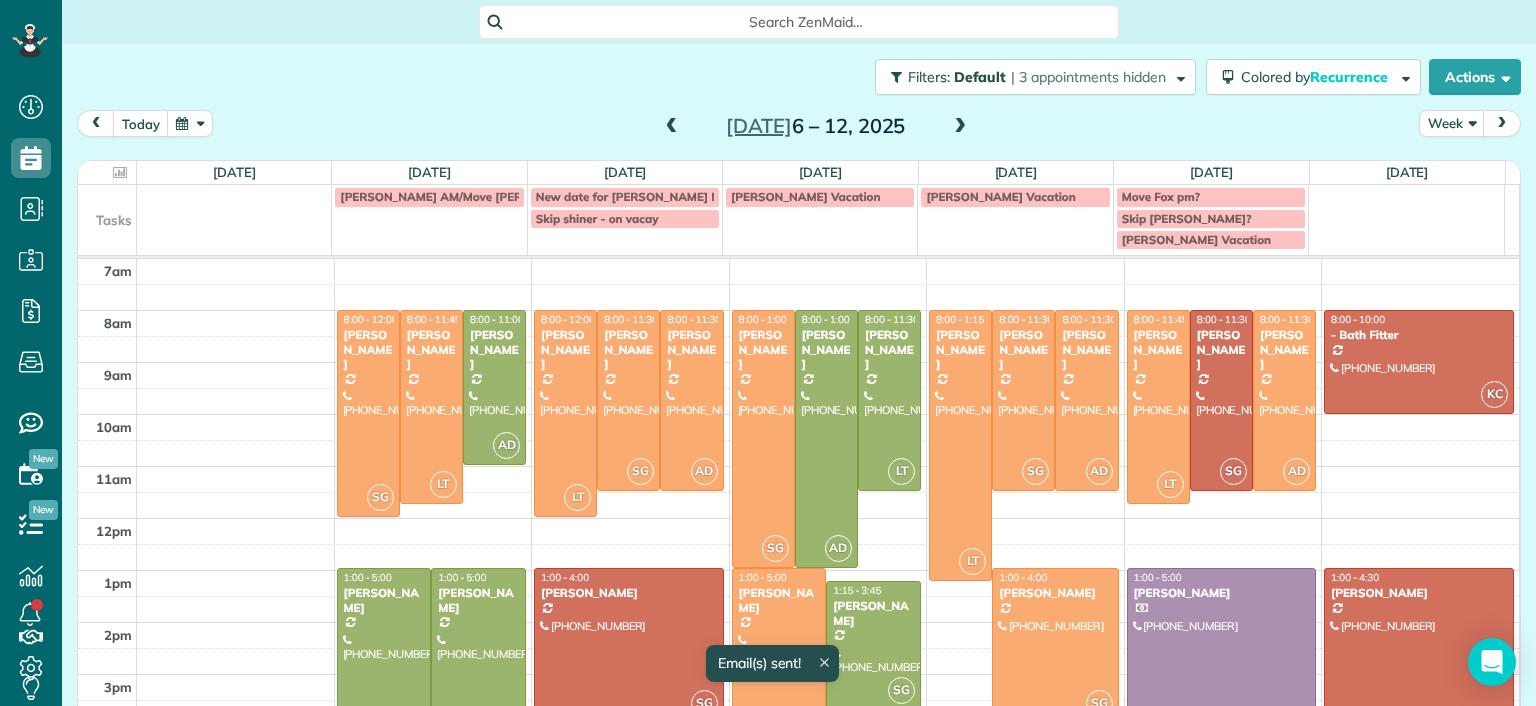 click at bounding box center (478, 671) 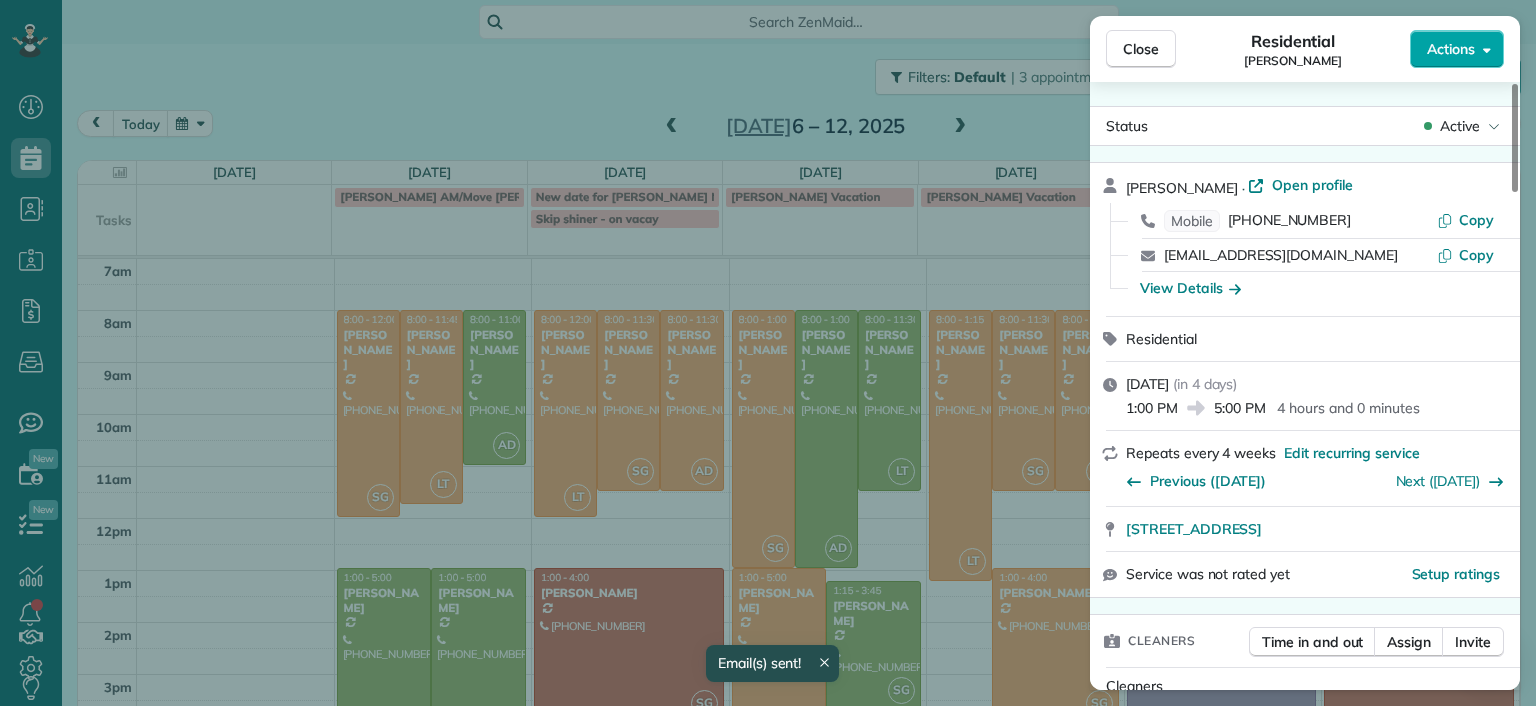 click on "Actions" at bounding box center [1457, 49] 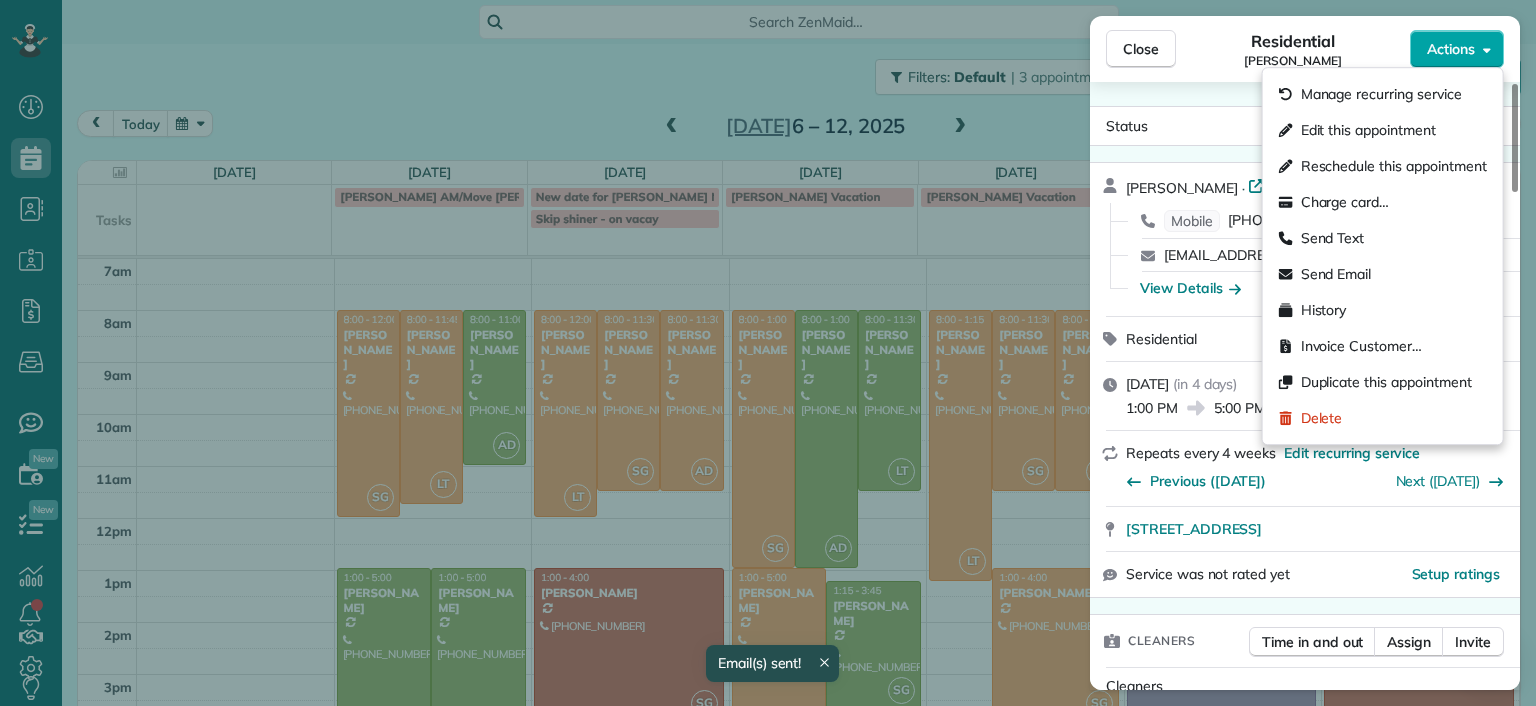 click on "Actions" at bounding box center (1457, 49) 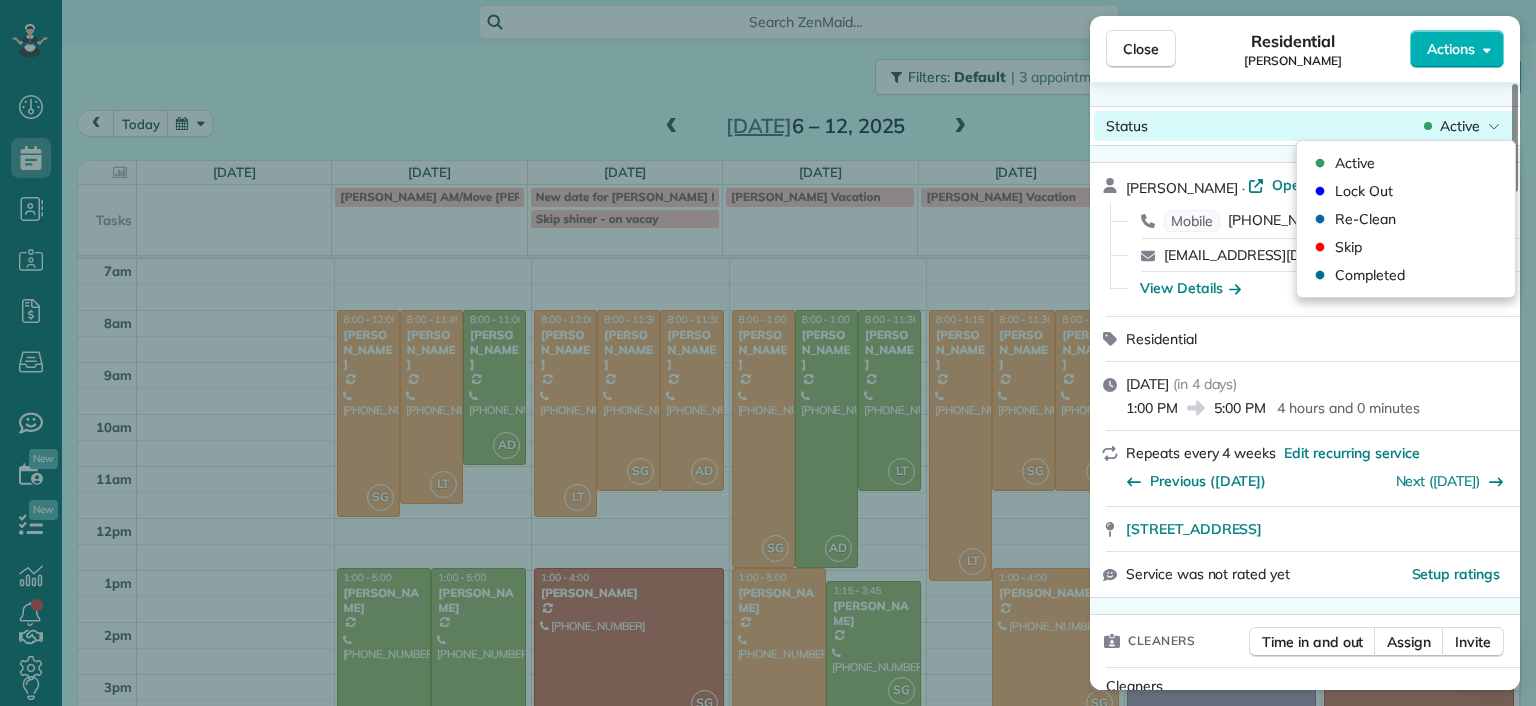 click on "Active" at bounding box center (1460, 126) 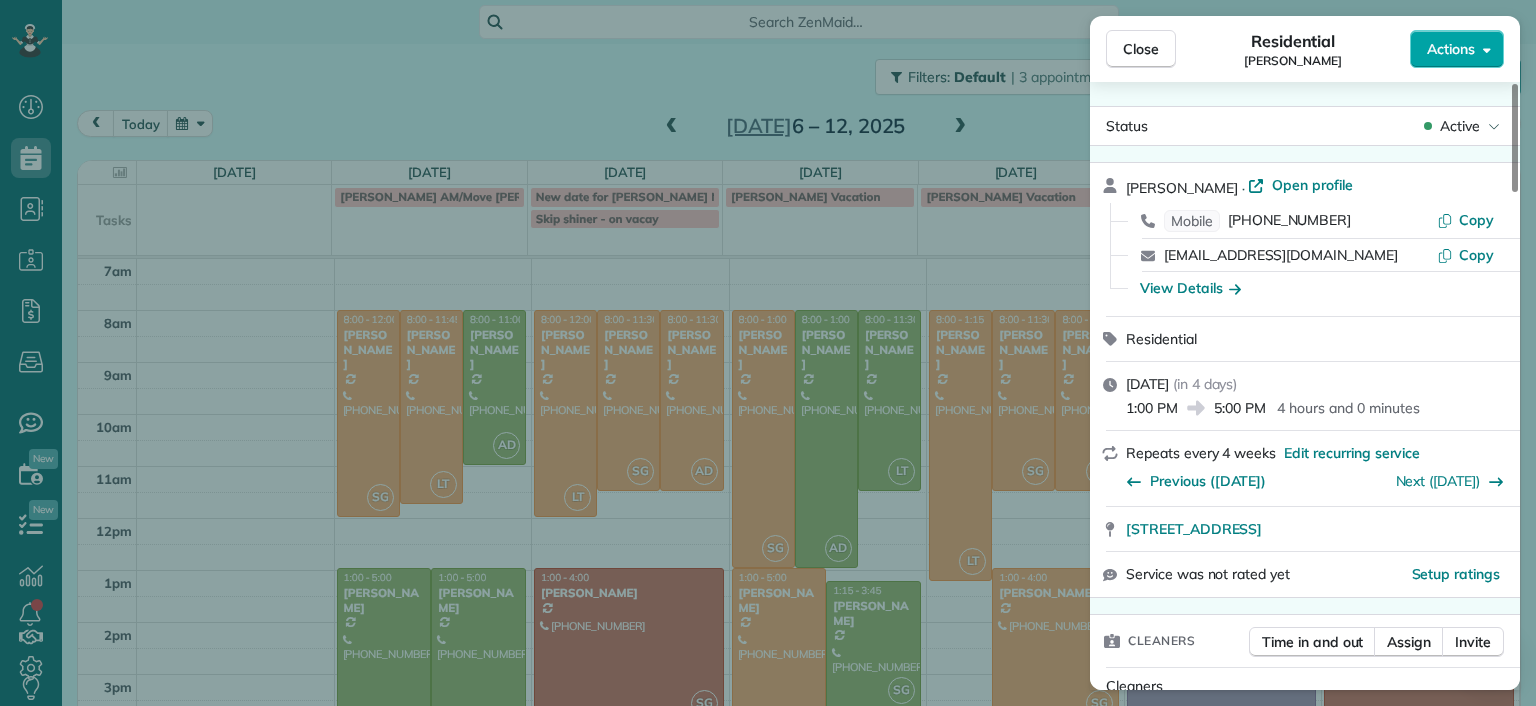 click on "Actions" at bounding box center [1451, 49] 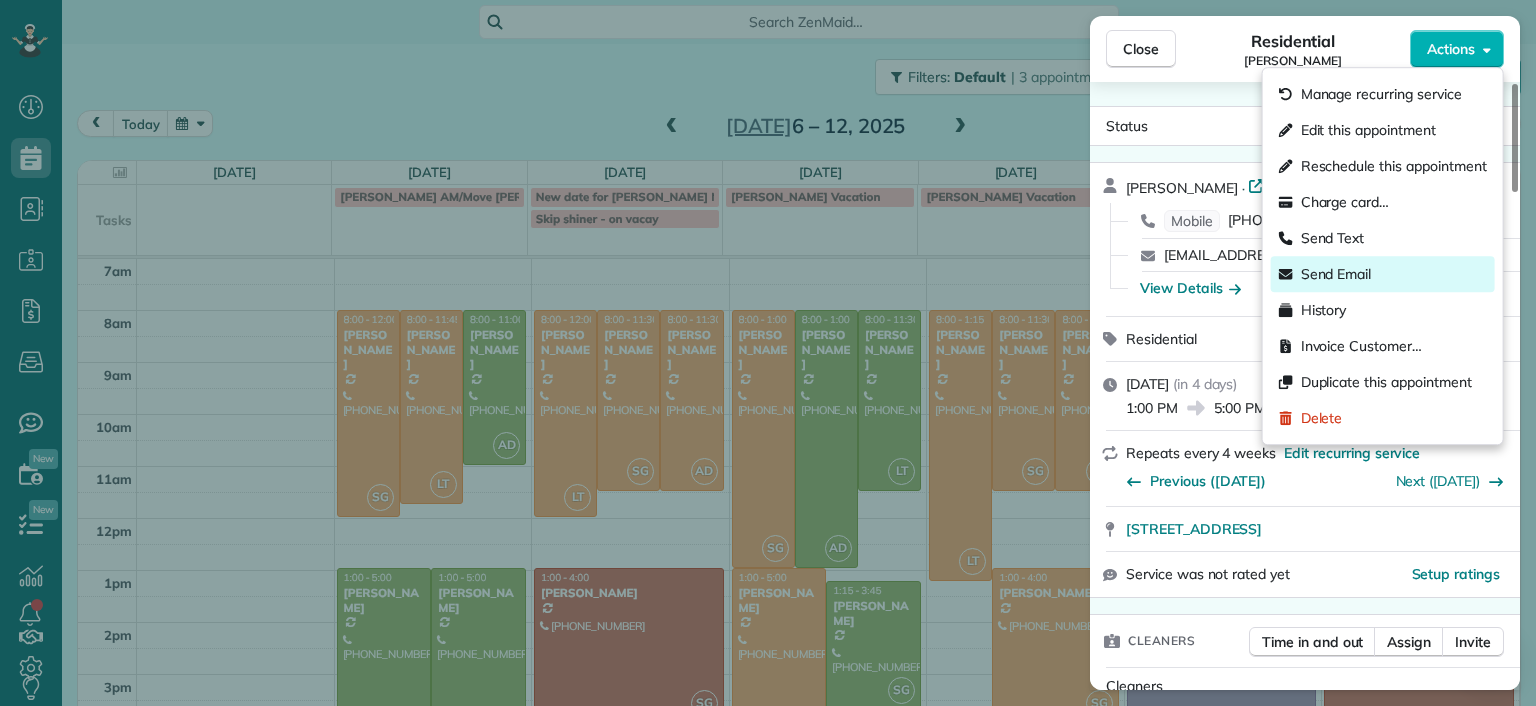 click on "Send Email" at bounding box center [1336, 274] 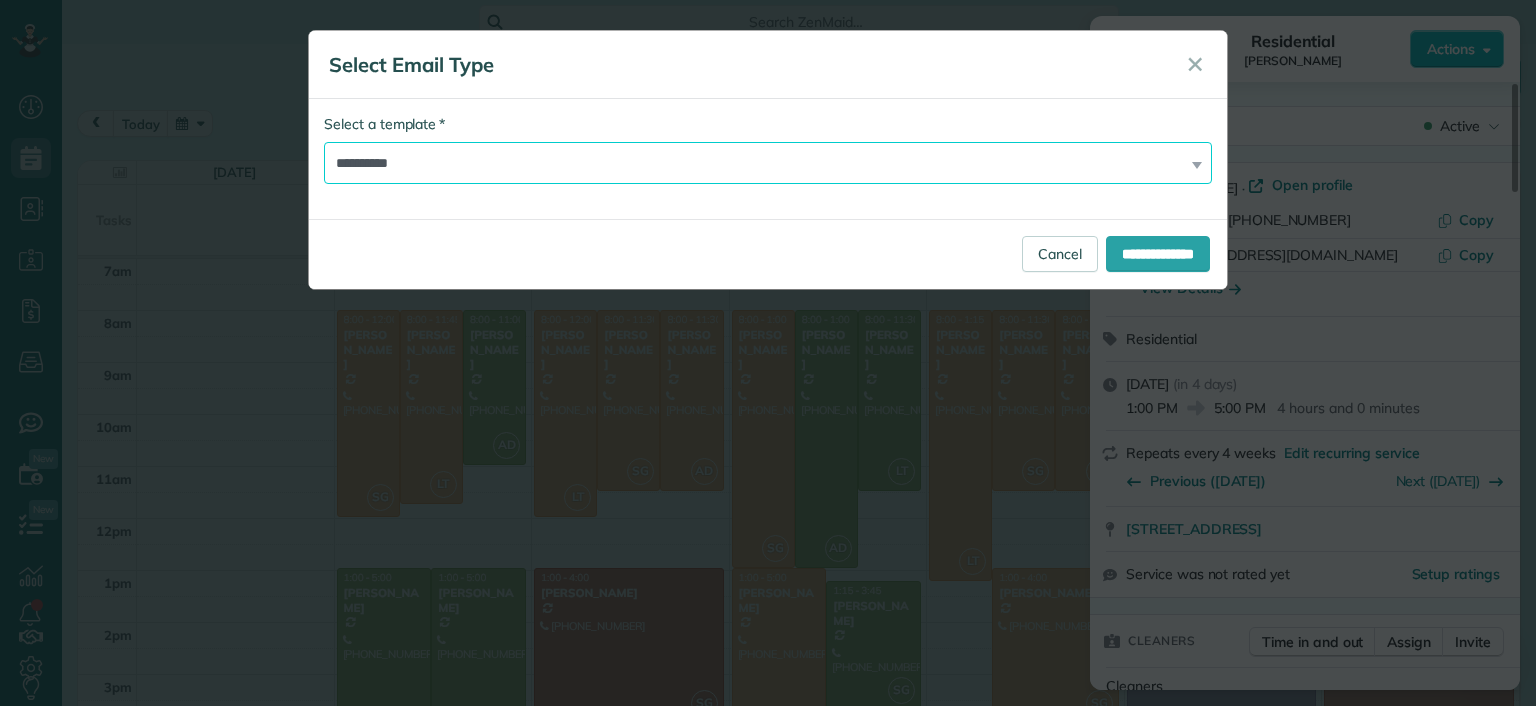 click on "**********" at bounding box center [768, 163] 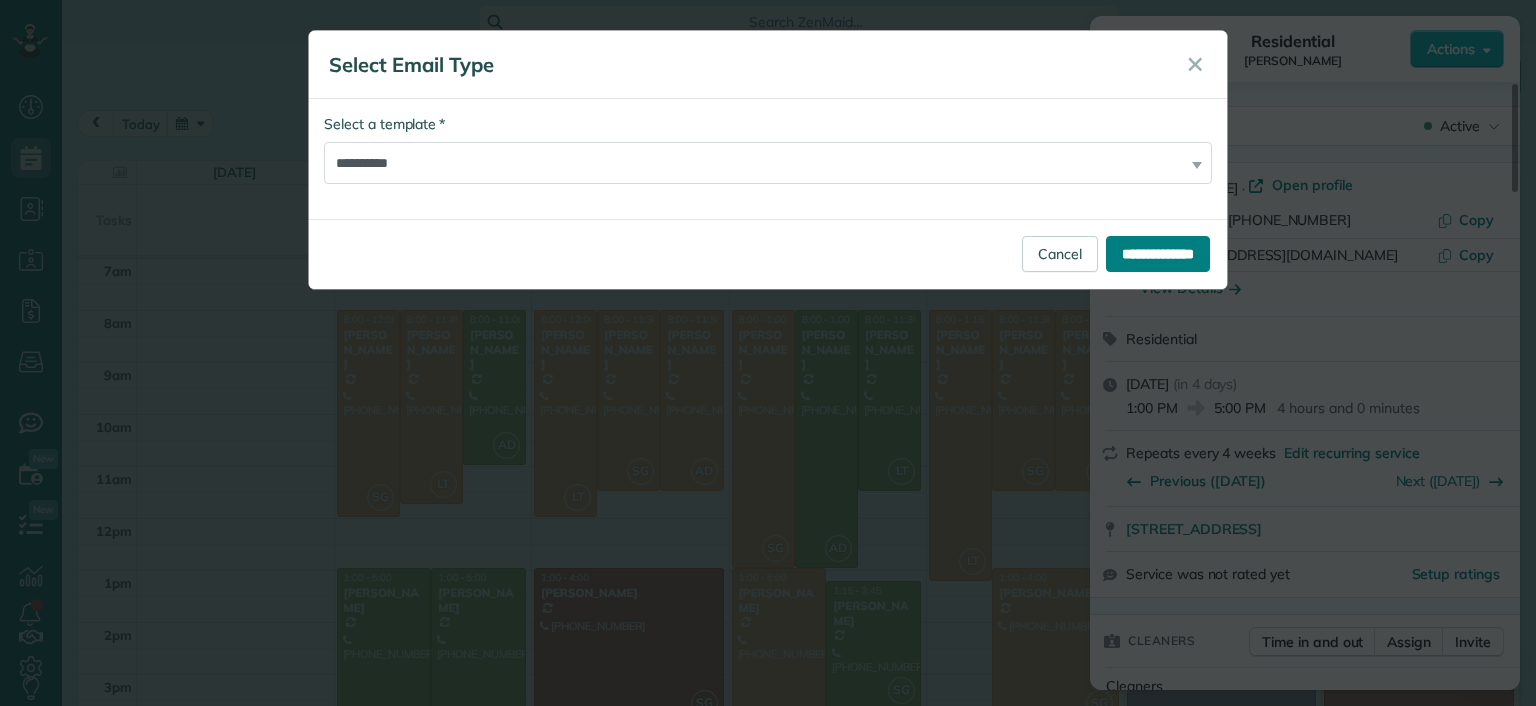 click on "**********" at bounding box center [1158, 254] 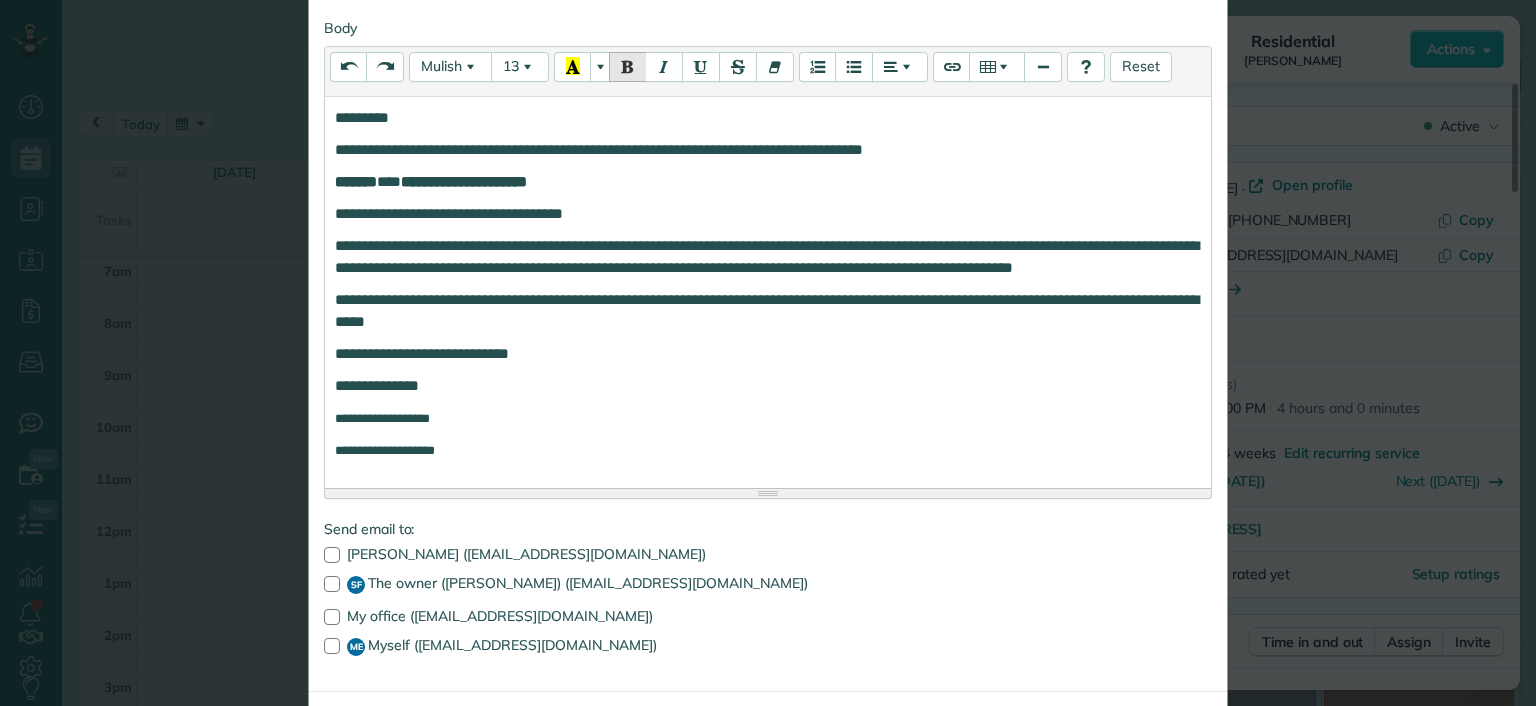 scroll, scrollTop: 386, scrollLeft: 0, axis: vertical 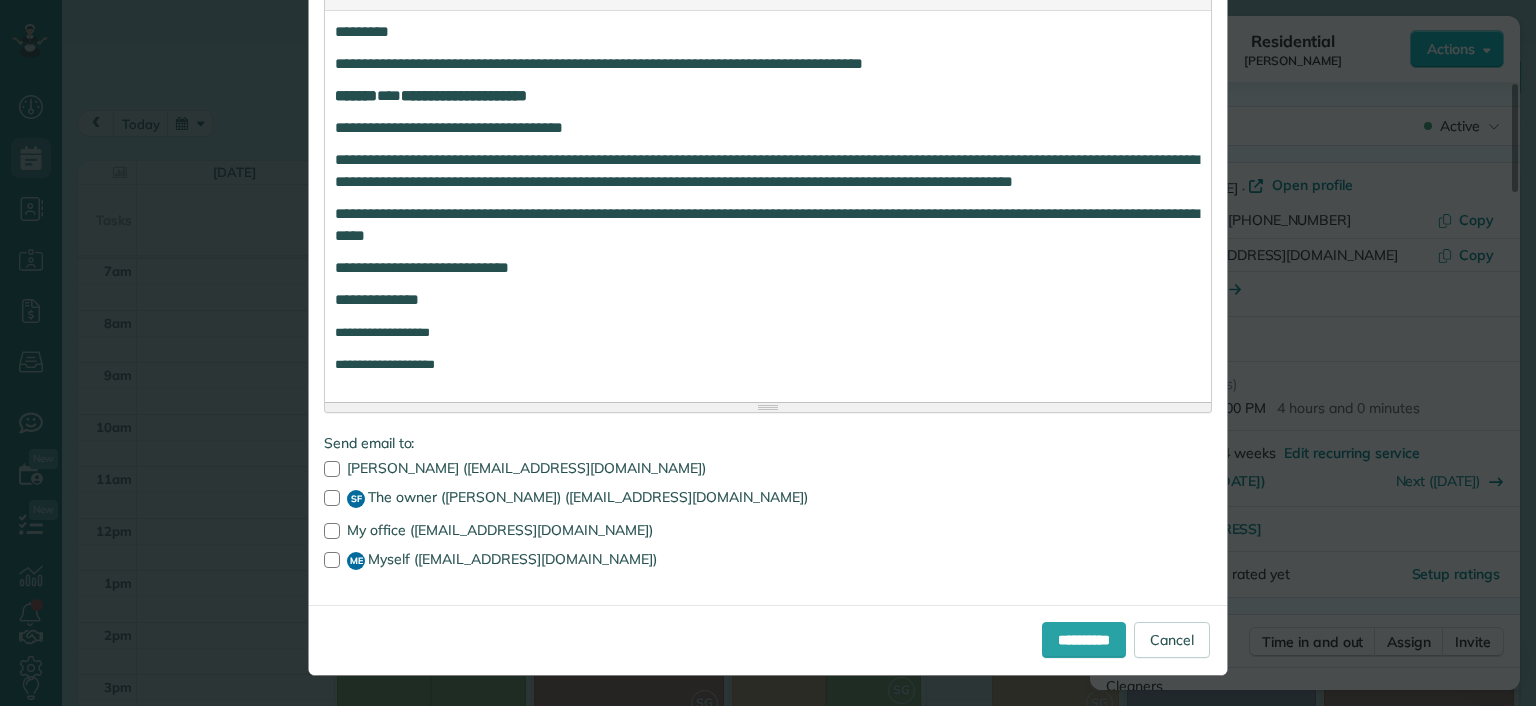 click on "**********" at bounding box center (768, 170) 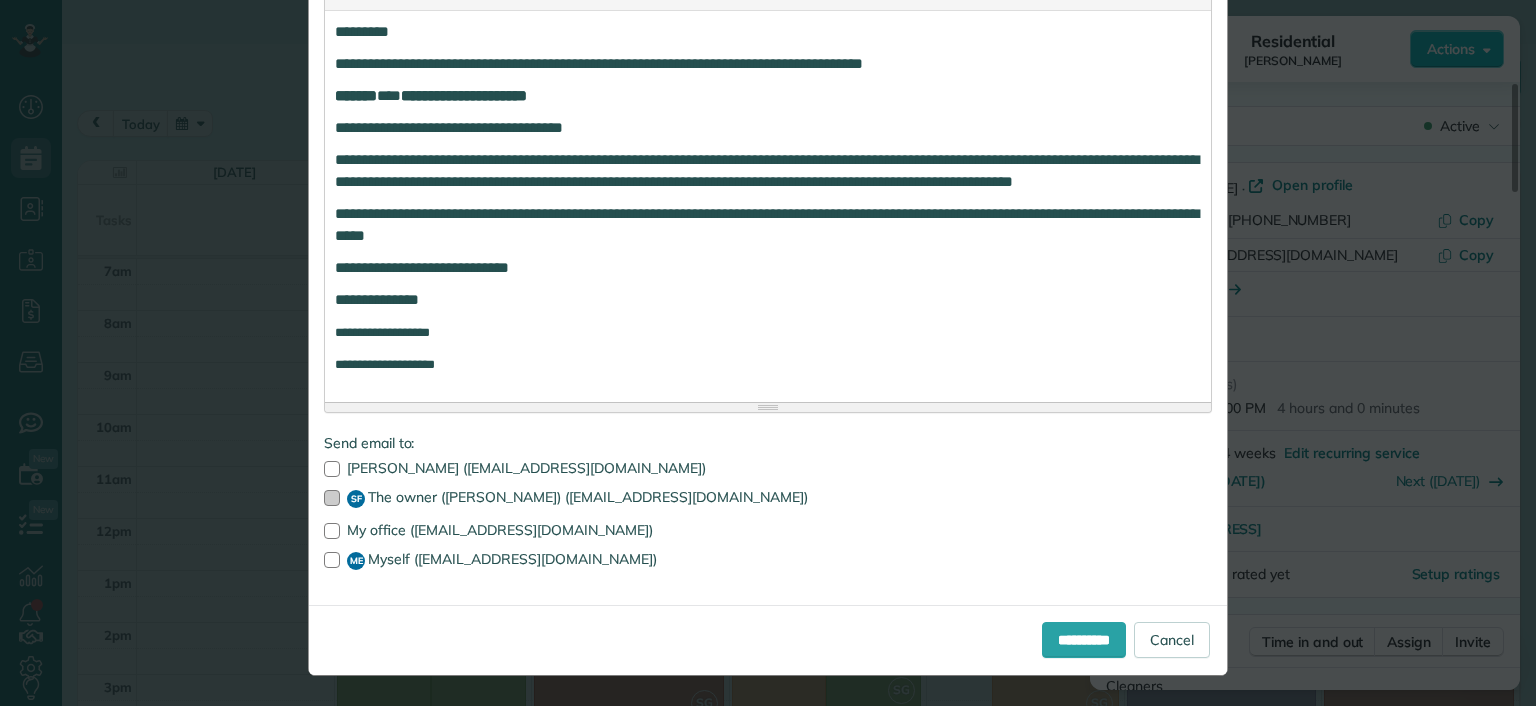drag, startPoint x: 319, startPoint y: 455, endPoint x: 316, endPoint y: 493, distance: 38.118237 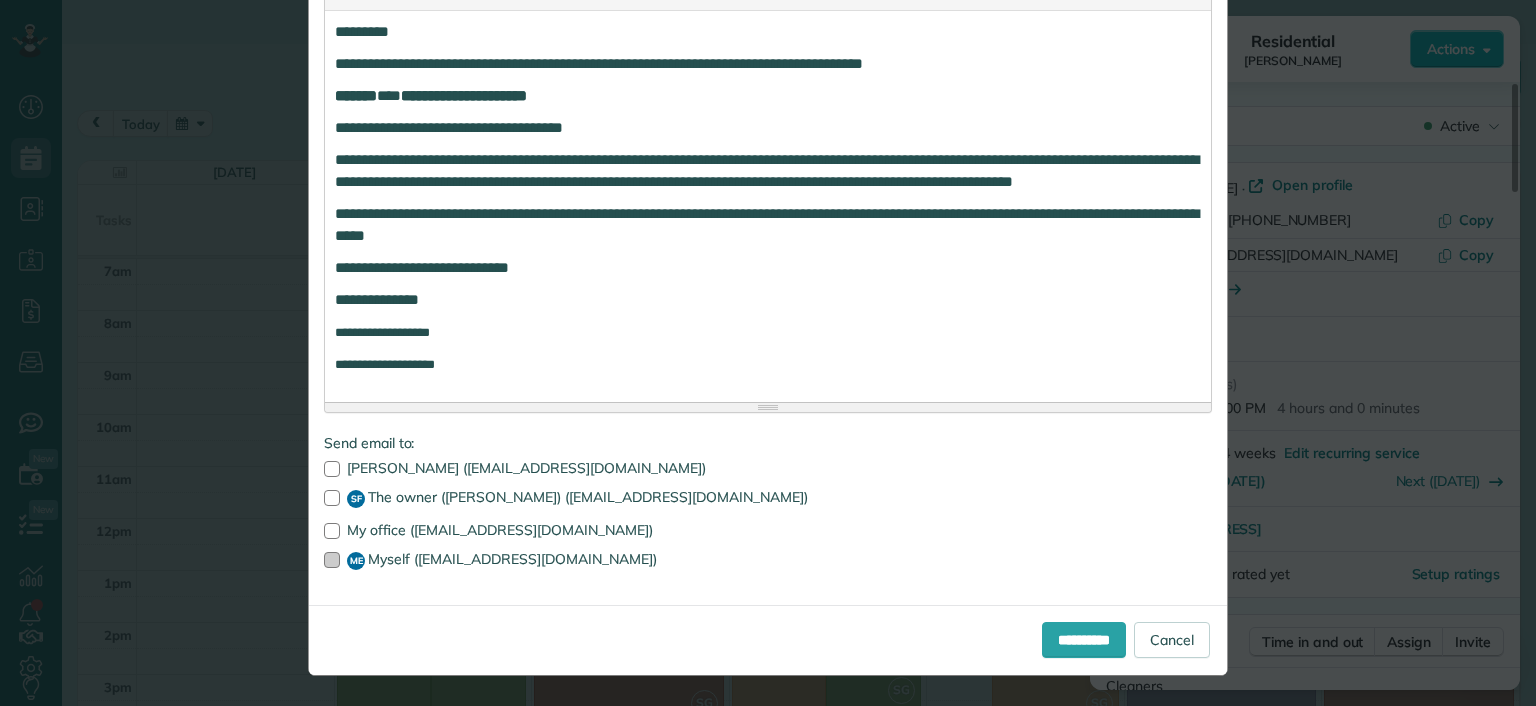 click at bounding box center [332, 560] 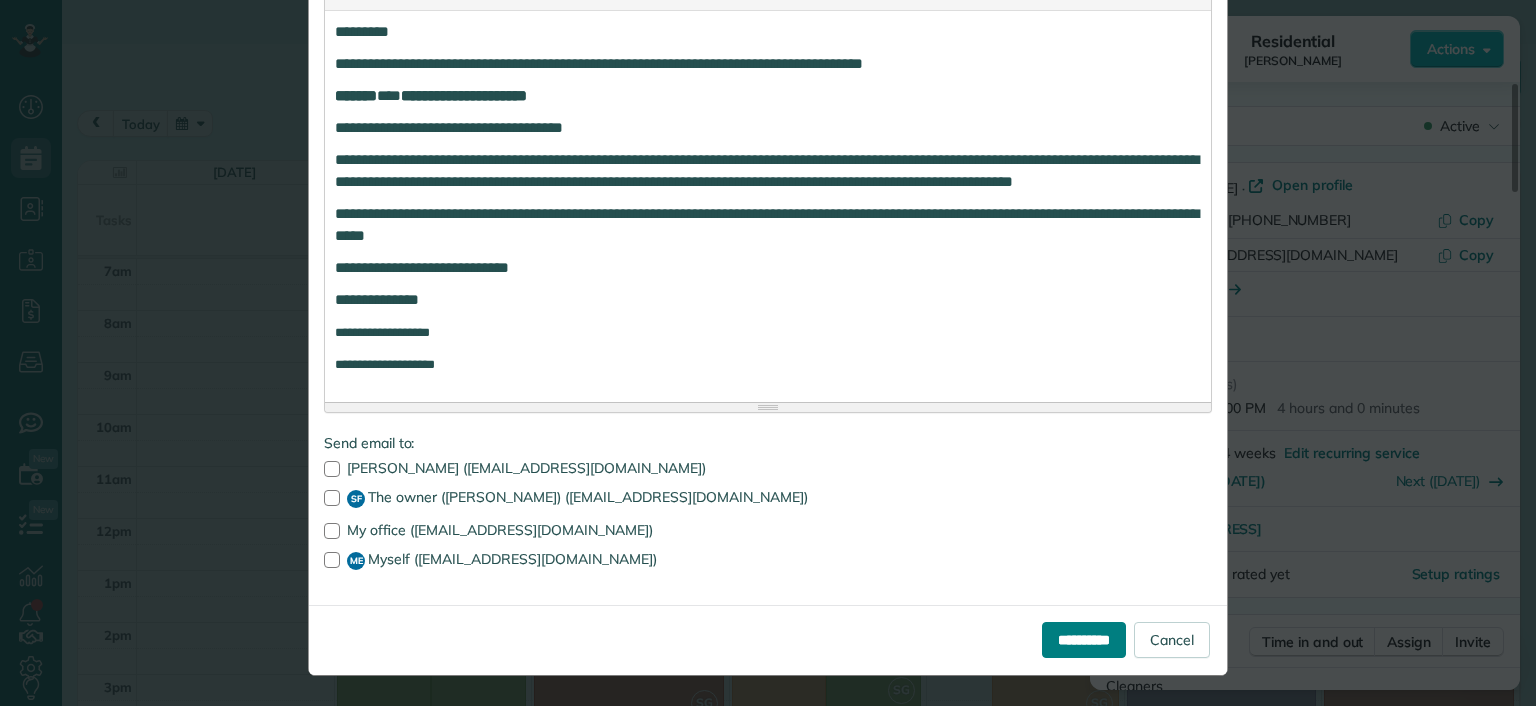 click on "**********" at bounding box center (1084, 640) 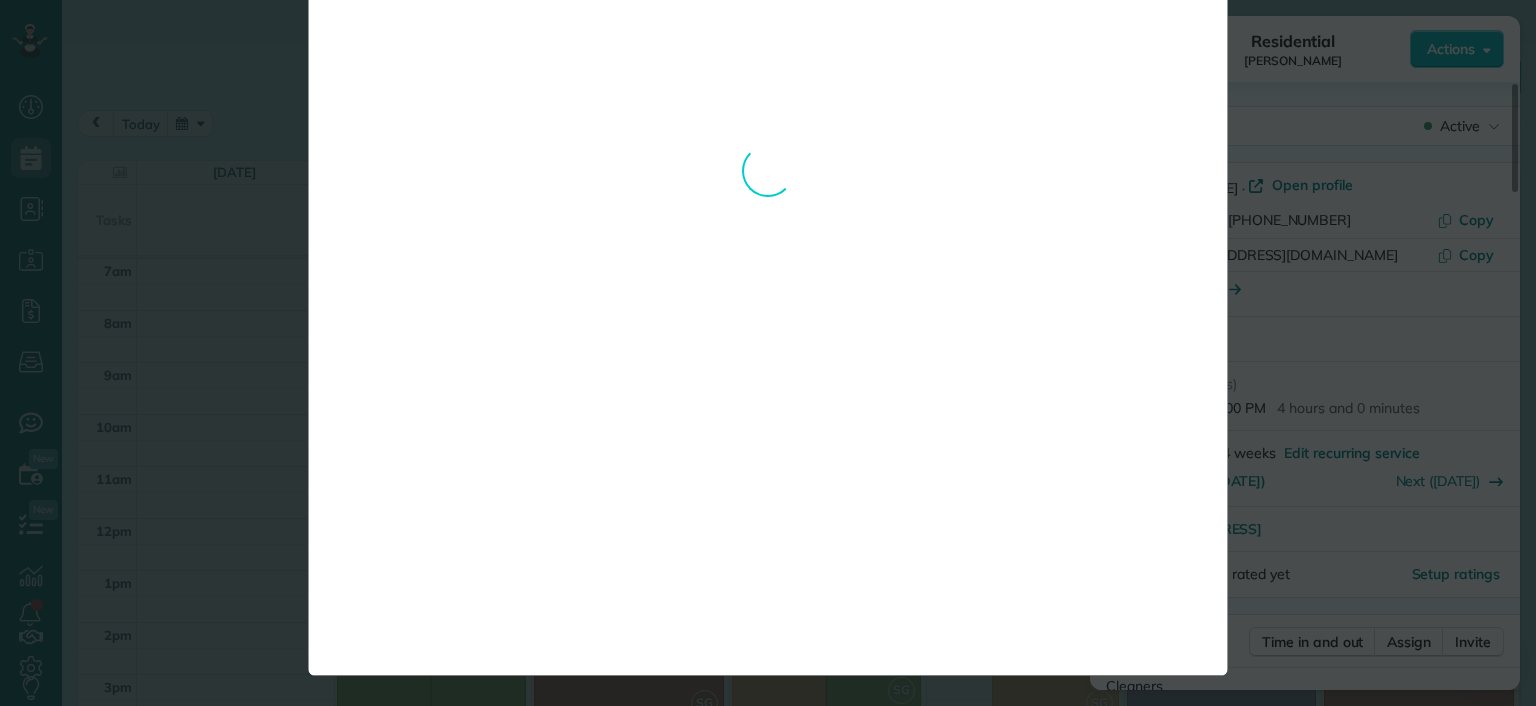 scroll, scrollTop: 0, scrollLeft: 0, axis: both 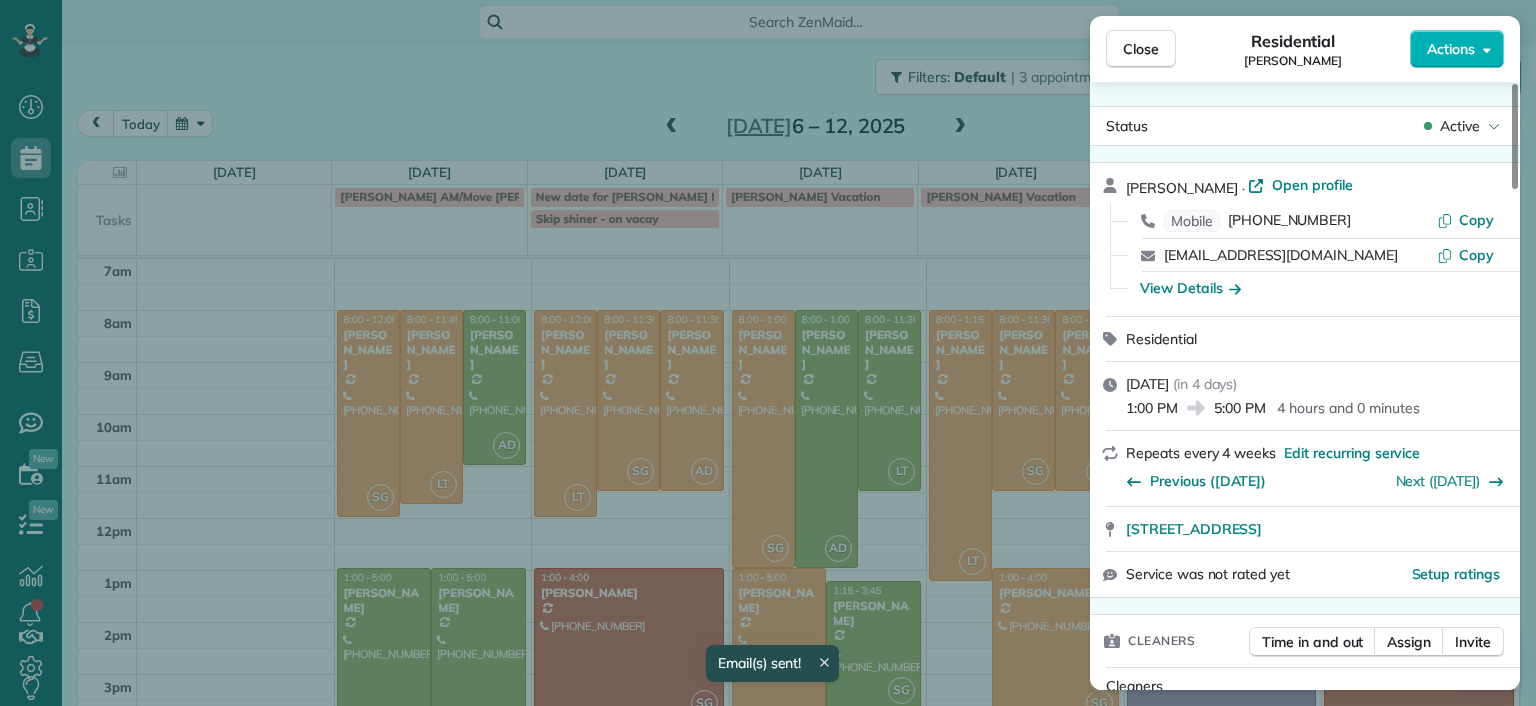 click on "Close Residential Sarah Craig Actions Status Active Sarah Craig · Open profile Mobile (804) 517-0176 Copy sarahkathryncraig@gmail.com Copy View Details Residential Monday, July 07, 2025 ( in 4 days ) 1:00 PM 5:00 PM 4 hours and 0 minutes Repeats every 4 weeks Edit recurring service Previous (Jun 13) Next (Aug 04) 4945 Old Main Street Richmond VA 23231 Service was not rated yet Setup ratings Cleaners Time in and out Assign Invite Cleaners Laura   Thaller 1:00 PM 5:00 PM Checklist Try Now Keep this appointment up to your standards. Stay on top of every detail, keep your cleaners organised, and your client happy. Assign a checklist Watch a 5 min demo Billing Billing actions Price $220.00 Overcharge $0.00 Discount $0.00 Coupon discount - Primary tax - Secondary tax - Total appointment price $220.00 Tips collected New feature! $0.00 Unpaid Mark as paid Total including tip $220.00 Get paid online in no-time! Send an invoice and reward your cleaners with tips Charge customer credit card Appointment custom fields -" at bounding box center [768, 353] 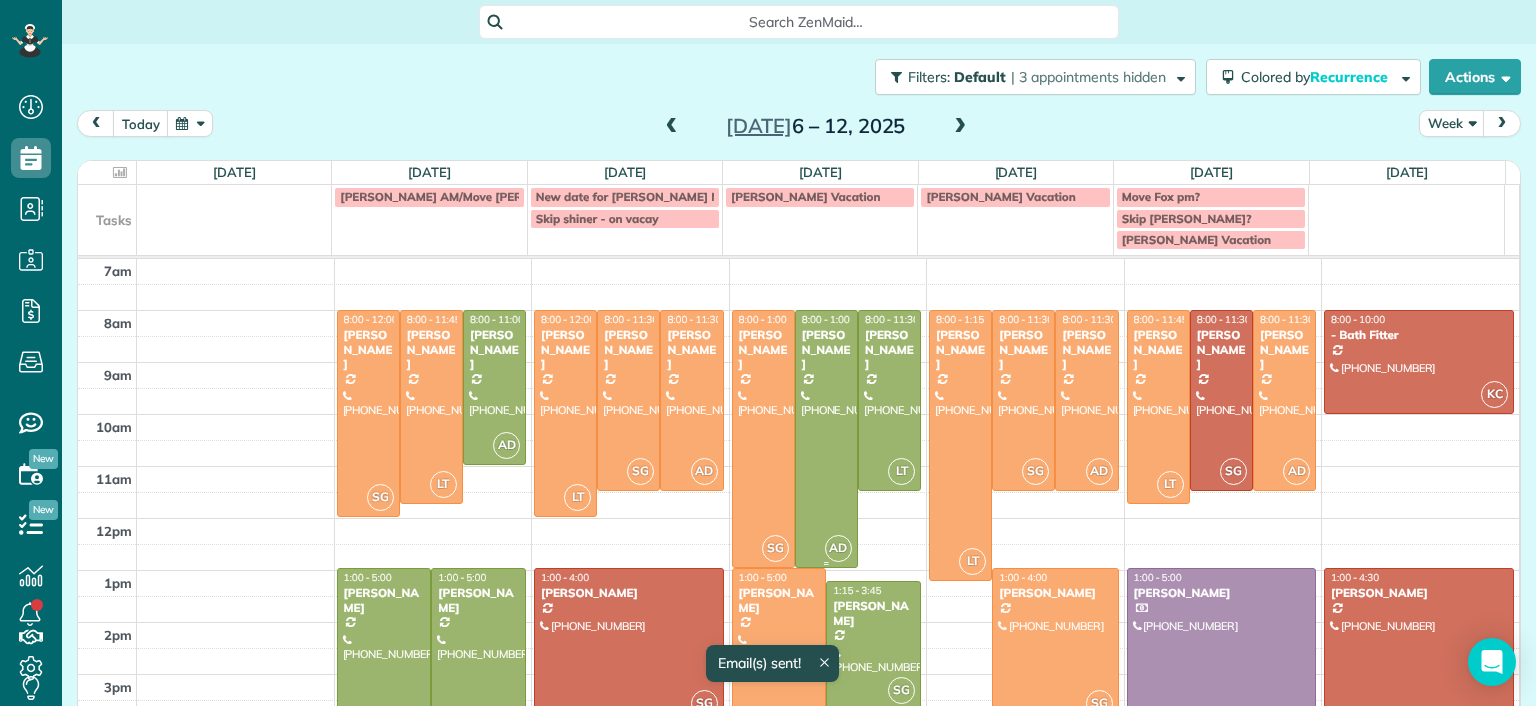 click at bounding box center (826, 439) 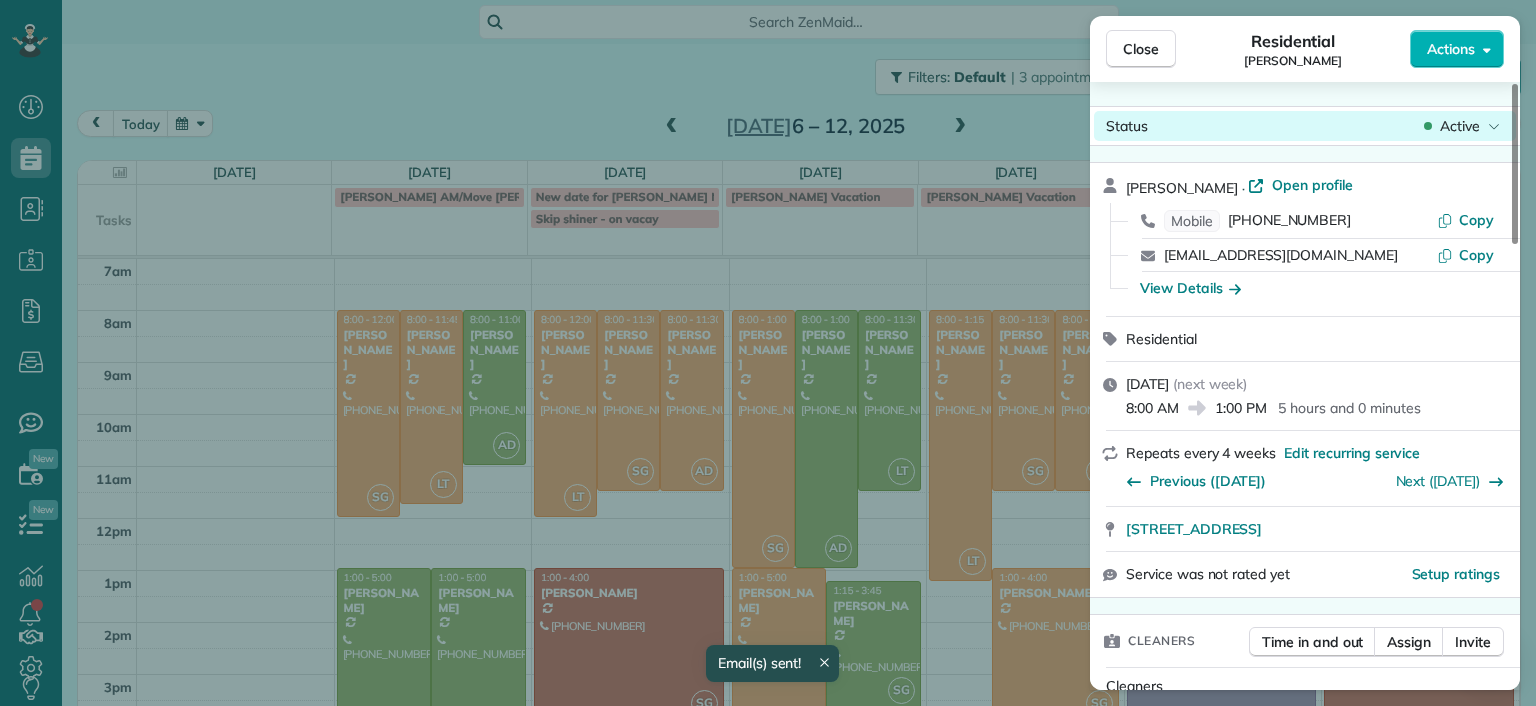 click on "Active" at bounding box center (1460, 126) 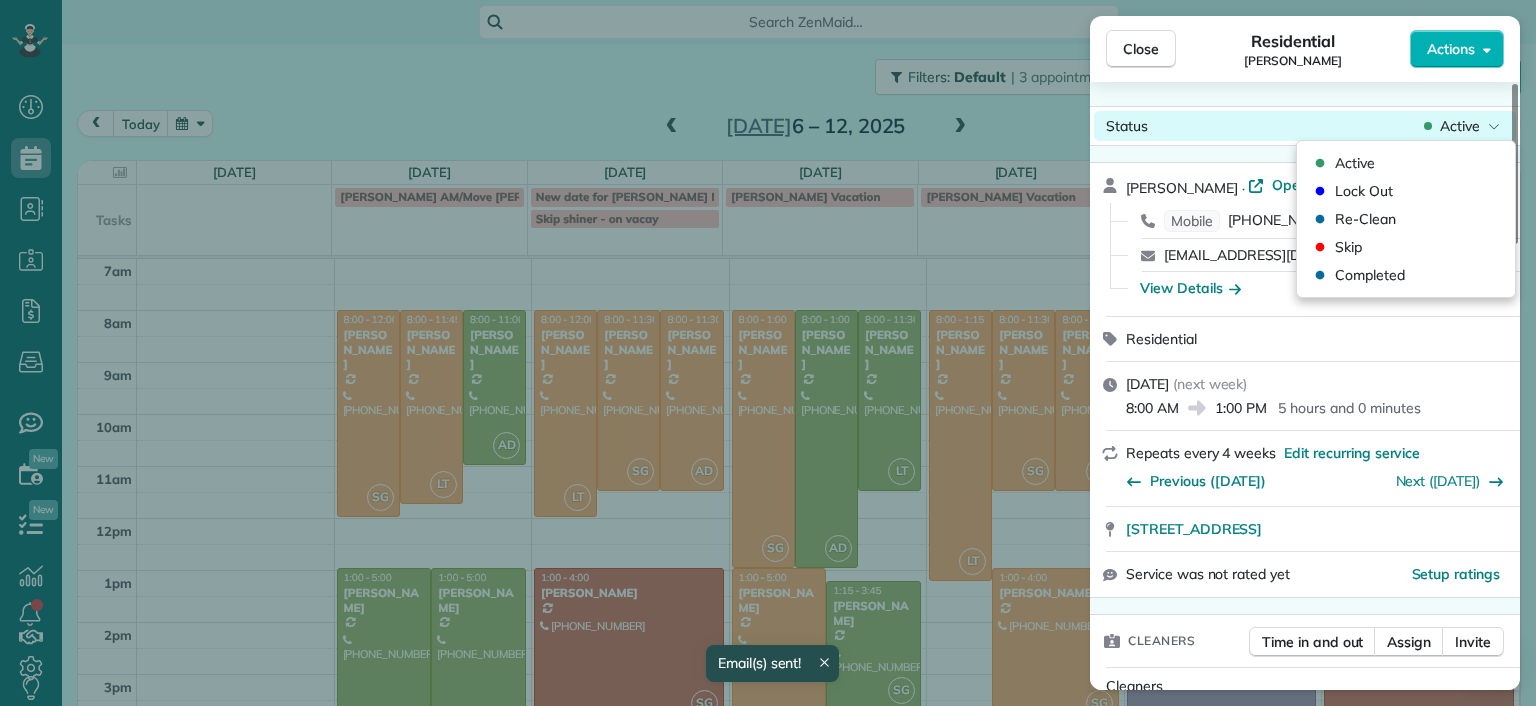 click on "Active" at bounding box center [1460, 126] 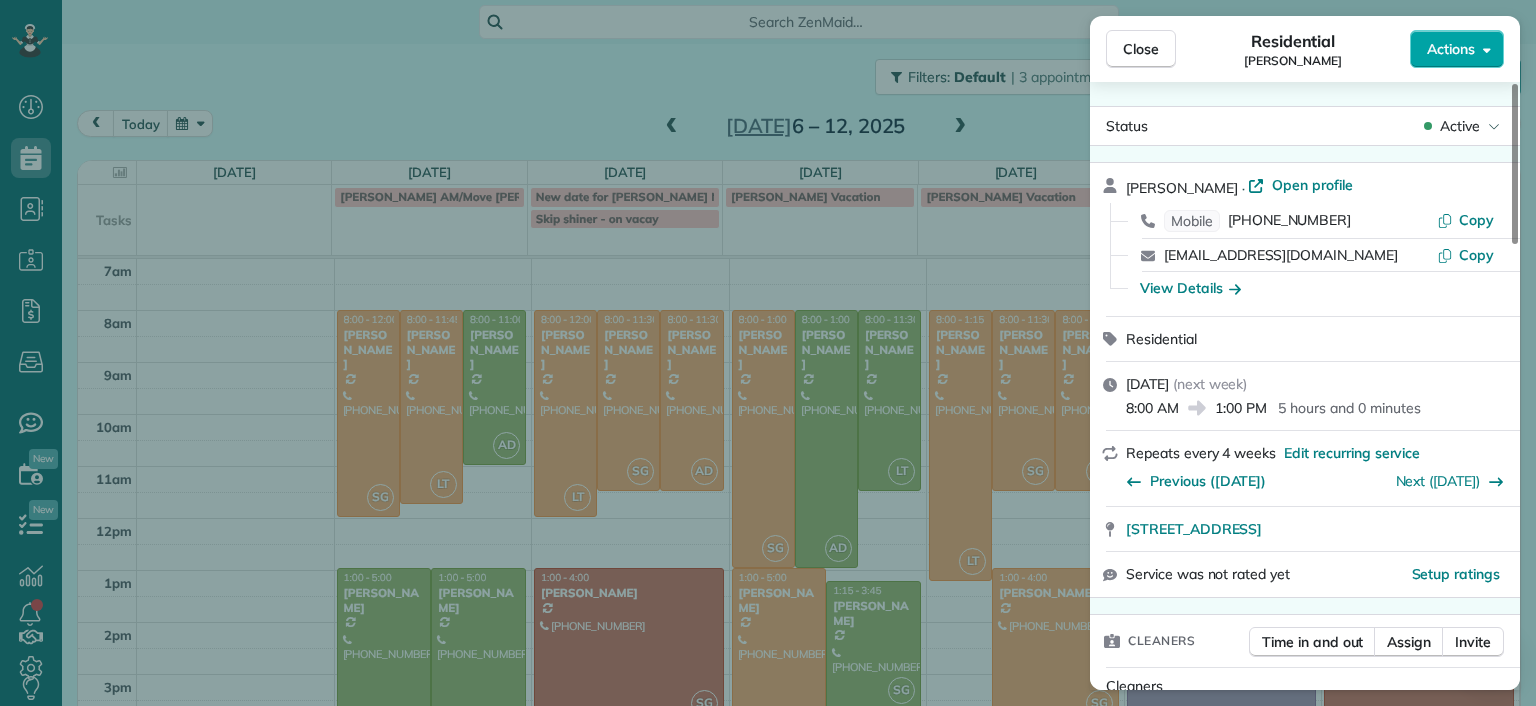 click on "Actions" at bounding box center [1457, 49] 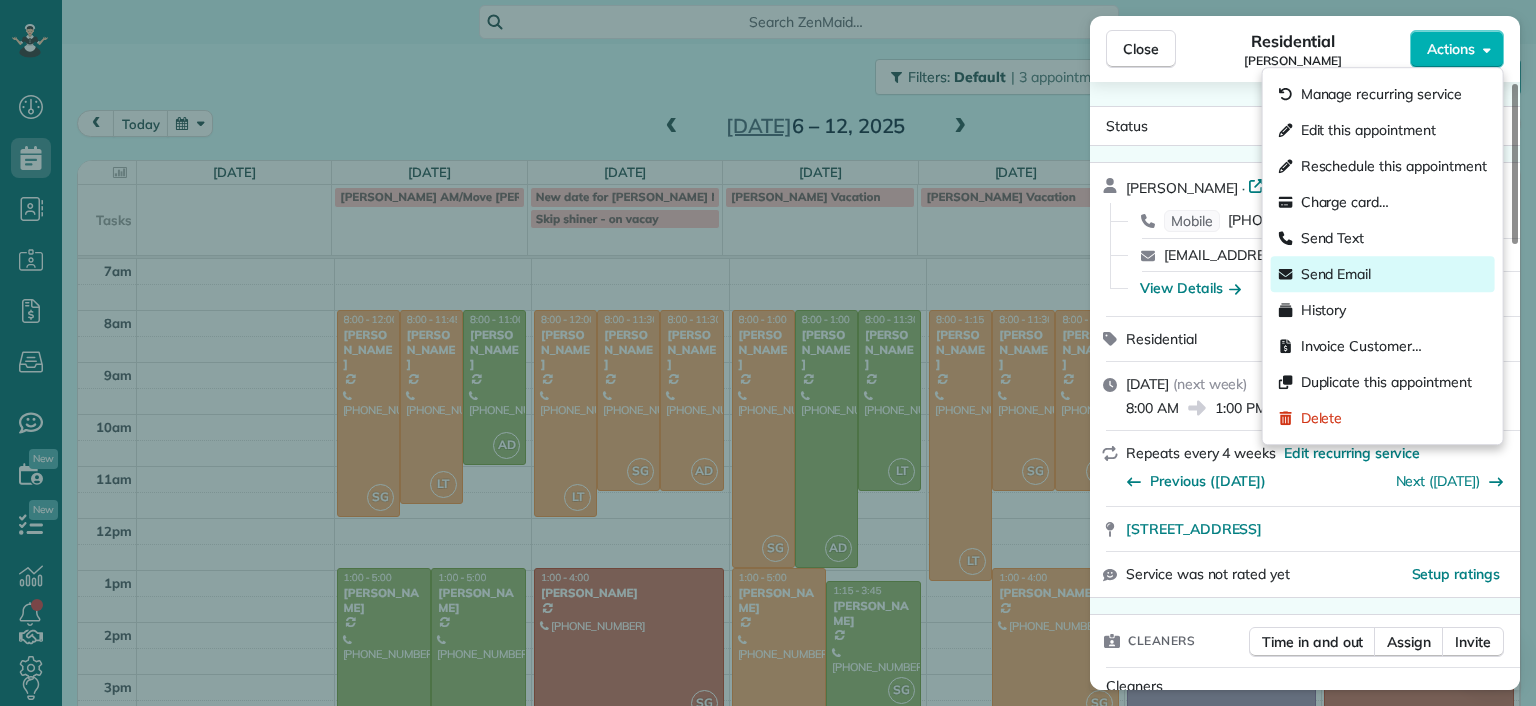 click on "Send Email" at bounding box center [1336, 274] 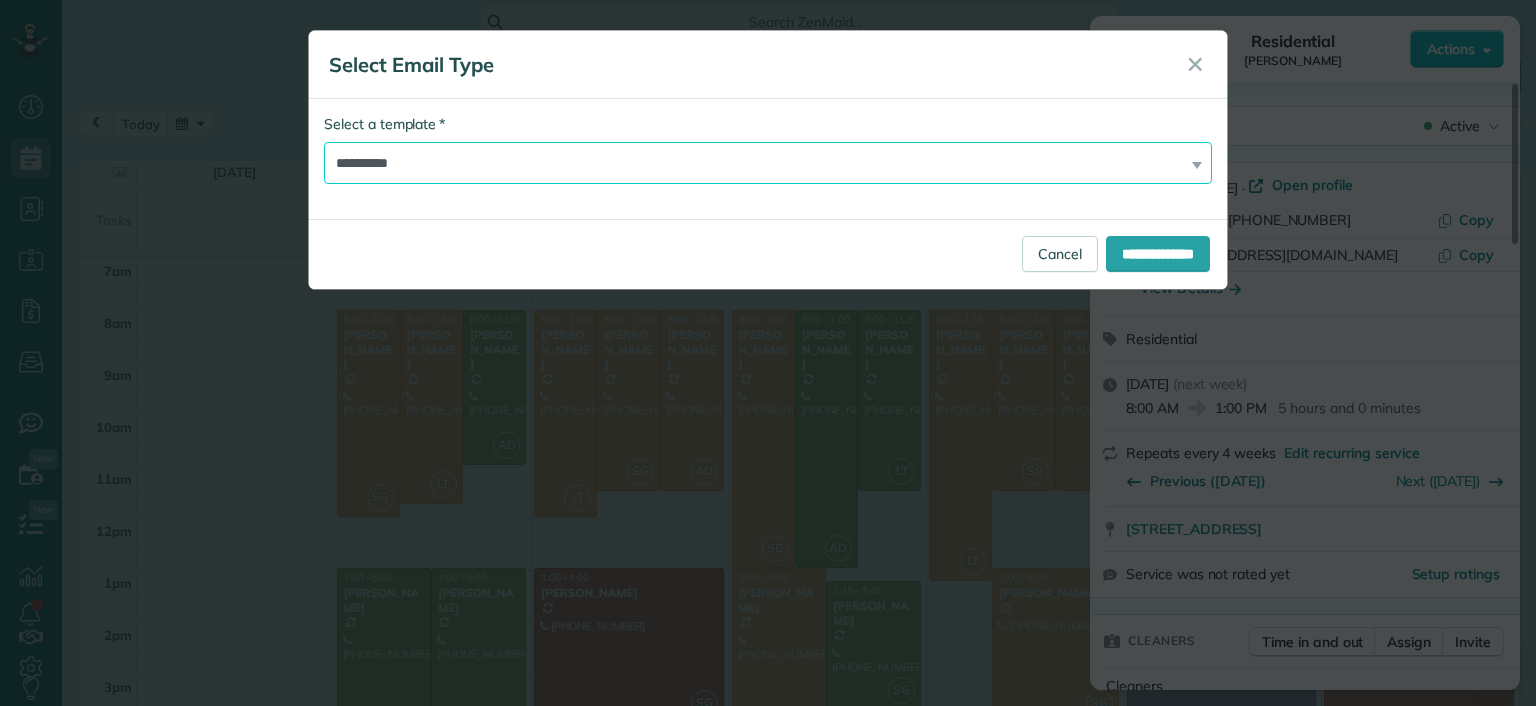 click on "**********" at bounding box center (768, 163) 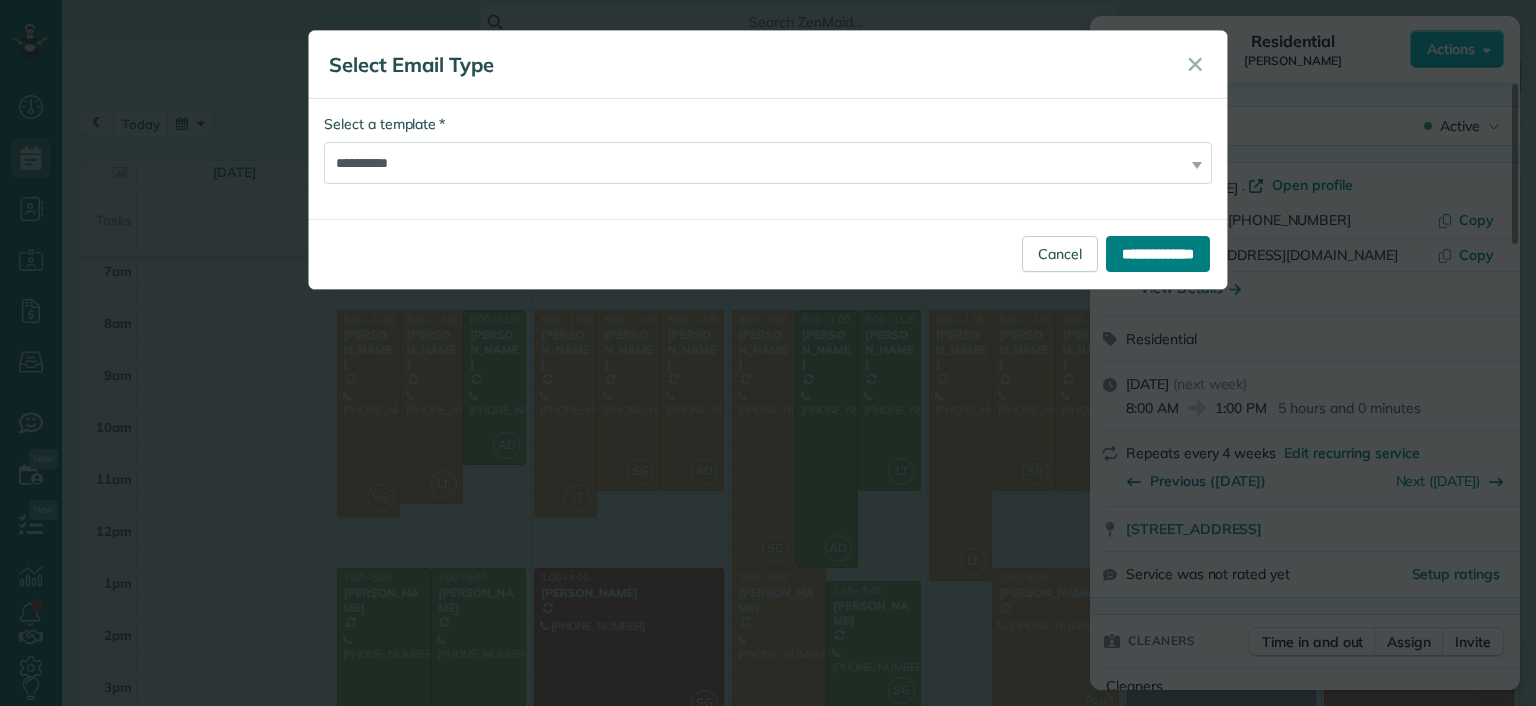click on "**********" at bounding box center (1158, 254) 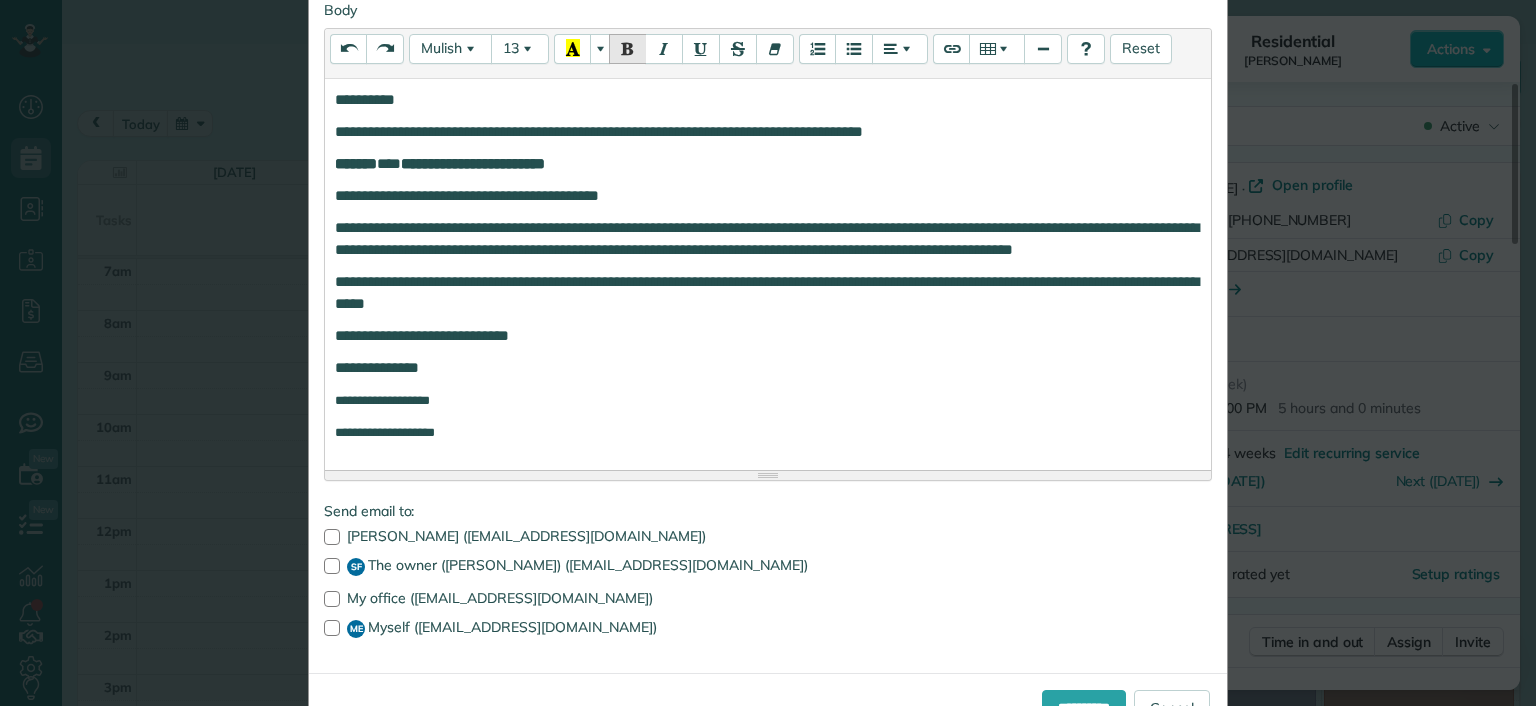 scroll, scrollTop: 300, scrollLeft: 0, axis: vertical 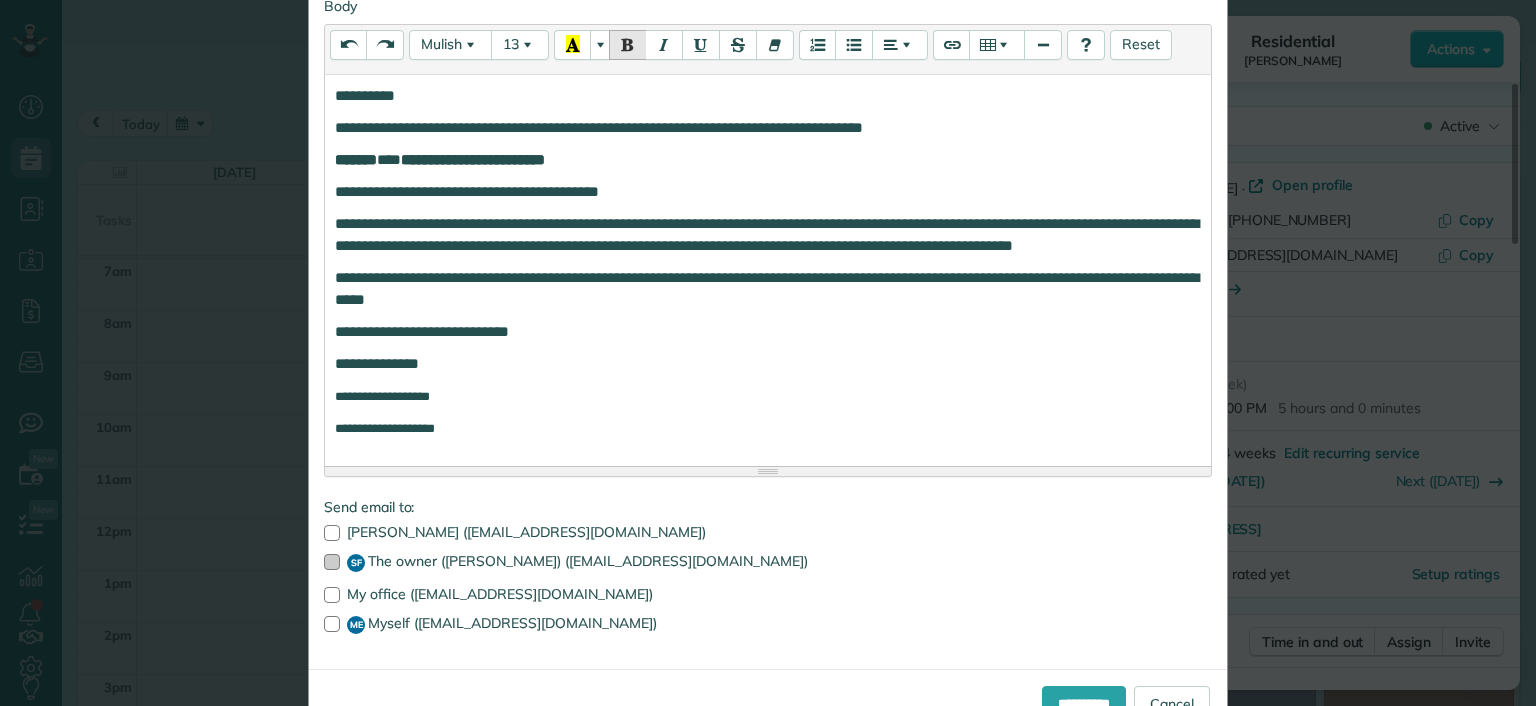 click at bounding box center [332, 562] 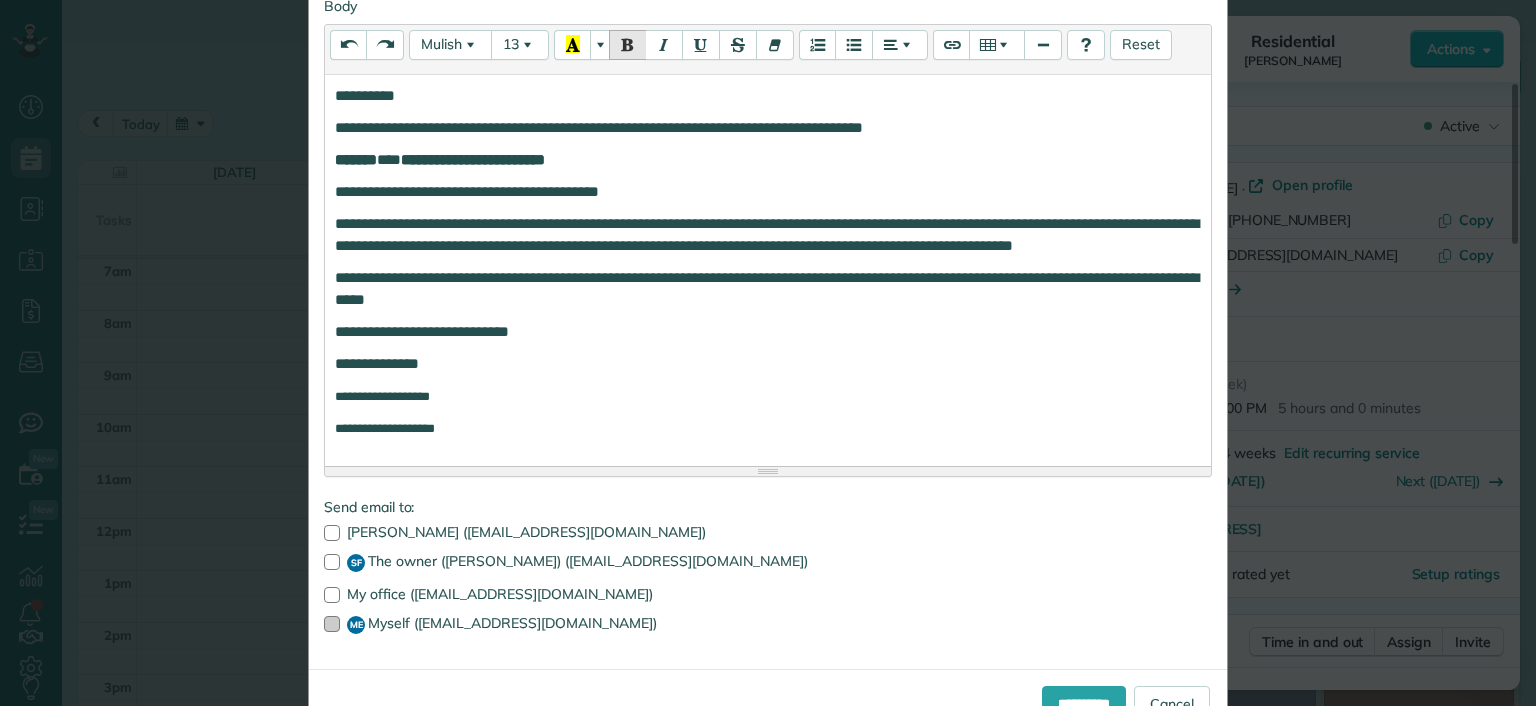 click at bounding box center (332, 624) 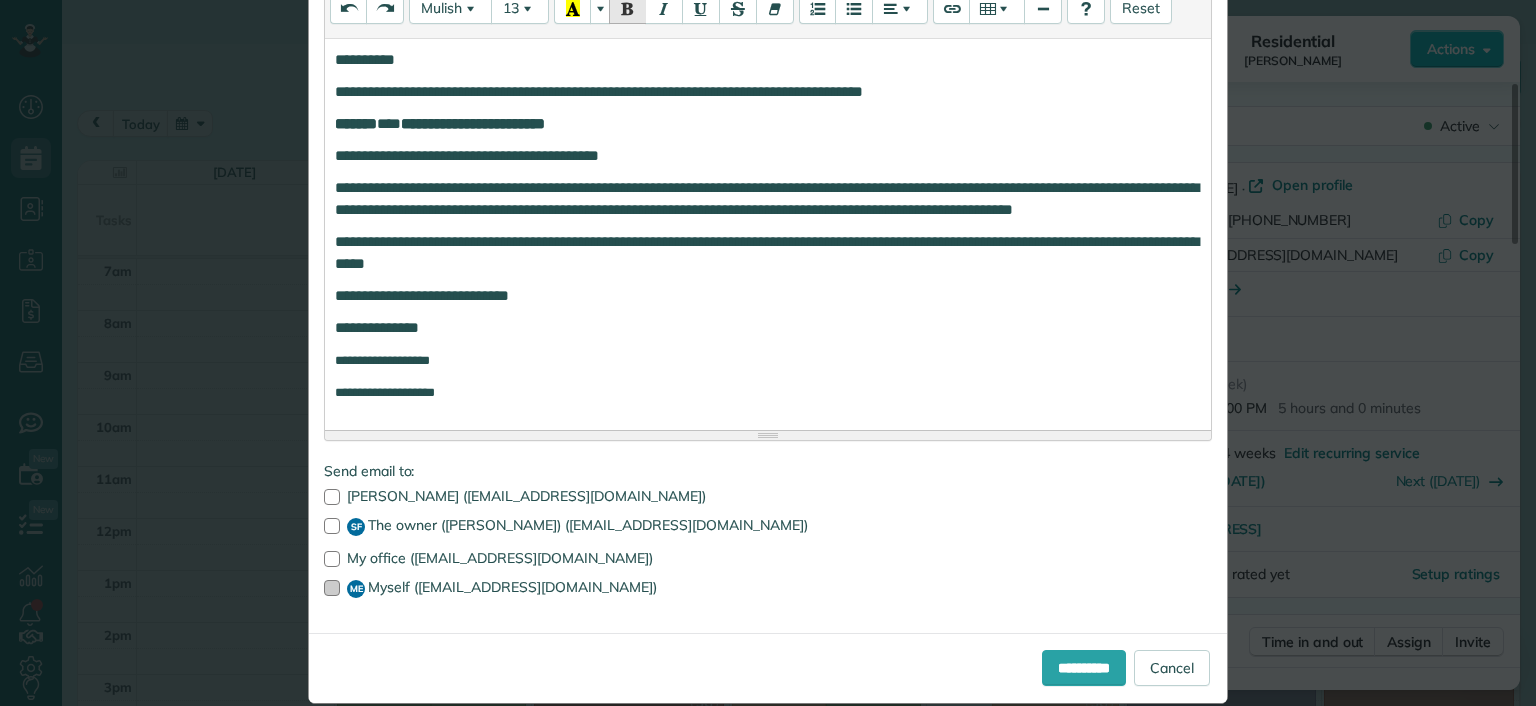 scroll, scrollTop: 386, scrollLeft: 0, axis: vertical 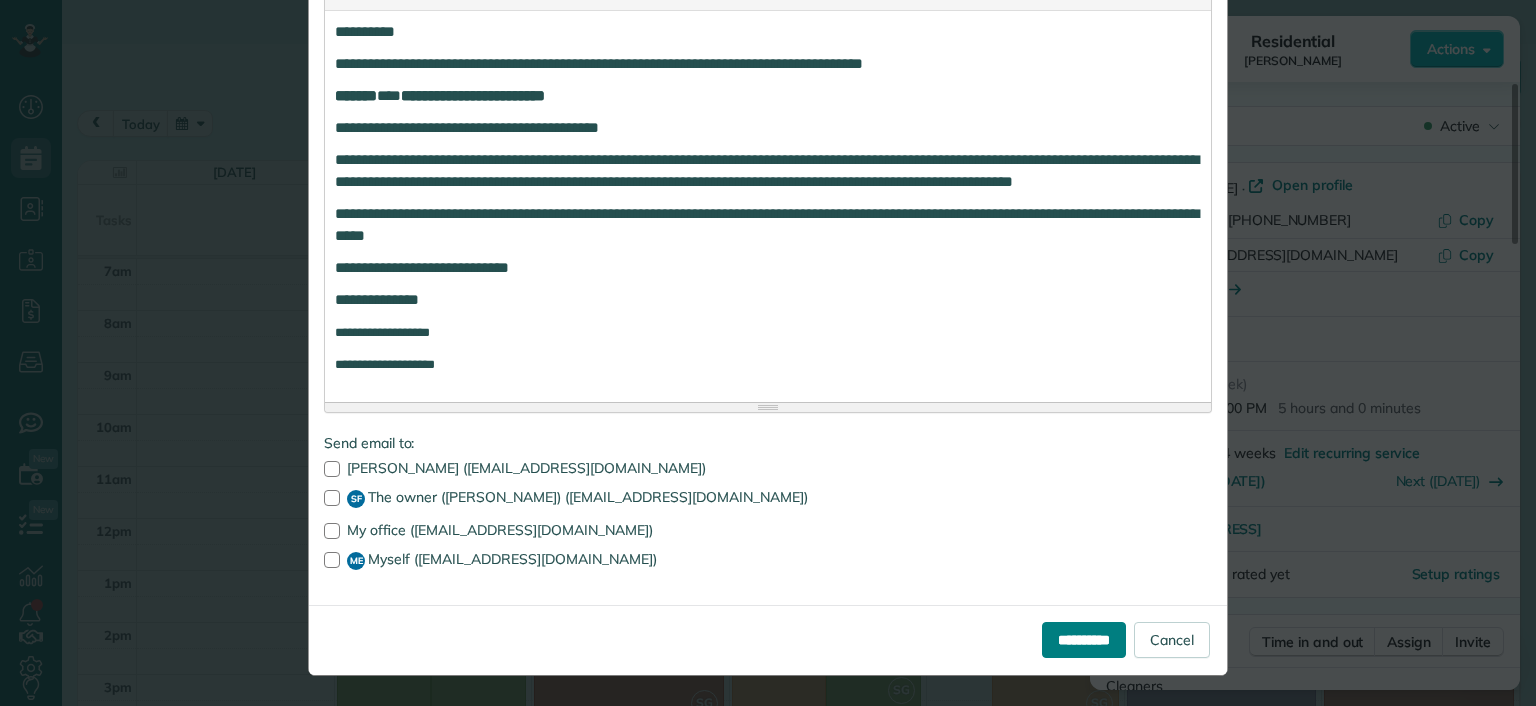 click on "**********" at bounding box center [1084, 640] 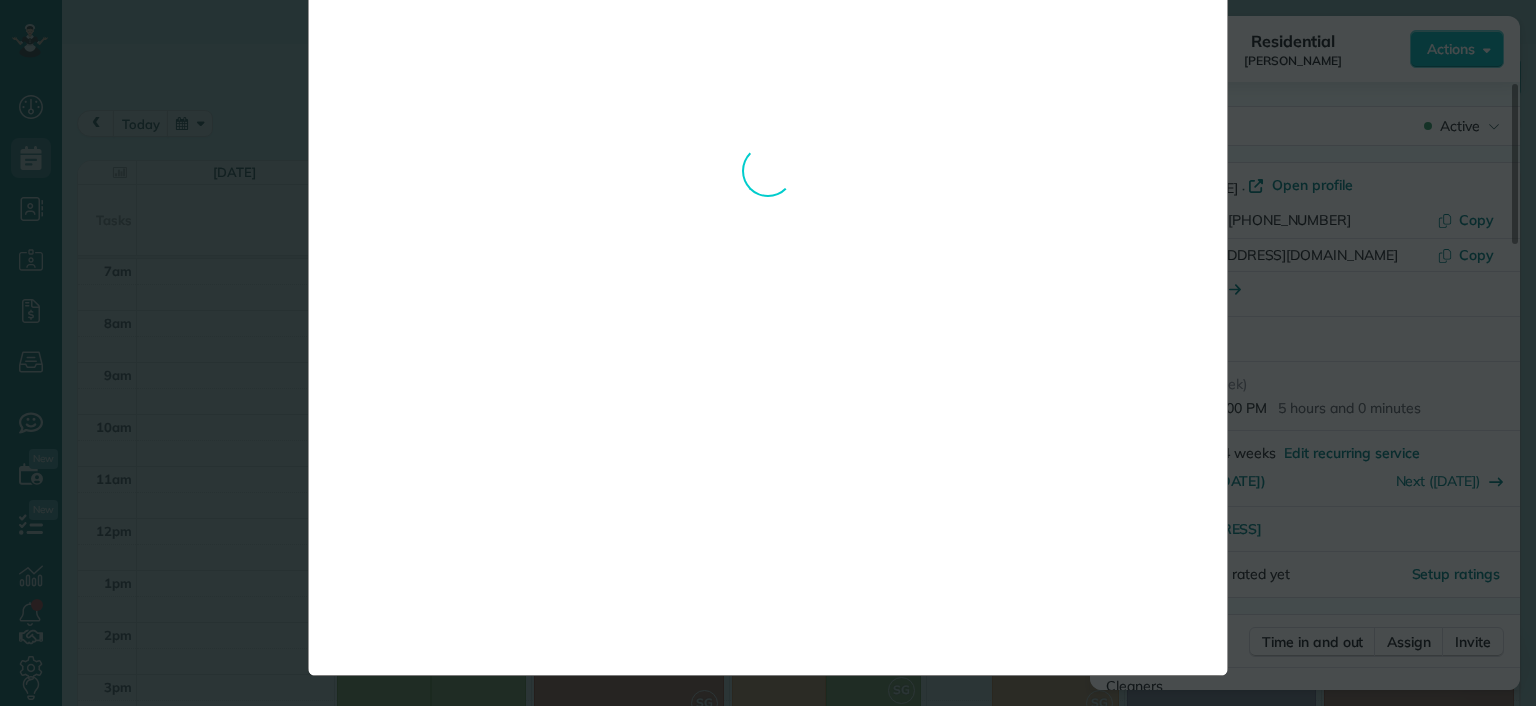 scroll, scrollTop: 0, scrollLeft: 0, axis: both 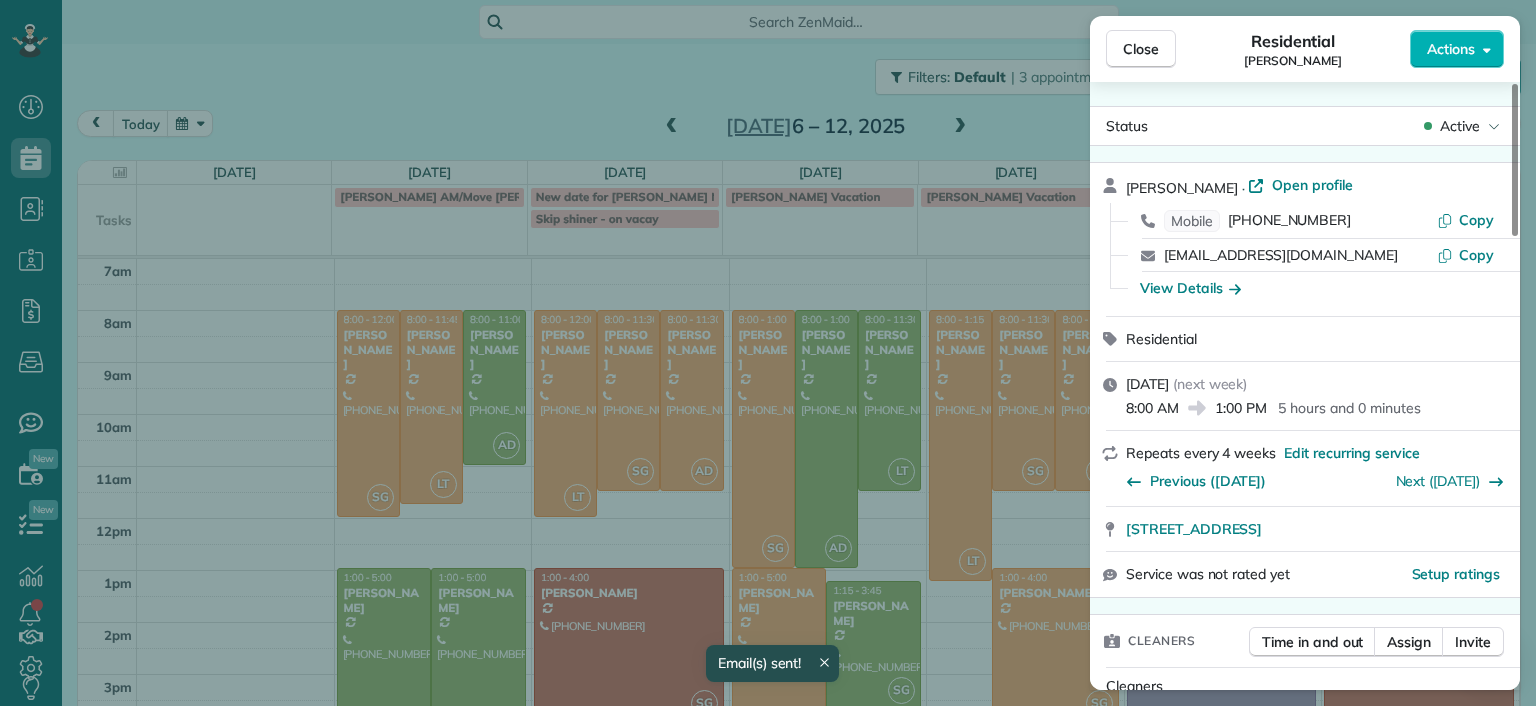 click on "Close Residential Kellie Koshute Actions Status Active Kellie Koshute · Open profile Mobile (215) 939-5360 Copy koshutekl@gmail.com Copy View Details Residential Wednesday, July 09, 2025 ( next week ) 8:00 AM 1:00 PM 5 hours and 0 minutes Repeats every 4 weeks Edit recurring service Previous (Jun 11) Next (Aug 06) 2040 Old Manchester Street Richmond VA 23225 Service was not rated yet Setup ratings Cleaners Time in and out Assign Invite Cleaners Ashley   Davis 8:00 AM 1:00 PM Checklist Try Now Keep this appointment up to your standards. Stay on top of every detail, keep your cleaners organised, and your client happy. Assign a checklist Watch a 5 min demo Billing Billing actions Price $270.00 Overcharge $0.00 Discount $0.00 Coupon discount - Primary tax - Secondary tax - Total appointment price $270.00 Tips collected New feature! $0.00 Unpaid Mark as paid Total including tip $270.00 Get paid online in no-time! Send an invoice and reward your cleaners with tips Charge customer credit card Man Hours 5.0 hours -" at bounding box center [768, 353] 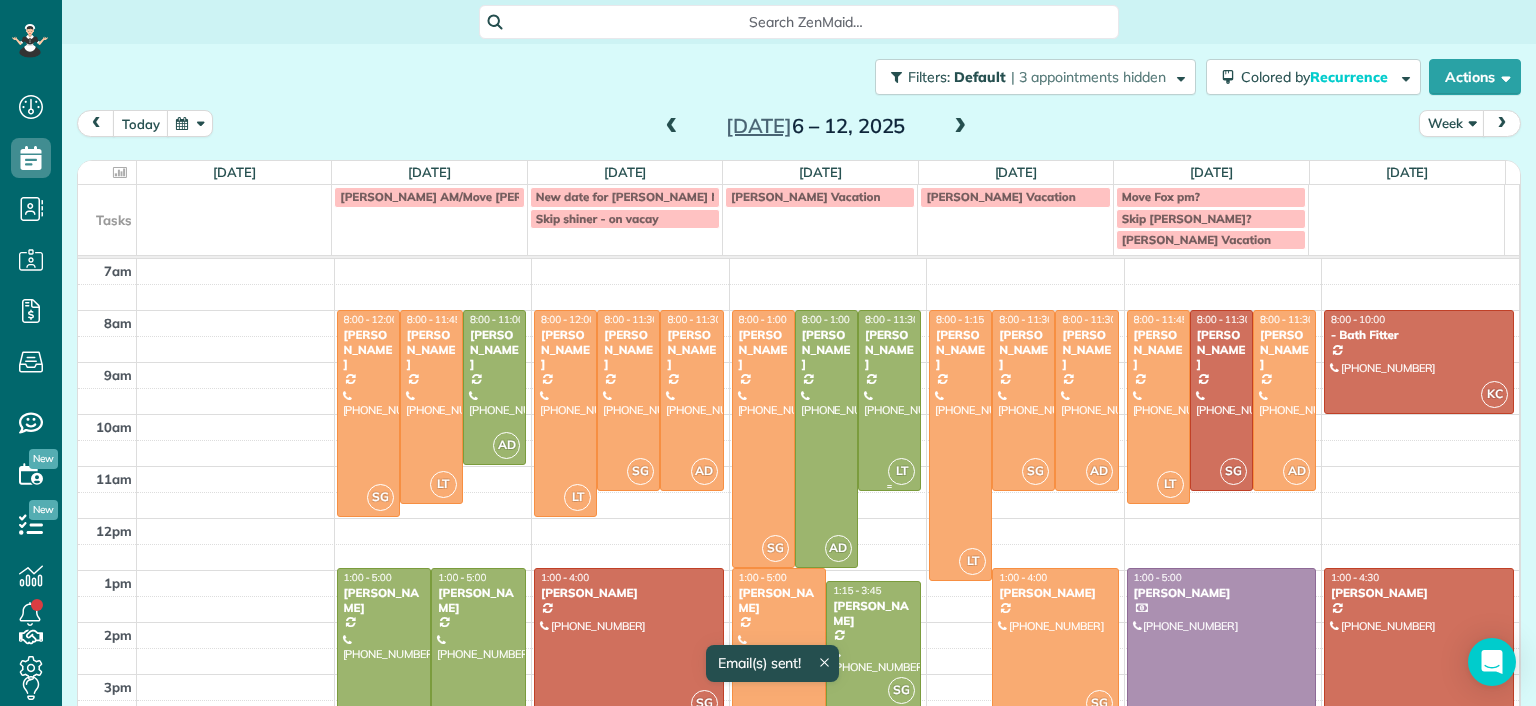 click at bounding box center [889, 400] 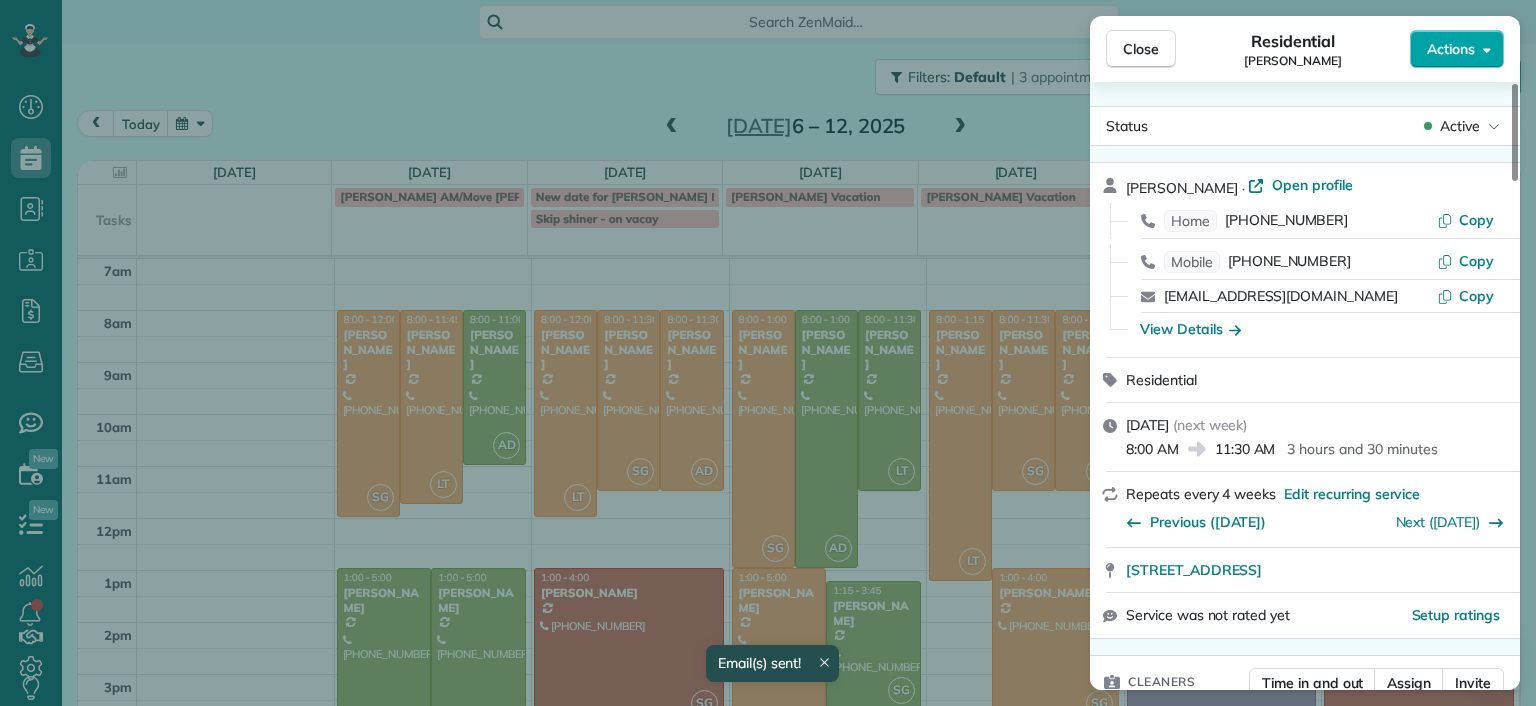 click on "Actions" at bounding box center [1457, 49] 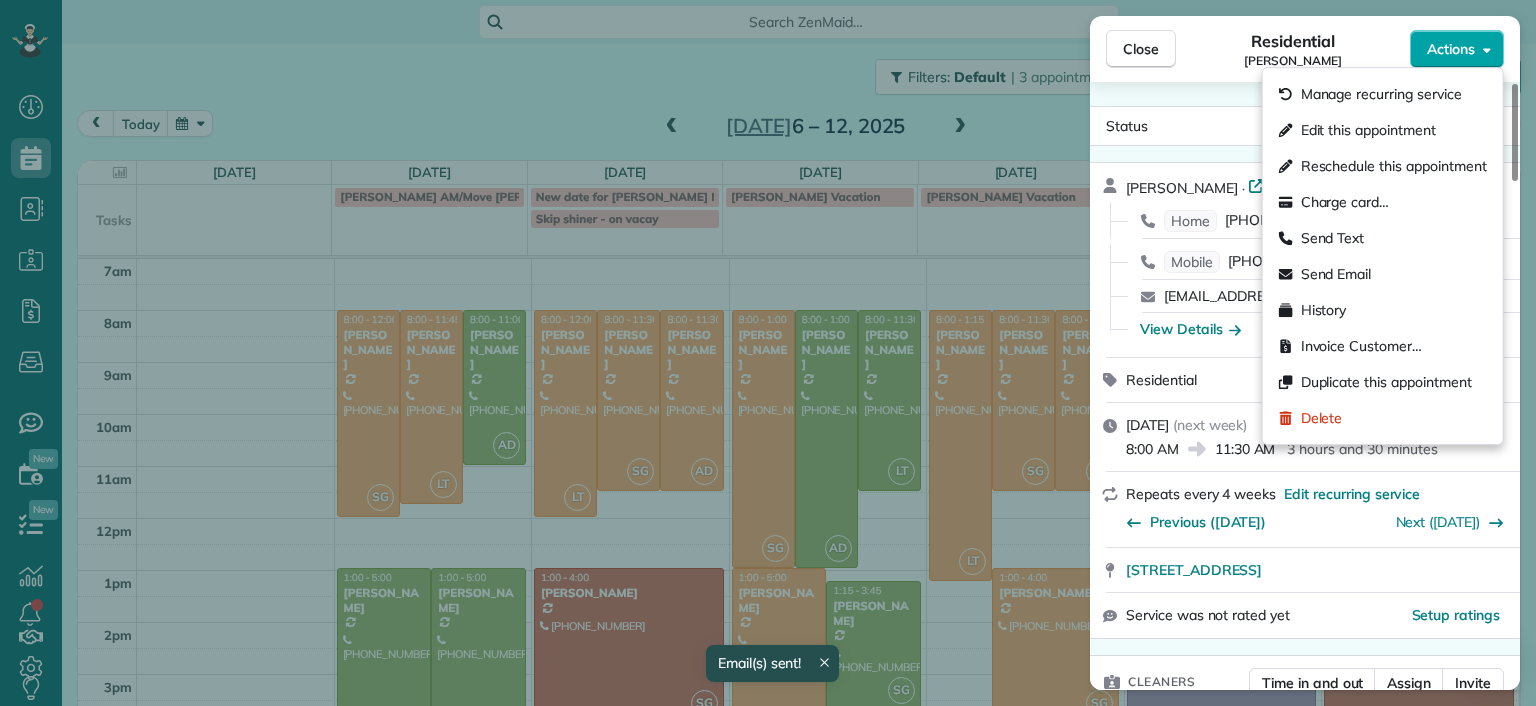 click on "Actions" at bounding box center (1457, 49) 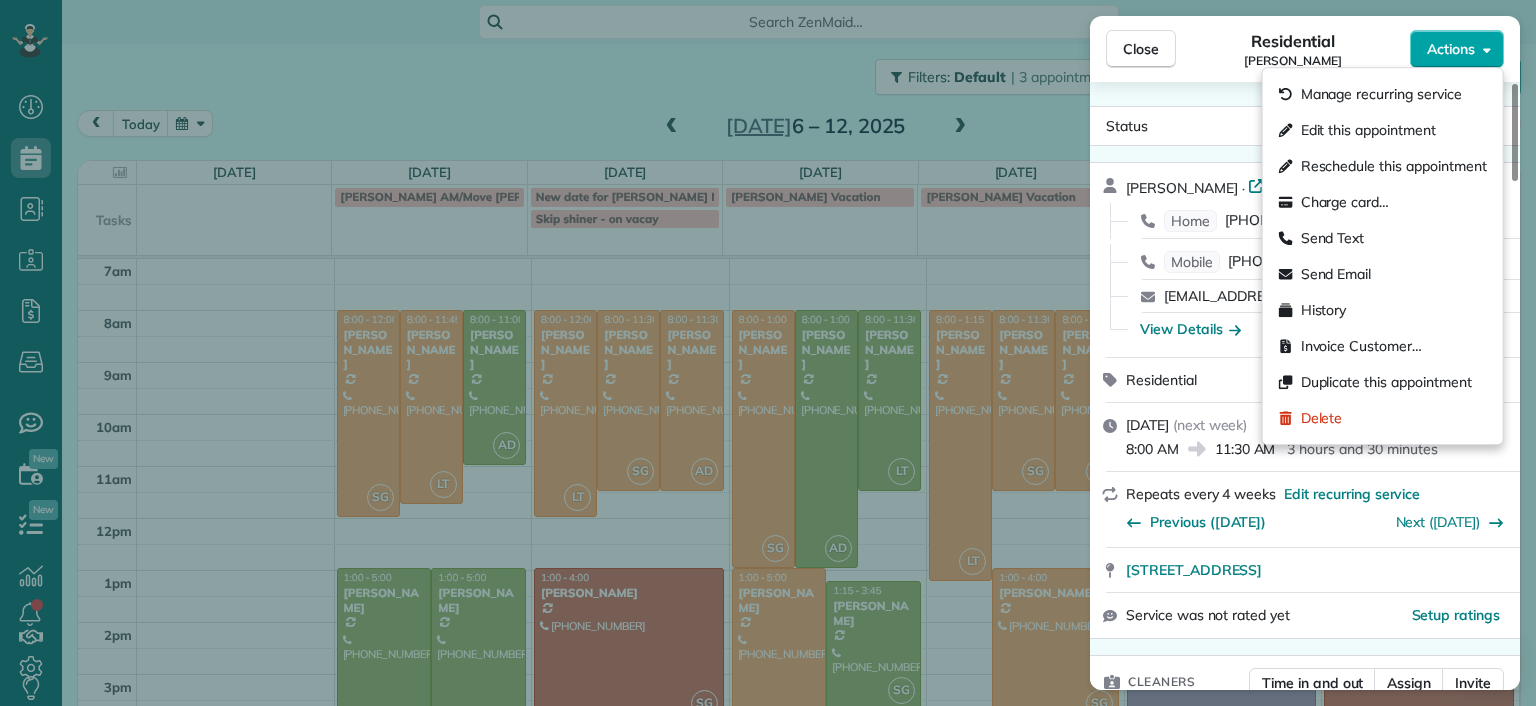 click on "Actions" at bounding box center (1457, 49) 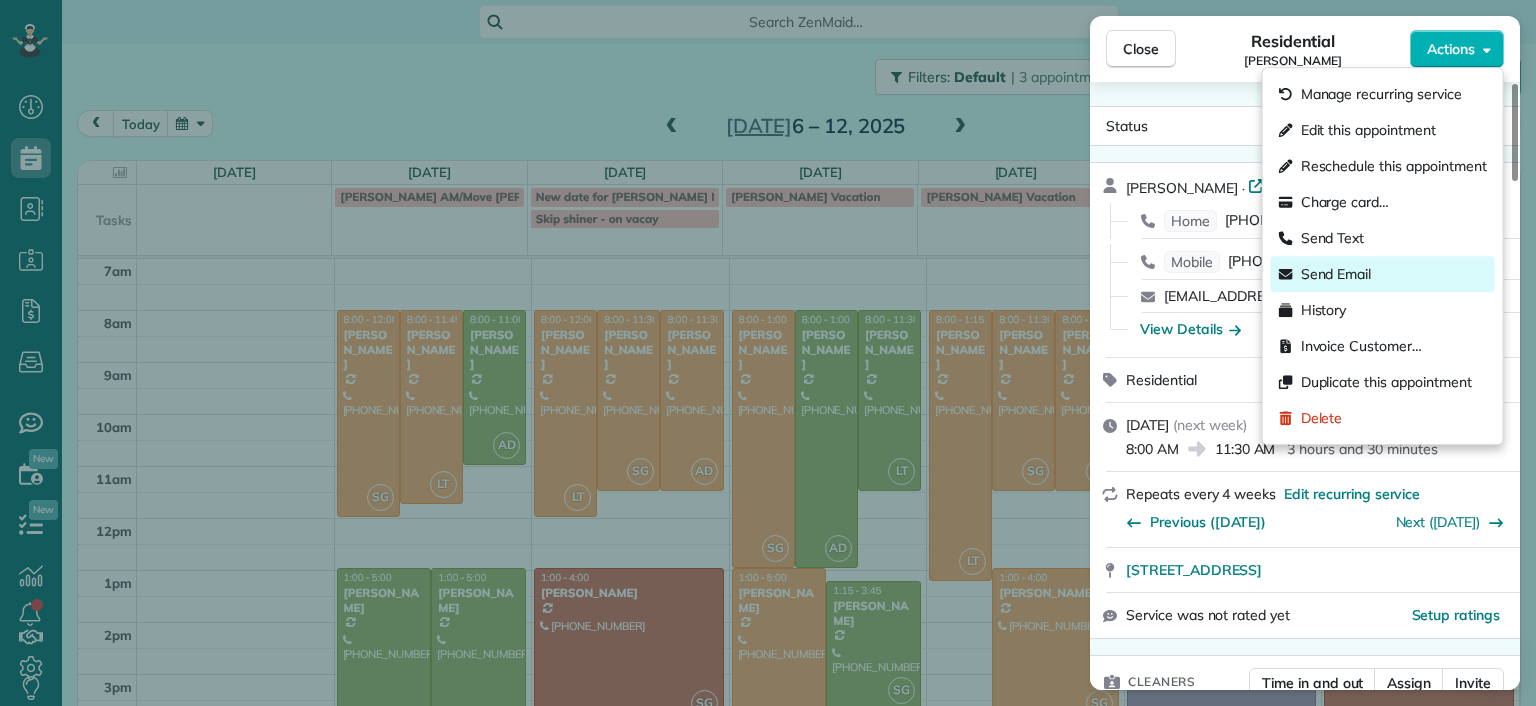 click on "Send Email" at bounding box center [1336, 274] 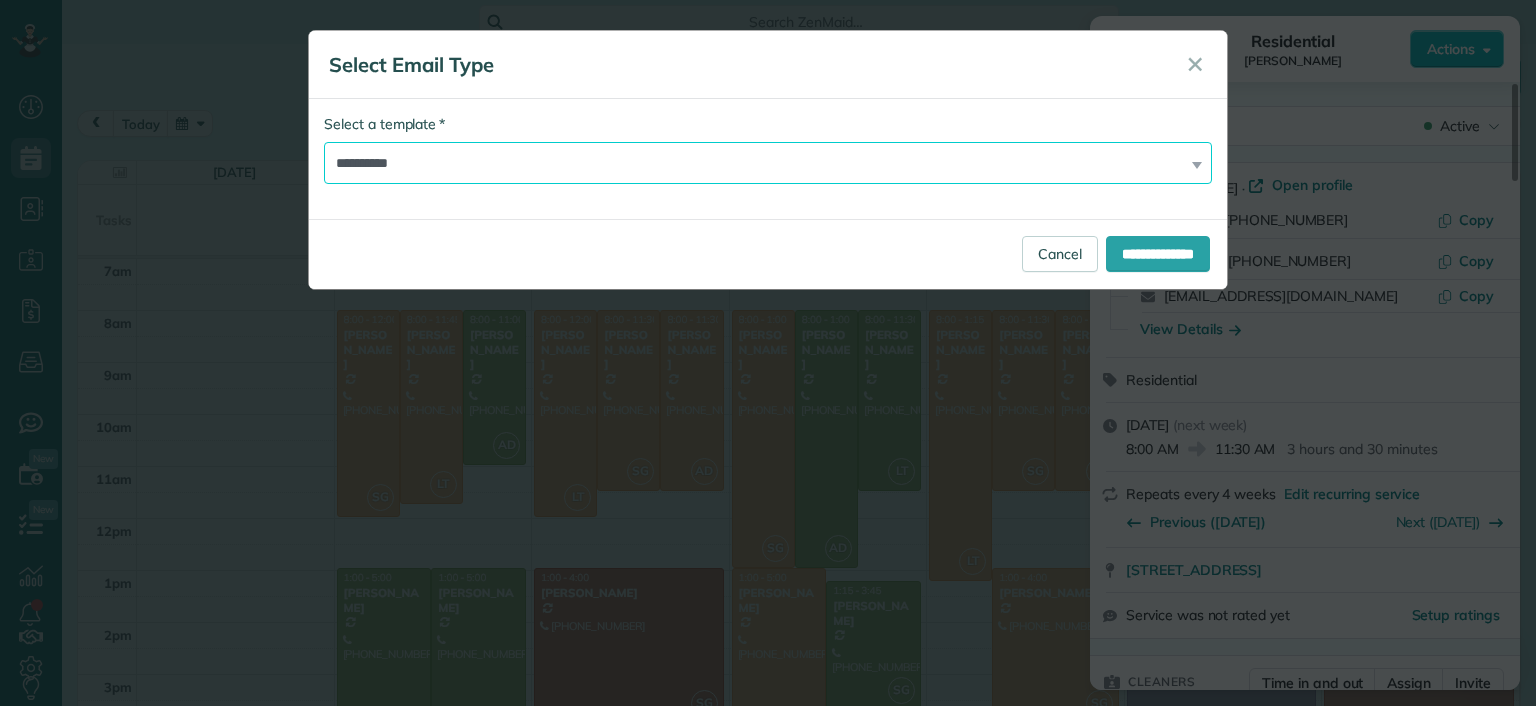 click on "**********" at bounding box center (768, 163) 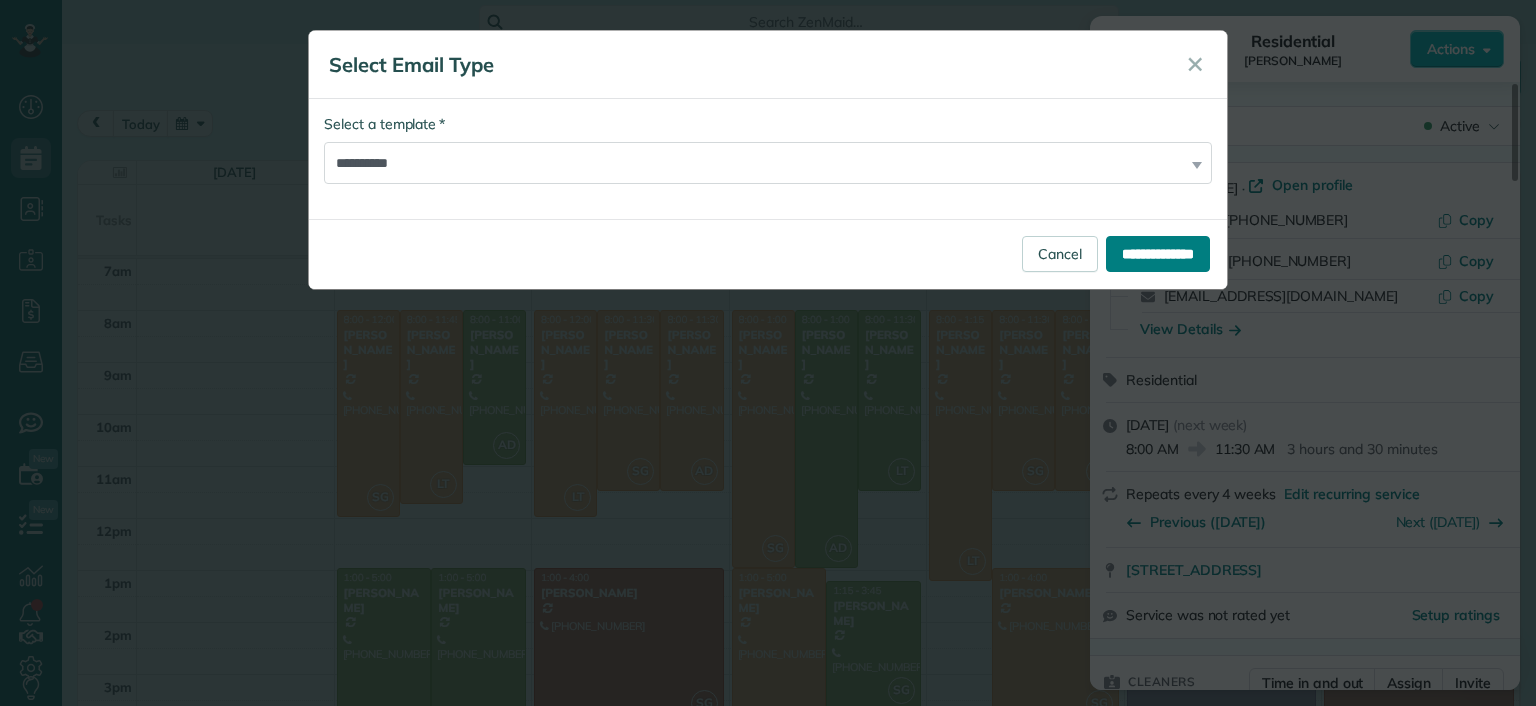 click on "**********" at bounding box center (1158, 254) 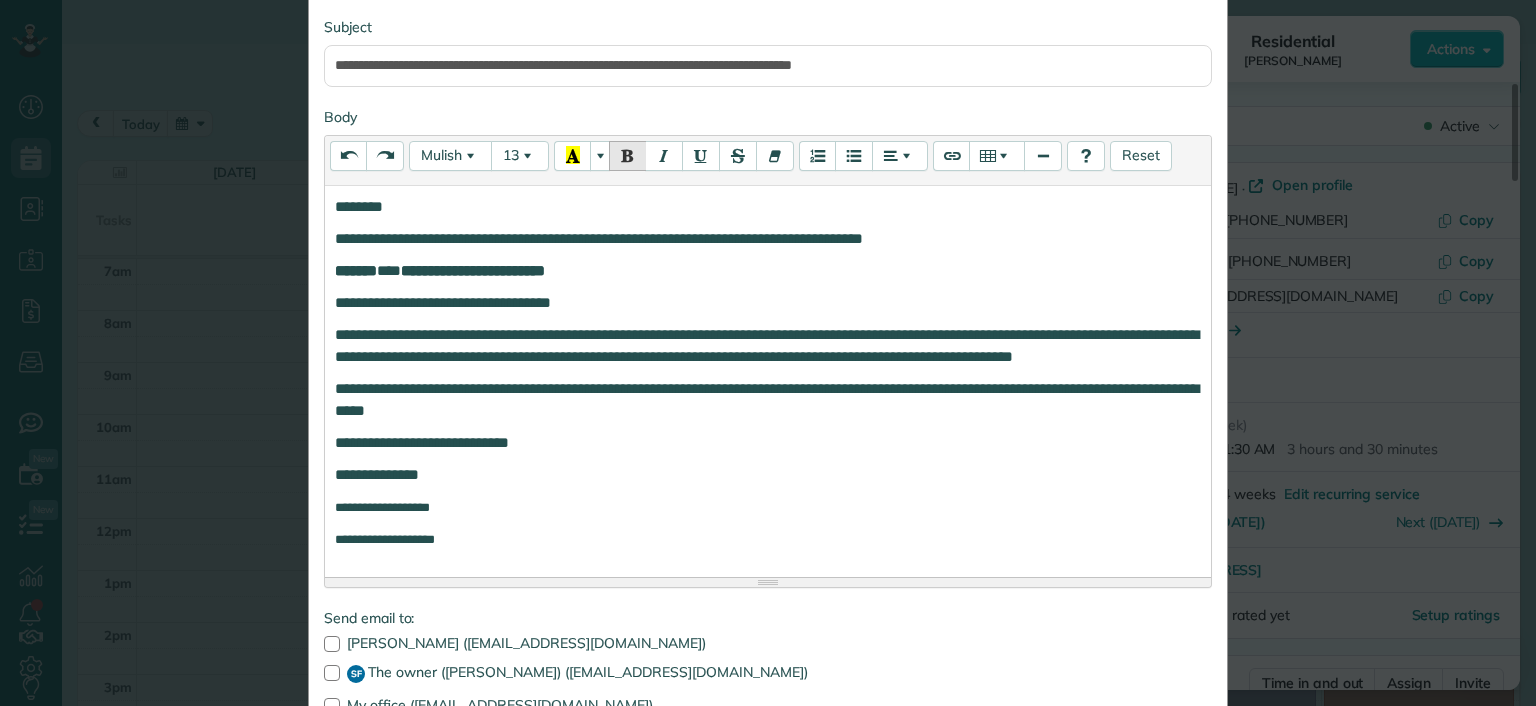 scroll, scrollTop: 386, scrollLeft: 0, axis: vertical 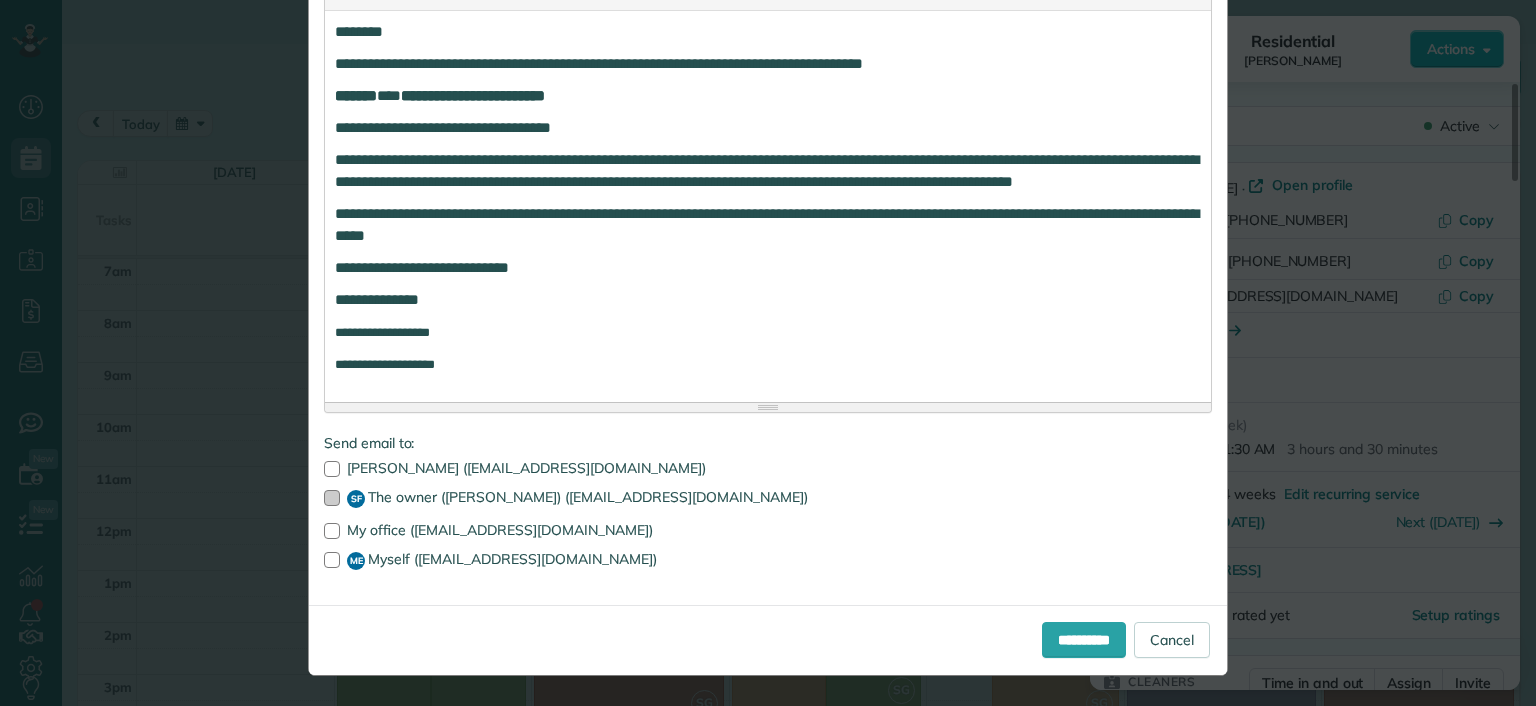 click on "SF  The owner (Stephanie Floyd) (sfloyd@cleaningrva.com)" at bounding box center [768, 499] 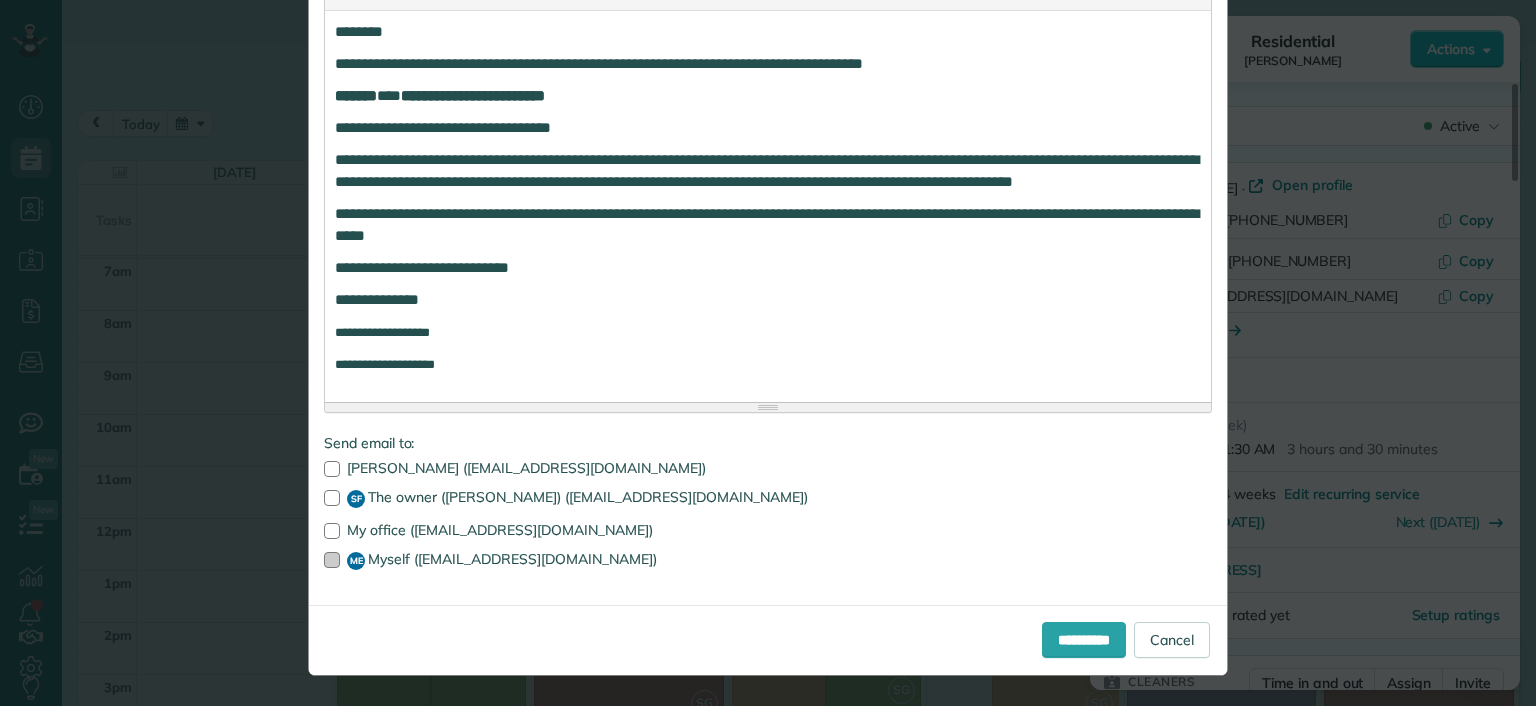 click at bounding box center (332, 560) 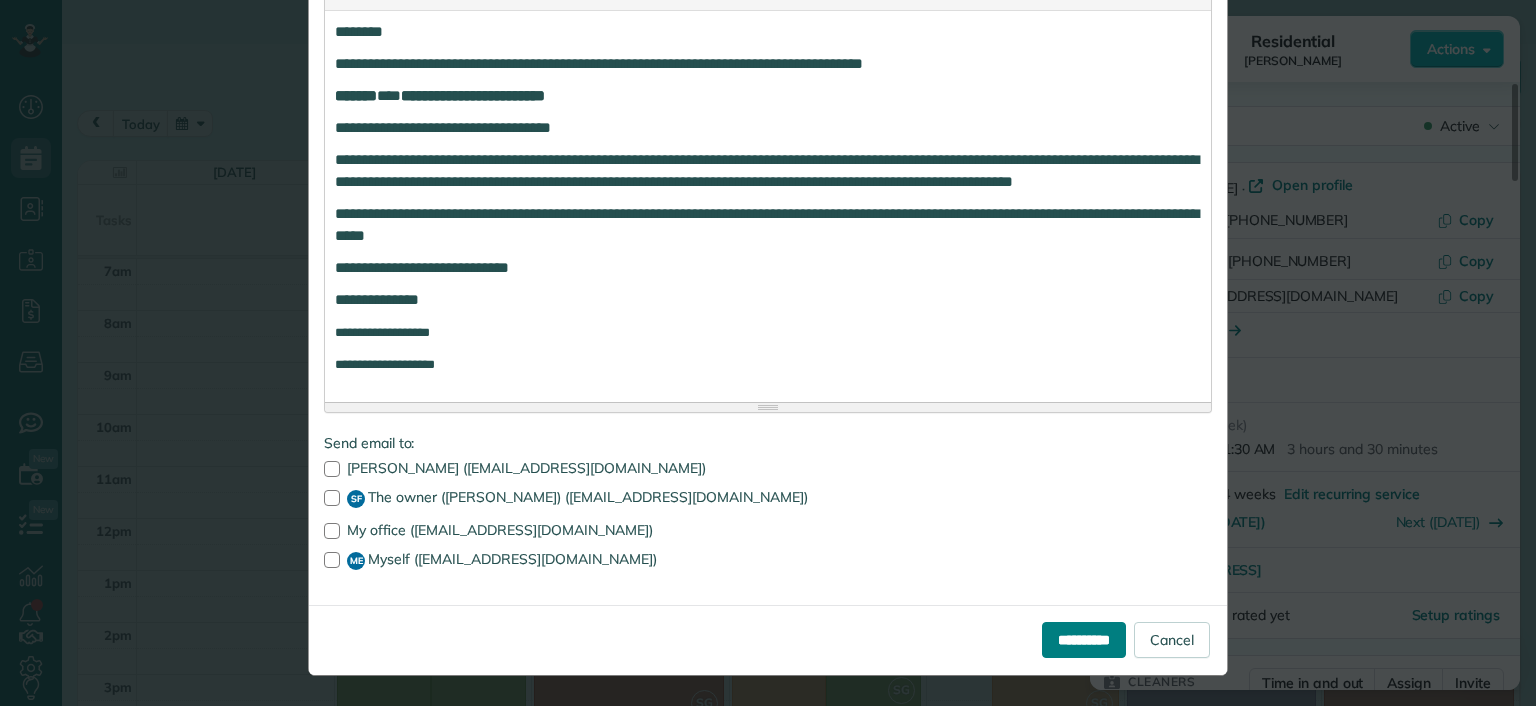 click on "**********" at bounding box center (1084, 640) 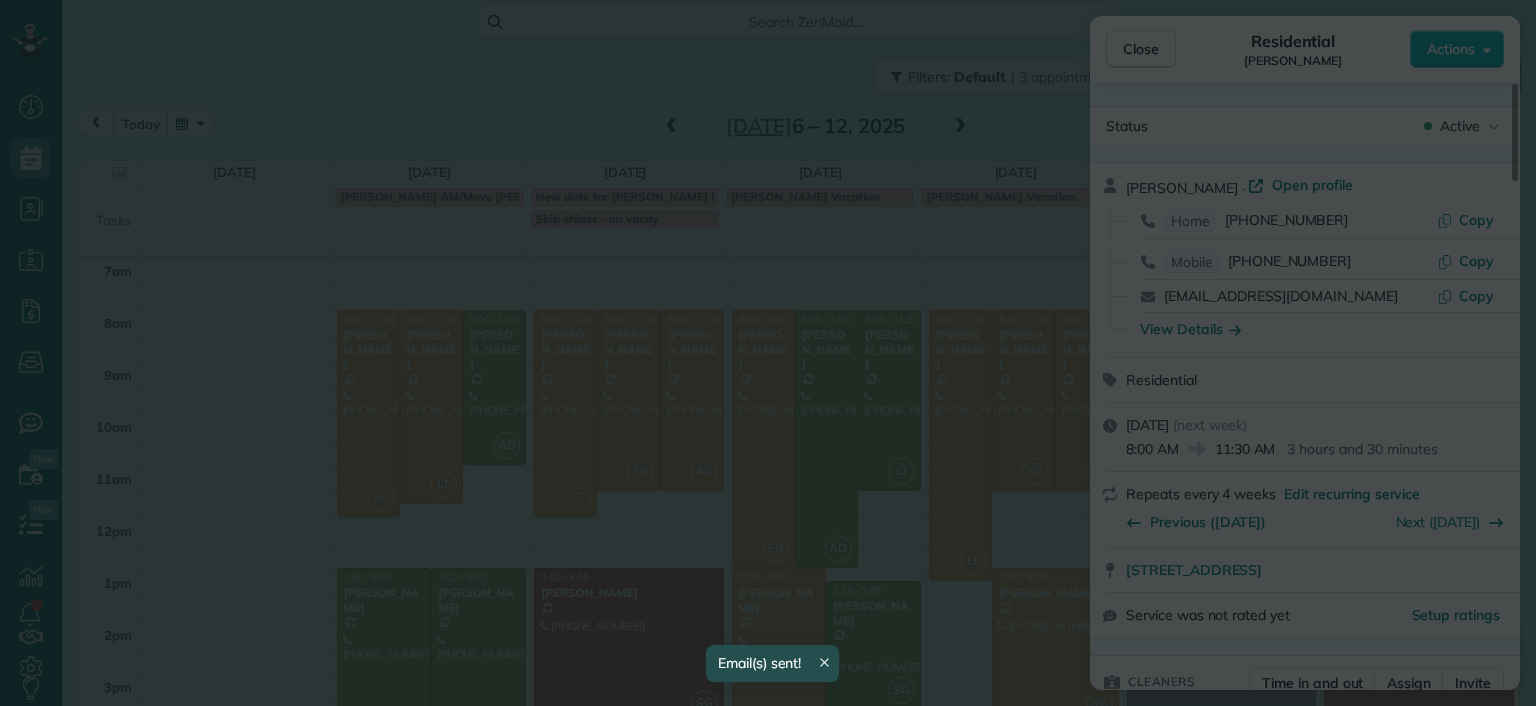 scroll, scrollTop: 0, scrollLeft: 0, axis: both 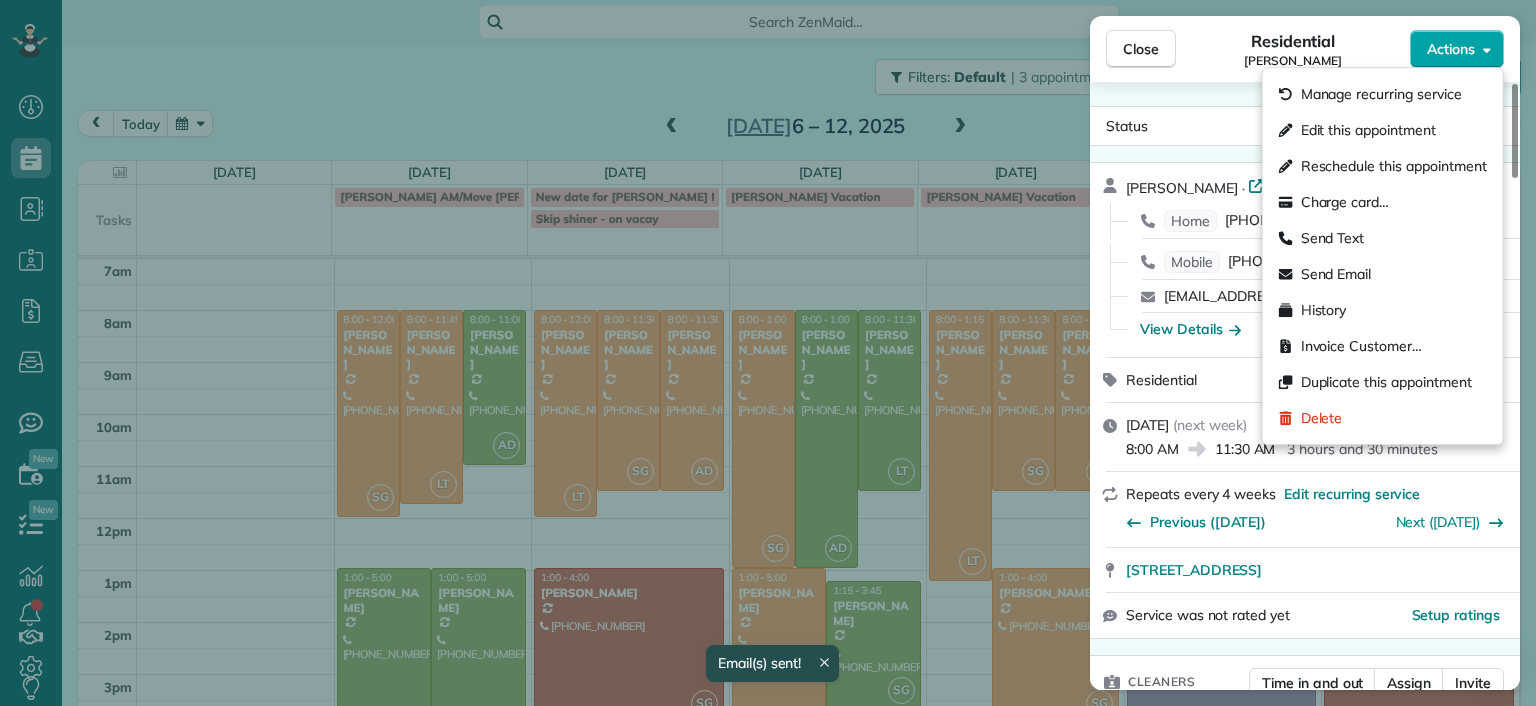 click on "Actions" at bounding box center [1457, 49] 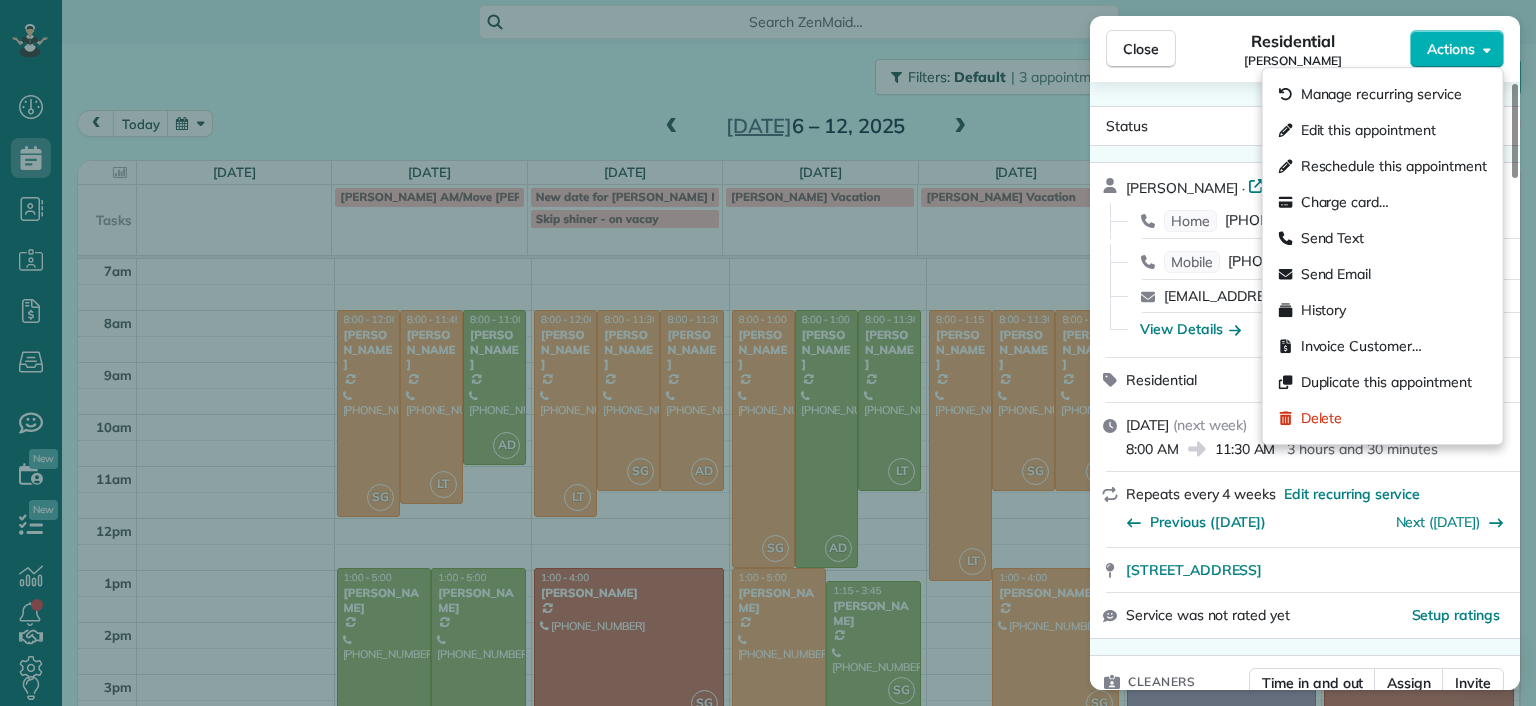 click on "Close Residential Lucy McCown Actions Status Active Lucy McCown · Open profile Home (804) 270-0893 Copy Mobile (512) 417-2942 Copy mkmccown@gmail.com Copy View Details Residential Wednesday, July 09, 2025 ( next week ) 8:00 AM 11:30 AM 3 hours and 30 minutes Repeats every 4 weeks Edit recurring service Previous (Jun 13) Next (Aug 06) 2971 Dragana Drive Richmond VA 23233 Service was not rated yet Setup ratings Cleaners Time in and out Assign Invite Cleaners Laura   Thaller 8:00 AM 11:30 AM Checklist Try Now Keep this appointment up to your standards. Stay on top of every detail, keep your cleaners organised, and your client happy. Assign a checklist Watch a 5 min demo Billing Billing actions Price $200.00 Overcharge $0.00 Discount $0.00 Coupon discount - Primary tax - Secondary tax - Total appointment price $200.00 Tips collected New feature! $0.00 Unpaid Mark as paid Total including tip $200.00 Get paid online in no-time! Send an invoice and reward your cleaners with tips Charge customer credit card - Notes" at bounding box center [768, 353] 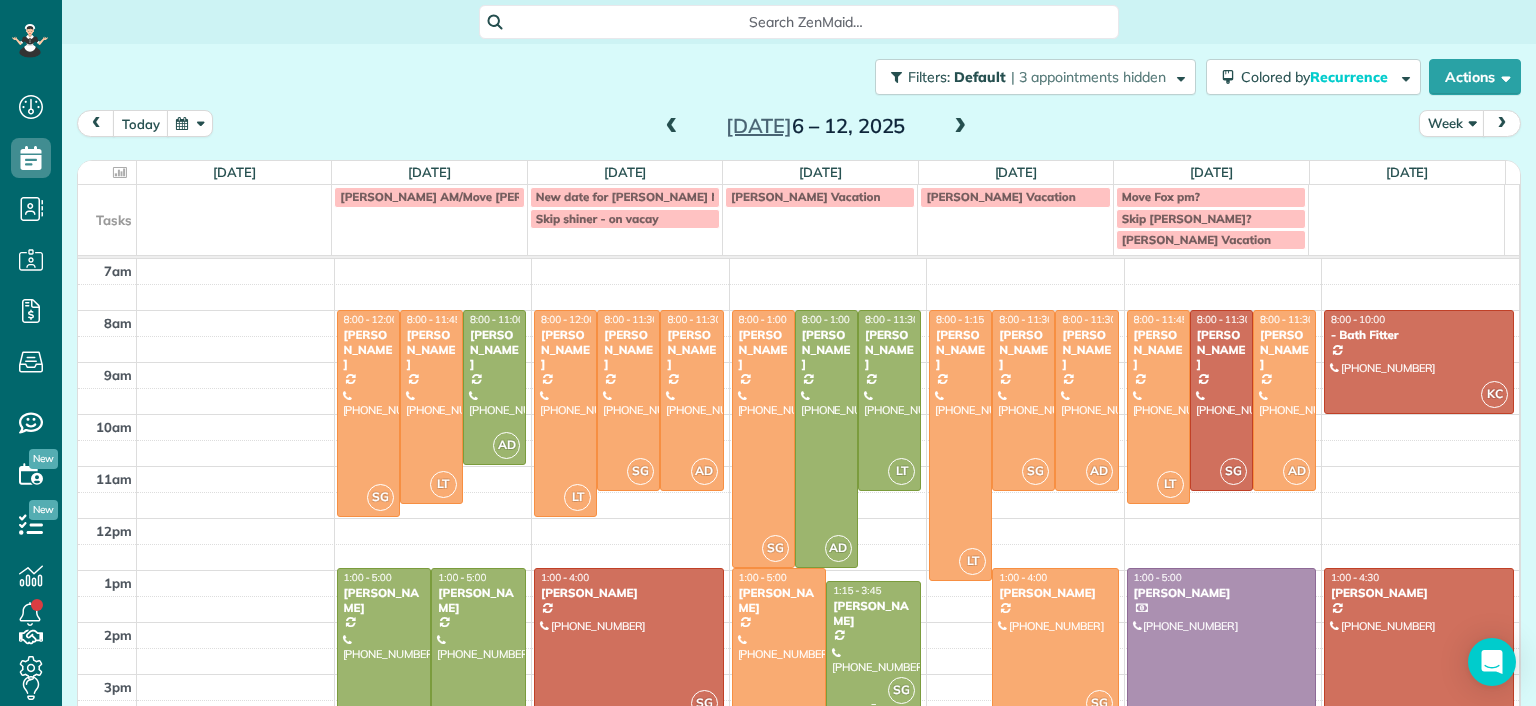 click at bounding box center (873, 645) 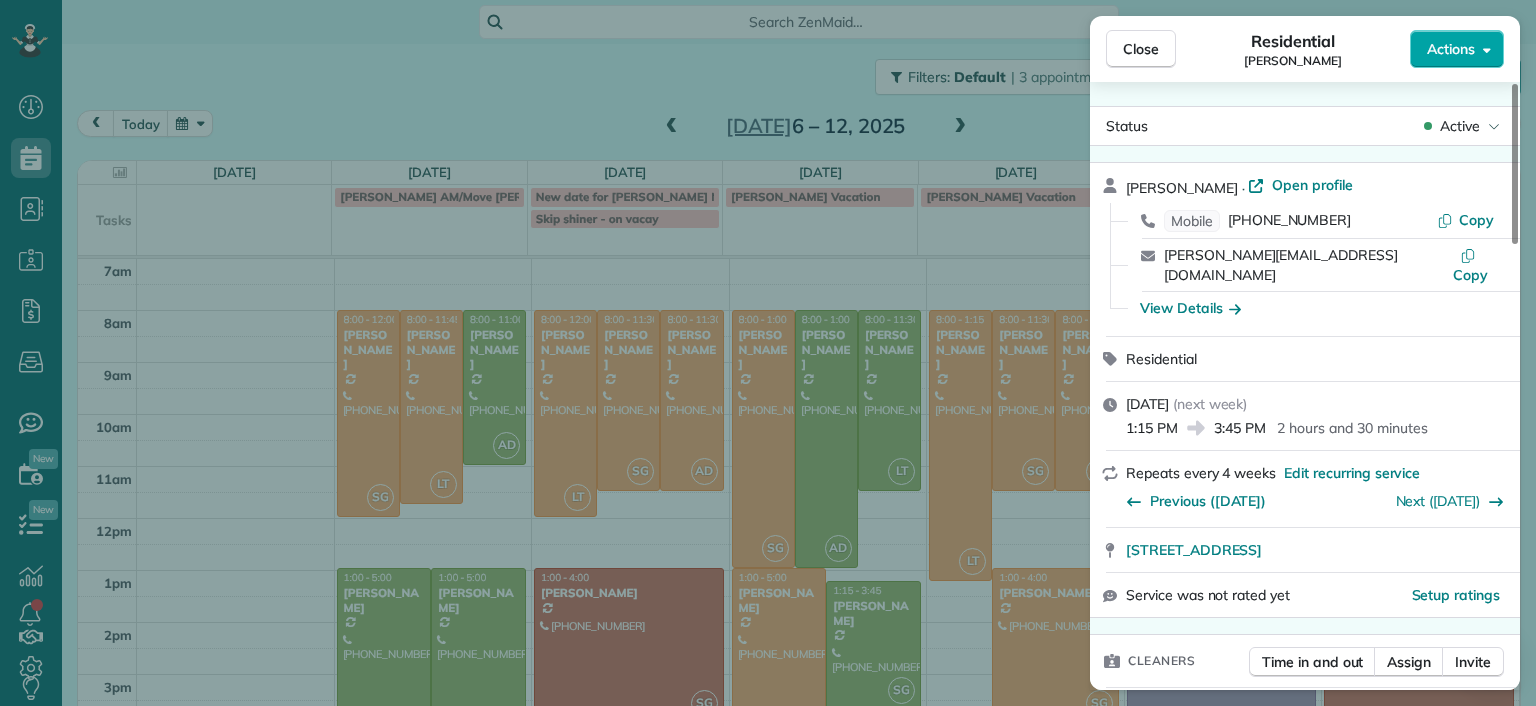 click 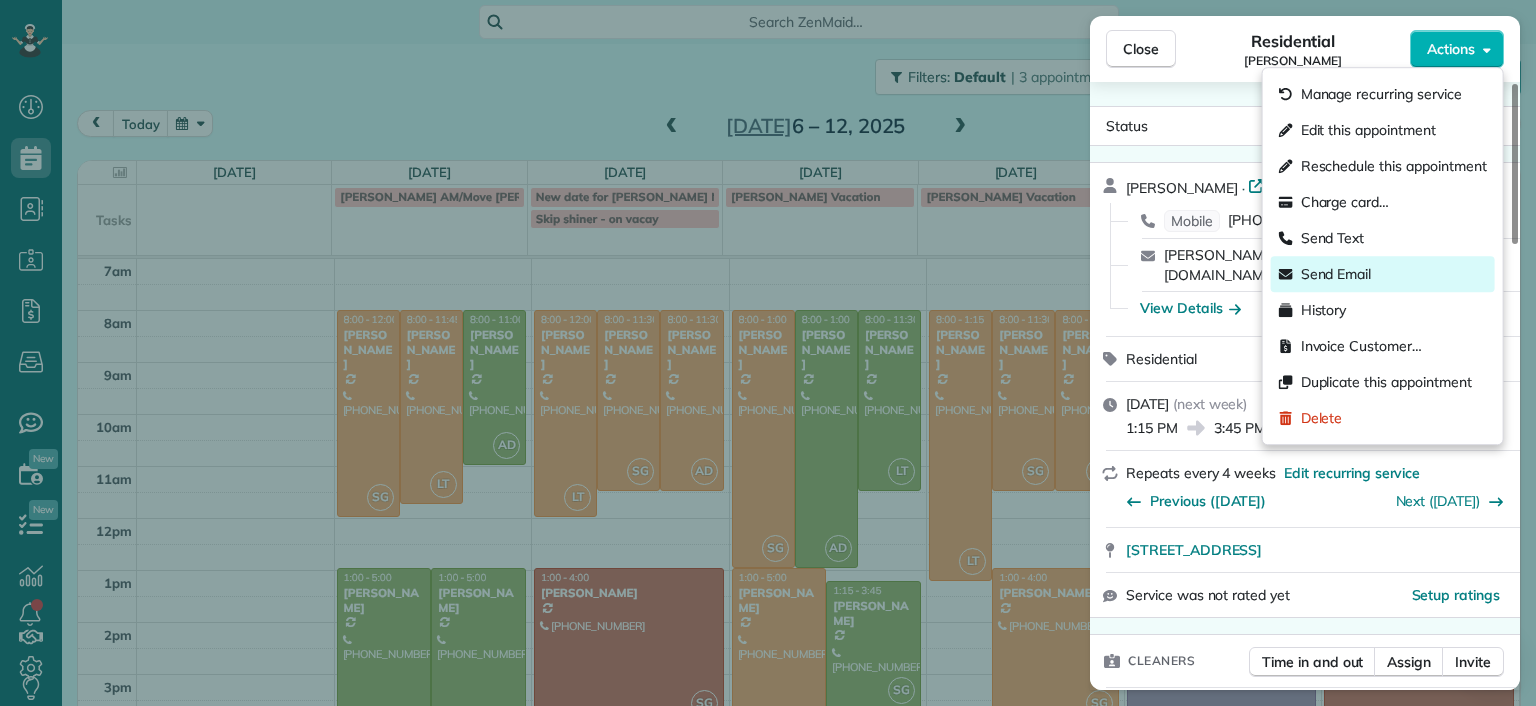 click on "Send Email" at bounding box center [1336, 274] 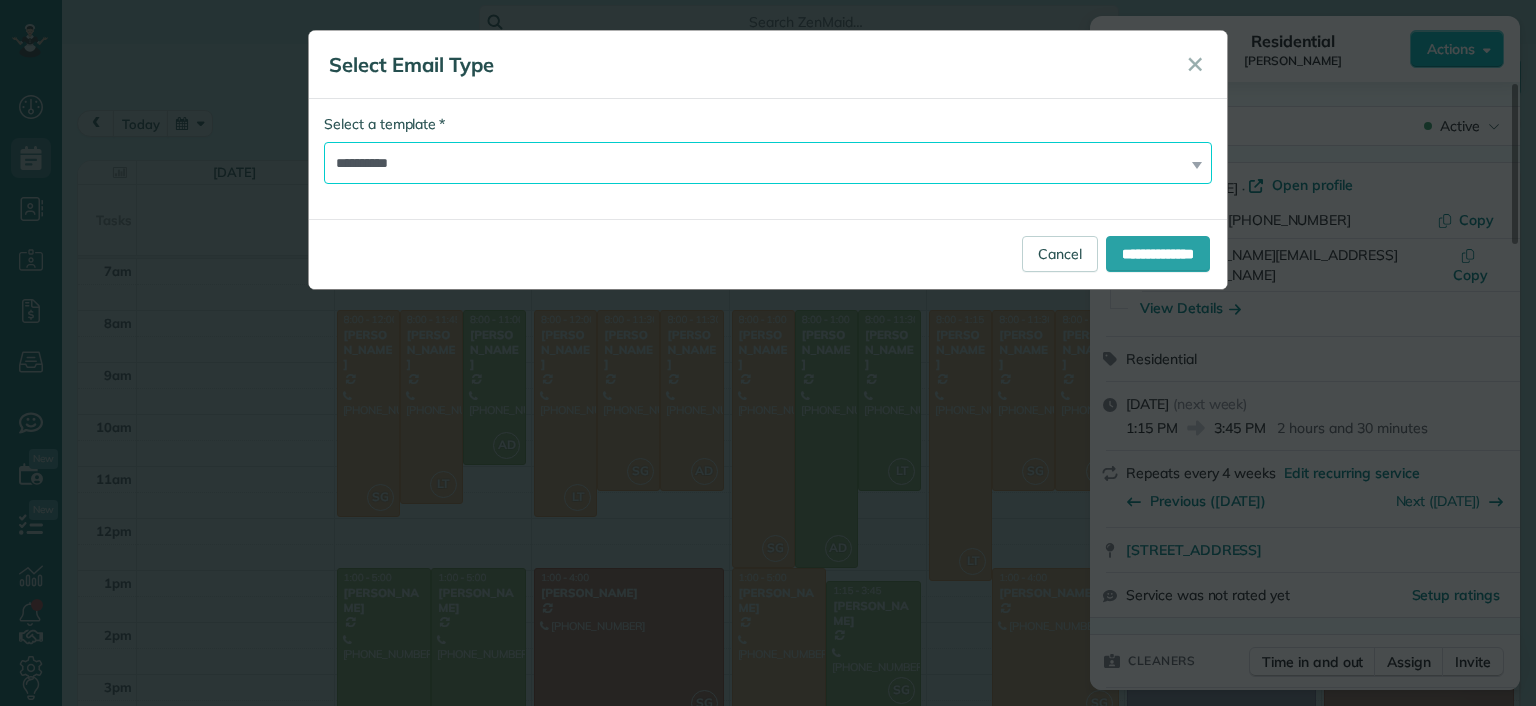 click on "**********" at bounding box center [768, 163] 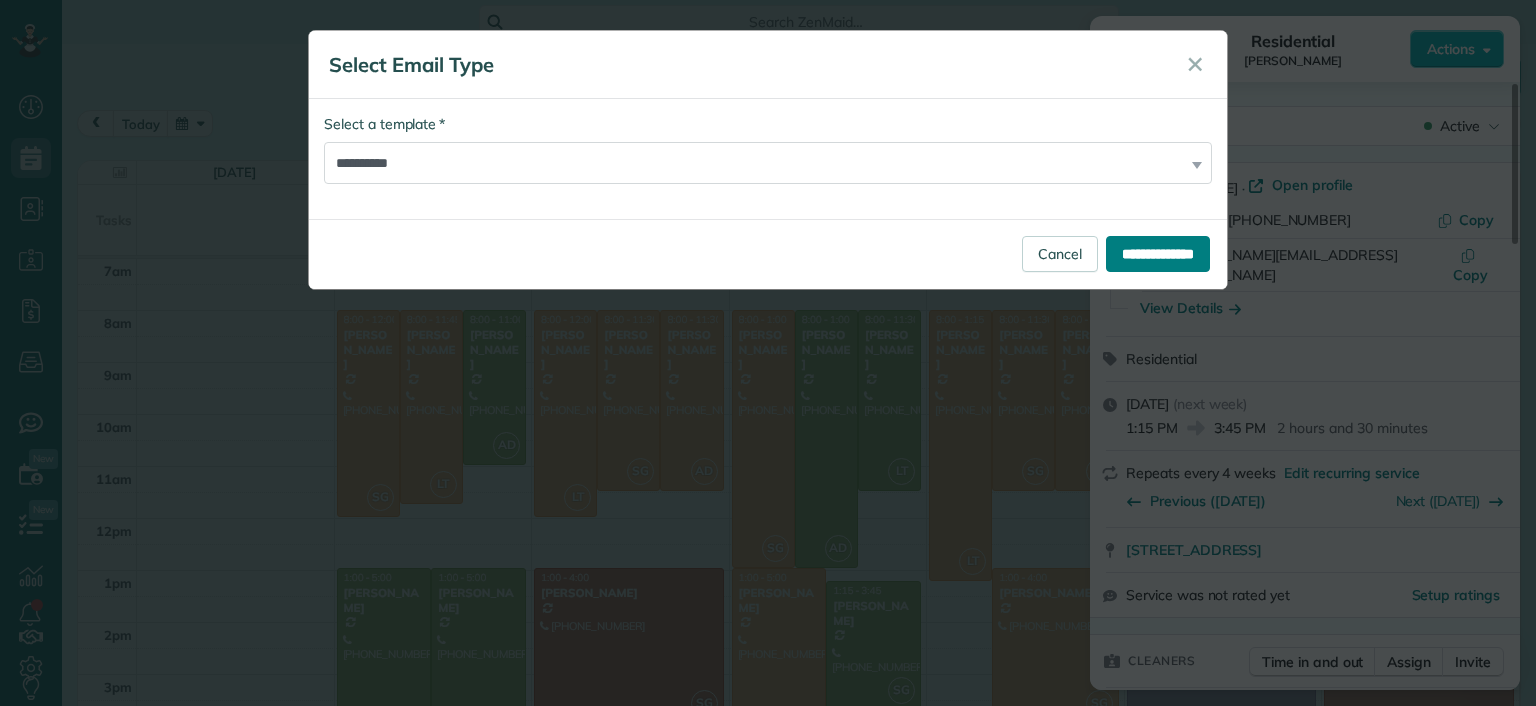 click on "**********" at bounding box center (1158, 254) 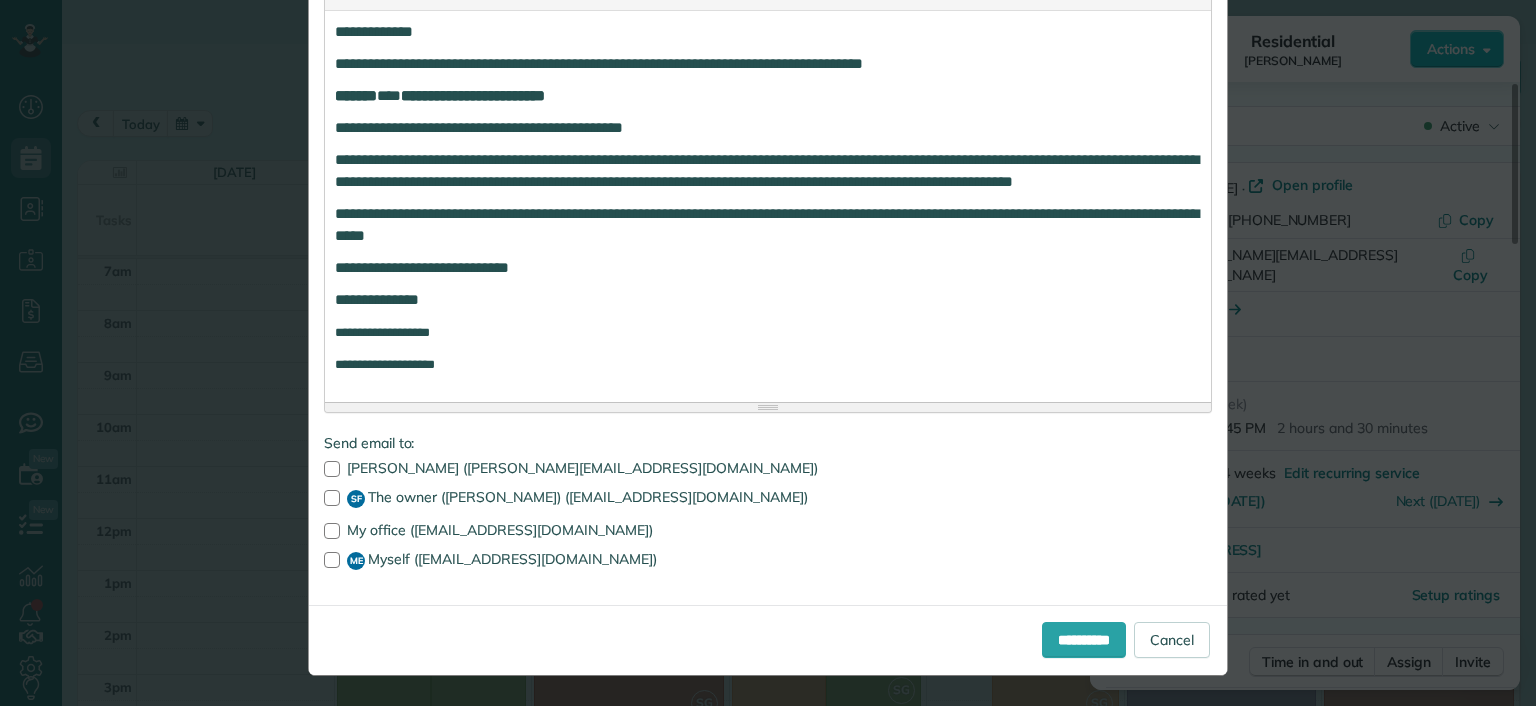 scroll, scrollTop: 386, scrollLeft: 0, axis: vertical 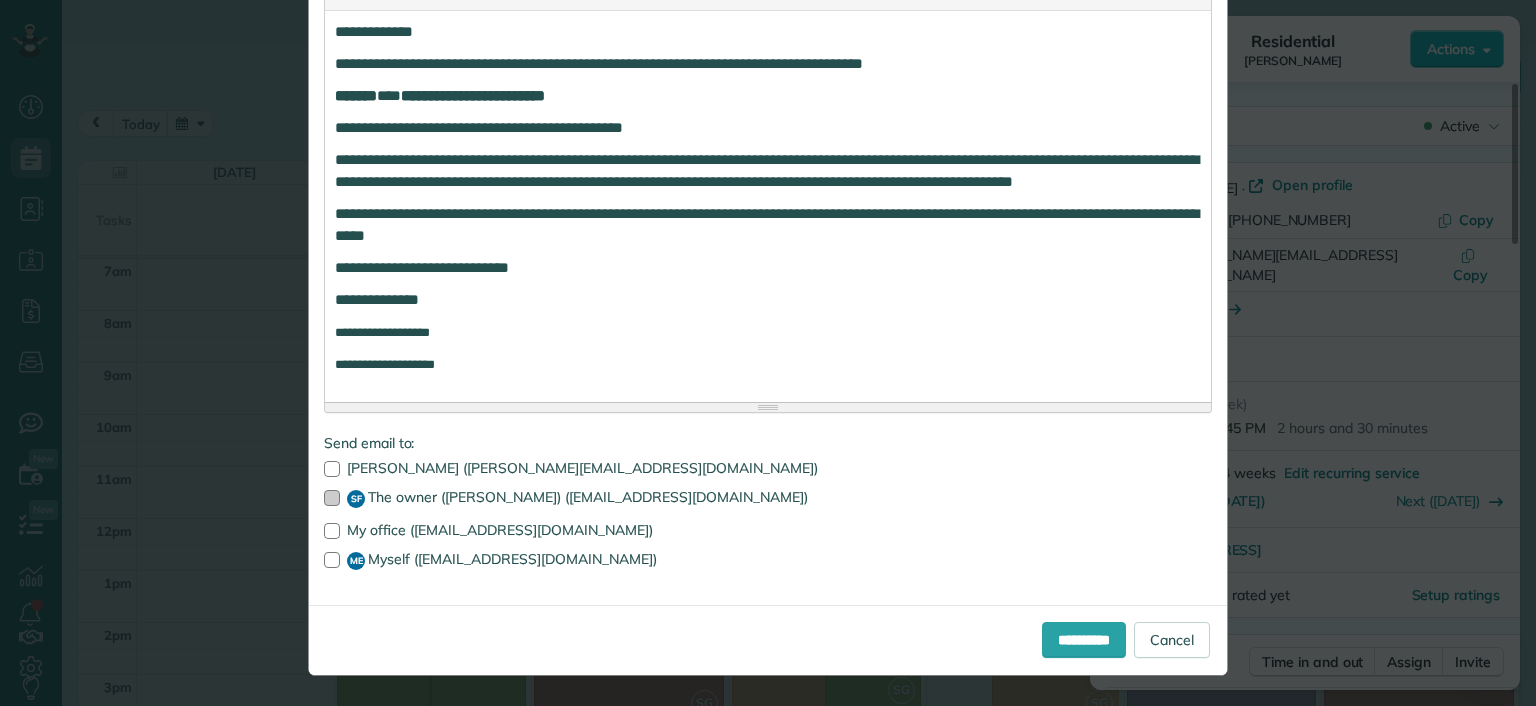click at bounding box center (332, 498) 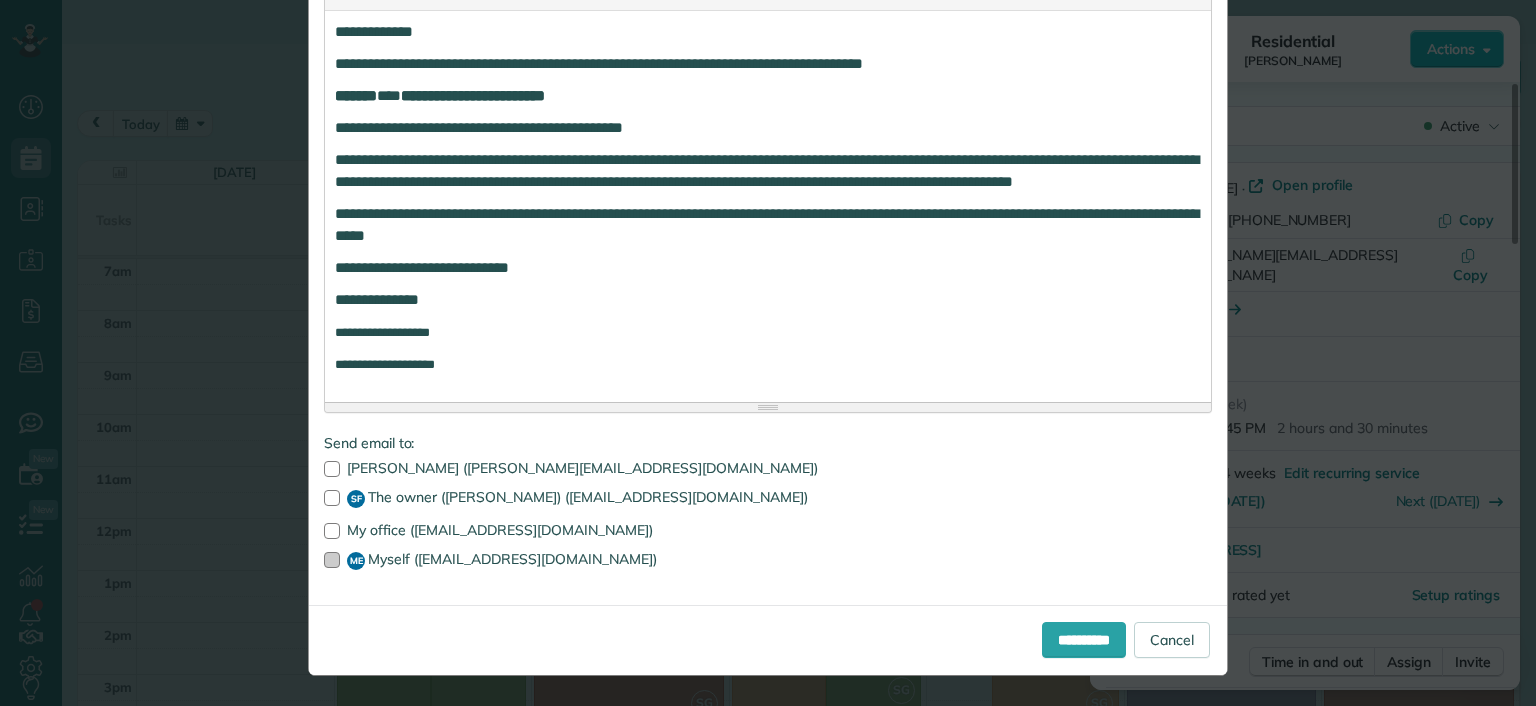 click at bounding box center (332, 560) 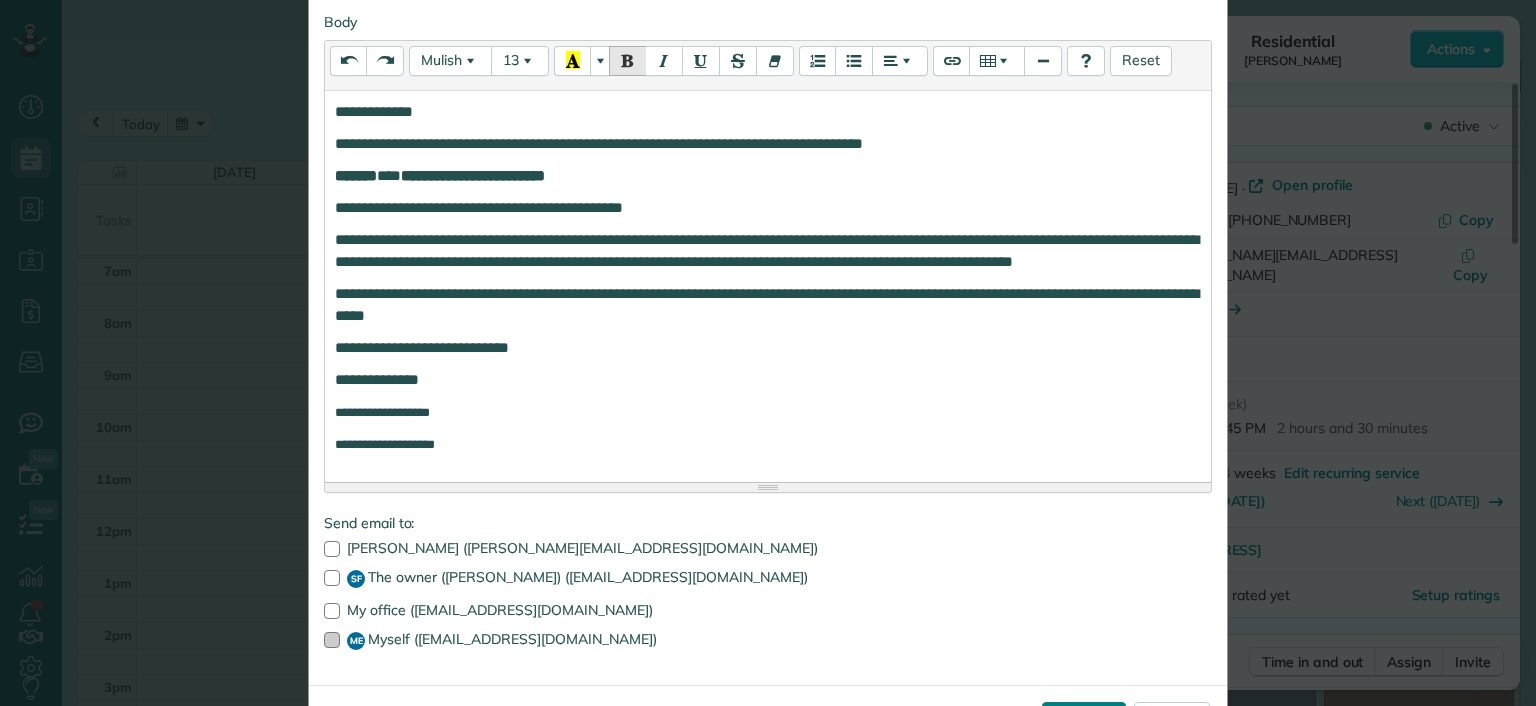 scroll, scrollTop: 386, scrollLeft: 0, axis: vertical 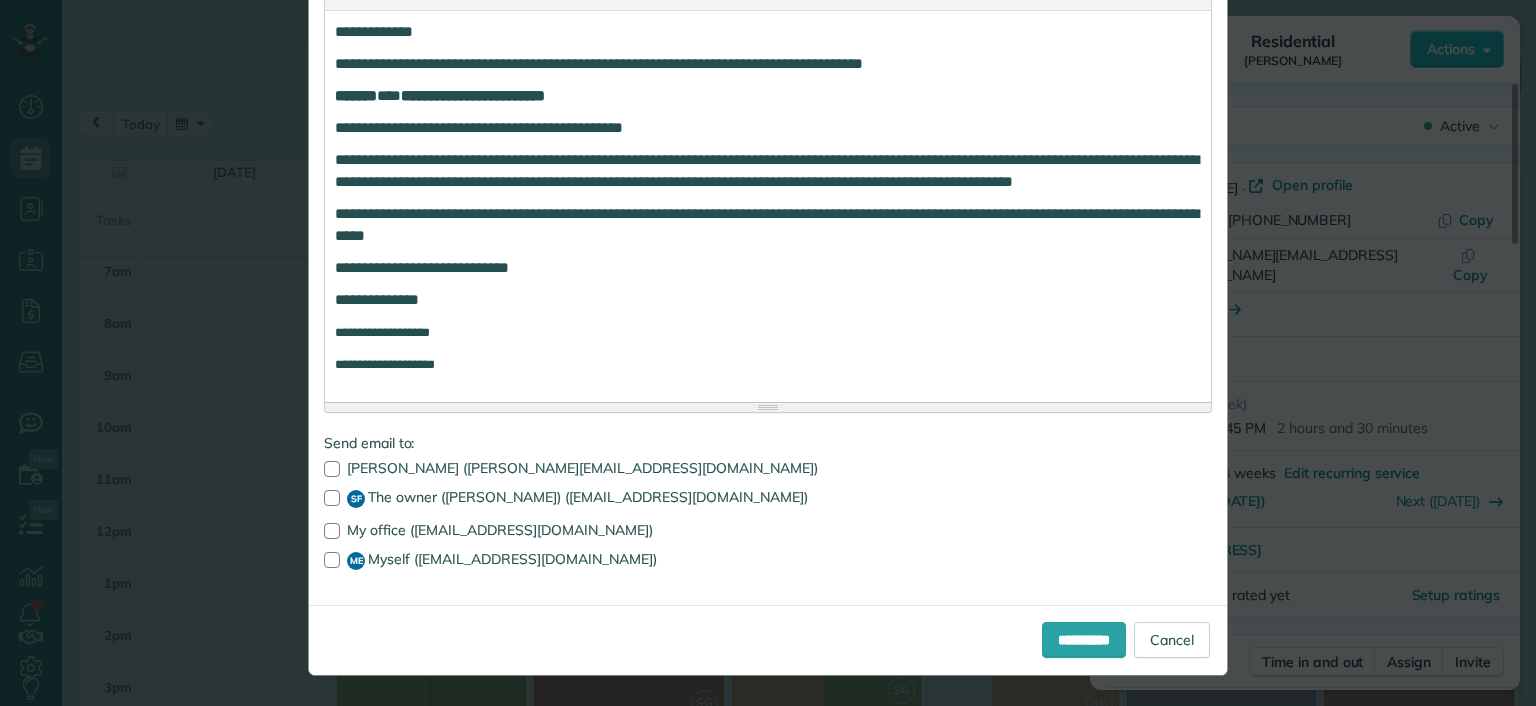 click on "**********" at bounding box center (768, 640) 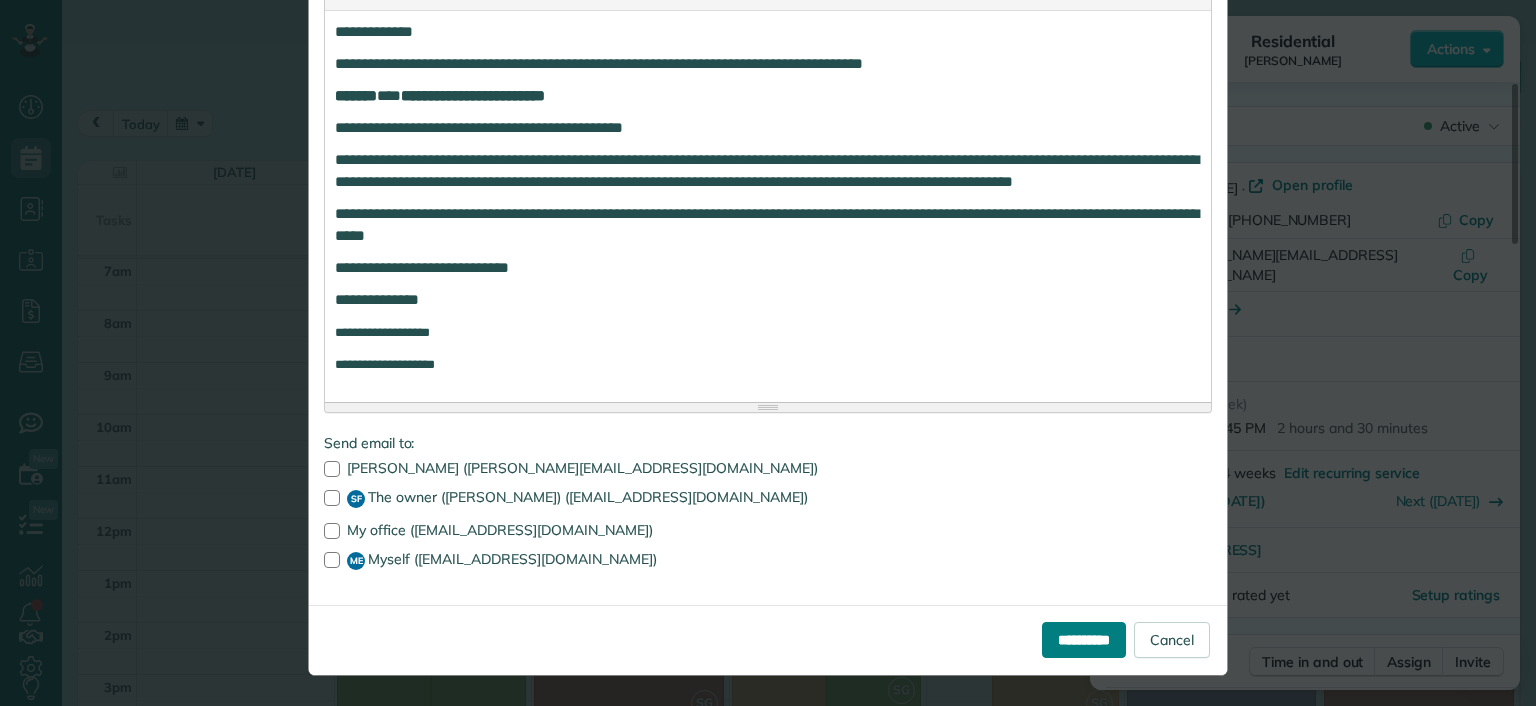 click on "**********" at bounding box center [1084, 640] 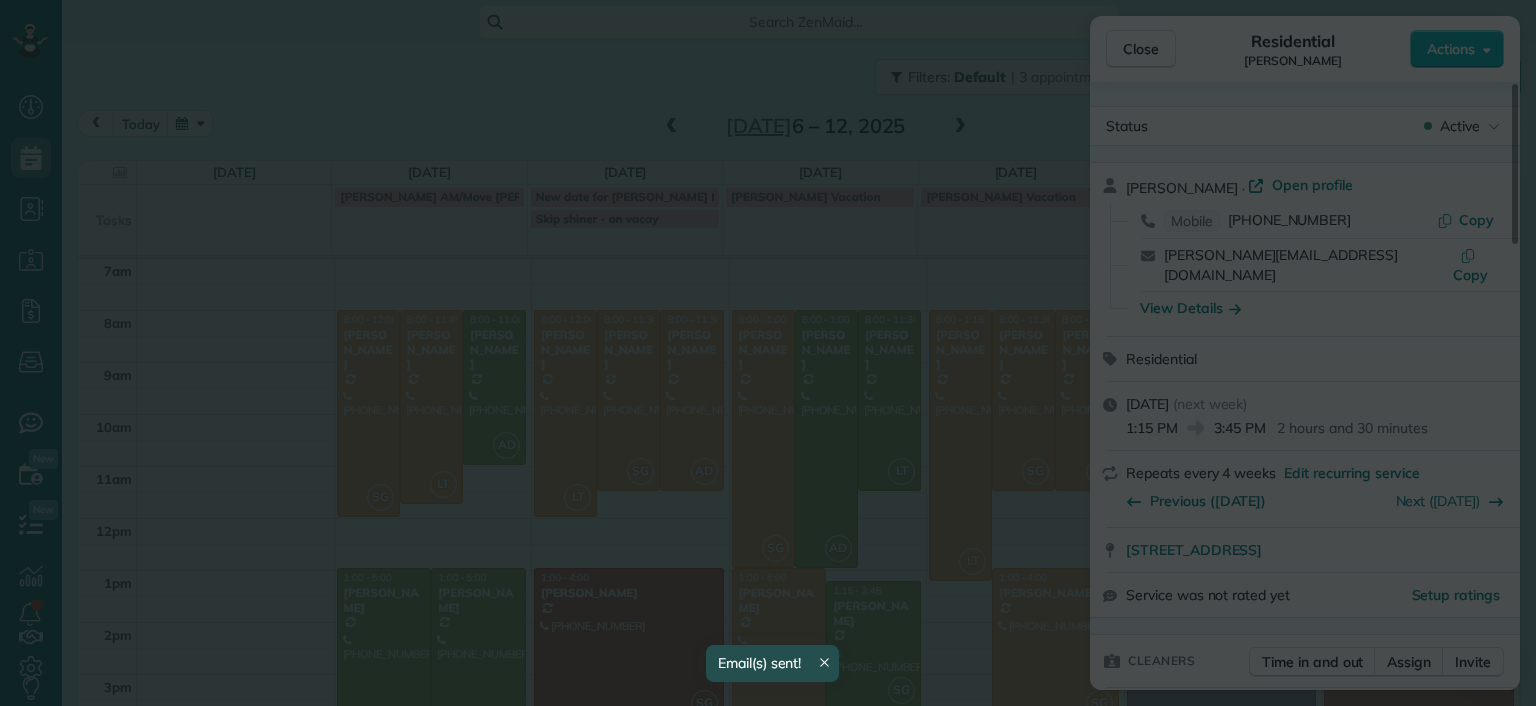scroll, scrollTop: 0, scrollLeft: 0, axis: both 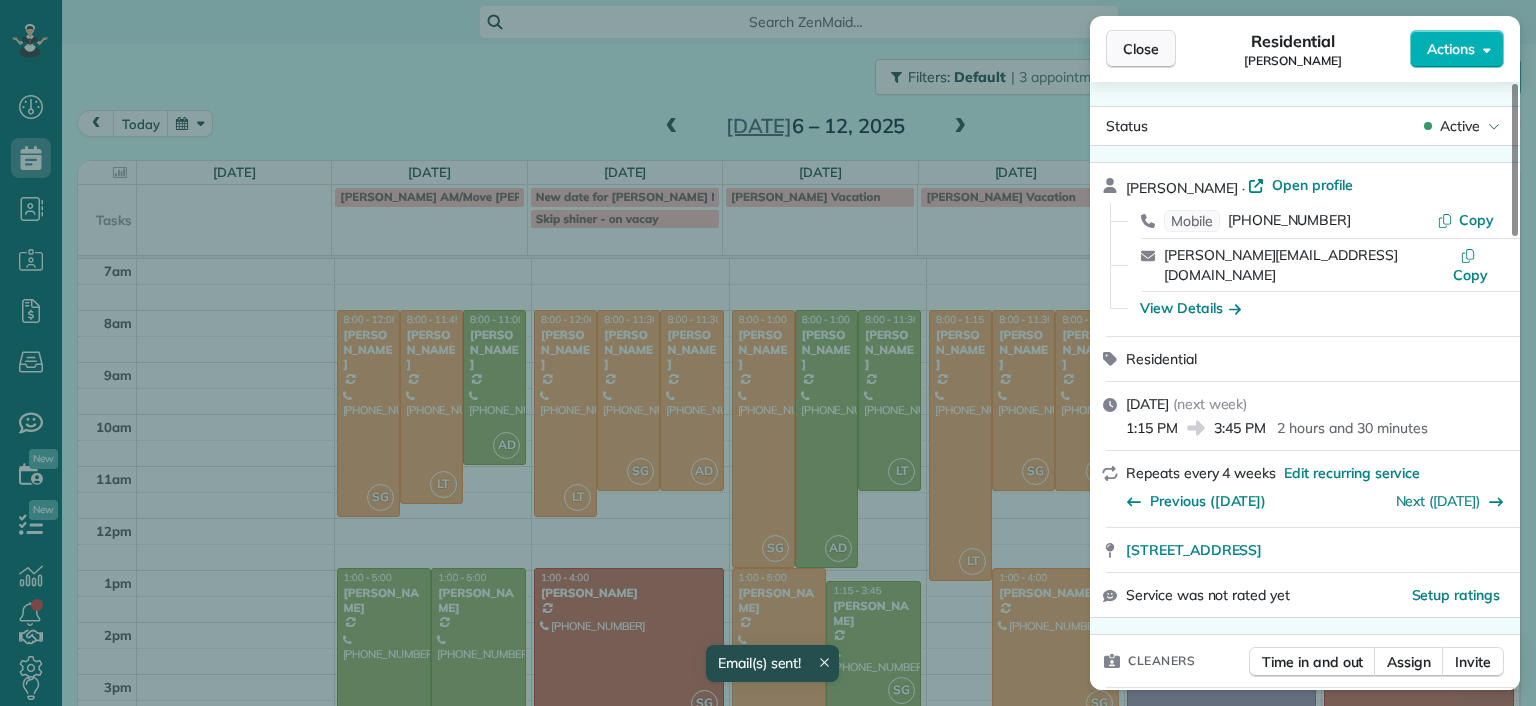 click on "Close" at bounding box center (1141, 49) 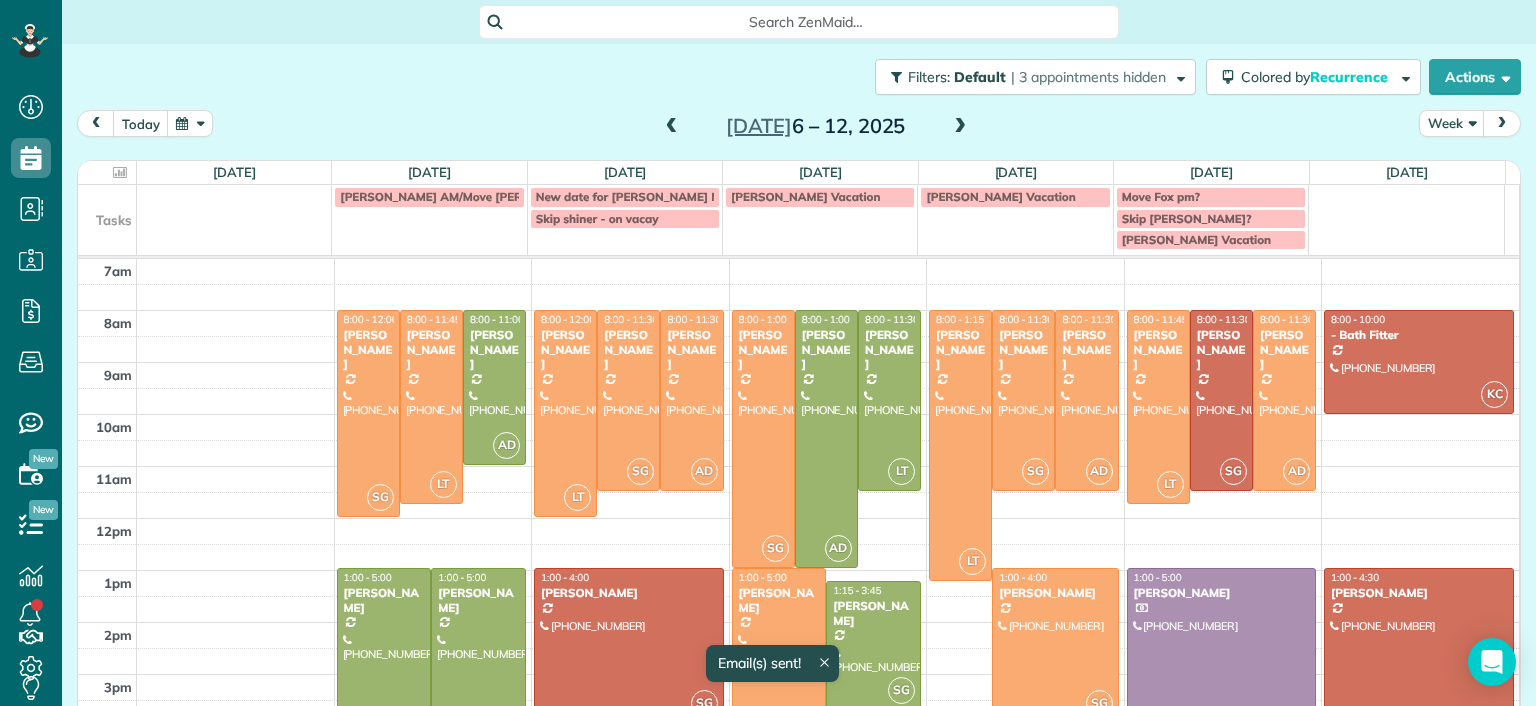 click at bounding box center [672, 127] 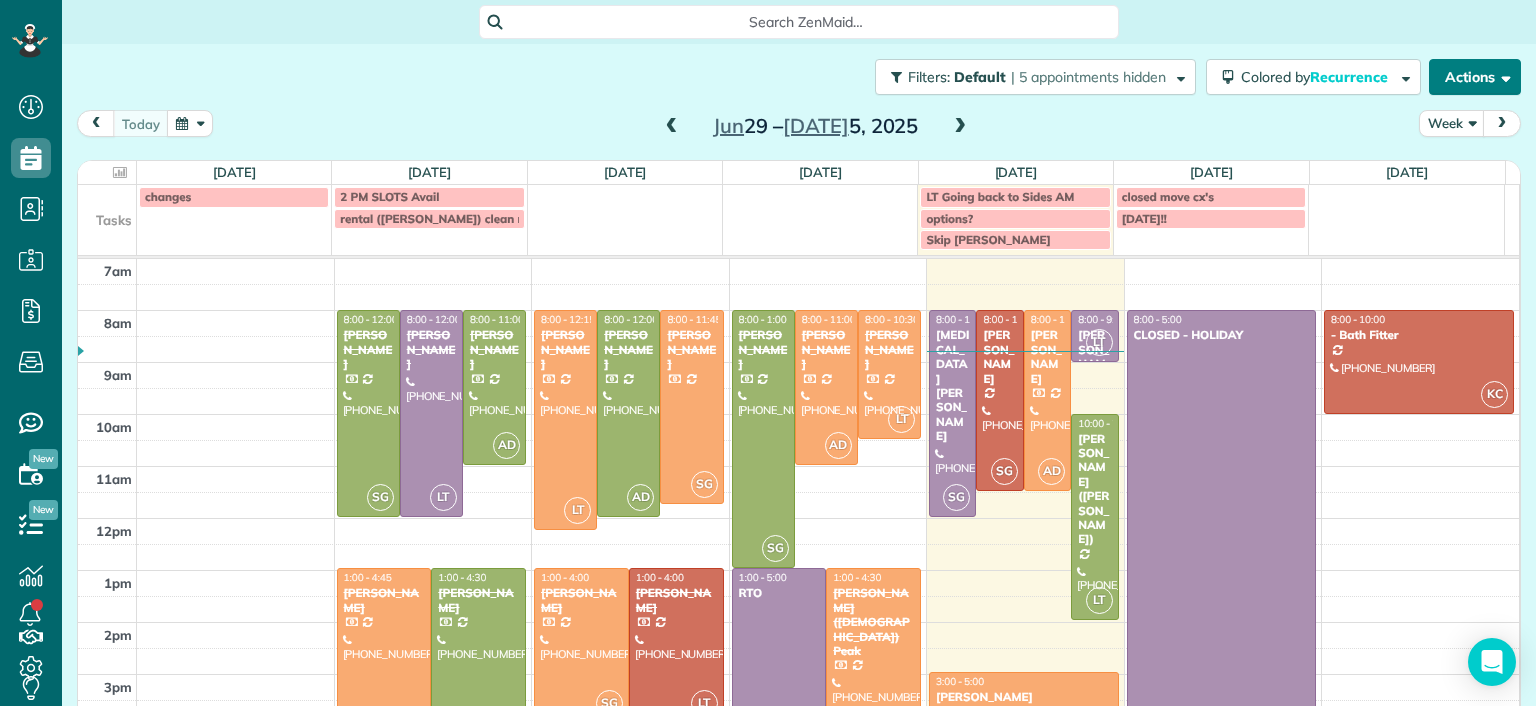 click at bounding box center [1502, 76] 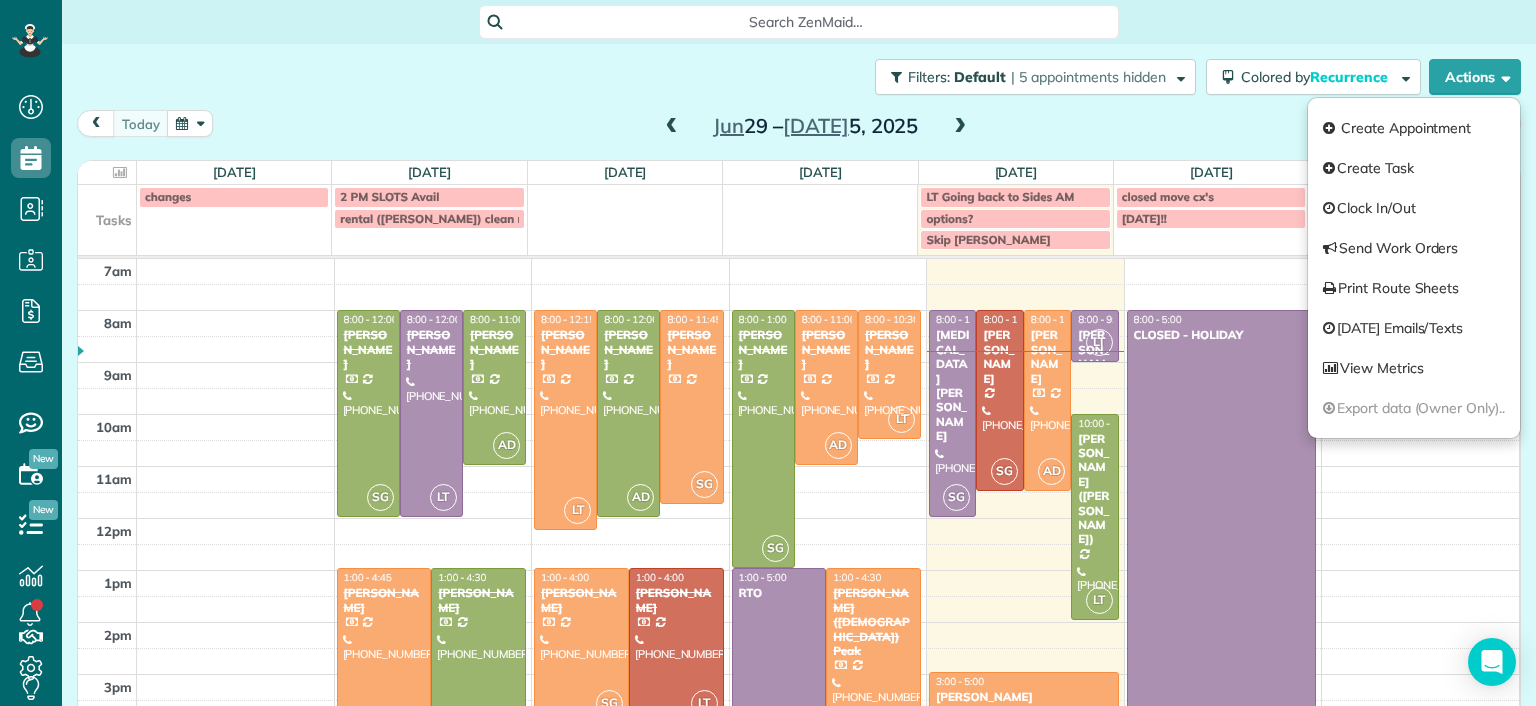 drag, startPoint x: 1036, startPoint y: 141, endPoint x: 1123, endPoint y: 119, distance: 89.73851 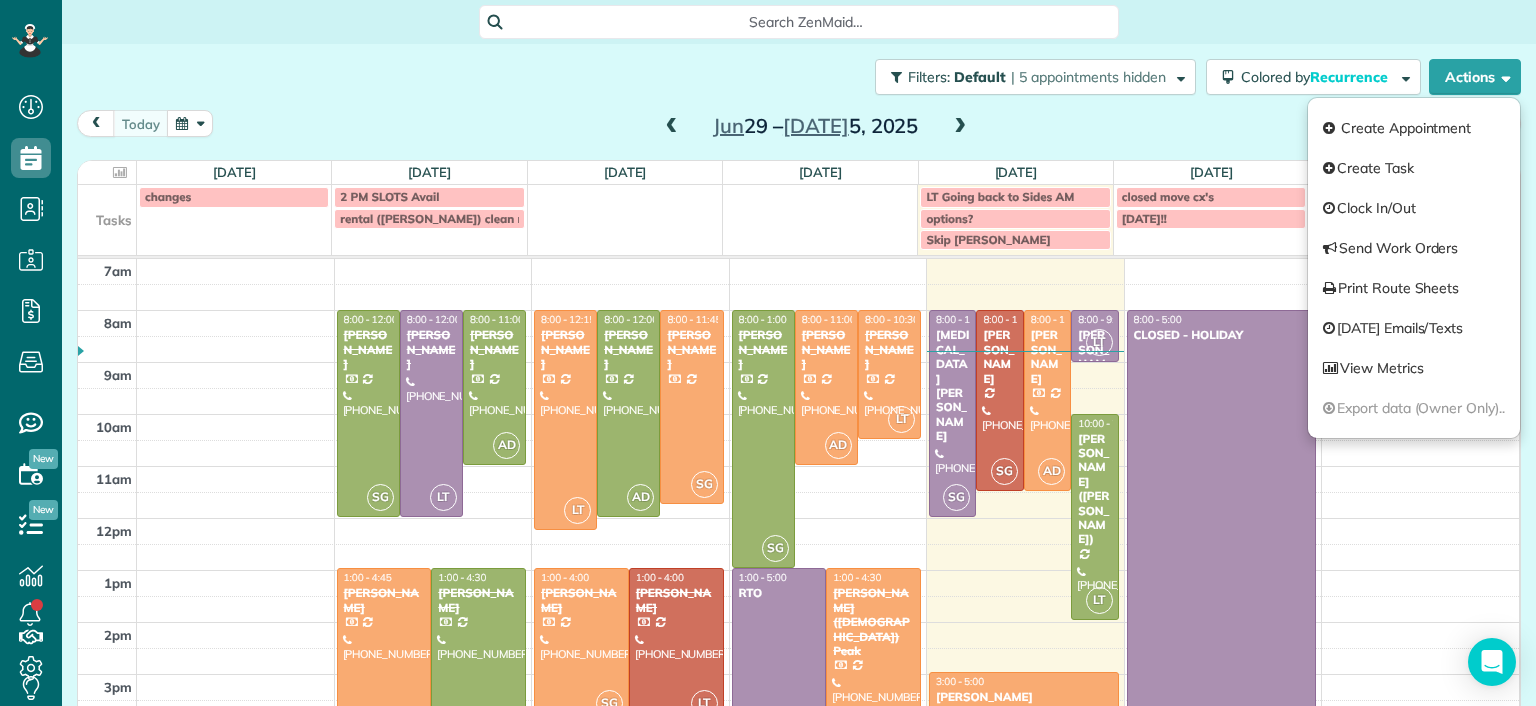 click on "today   Week Jun  29 –  Jul  5, 2025" at bounding box center [799, 128] 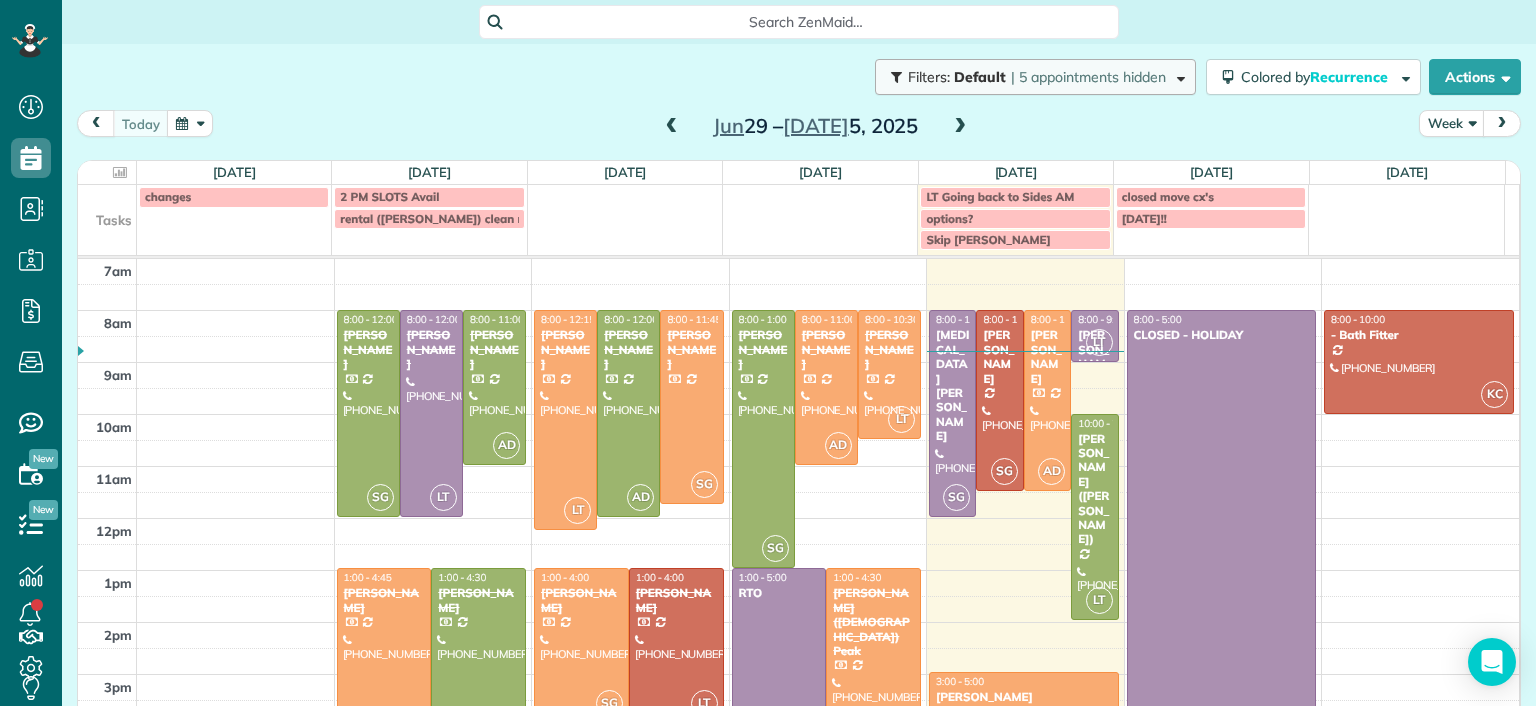 click on "Filters:   Default
|  5 appointments hidden" at bounding box center [1035, 77] 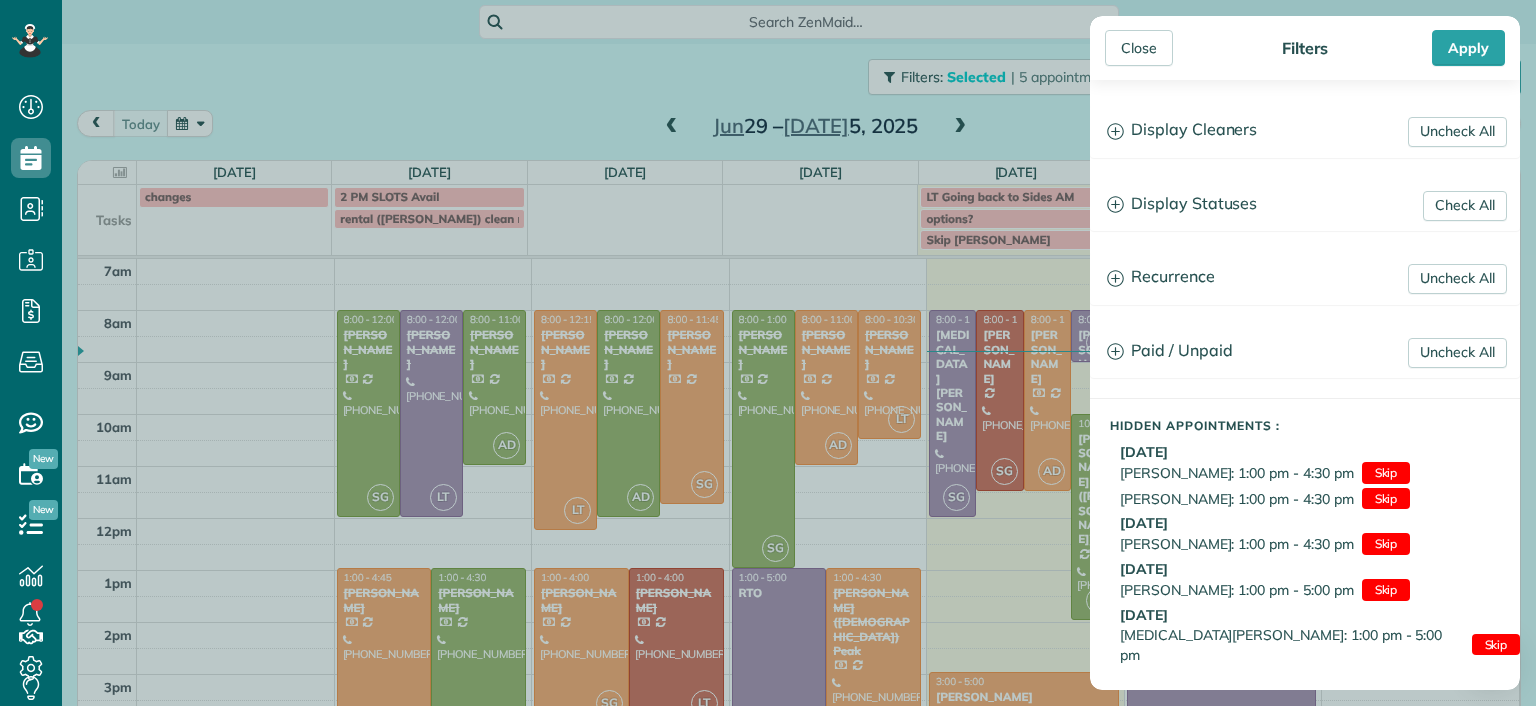 click on "Close
Filters
Apply
Uncheck All
Display Cleaners
Emily Jacobson
Stephanie Floyd
Kevin Cousins
Sophie Gibbs
Mae Enriquez
Ashley Davis
Laura Thaller" at bounding box center [768, 353] 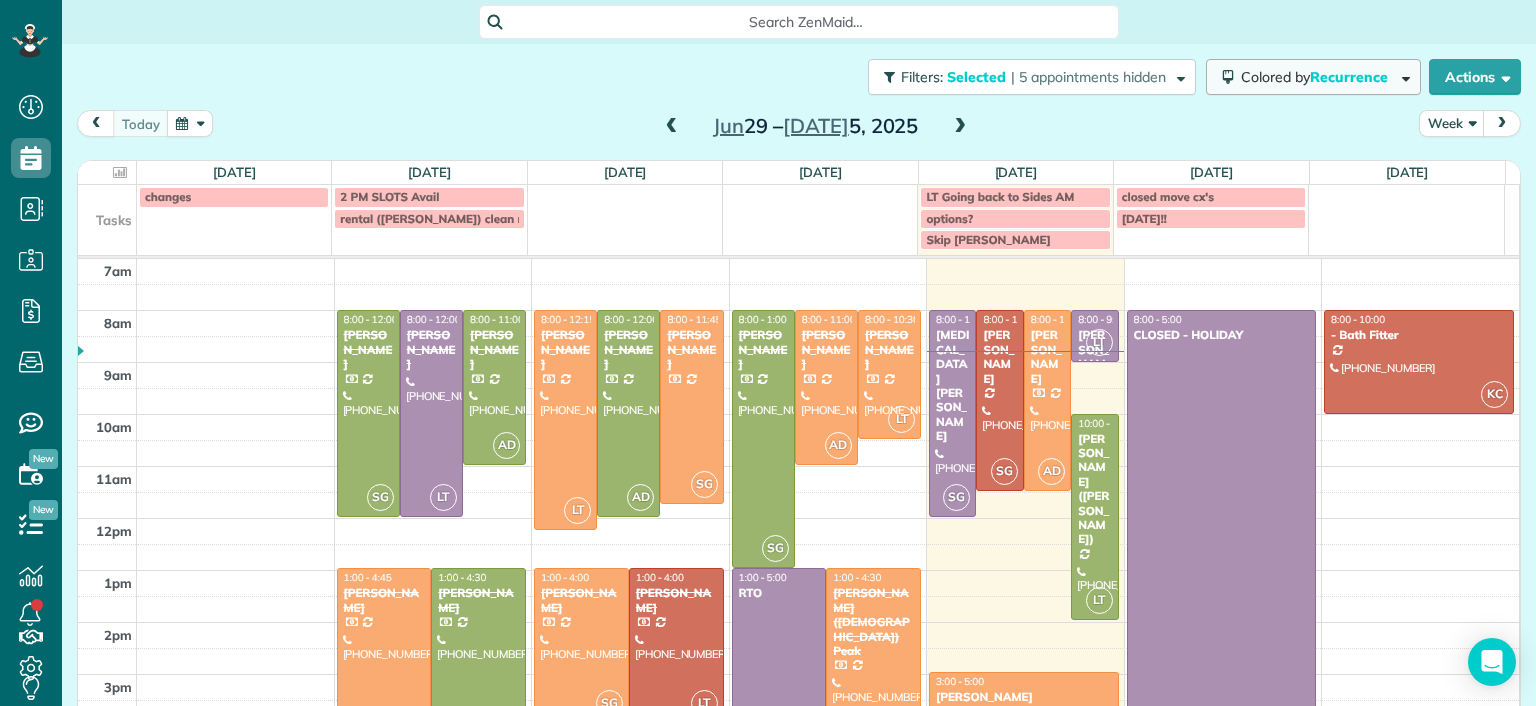 click on "Recurrence" at bounding box center (1350, 77) 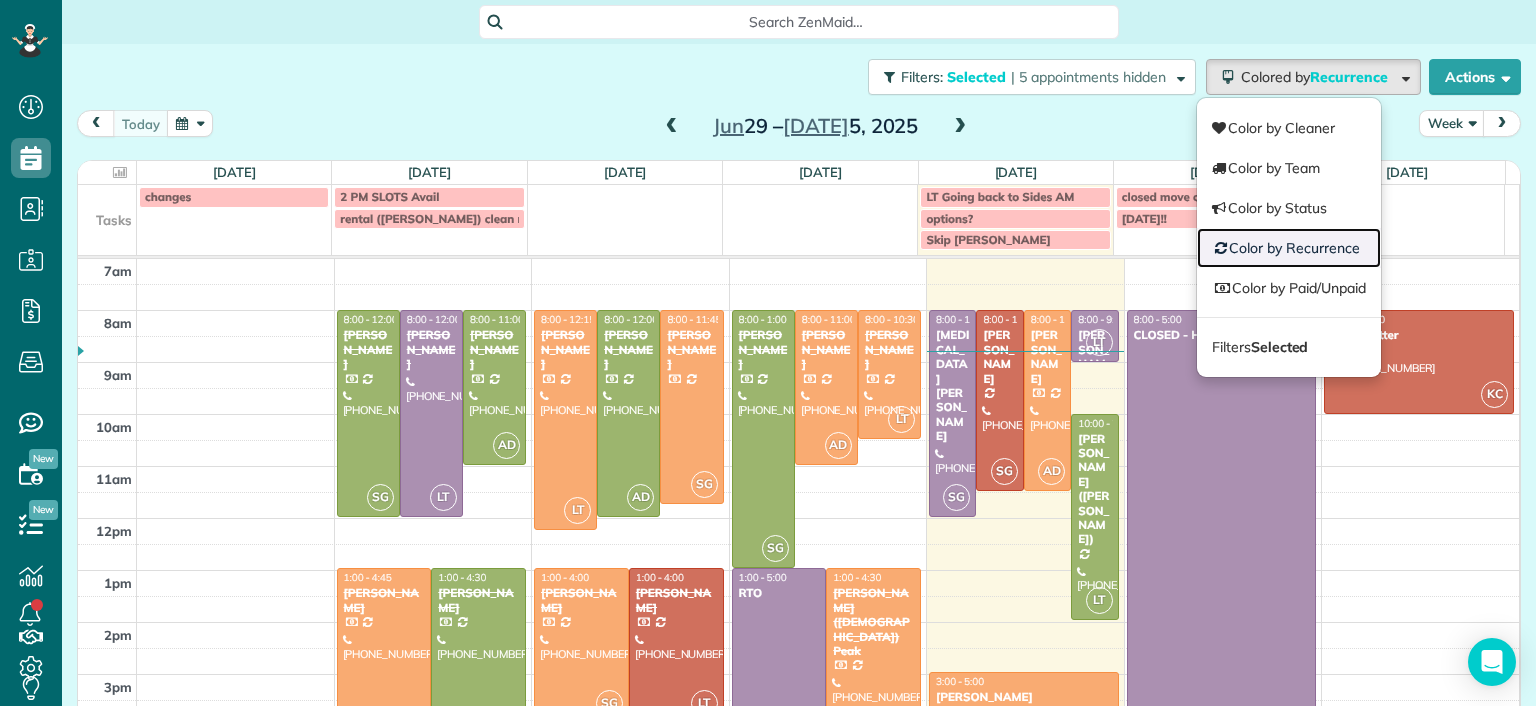 click on "Color by Recurrence" at bounding box center (1289, 248) 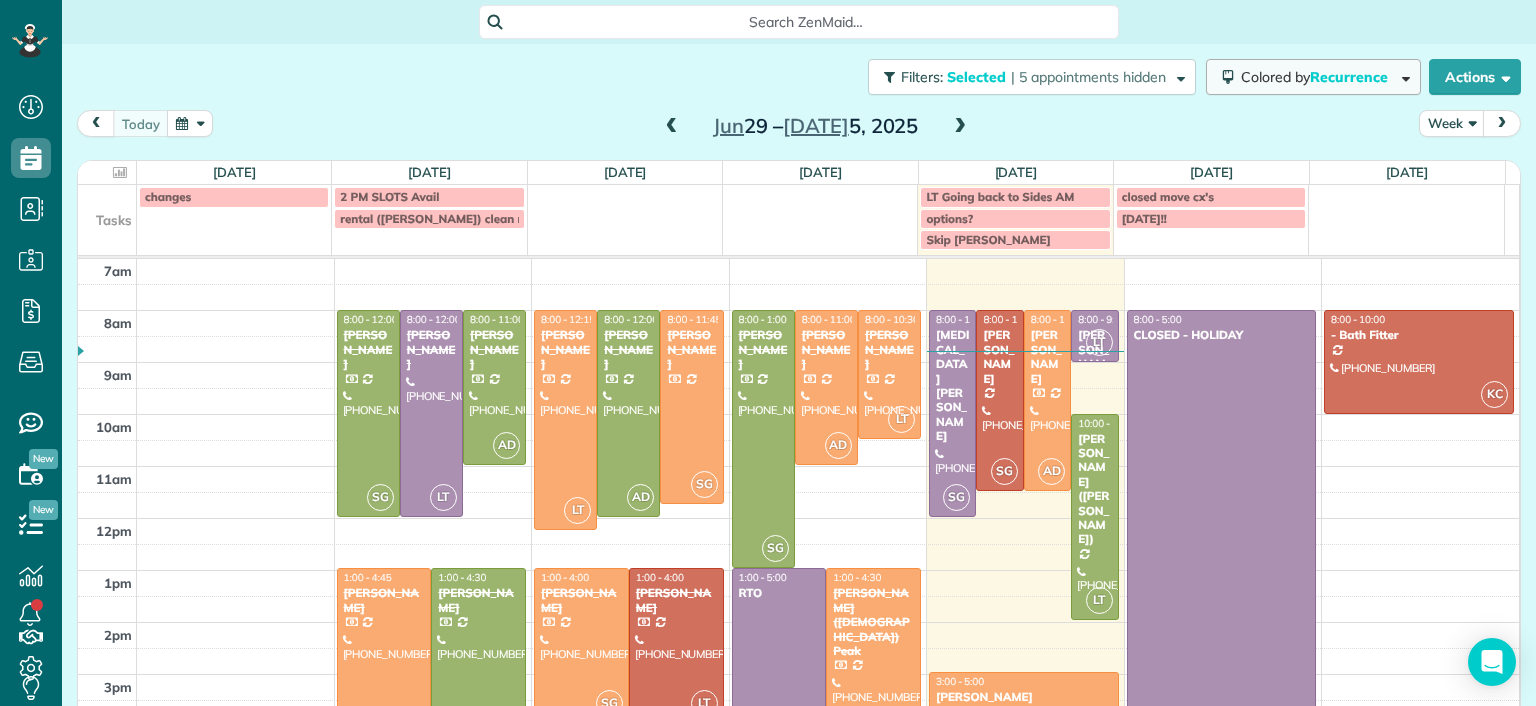 click on "Recurrence" at bounding box center (1350, 77) 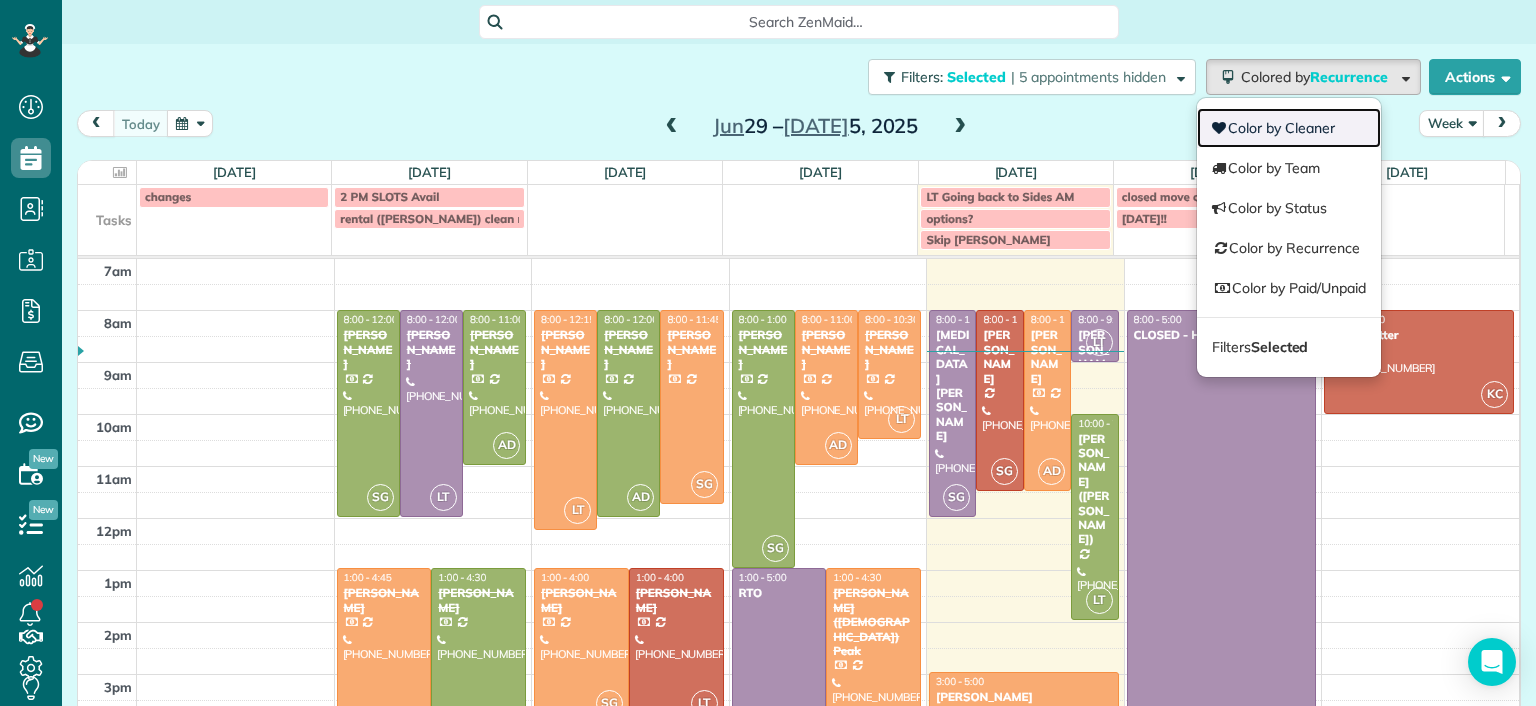 click on "Color by Cleaner" at bounding box center [1289, 128] 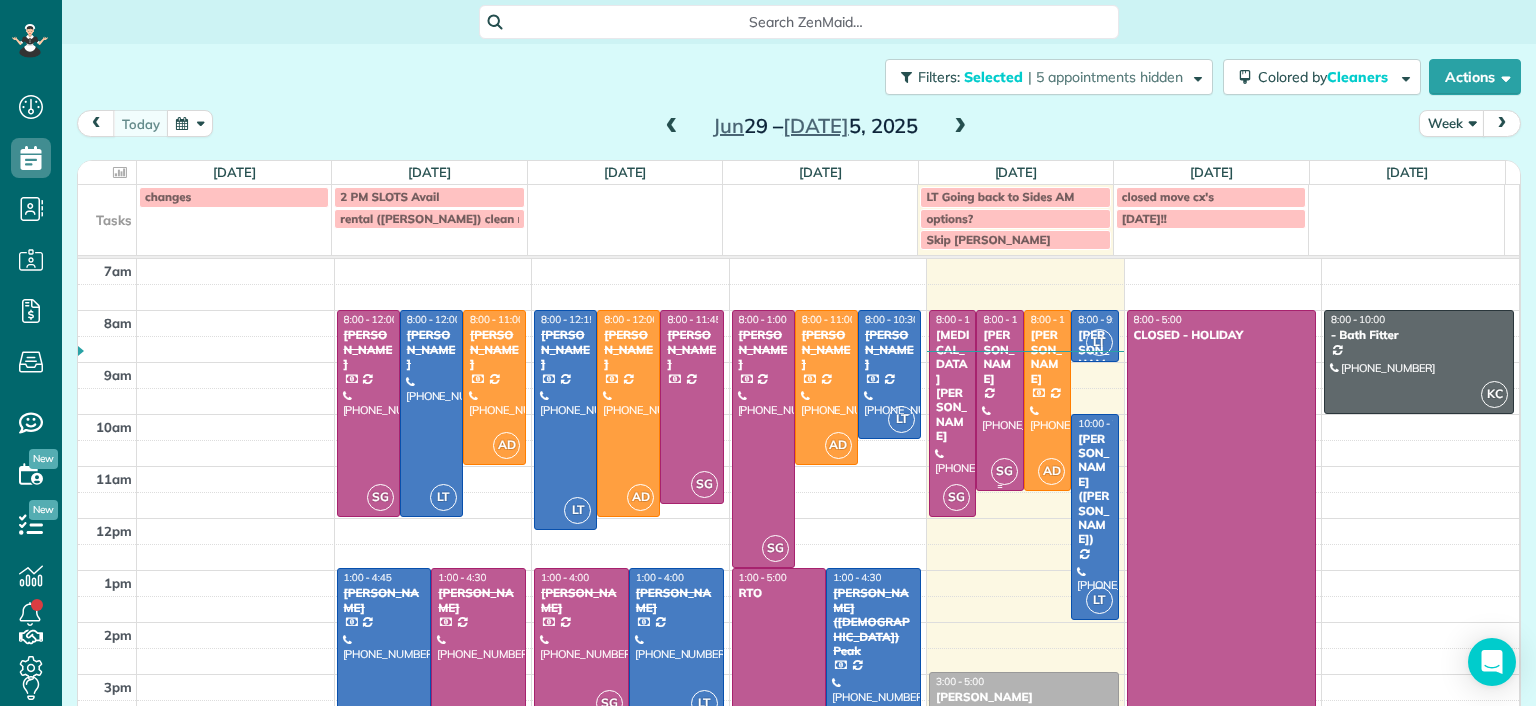 click at bounding box center (999, 400) 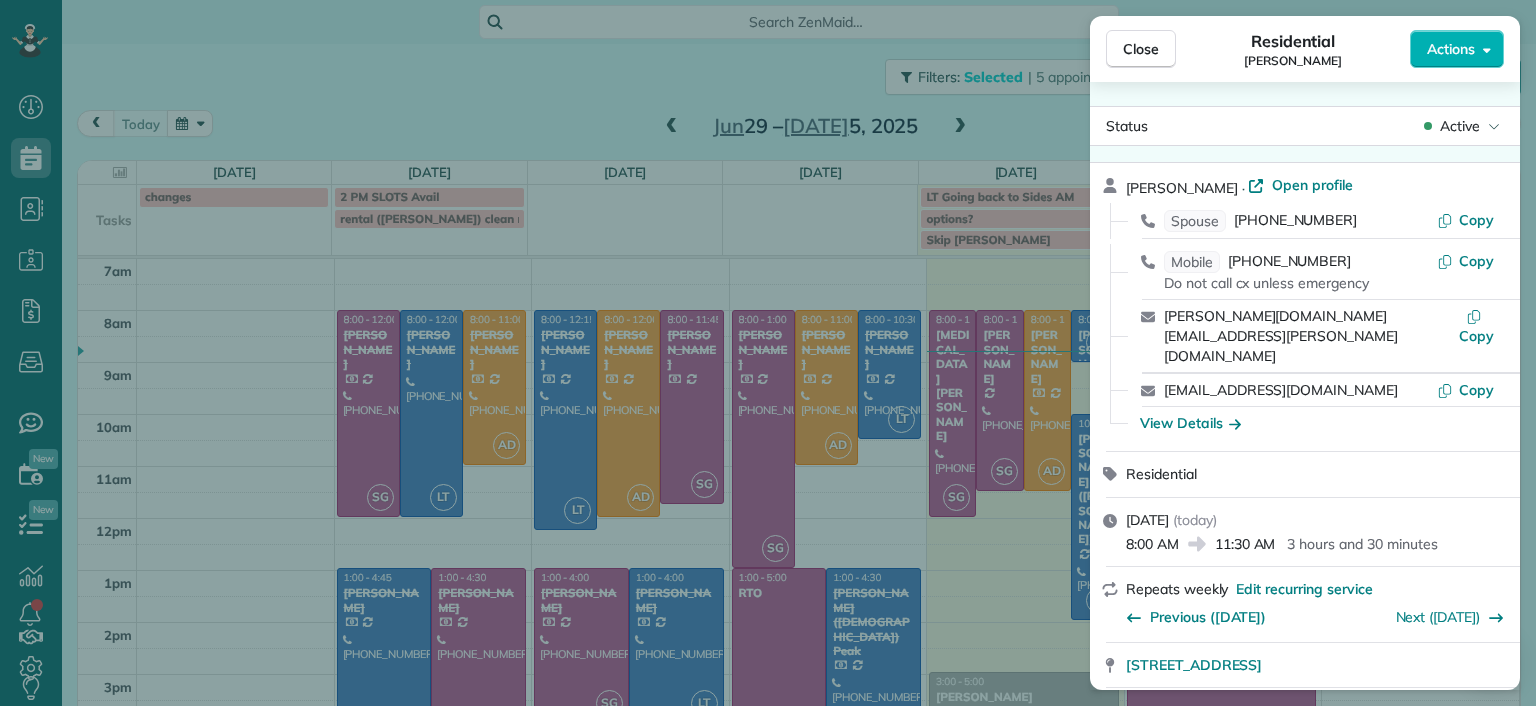 drag, startPoint x: 980, startPoint y: 397, endPoint x: 980, endPoint y: 448, distance: 51 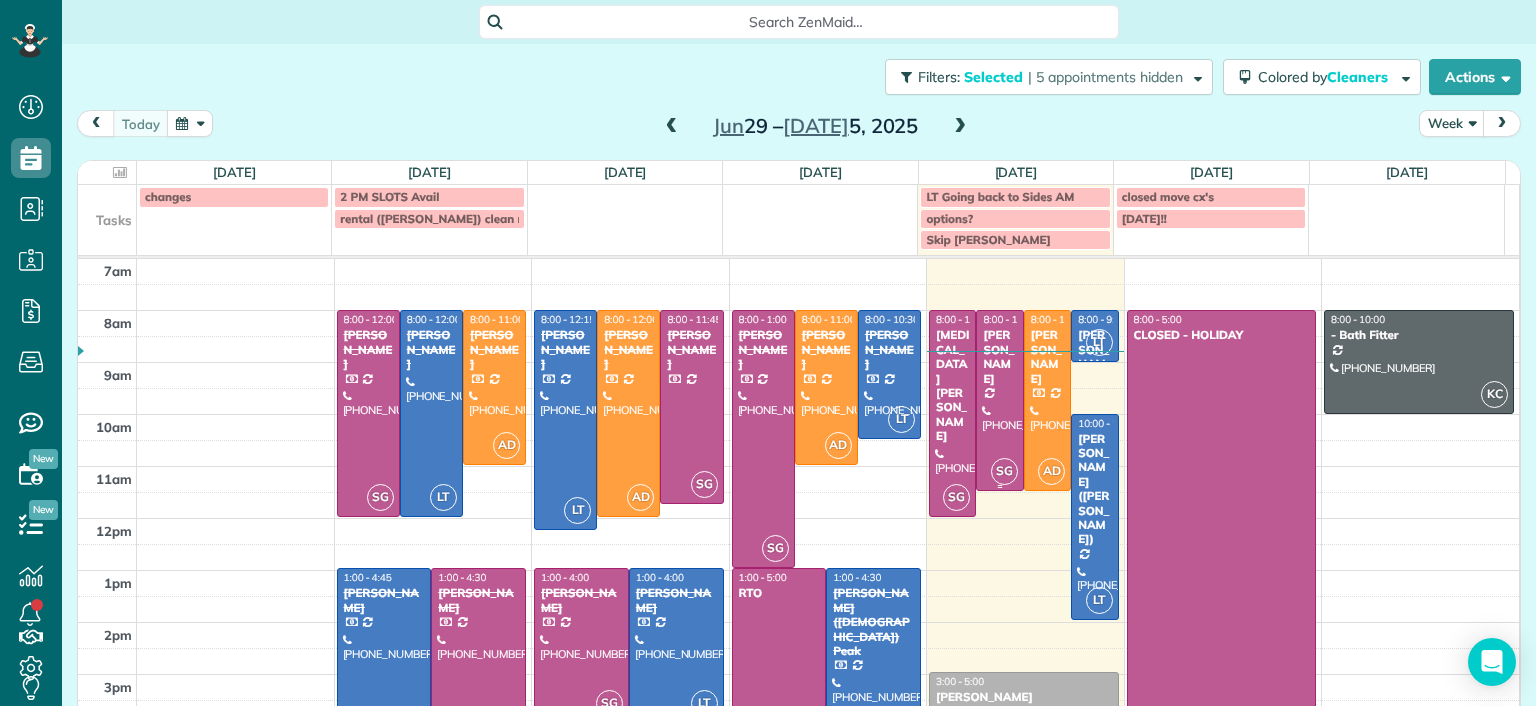 click at bounding box center [999, 400] 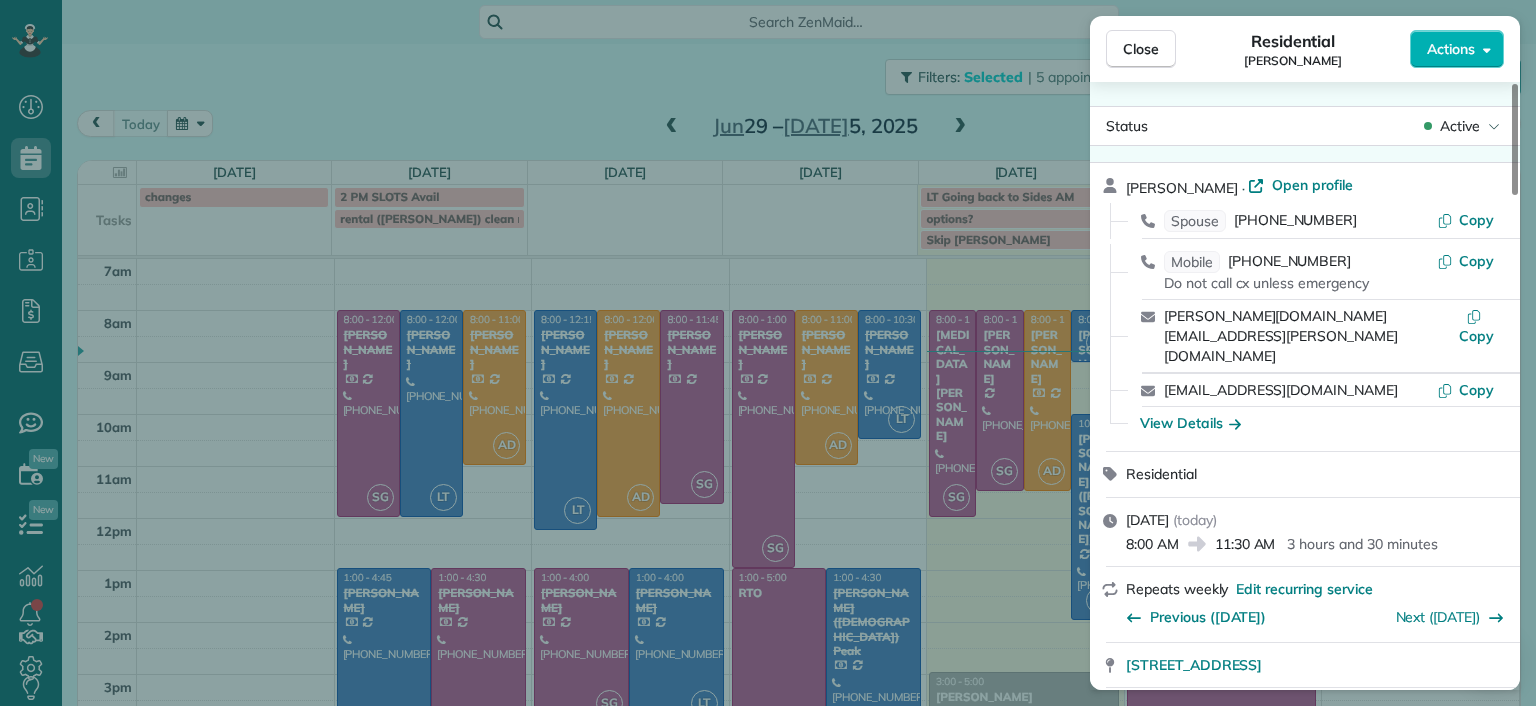 click on "Close Residential Brandon Fox Actions Status Active Brandon Fox · Open profile Spouse (804) 387-5344 Copy Mobile (804) 814-3598 Do not call cx unless emergency  Copy brandon.fox@comcast.net Copy arias3@comcast.net Copy View Details Residential Thursday, July 03, 2025 ( today ) 8:00 AM 11:30 AM 3 hours and 30 minutes Repeats weekly Edit recurring service Previous (Jun 27) Next (Jul 11) 3418 Hawthorne Avenue Richmond VA 23222 Service was not rated yet Setup ratings Cleaners Time in and out Assign Invite Cleaners Sophie   Gibbs 8:00 AM 11:30 AM Checklist Try Now Keep this appointment up to your standards. Stay on top of every detail, keep your cleaners organised, and your client happy. Assign a checklist Watch a 5 min demo Billing Billing actions Price $179.00 Overcharge $0.00 Discount $0.00 Coupon discount - Primary tax - Secondary tax - Total appointment price $179.00 Tips collected New feature! $0.00 Unpaid Mark as paid Total including tip $179.00 Get paid online in no-time! Charge customer credit card -   8" at bounding box center (768, 353) 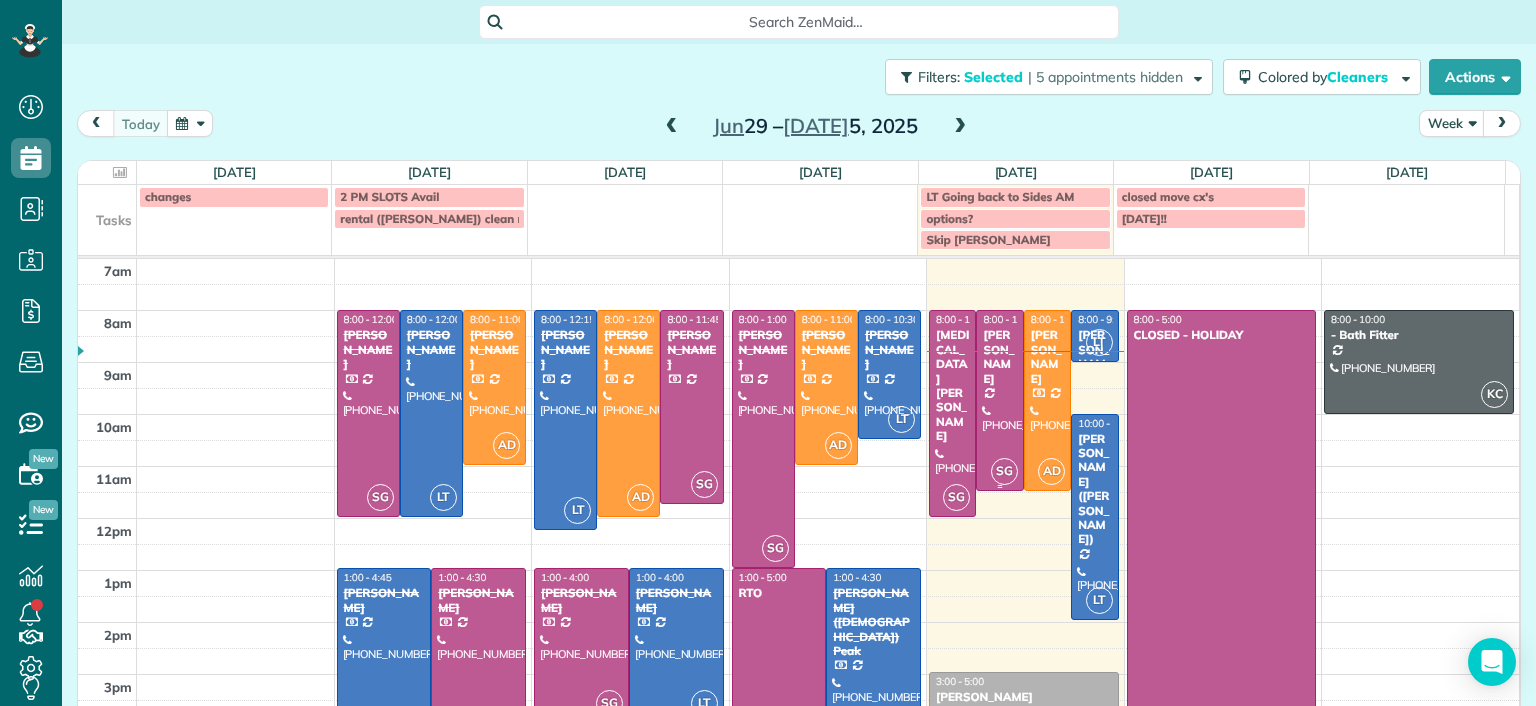 click at bounding box center [999, 400] 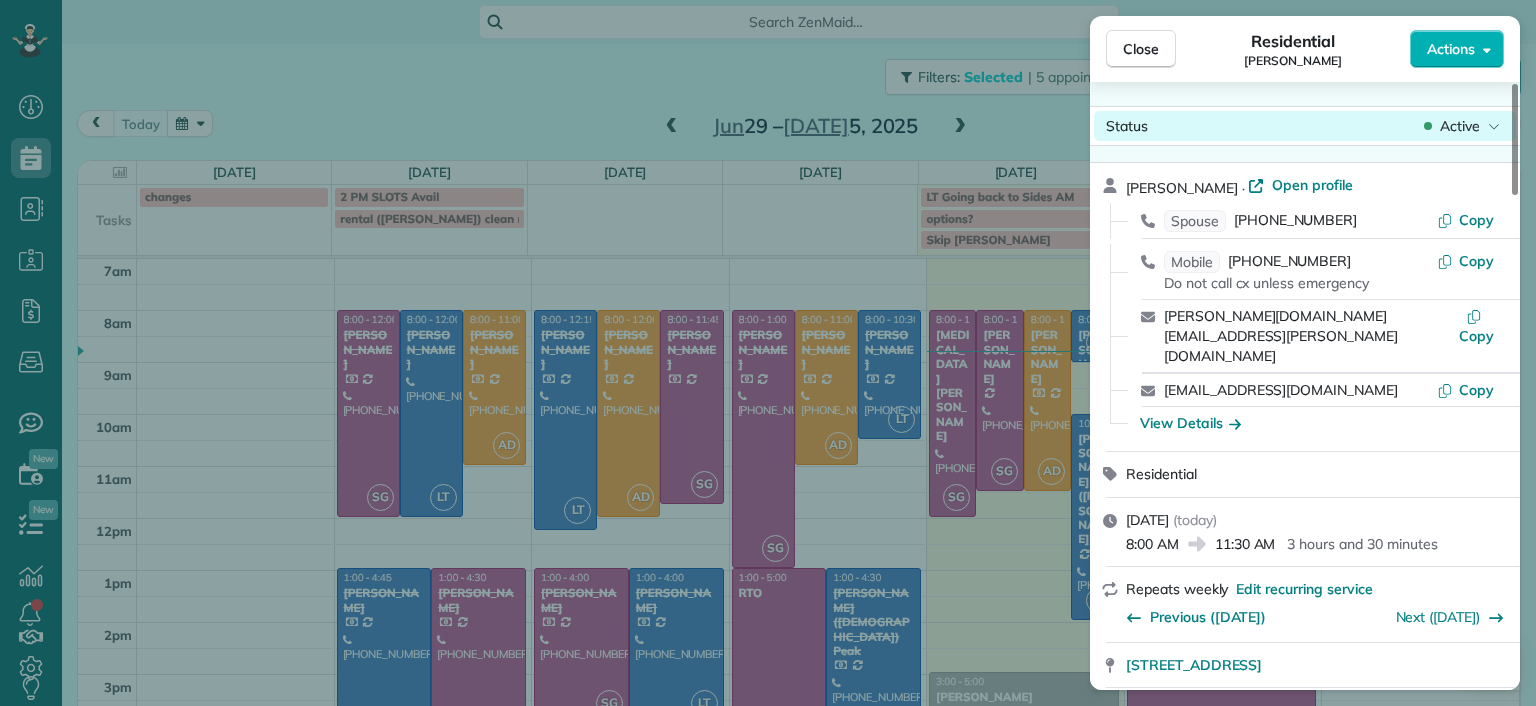 click on "Active" at bounding box center [1460, 126] 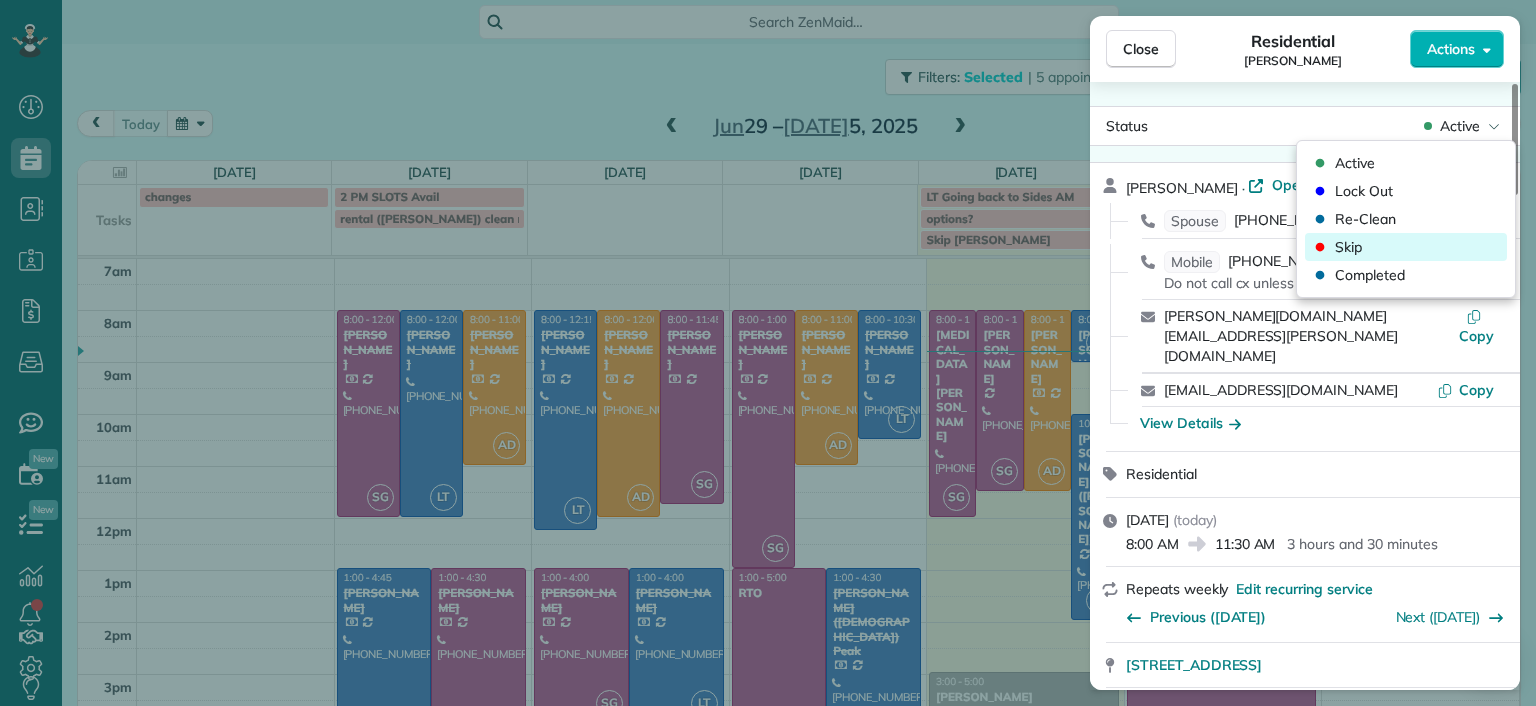 click on "Skip" at bounding box center [1406, 247] 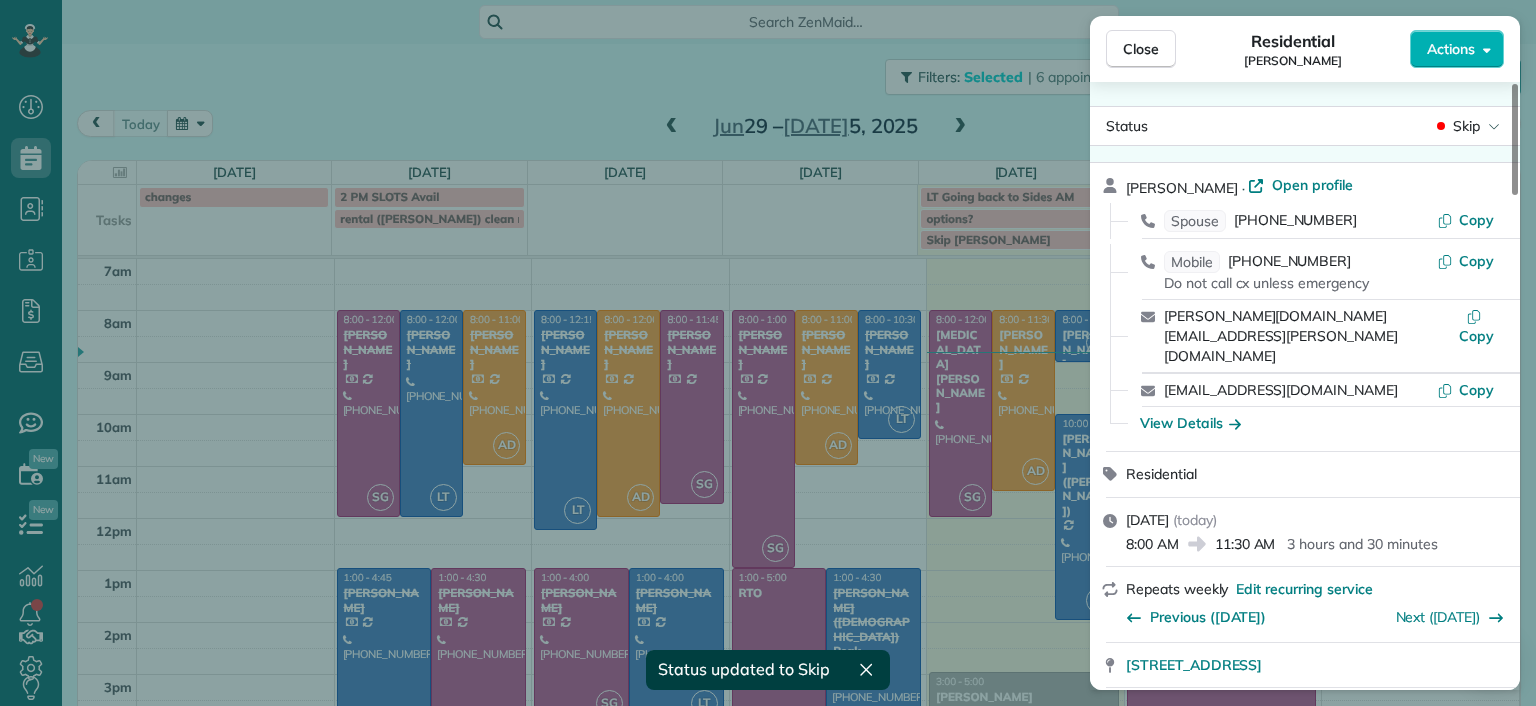 click on "Close Residential Brandon Fox Actions Status Skip Brandon Fox · Open profile Spouse (804) 387-5344 Copy Mobile (804) 814-3598 Do not call cx unless emergency  Copy brandon.fox@comcast.net Copy arias3@comcast.net Copy View Details Residential Thursday, July 03, 2025 ( today ) 8:00 AM 11:30 AM 3 hours and 30 minutes Repeats weekly Edit recurring service Previous (Jun 27) Next (Jul 11) 3418 Hawthorne Avenue Richmond VA 23222 Service was not rated yet Setup ratings Cleaners Time in and out Assign Invite Cleaners Sophie   Gibbs 8:00 AM 11:30 AM Checklist Try Now Keep this appointment up to your standards. Stay on top of every detail, keep your cleaners organised, and your client happy. Assign a checklist Watch a 5 min demo Billing Billing actions Price $179.00 Overcharge $0.00 Discount $0.00 Coupon discount - Primary tax - Secondary tax - Total appointment price $179.00 Tips collected New feature! $0.00 Unpaid Mark as paid Total including tip $179.00 Get paid online in no-time! Charge customer credit card -   8 (" at bounding box center (768, 353) 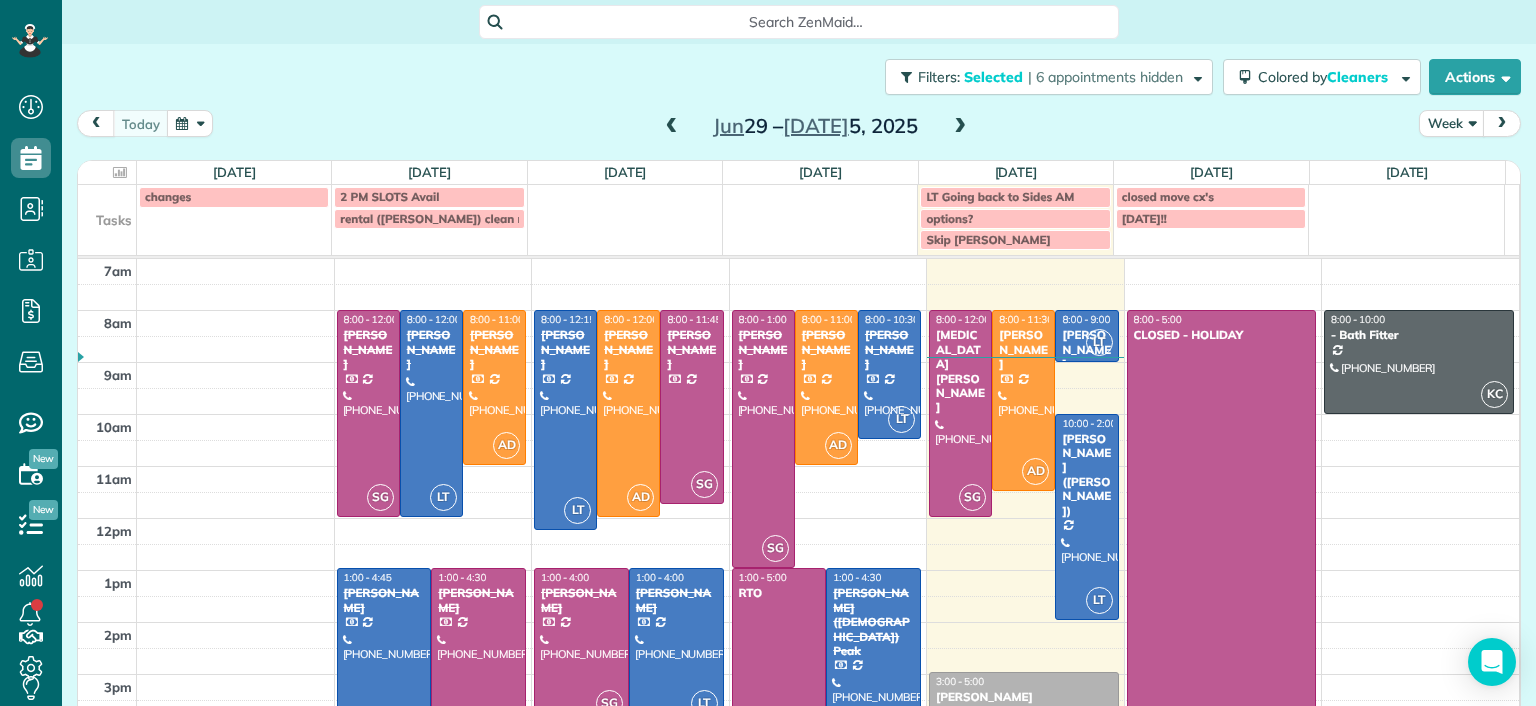 click at bounding box center [672, 127] 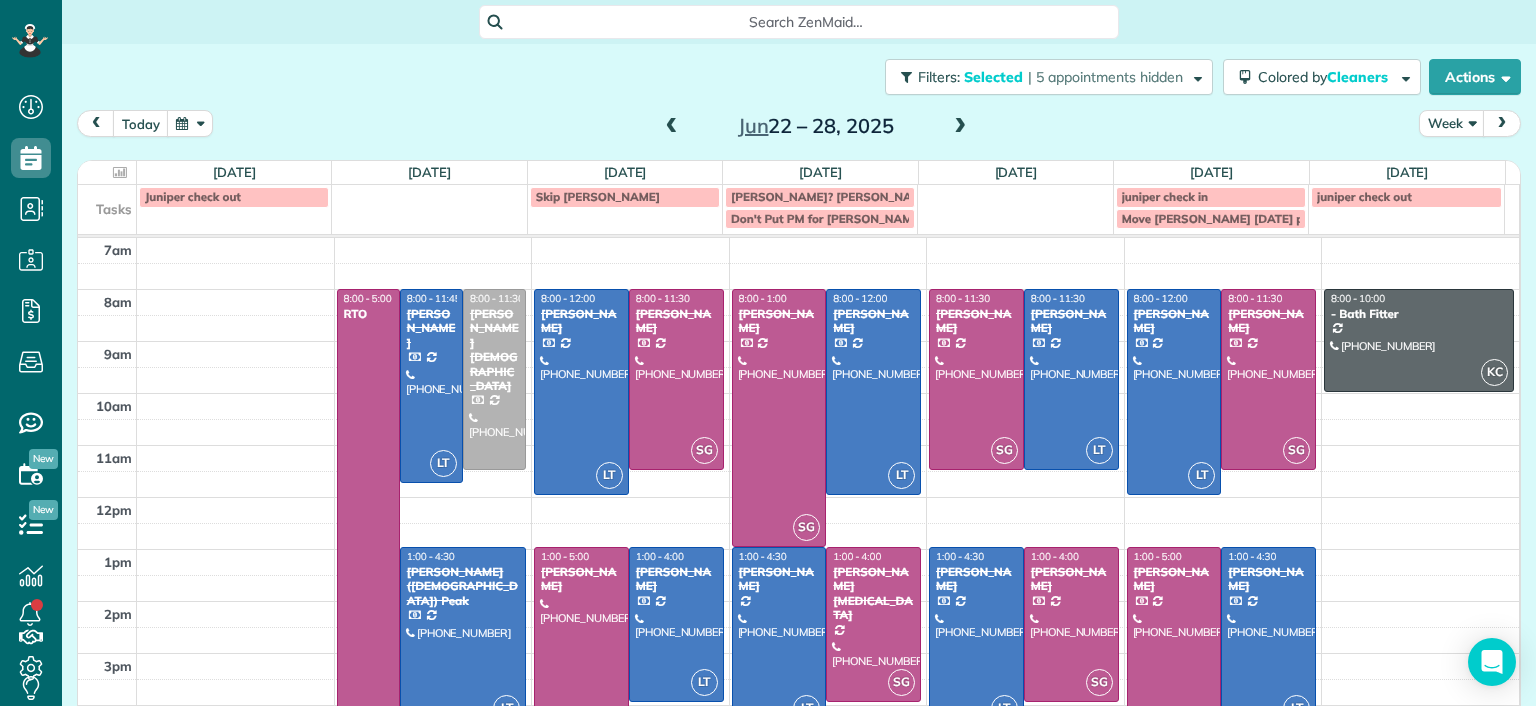 click at bounding box center (1174, 650) 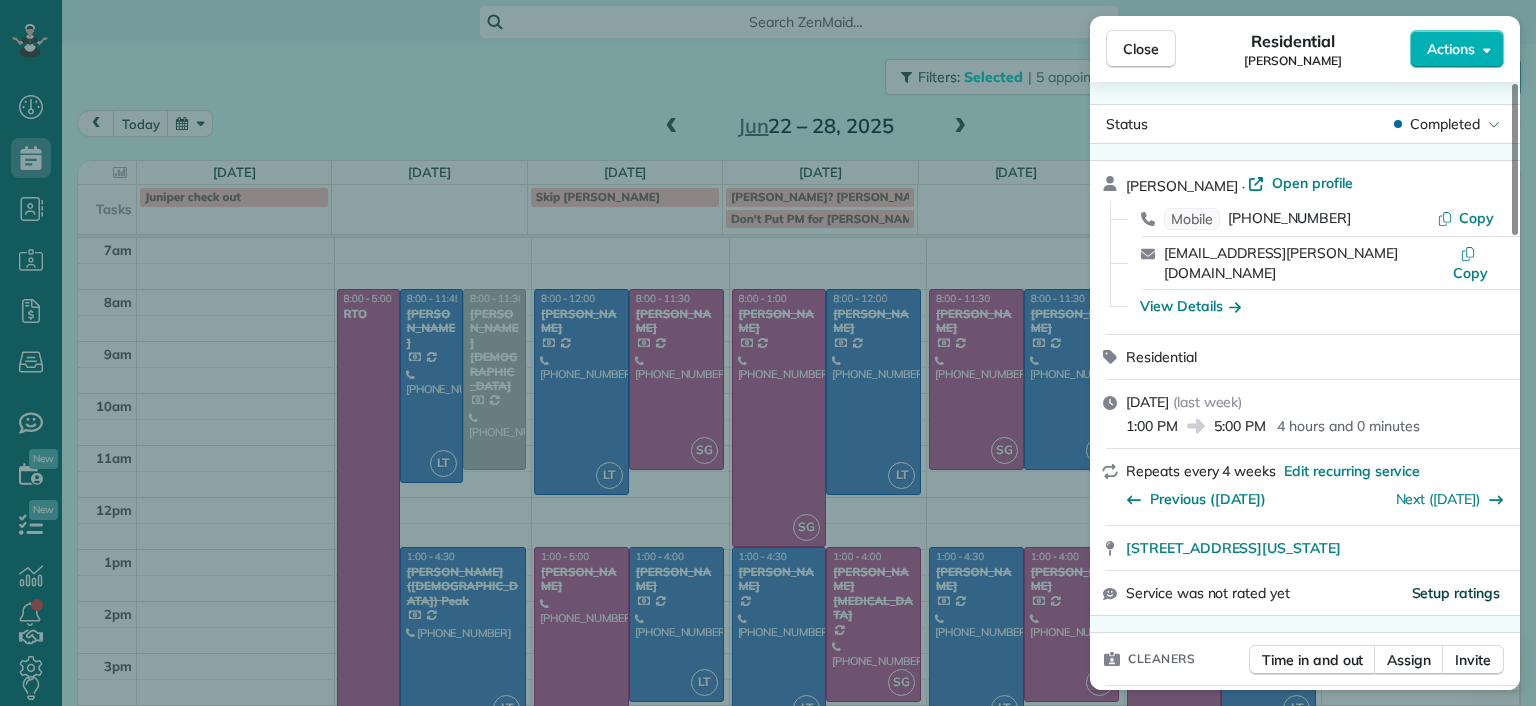 scroll, scrollTop: 0, scrollLeft: 0, axis: both 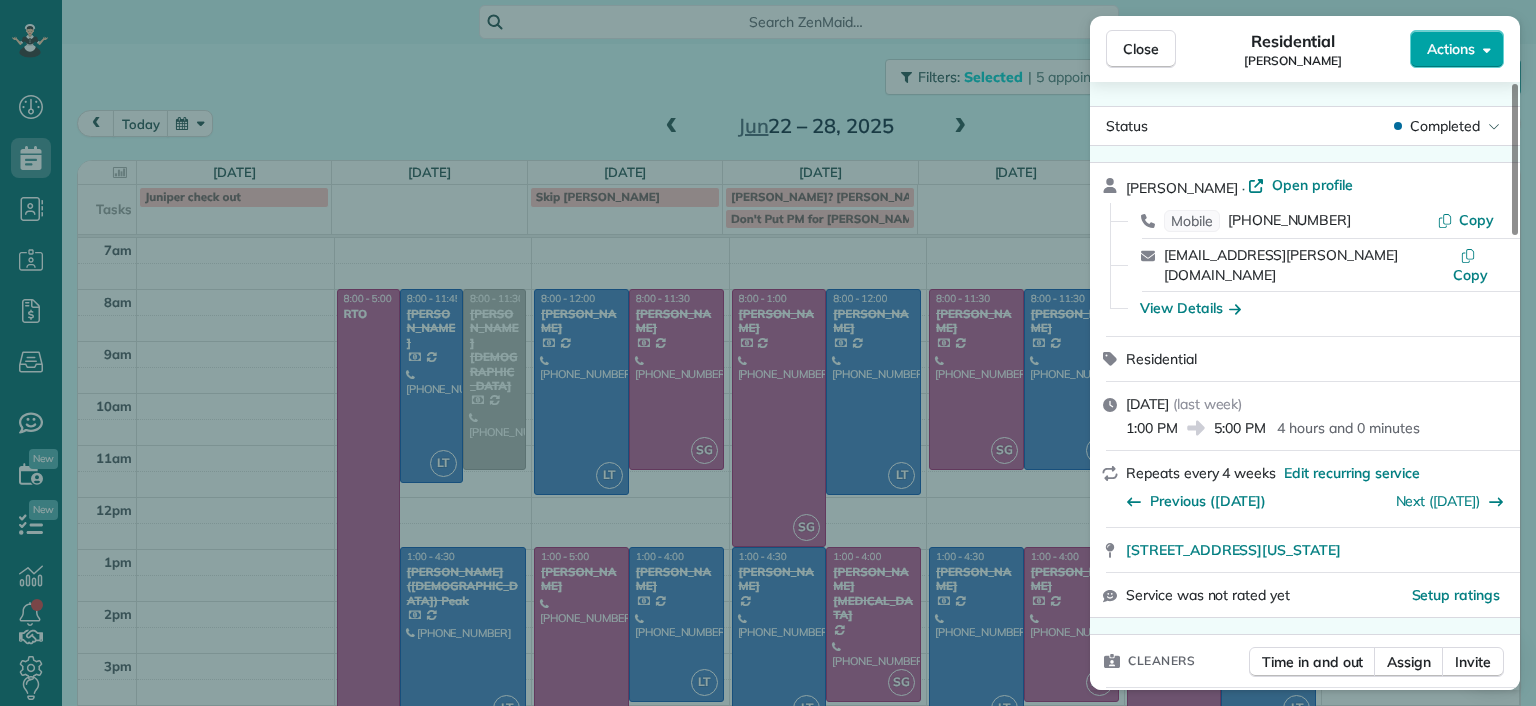 click on "Actions" at bounding box center (1451, 49) 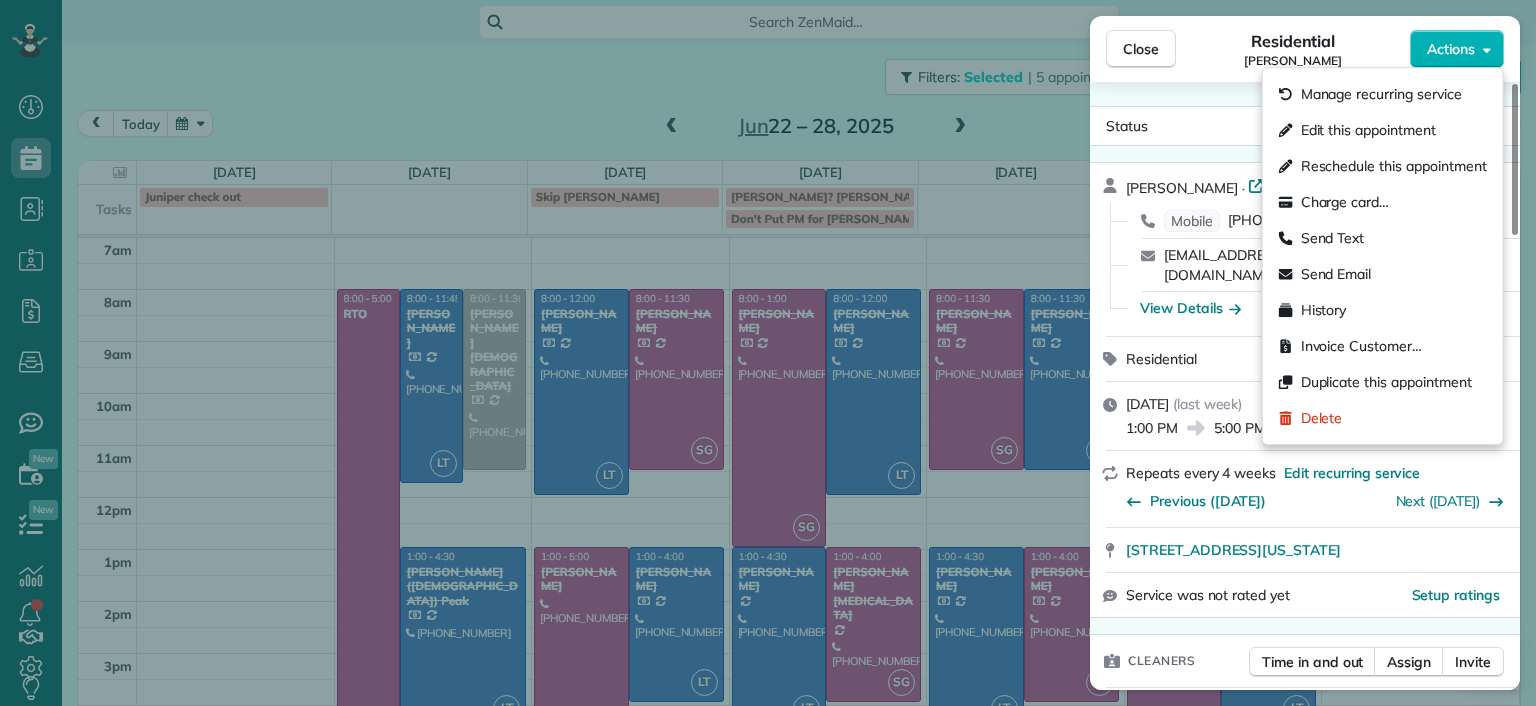 click on "Previous (May 16) Next (Jul 07)" at bounding box center [1317, 498] 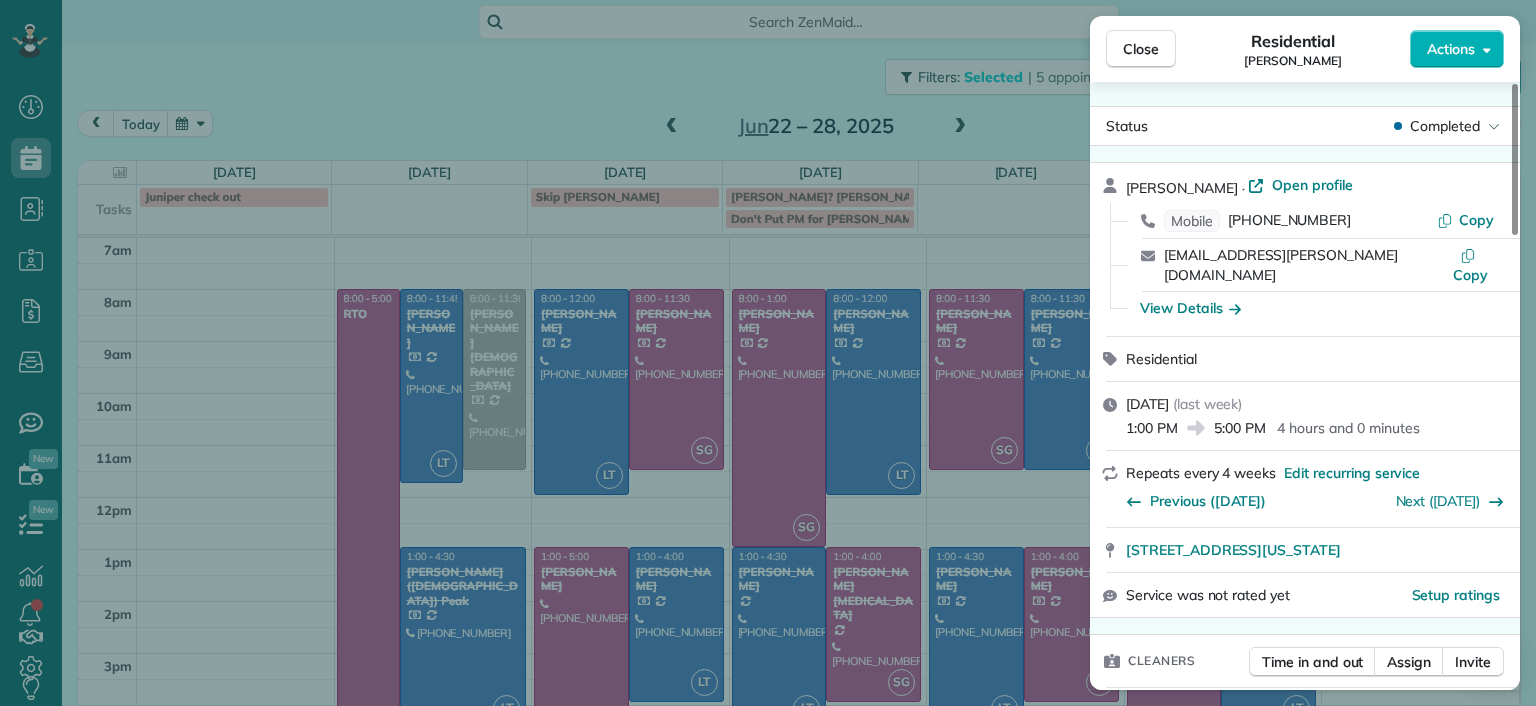 click on "Close Residential Emma Arata Actions Status Completed Emma Arata · Open profile Mobile (434) 249-0050 Copy emma.arata@gmail.com Copy View Details Residential Friday, June 27, 2025 ( last week ) 1:00 PM 5:00 PM 4 hours and 0 minutes Repeats every 4 weeks Edit recurring service Previous (May 16) Next (Jul 07) 3014 Noble Avenue Richmond Virginia 23222 Service was not rated yet Setup ratings Cleaners Time in and out Assign Invite Cleaners Sophie   Gibbs 1:00 PM 5:00 PM Checklist Try Now Keep this appointment up to your standards. Stay on top of every detail, keep your cleaners organised, and your client happy. Assign a checklist Watch a 5 min demo Billing Billing actions Price $210.00 Overcharge $0.00 Discount $0.00 Coupon discount - Primary tax - Secondary tax - Total appointment price $210.00 Tips collected New feature! $0.00 Paid by card Total including tip $210.00 Get paid online in no-time! Send an invoice and reward your cleaners with tips Charge customer credit card Appointment custom fields Man Hours - 0" at bounding box center [768, 353] 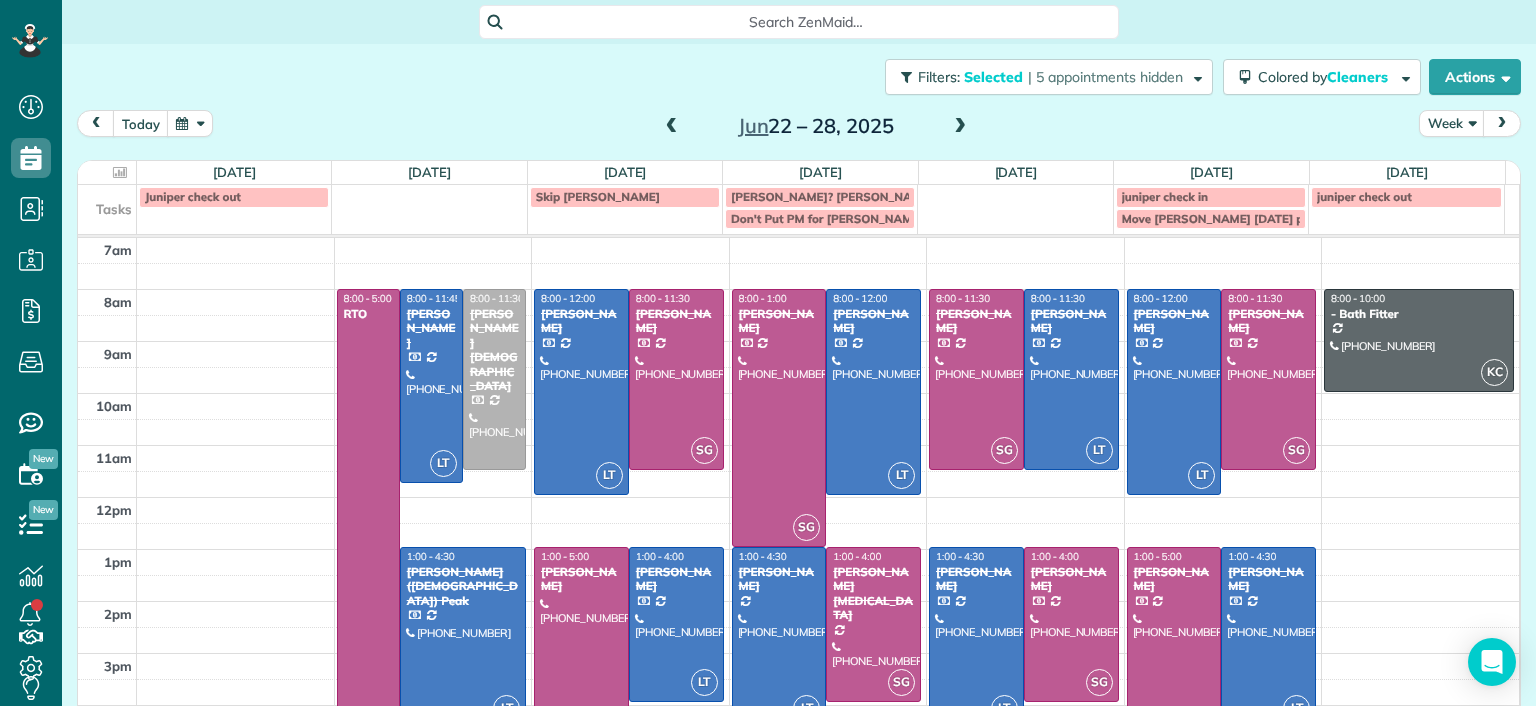 click at bounding box center [960, 127] 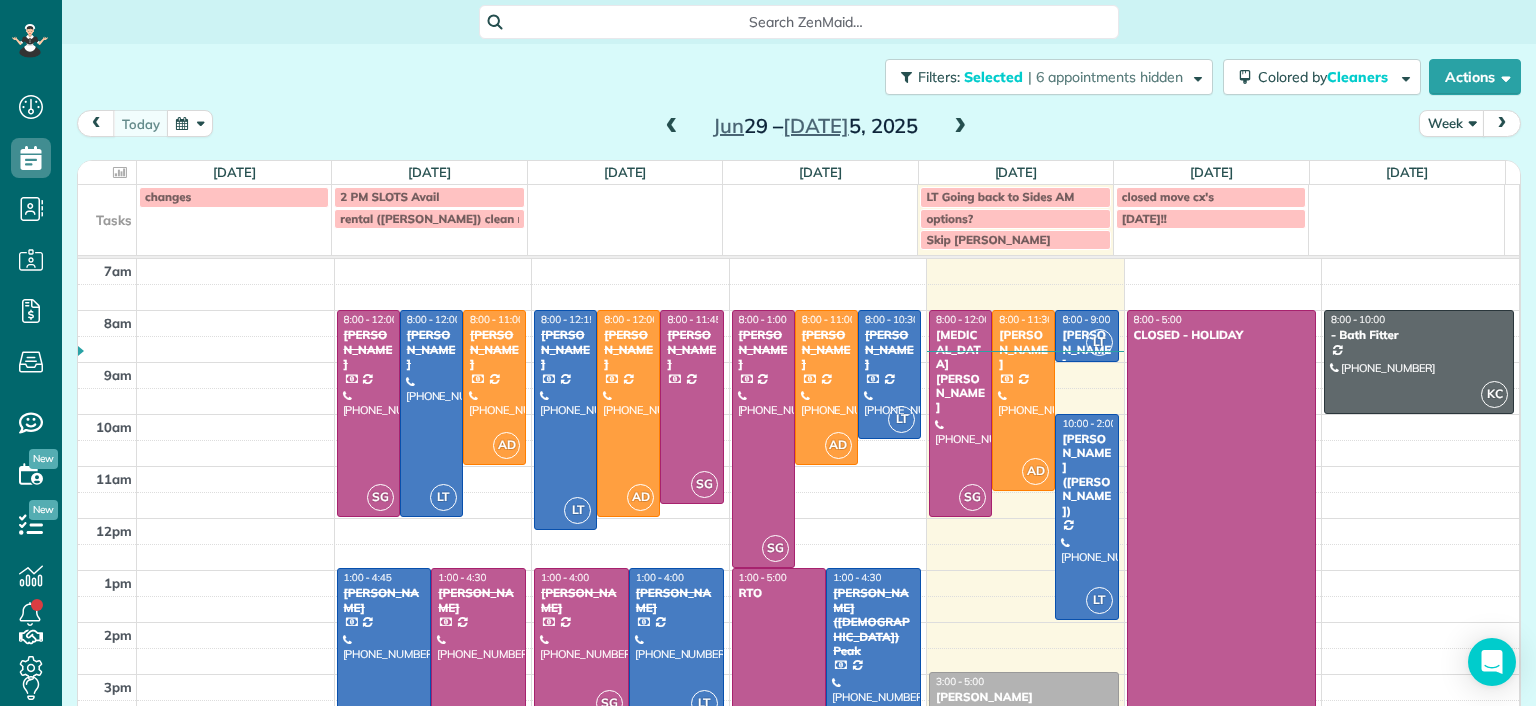 click at bounding box center [960, 127] 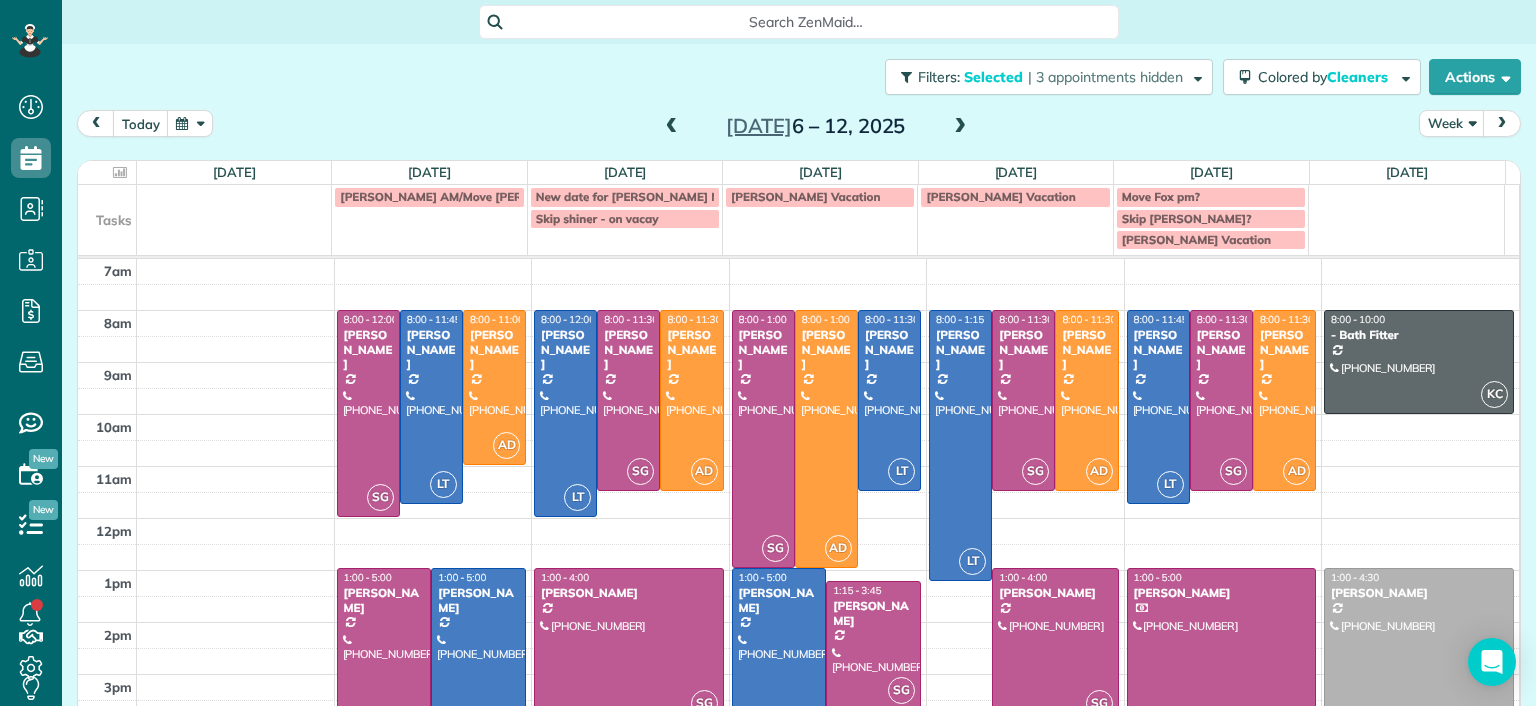 click at bounding box center (960, 127) 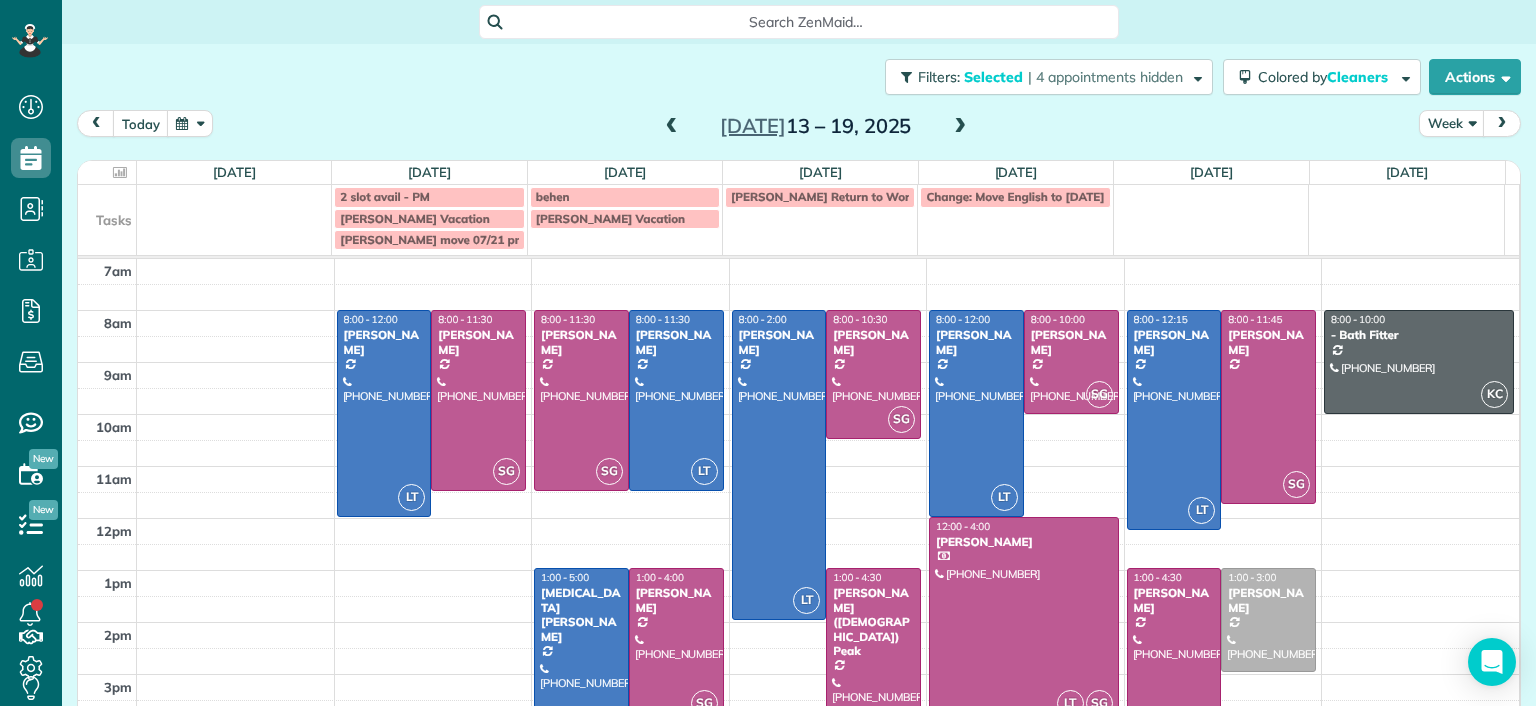 click at bounding box center [672, 127] 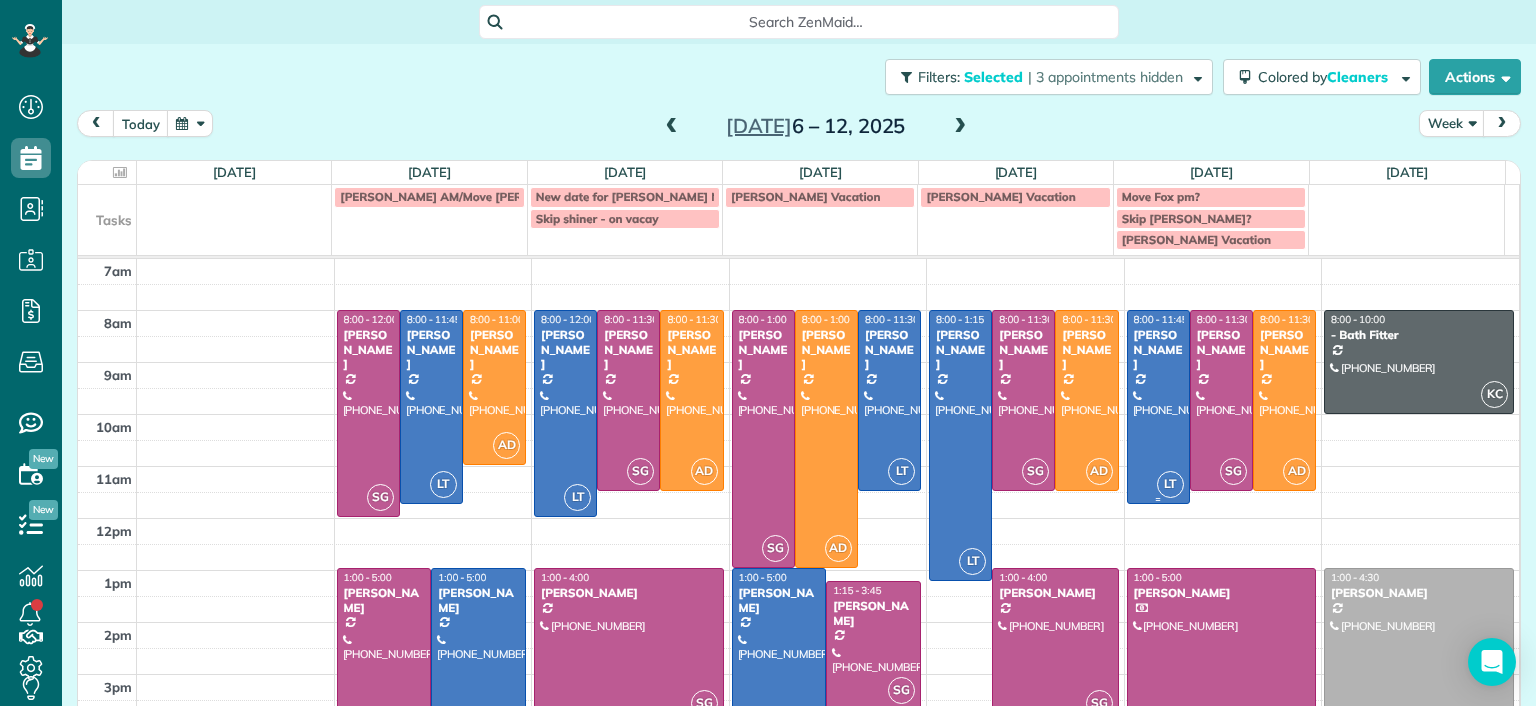 scroll, scrollTop: 100, scrollLeft: 0, axis: vertical 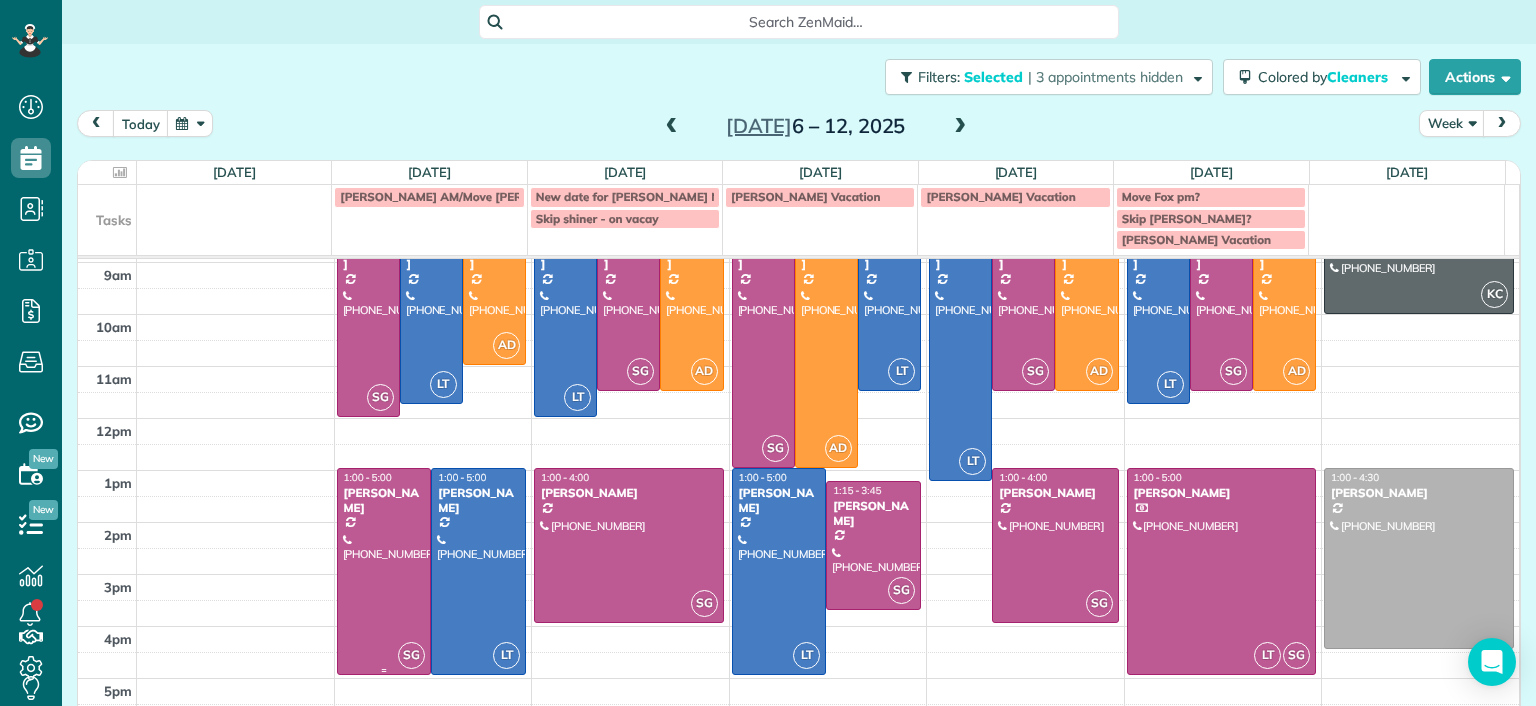 click on "7am 8am 9am 10am 11am 12pm 1pm 2pm 3pm 4pm 5pm SG 8:00 - 12:00 Jessica Pizano (860) 833-0605 7867 Hampton Forest Lane Chesterfield, VA 23832 LT 8:00 - 11:45 Chris Seamon (804) 349-4891 2329 Farrand Drive Henrico, VA 23231 AD 8:00 - 11:00 Lesley Bruno (804) 836-4658 807 West 47th Street Richmond, VA 23225 SG 1:00 - 5:00 Emma Arata (434) 249-0050 3014 Noble Avenue Richmond, Virginia 23222 LT 1:00 - 5:00 Sarah Craig (804) 517-0176 4945 Old Main Street Richmond, VA 23231 LT 8:00 - 12:00 Hayley Morris (540) 908-0774 5111 Forest Hill Avenue Richmond, VA 23225 SG 8:00 - 11:30 Jennifer Johnson (804) 357-0697 4008 Clinton Avenue Richmond, VA 23227 AD 8:00 - 11:30 Molly Szkotak (718) 501-4015 3506 Hanover Avenue Richmond, VA 23221 SG 1:00 - 4:00 Tracy Jones (703) 231-6094 301 Virginia Street Richmond, VA 23219 SG 8:00 - 1:00 Denise Nelson (804) 363-7437 9625 Kingussle Lane Richmond, VA 23236 AD 8:00 - 1:00 Kellie Koshute (215) 939-5360 2040 Old Manchester Street Richmond, VA 23225 LT 8:00 - 11:30 Lucy McCown LT SG LT" at bounding box center (798, 444) 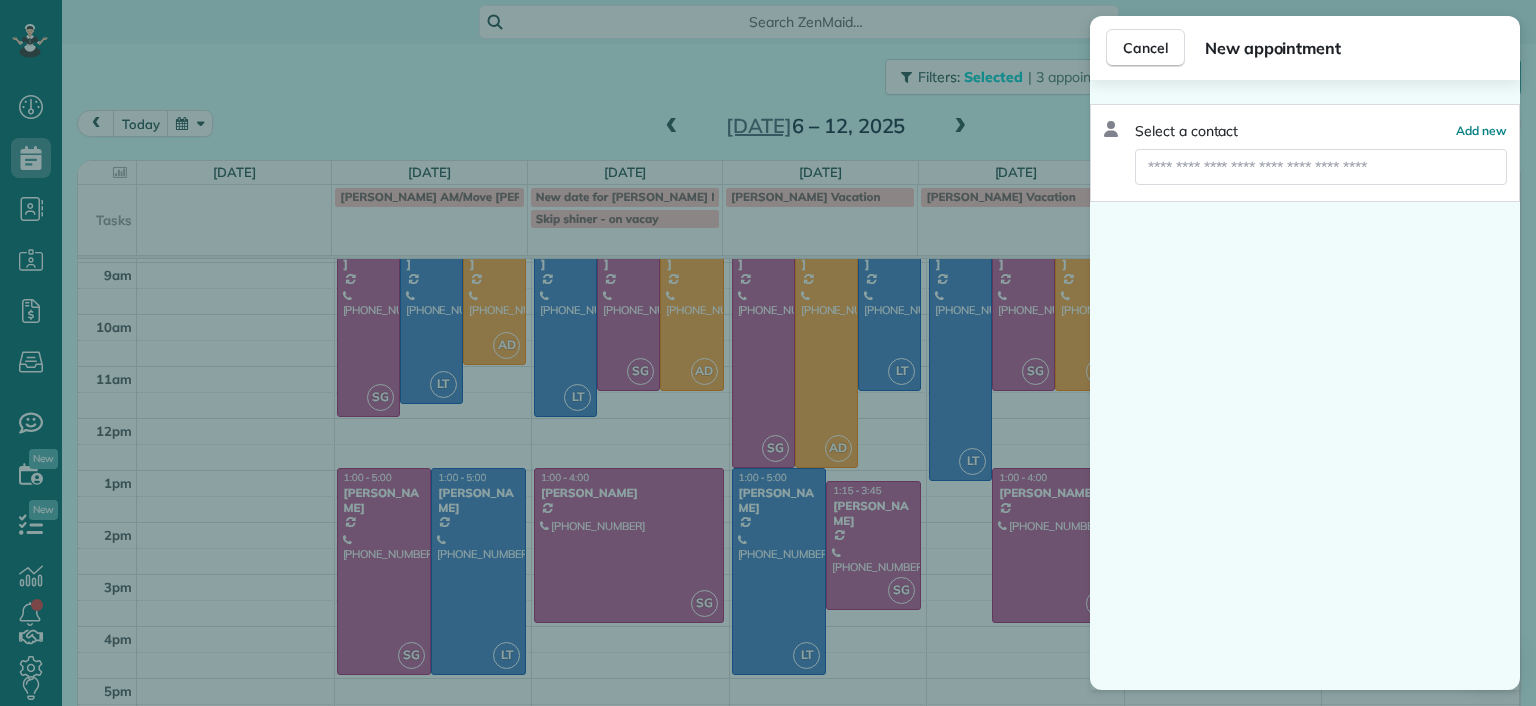 click on "Cancel New appointment Select a contact Add new" at bounding box center [768, 353] 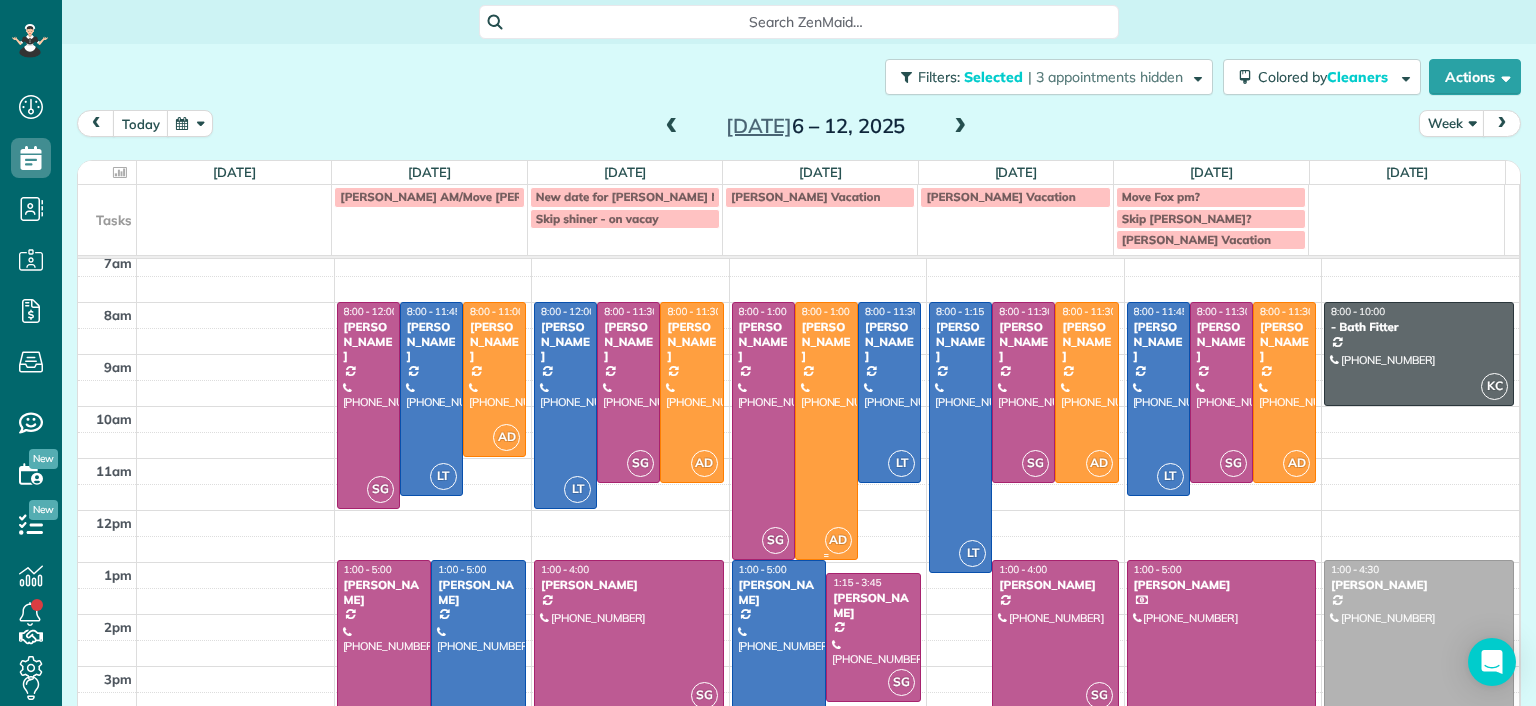 scroll, scrollTop: 0, scrollLeft: 0, axis: both 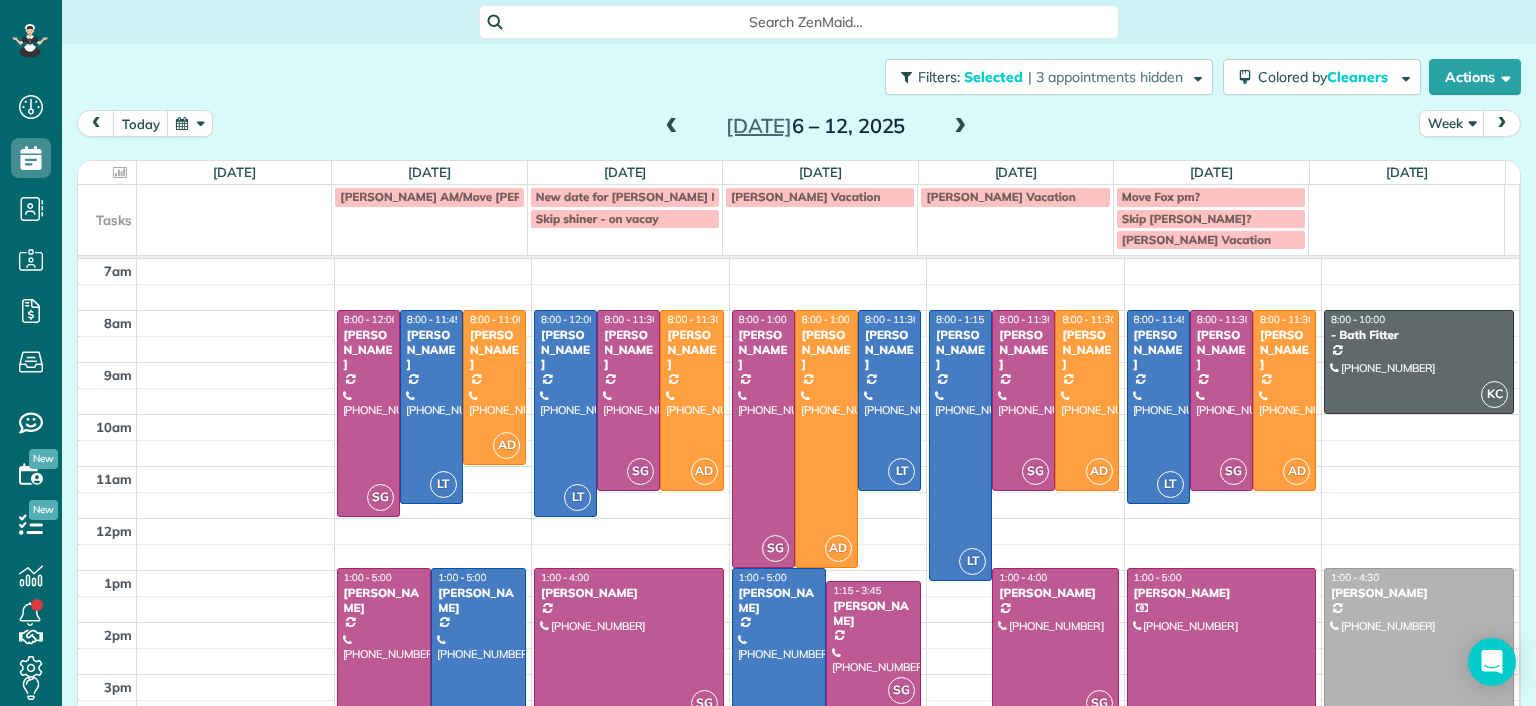 click at bounding box center (672, 127) 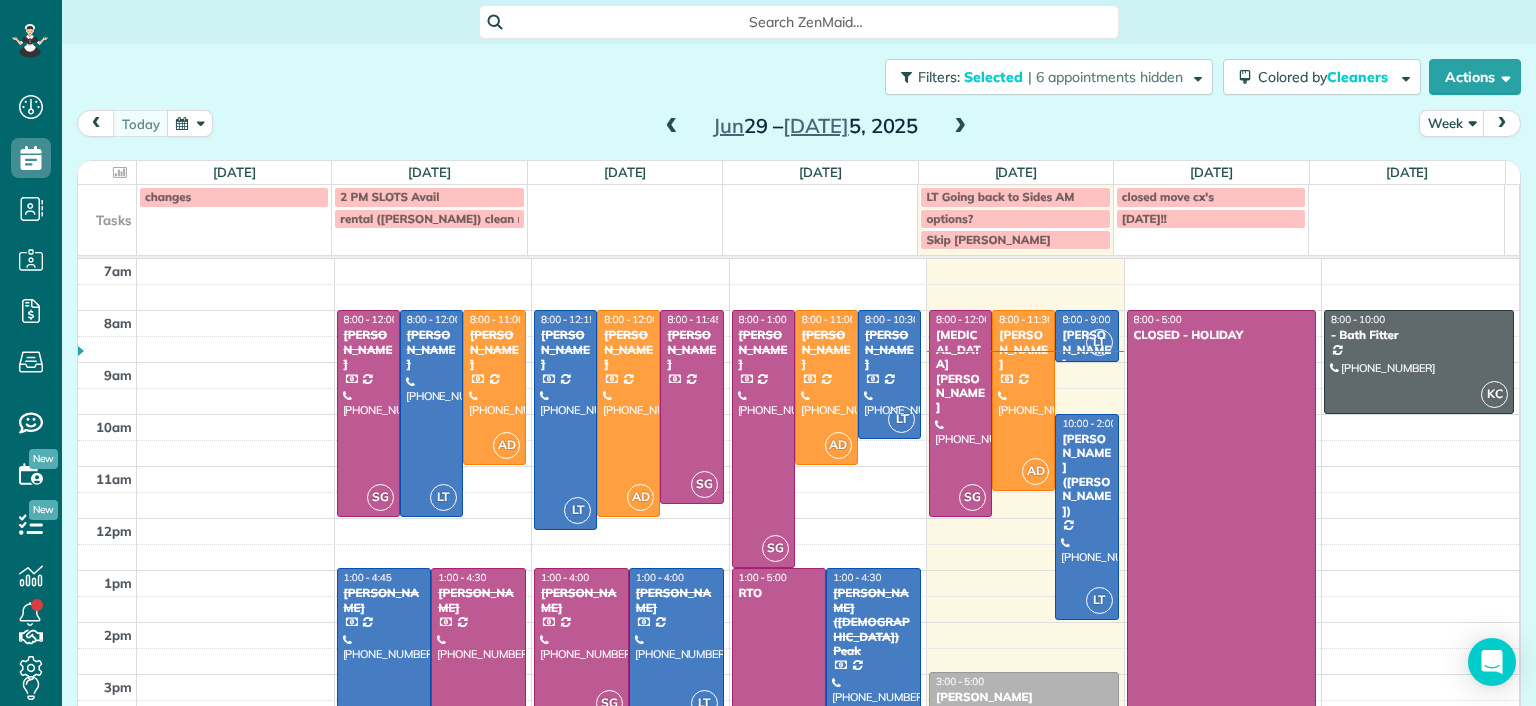 click at bounding box center [960, 127] 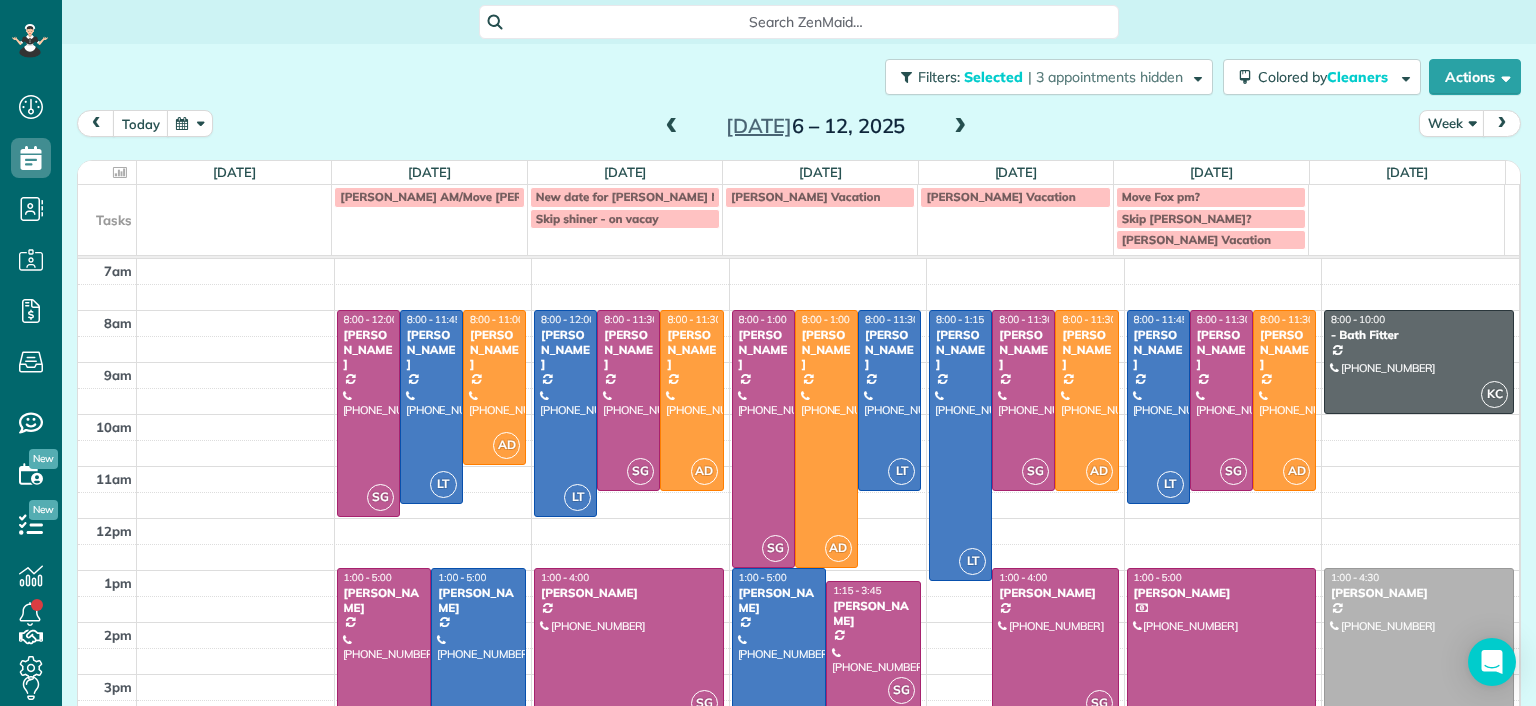 click at bounding box center [960, 127] 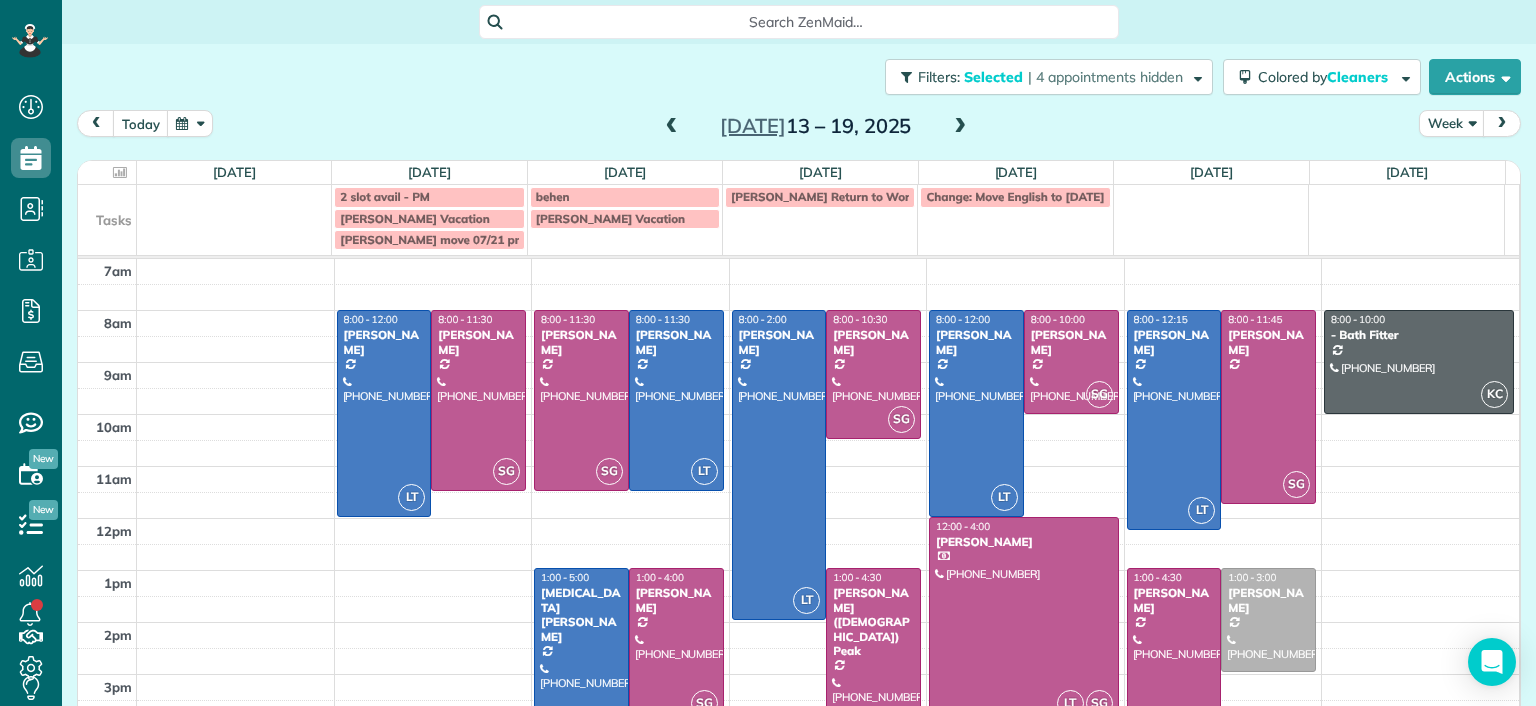 click on "Brandon Fox" at bounding box center [1174, 600] 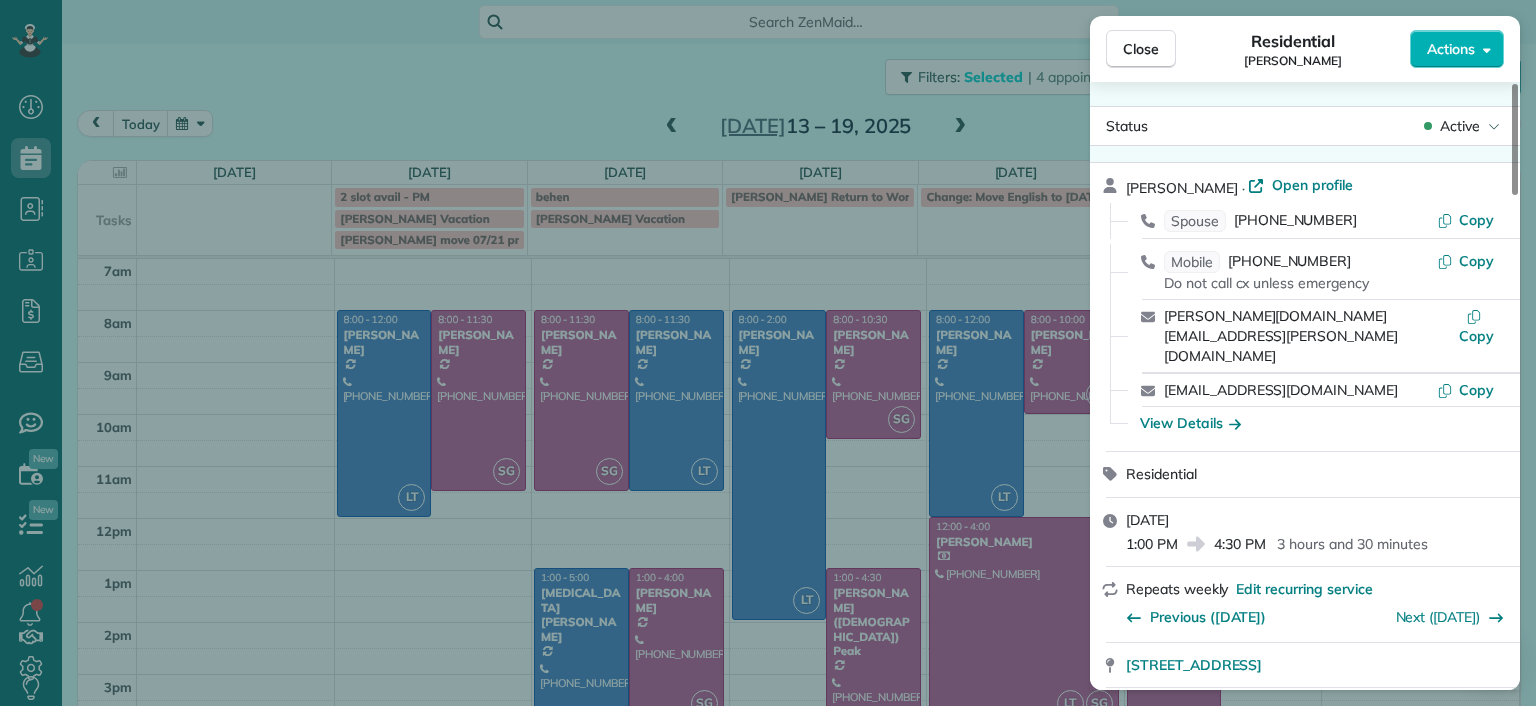 click on "Close Residential Brandon Fox Actions Status Active Brandon Fox · Open profile Spouse (804) 387-5344 Copy Mobile (804) 814-3598 Do not call cx unless emergency  Copy brandon.fox@comcast.net Copy arias3@comcast.net Copy View Details Residential Friday, July 18, 2025 1:00 PM 4:30 PM 3 hours and 30 minutes Repeats weekly Edit recurring service Previous (Jul 11) Next (Jul 25) 3418 Hawthorne Avenue Richmond VA 23222 Service was not rated yet Setup ratings Cleaners Time in and out Assign Invite Cleaners Sophie   Gibbs 1:00 PM 4:30 PM Checklist Try Now Keep this appointment up to your standards. Stay on top of every detail, keep your cleaners organised, and your client happy. Assign a checklist Watch a 5 min demo Billing Billing actions Price $179.00 Overcharge $0.00 Discount $0.00 Coupon discount - Primary tax - Secondary tax - Total appointment price $179.00 Tips collected New feature! $0.00 Unpaid Mark as paid Total including tip $179.00 Get paid online in no-time! Charge customer credit card Man Hours -   Notes" at bounding box center (768, 353) 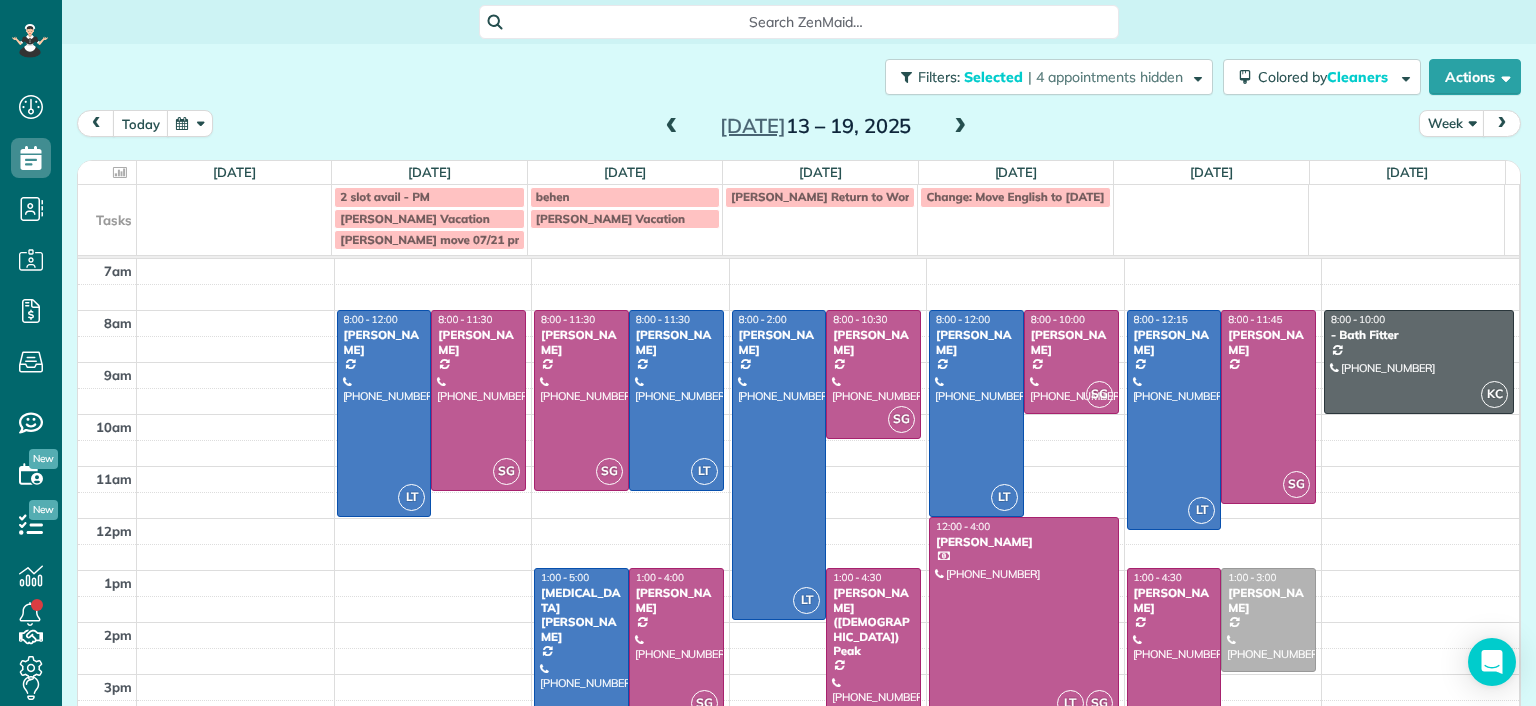 click at bounding box center (672, 127) 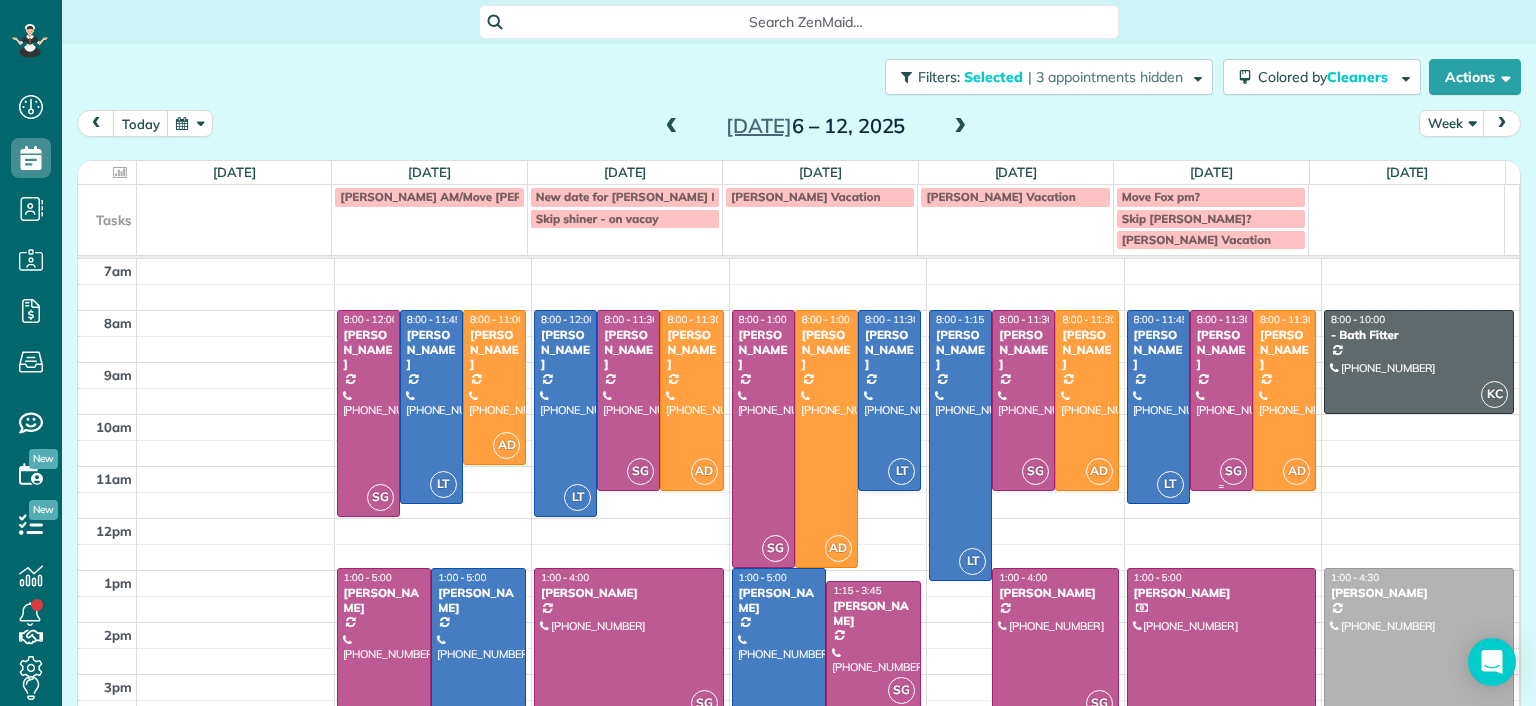 click at bounding box center (1221, 400) 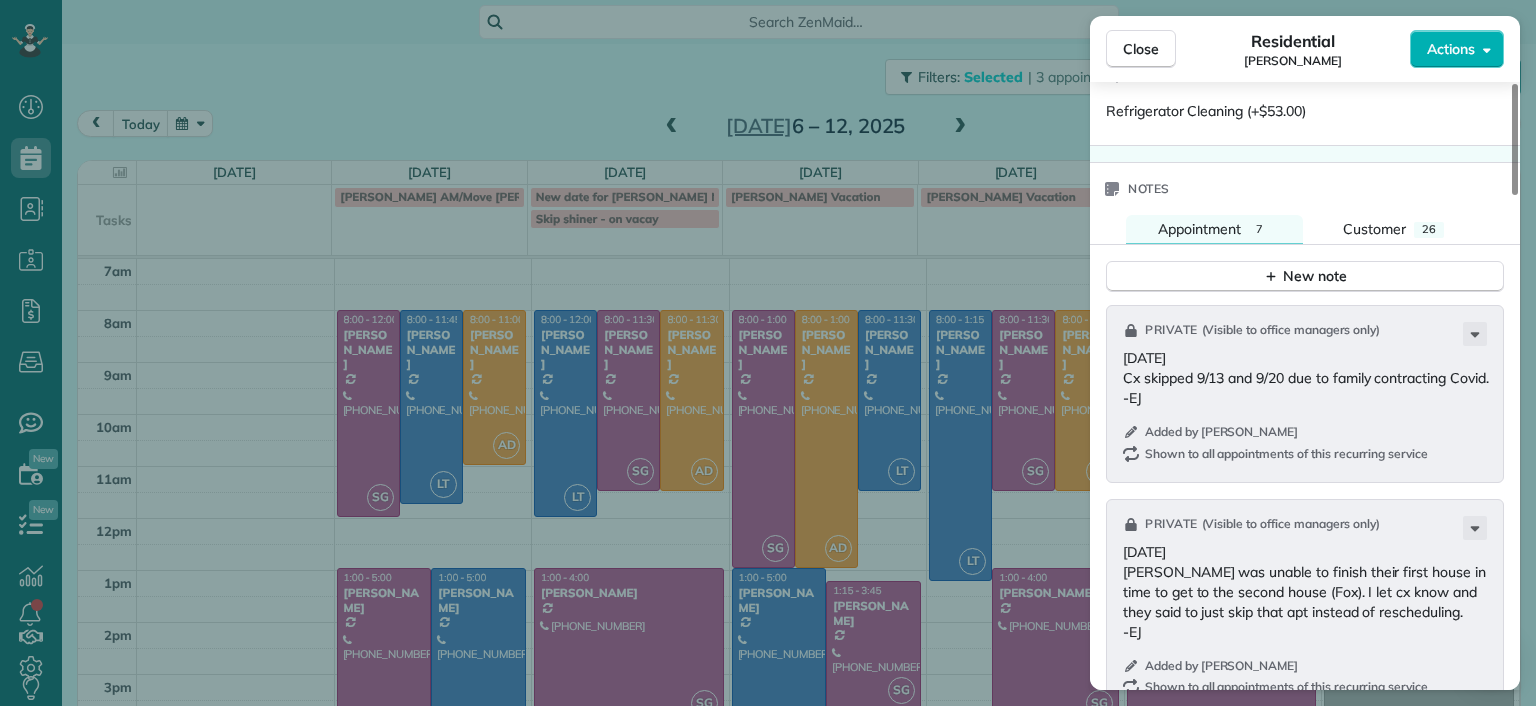 scroll, scrollTop: 1800, scrollLeft: 0, axis: vertical 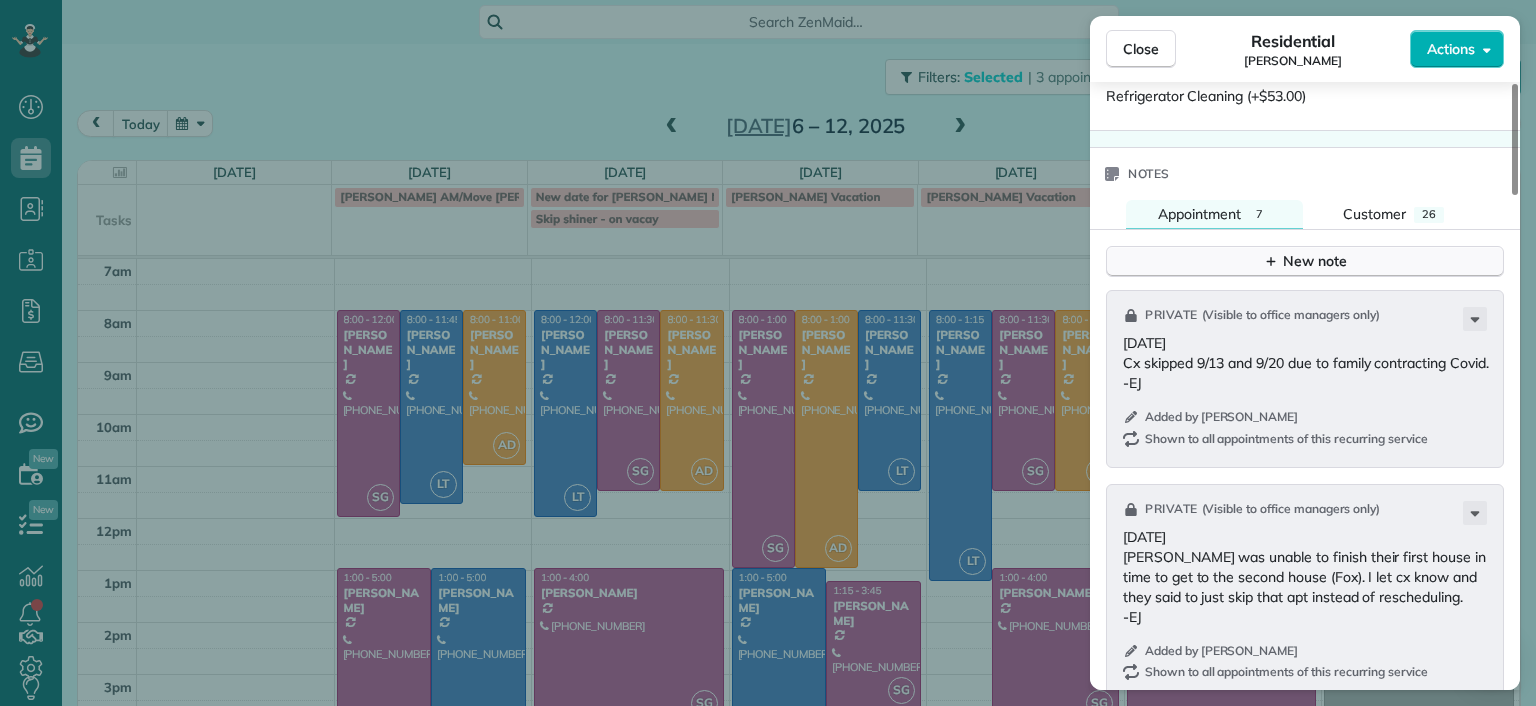 click on "New note" at bounding box center [1305, 261] 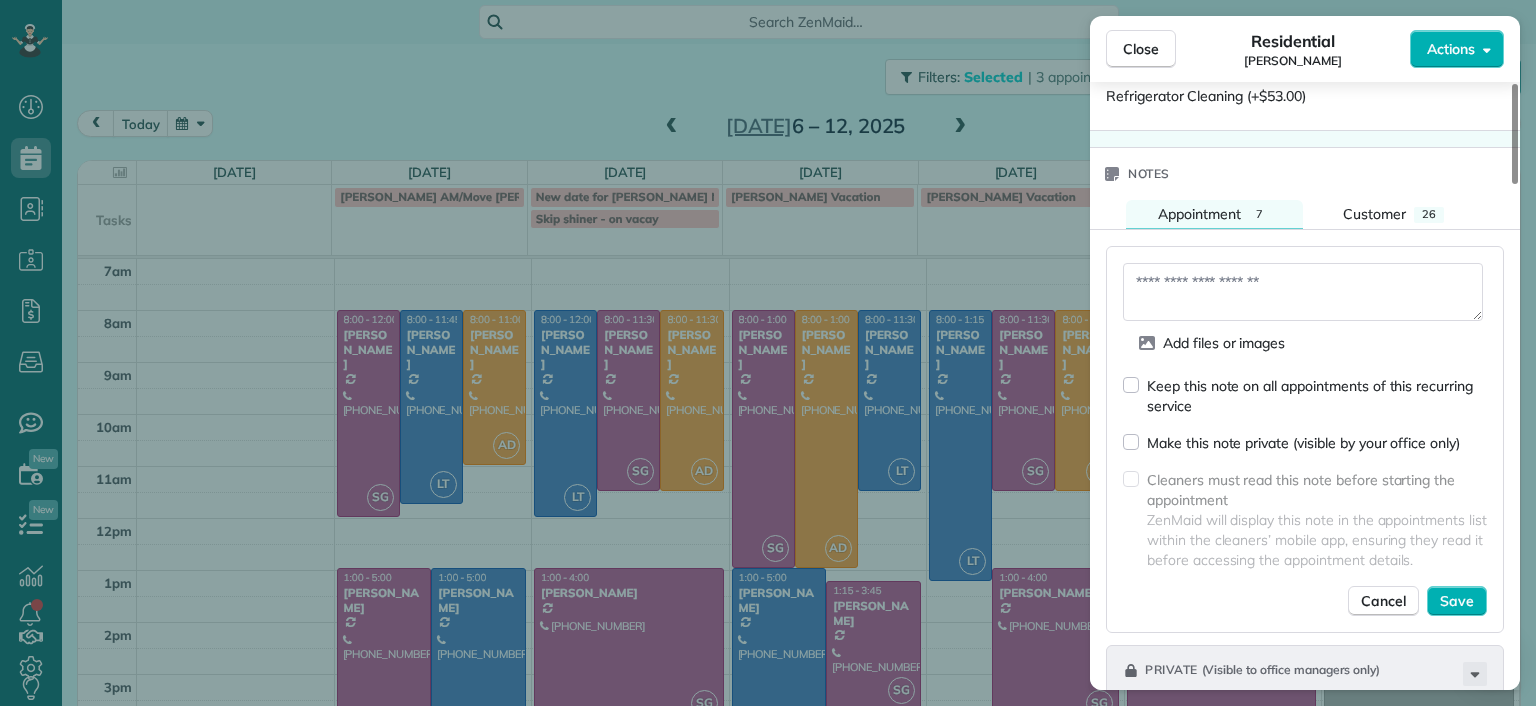click at bounding box center (1303, 292) 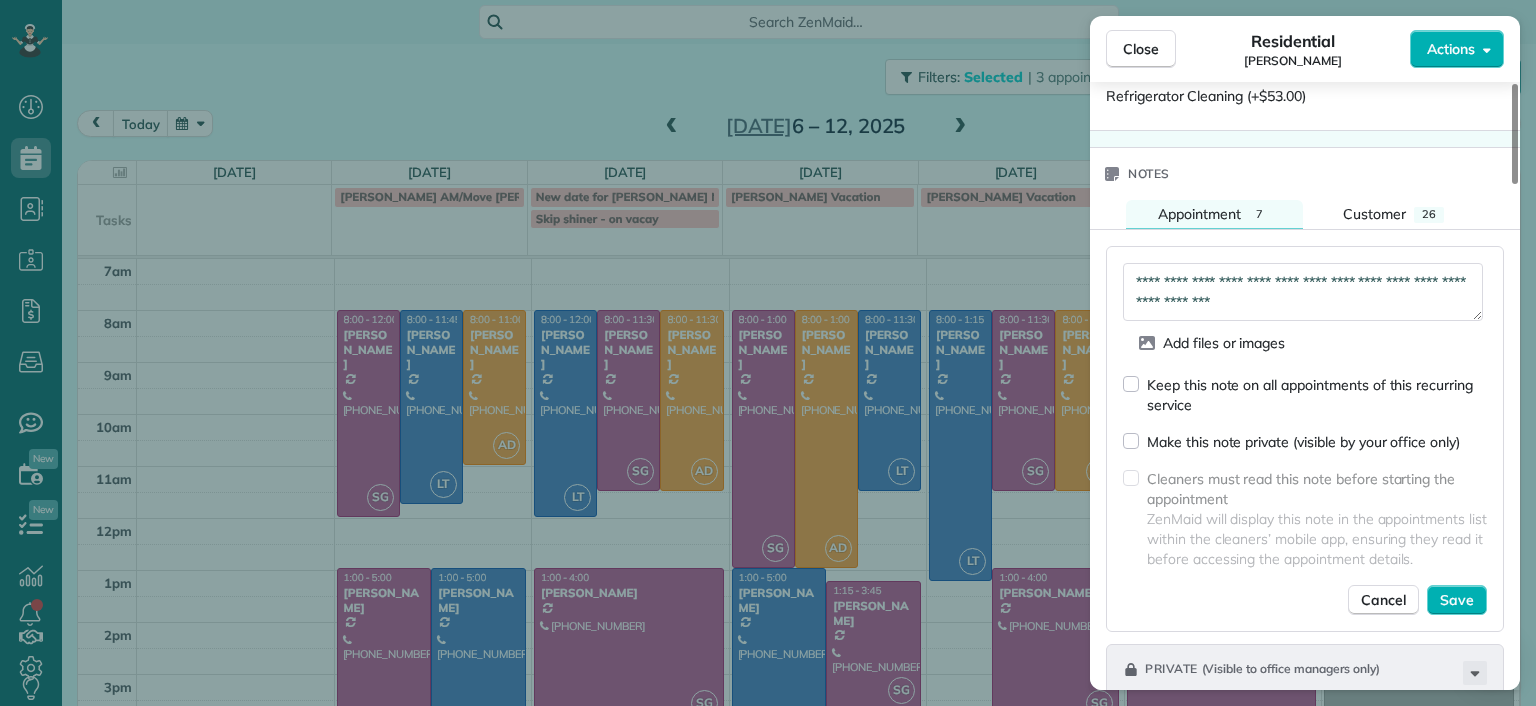 click on "**********" at bounding box center (1303, 292) 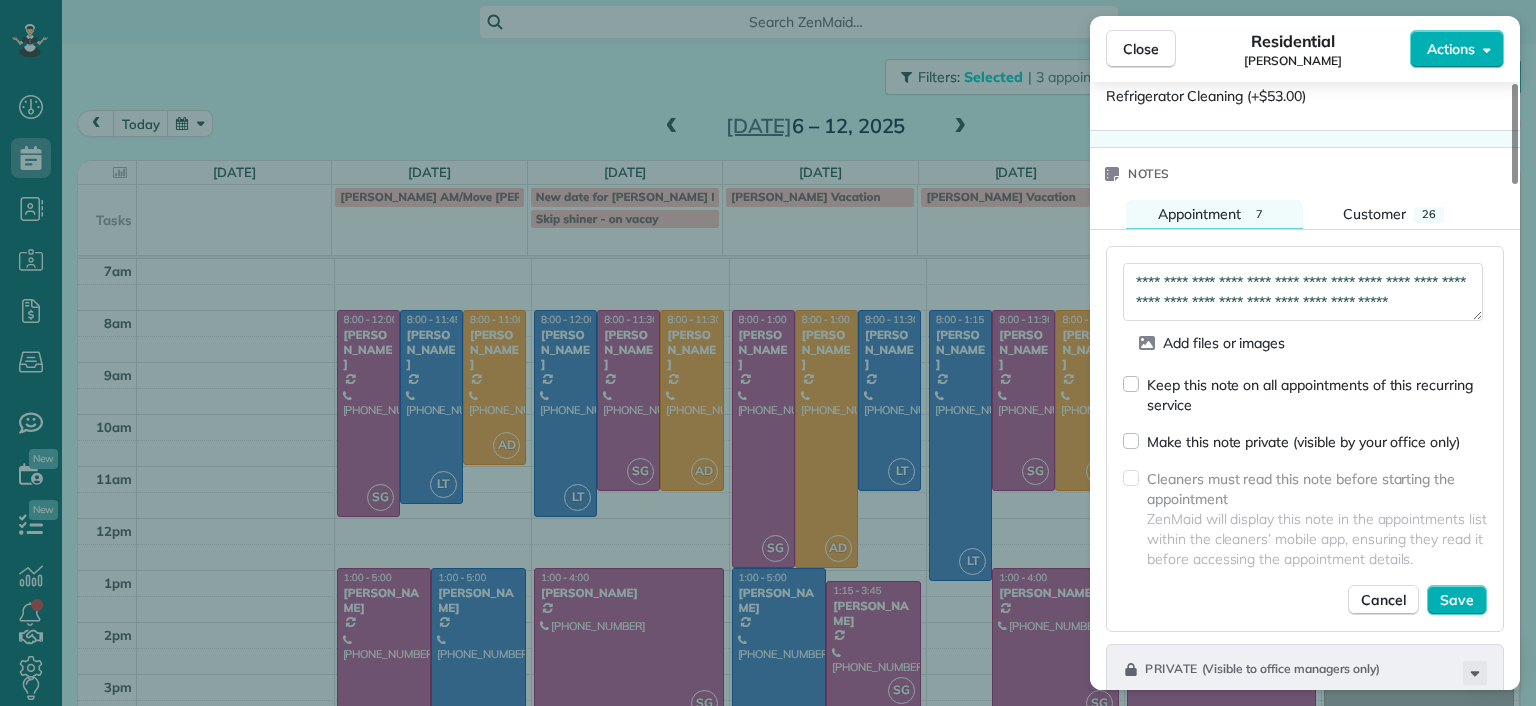 scroll, scrollTop: 11, scrollLeft: 0, axis: vertical 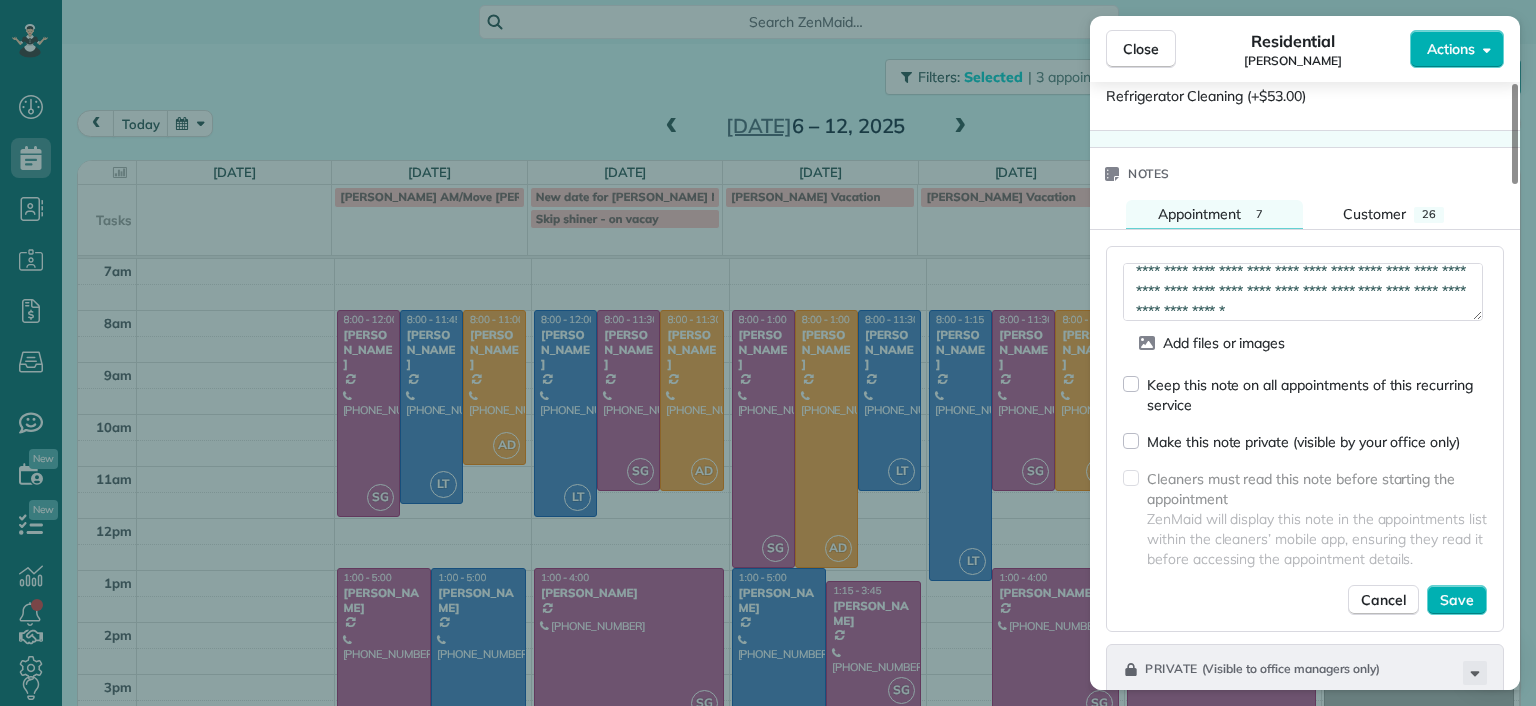 type on "**********" 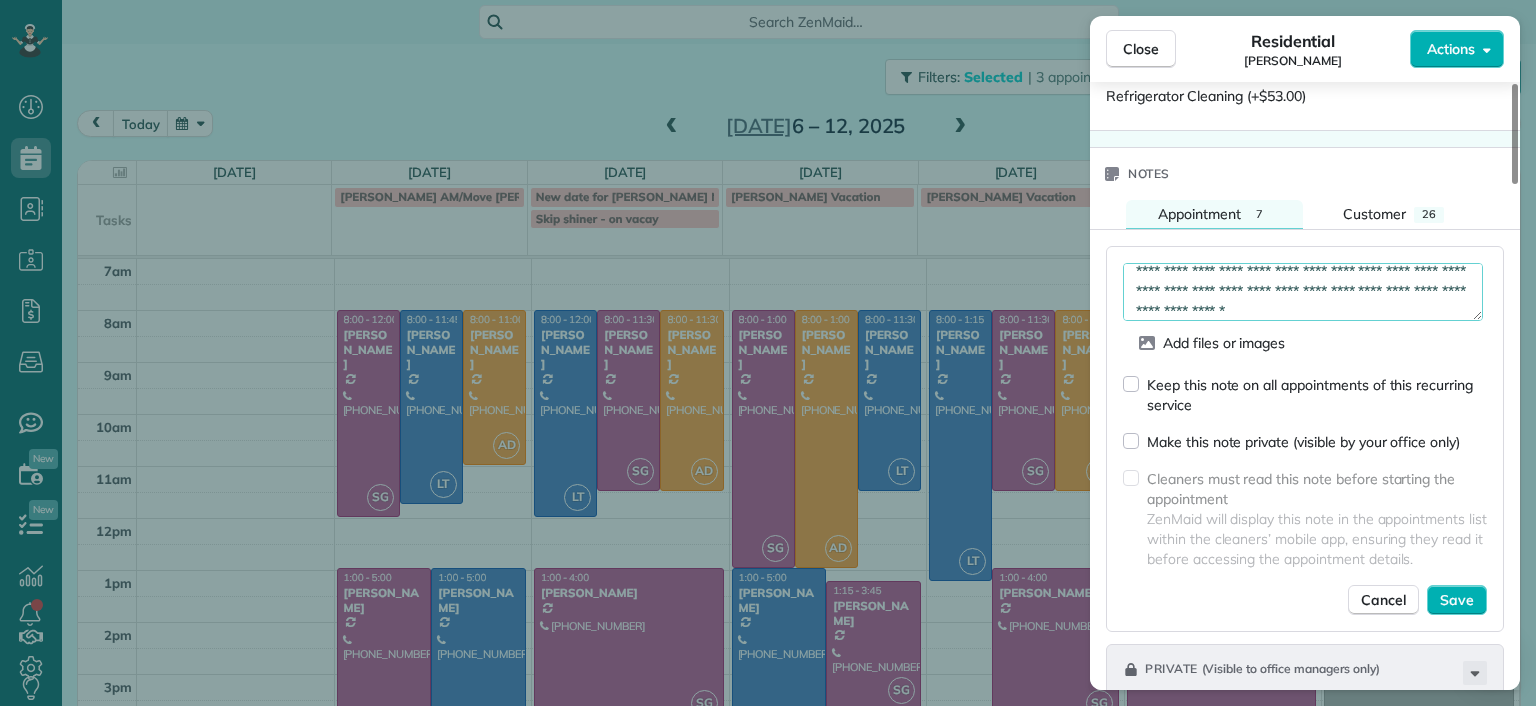click on "**********" at bounding box center (1303, 292) 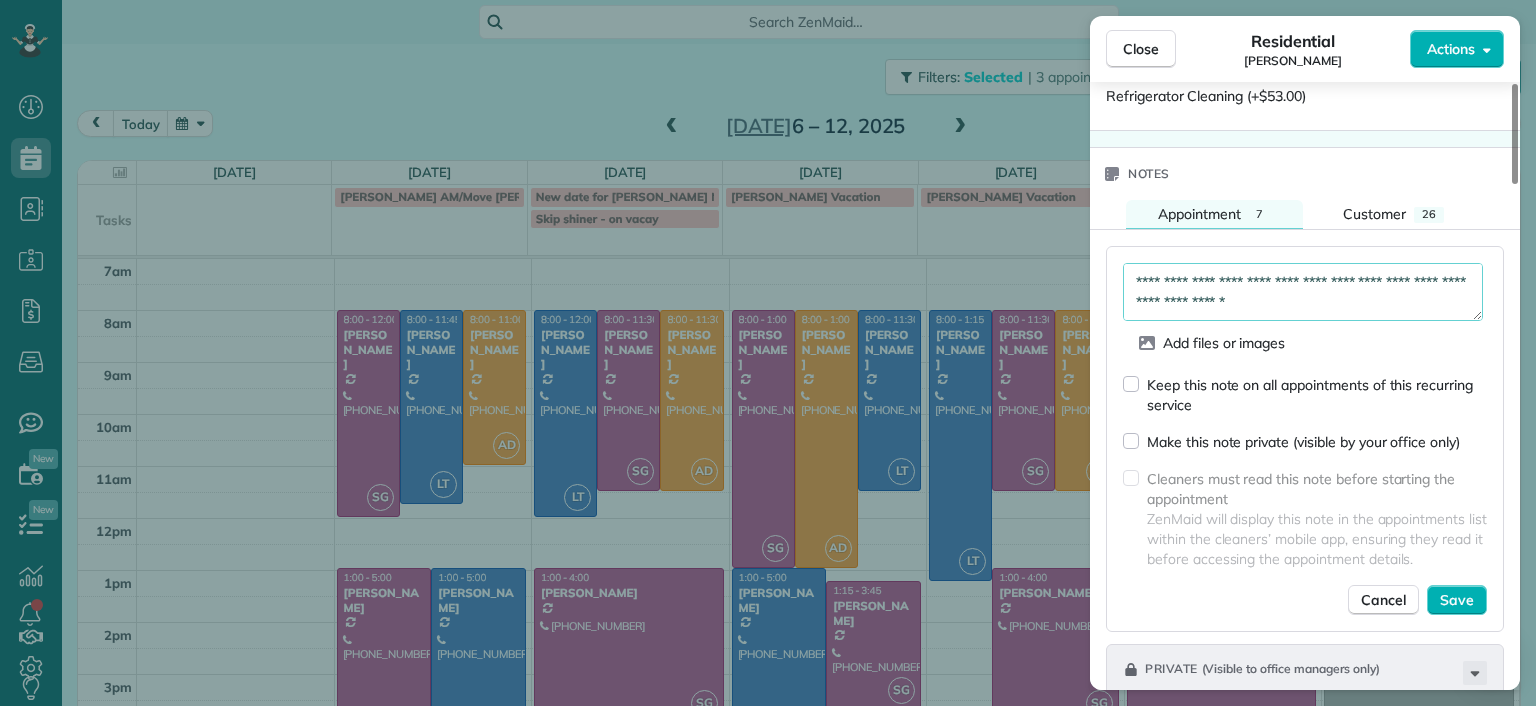 scroll, scrollTop: 0, scrollLeft: 0, axis: both 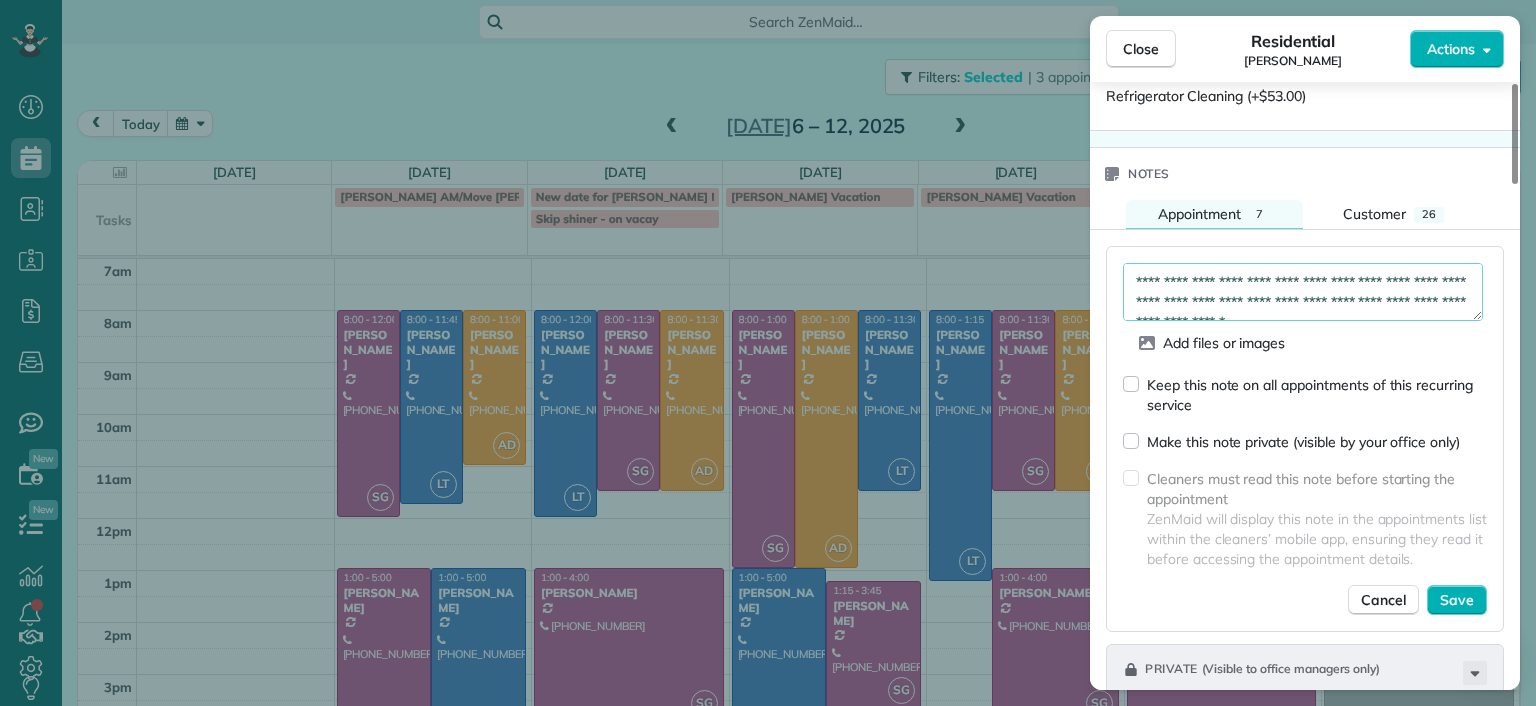 drag, startPoint x: 1430, startPoint y: 299, endPoint x: 1081, endPoint y: 229, distance: 355.95084 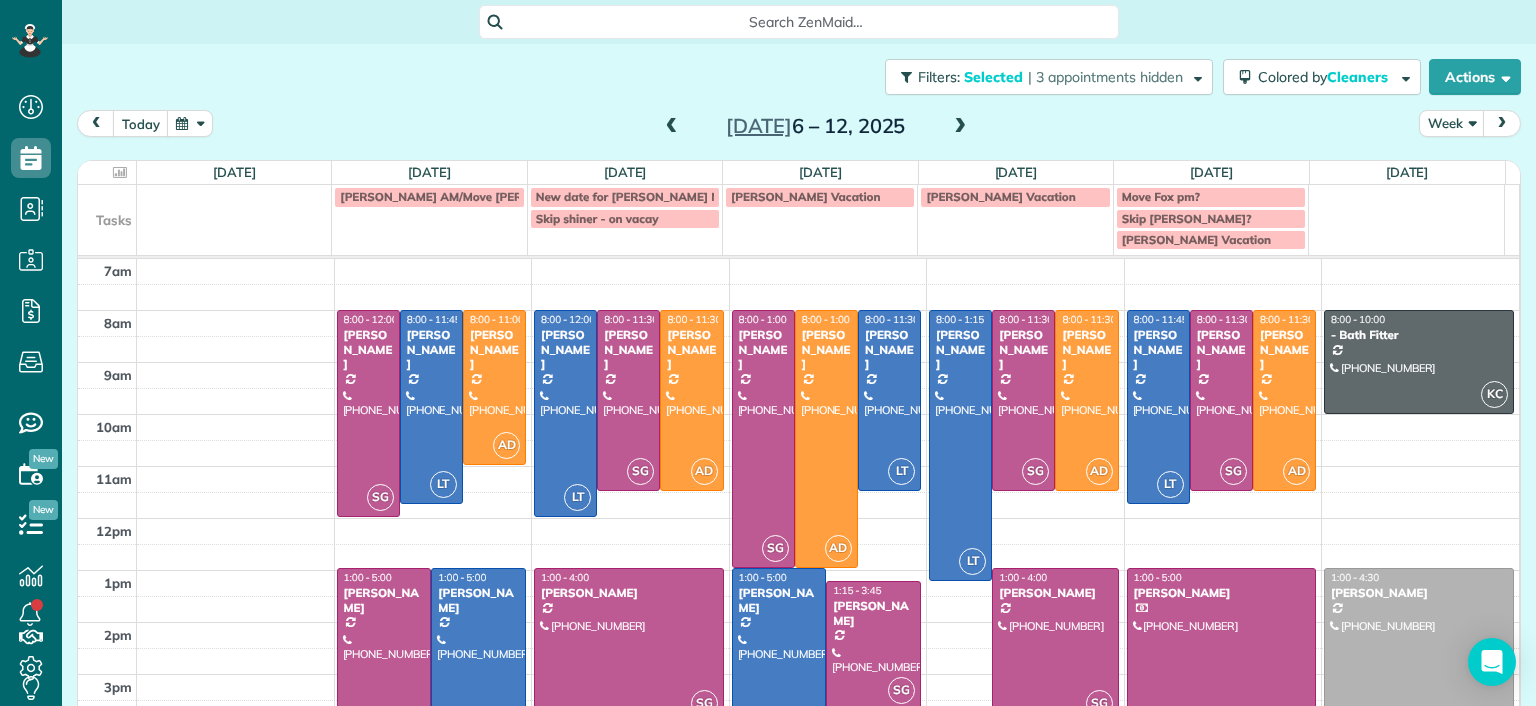 click at bounding box center [672, 127] 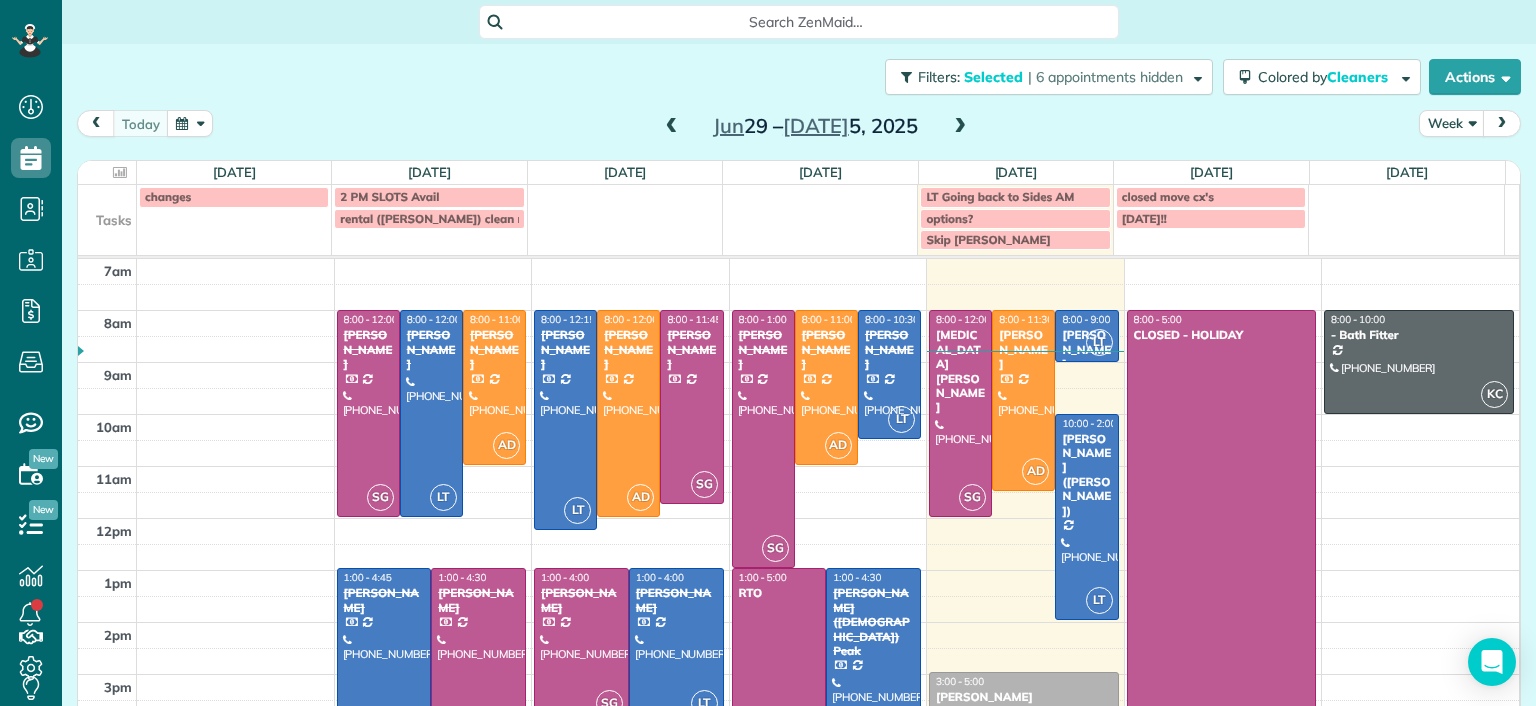 click at bounding box center [672, 127] 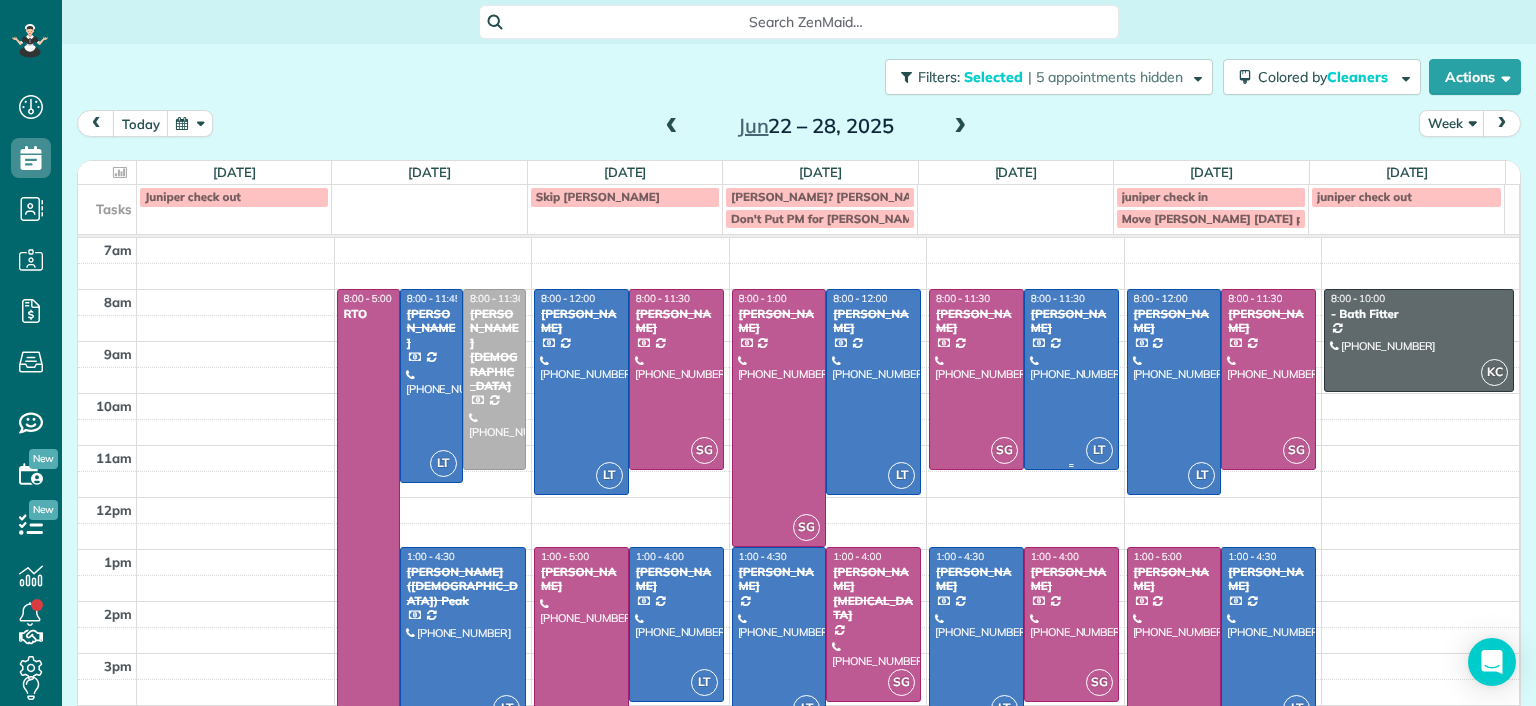 click at bounding box center (1071, 379) 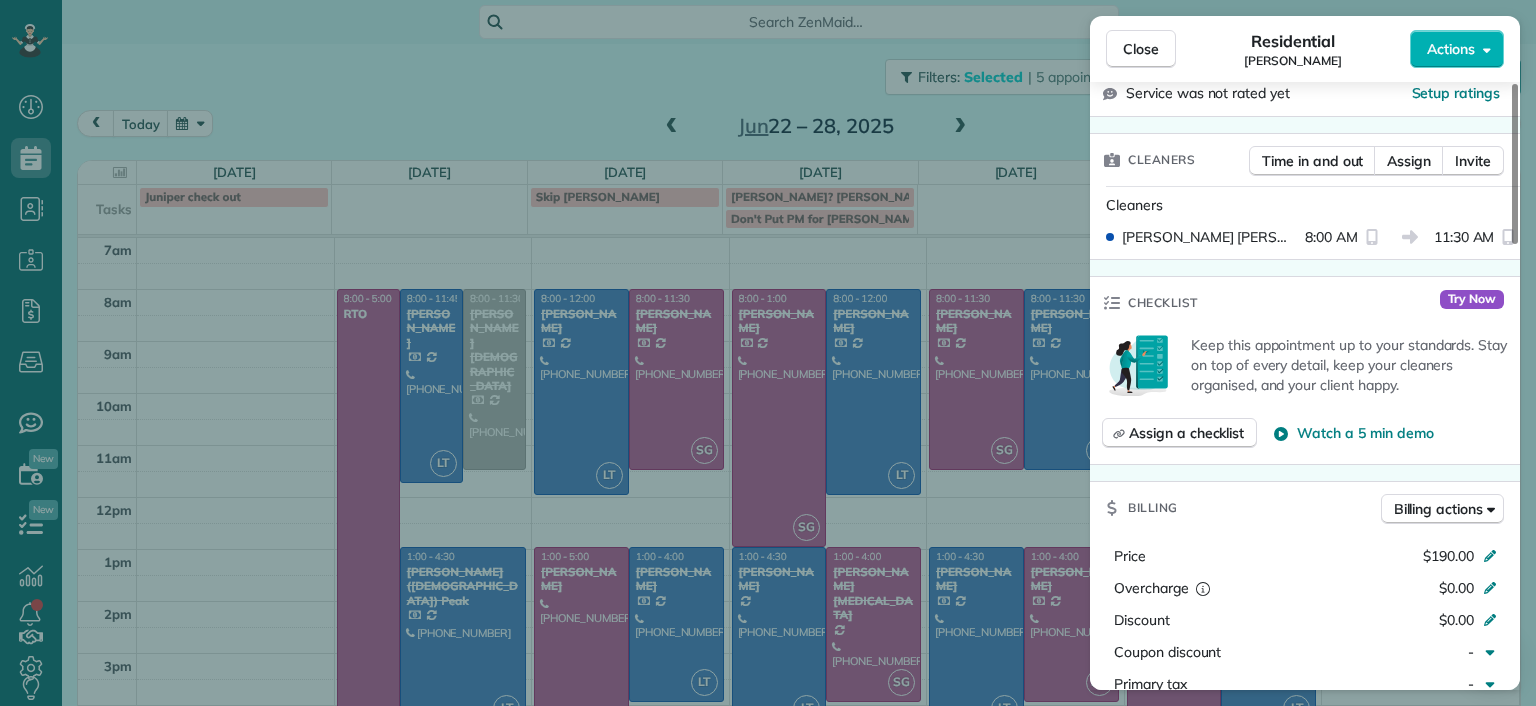 scroll, scrollTop: 0, scrollLeft: 0, axis: both 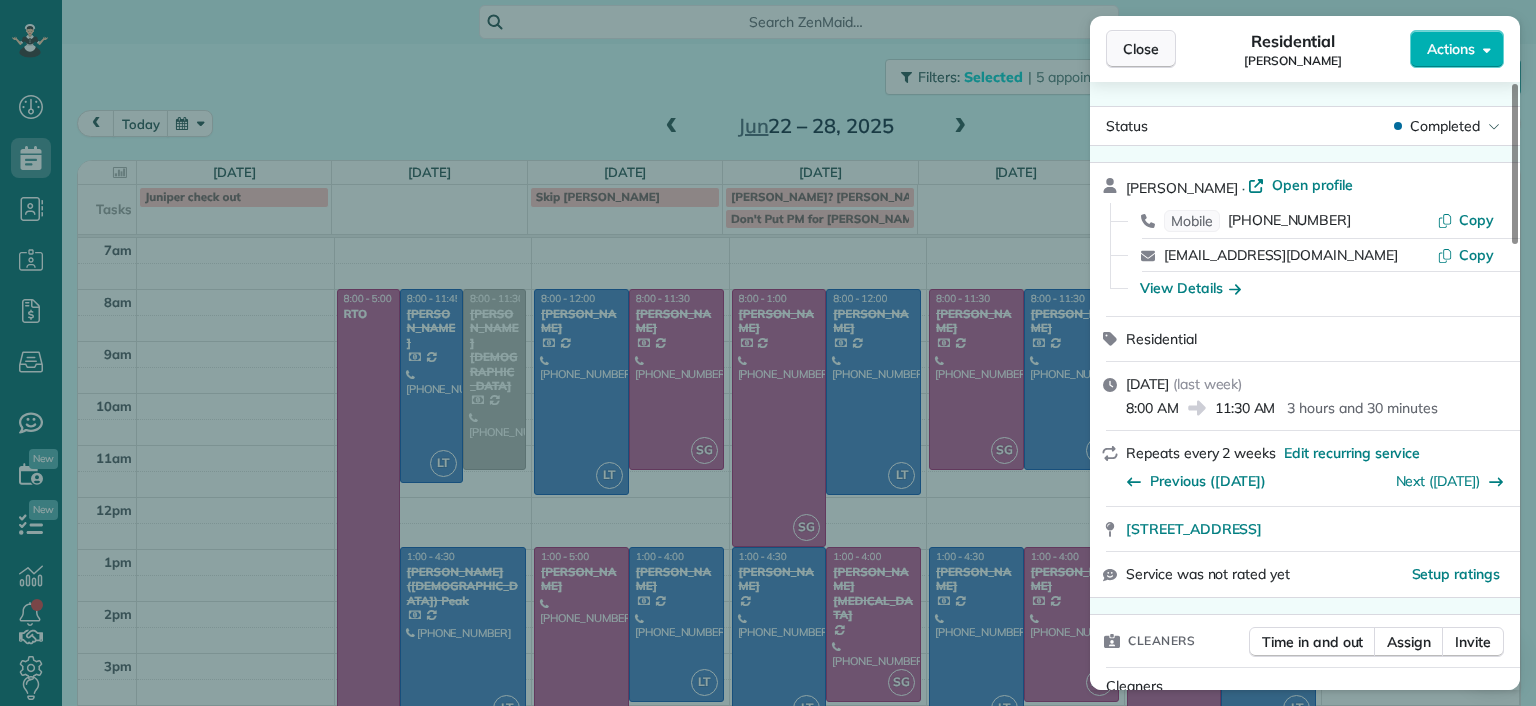 click on "Close" at bounding box center (1141, 49) 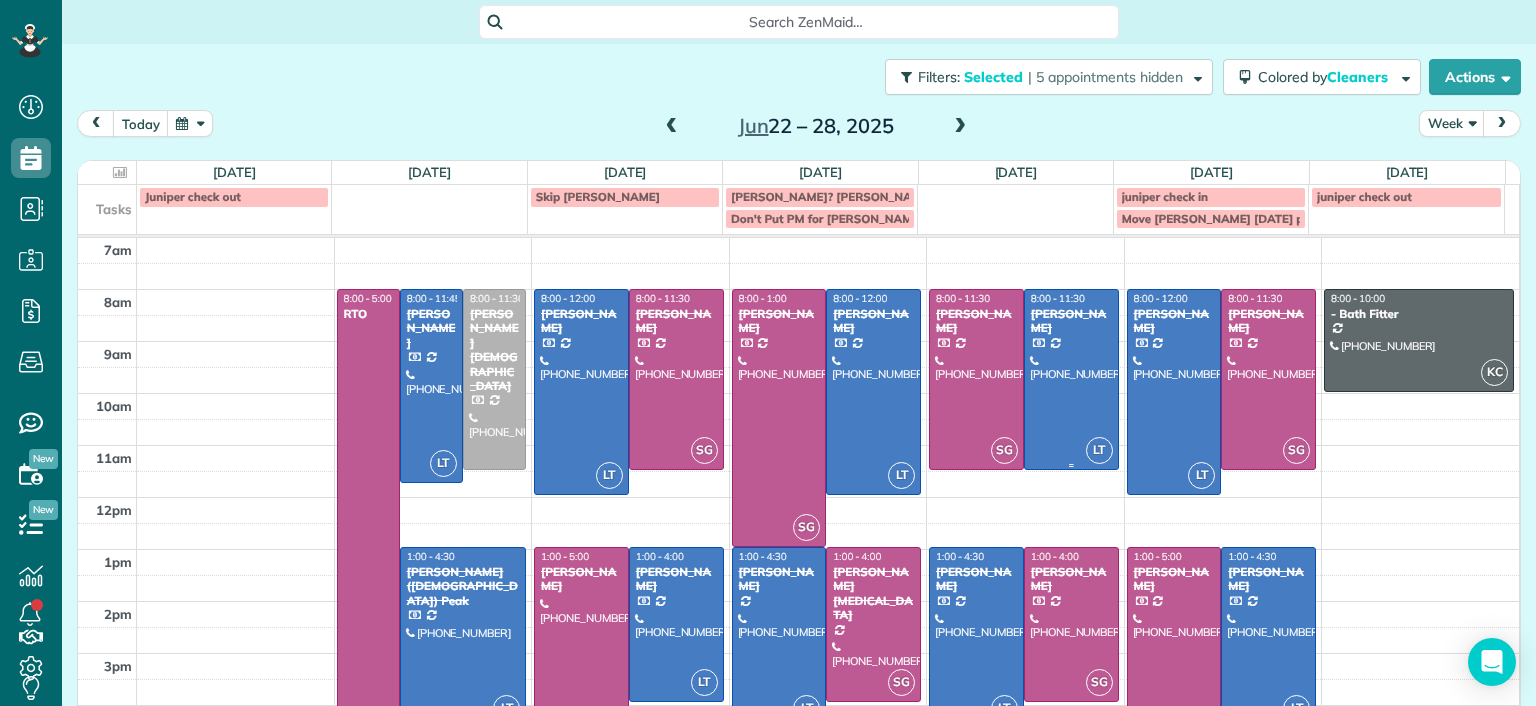 click at bounding box center [1071, 379] 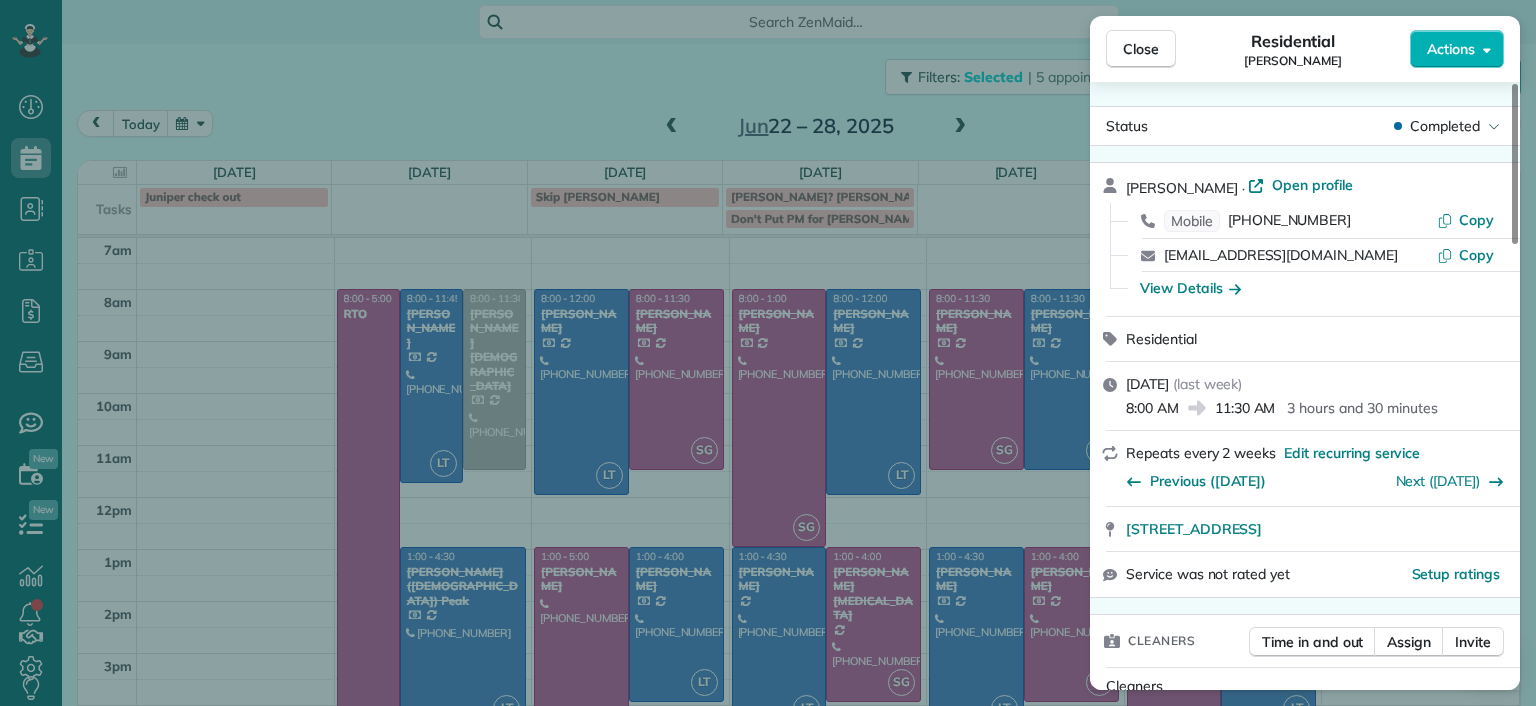 click on "Close Residential Ryan Lewandowski Actions Status Completed Ryan Lewandowski · Open profile Mobile (434) 610-8508 Copy rblewandowski@gmail.com Copy View Details Residential Thursday, June 26, 2025 ( last week ) 8:00 AM 11:30 AM 3 hours and 30 minutes Repeats every 2 weeks Edit recurring service Previous (Jun 12) Next (Jul 10) 9403 Lakeland Drive Richmond VA 23229 Service was not rated yet Setup ratings Cleaners Time in and out Assign Invite Cleaners Laura   Thaller 8:00 AM 11:30 AM Checklist Try Now Keep this appointment up to your standards. Stay on top of every detail, keep your cleaners organised, and your client happy. Assign a checklist Watch a 5 min demo Billing Billing actions Price $190.00 Overcharge $0.00 Discount $0.00 Coupon discount - Primary tax - Secondary tax - Total appointment price $190.00 Tips collected New feature! $0.00 Paid by card Total including tip $190.00 Get paid online in no-time! Send an invoice and reward your cleaners with tips Charge customer credit card Man Hours 3.5 hours -" at bounding box center [768, 353] 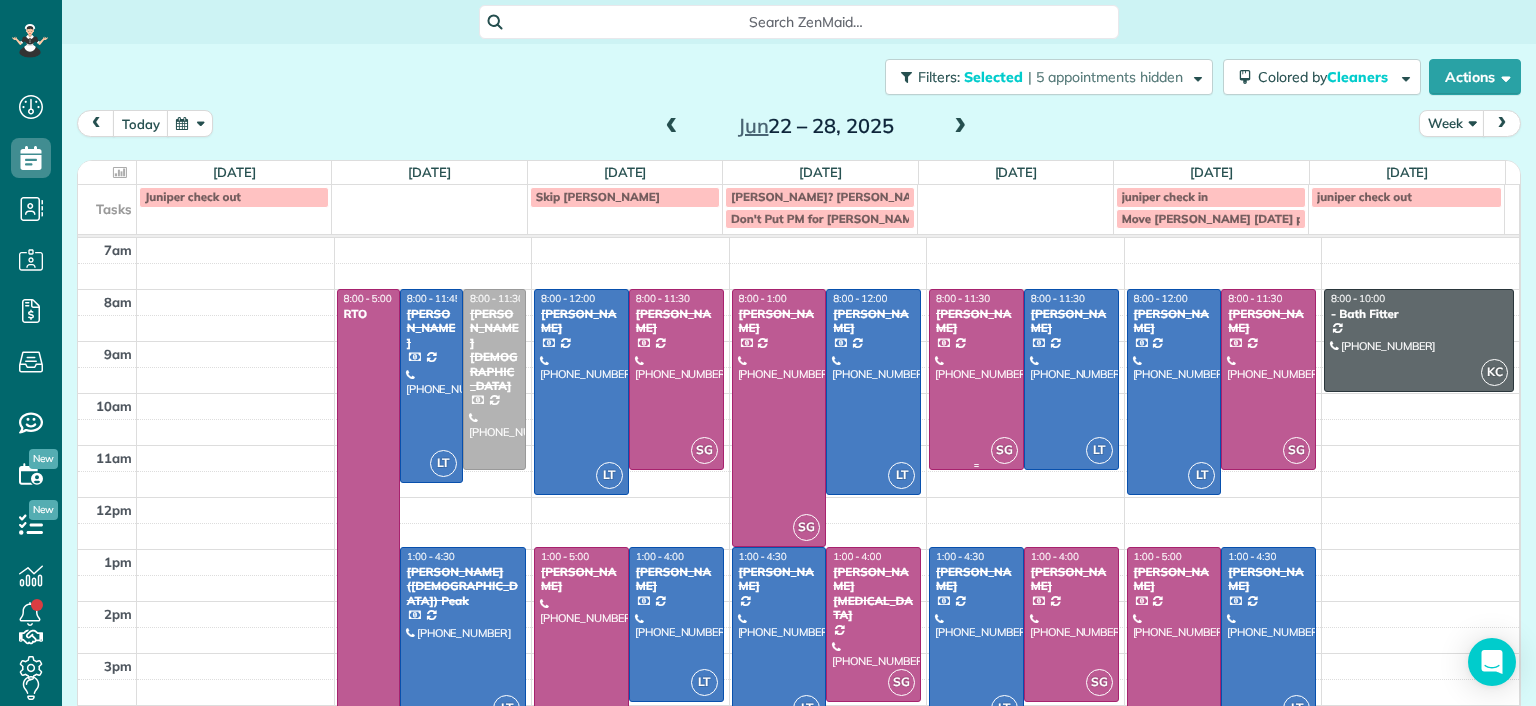 click at bounding box center [976, 379] 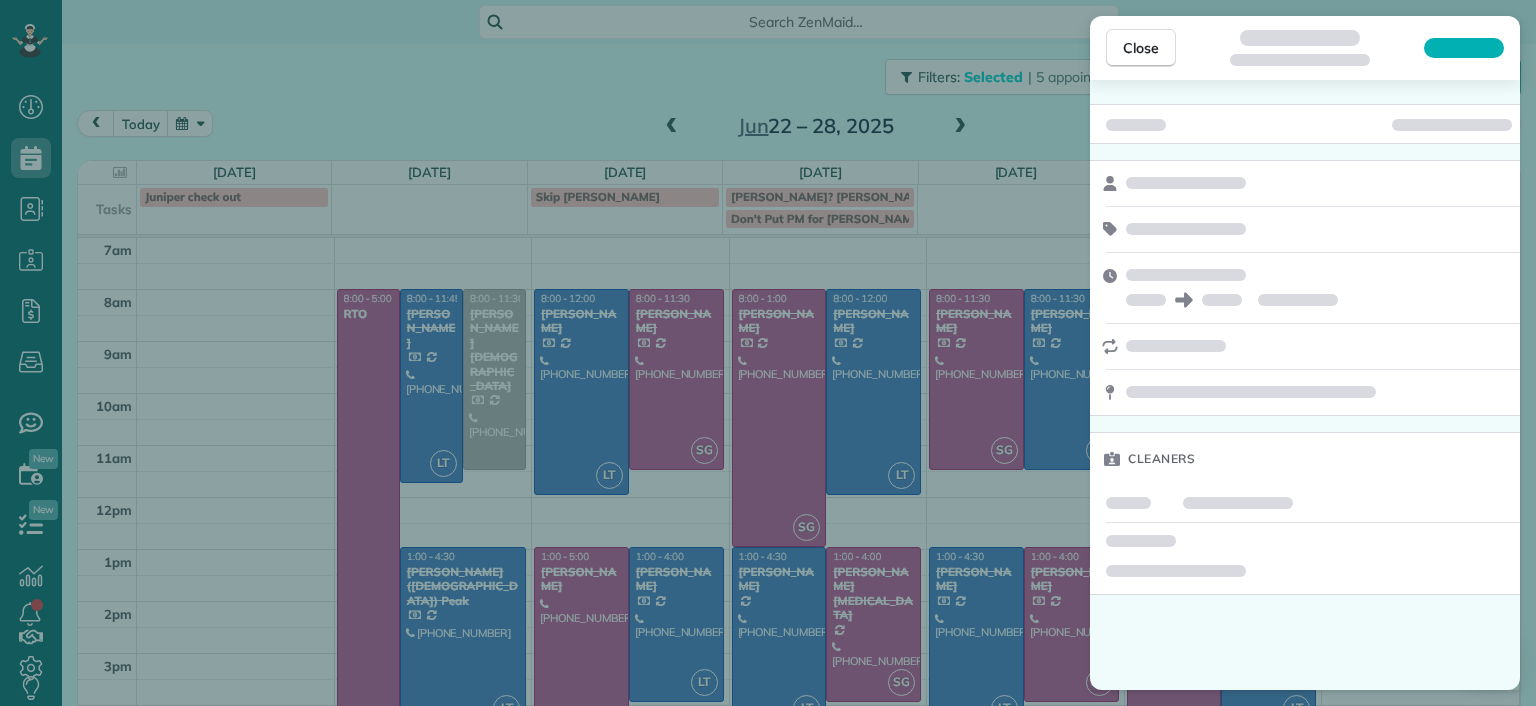 click on "Close   Cleaners" at bounding box center (768, 353) 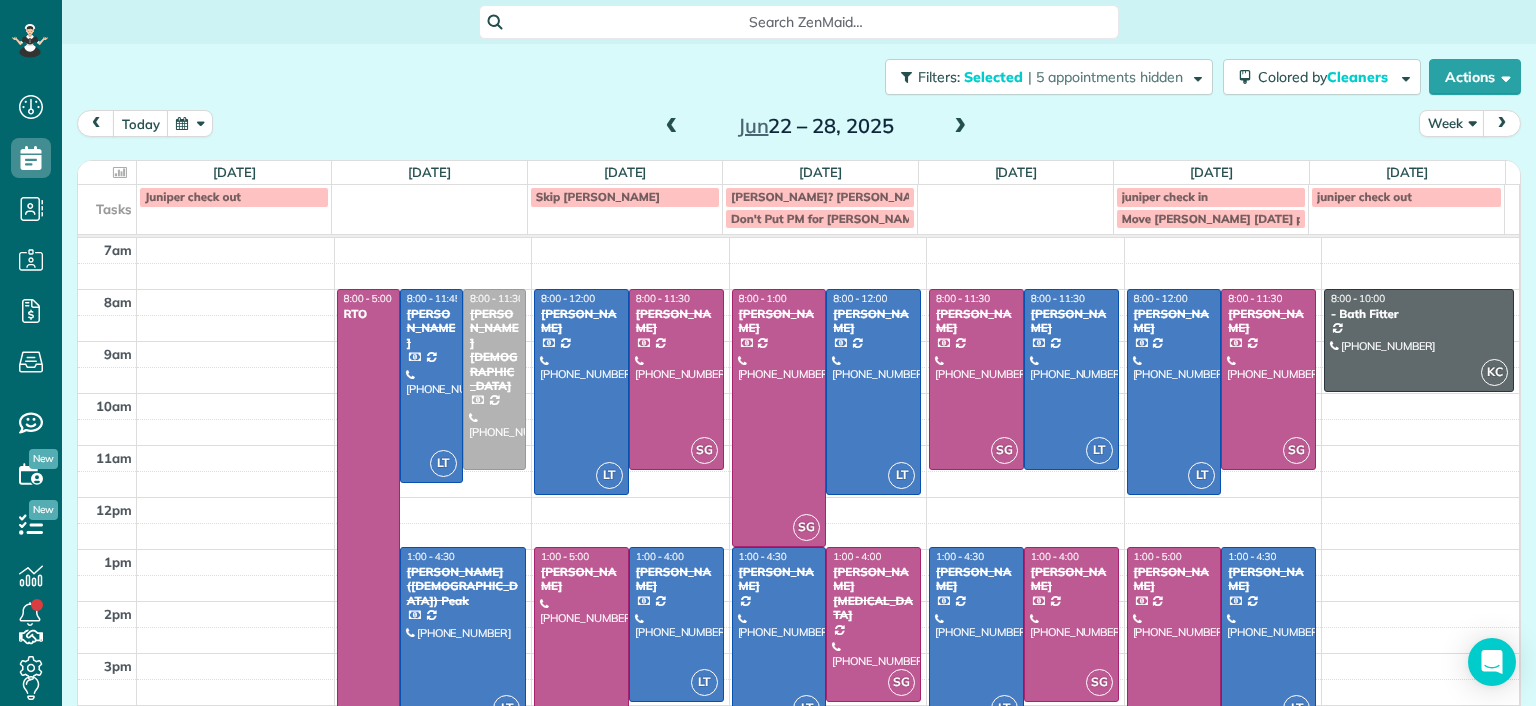 click at bounding box center [1071, 379] 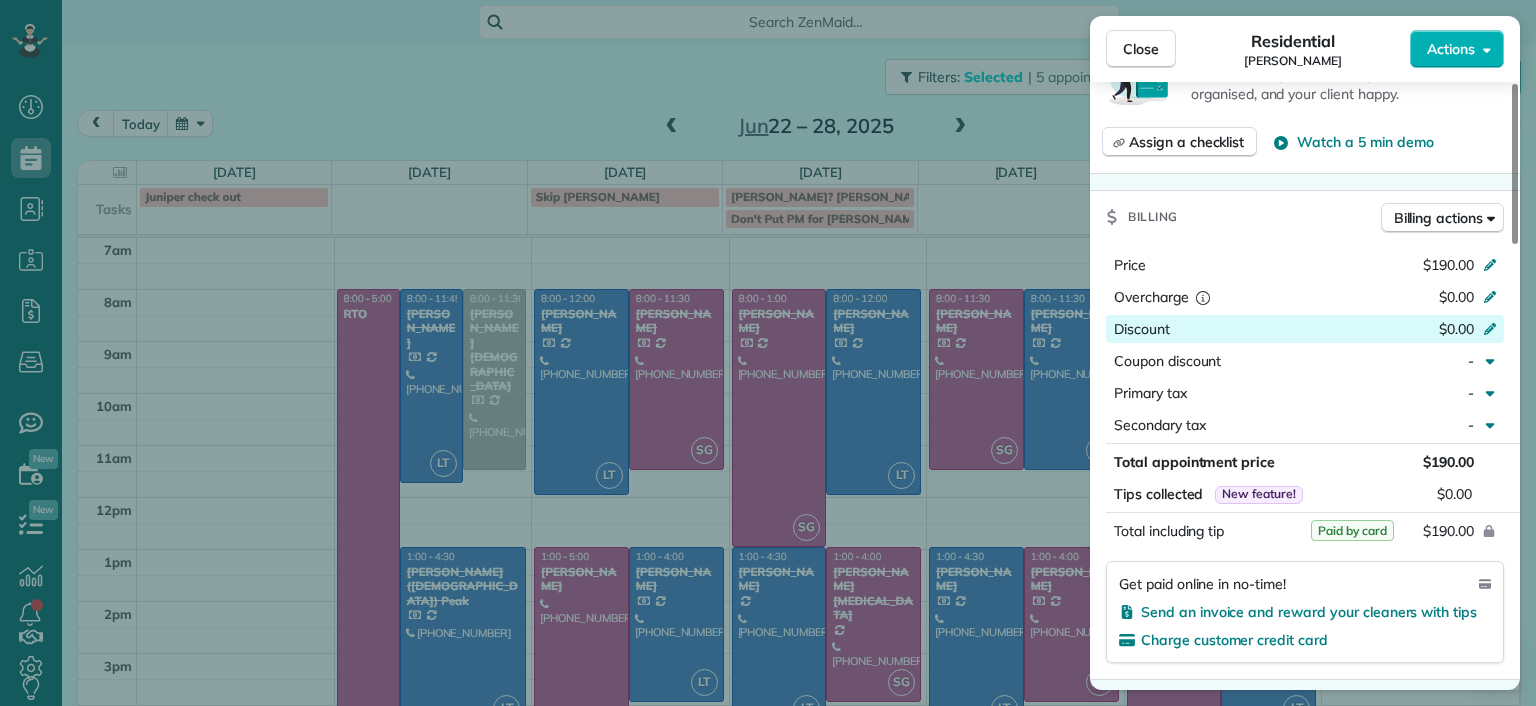 scroll, scrollTop: 800, scrollLeft: 0, axis: vertical 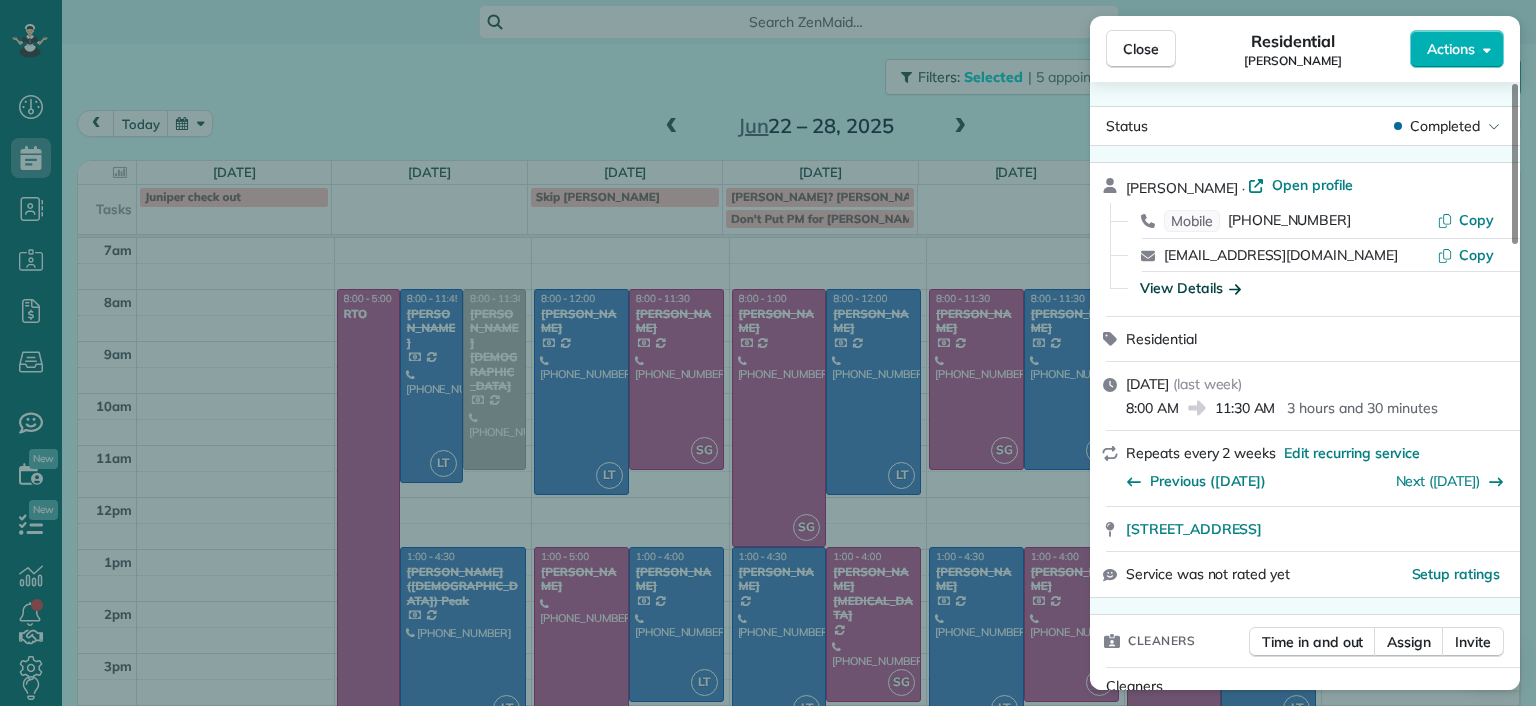 click on "View Details" at bounding box center (1190, 288) 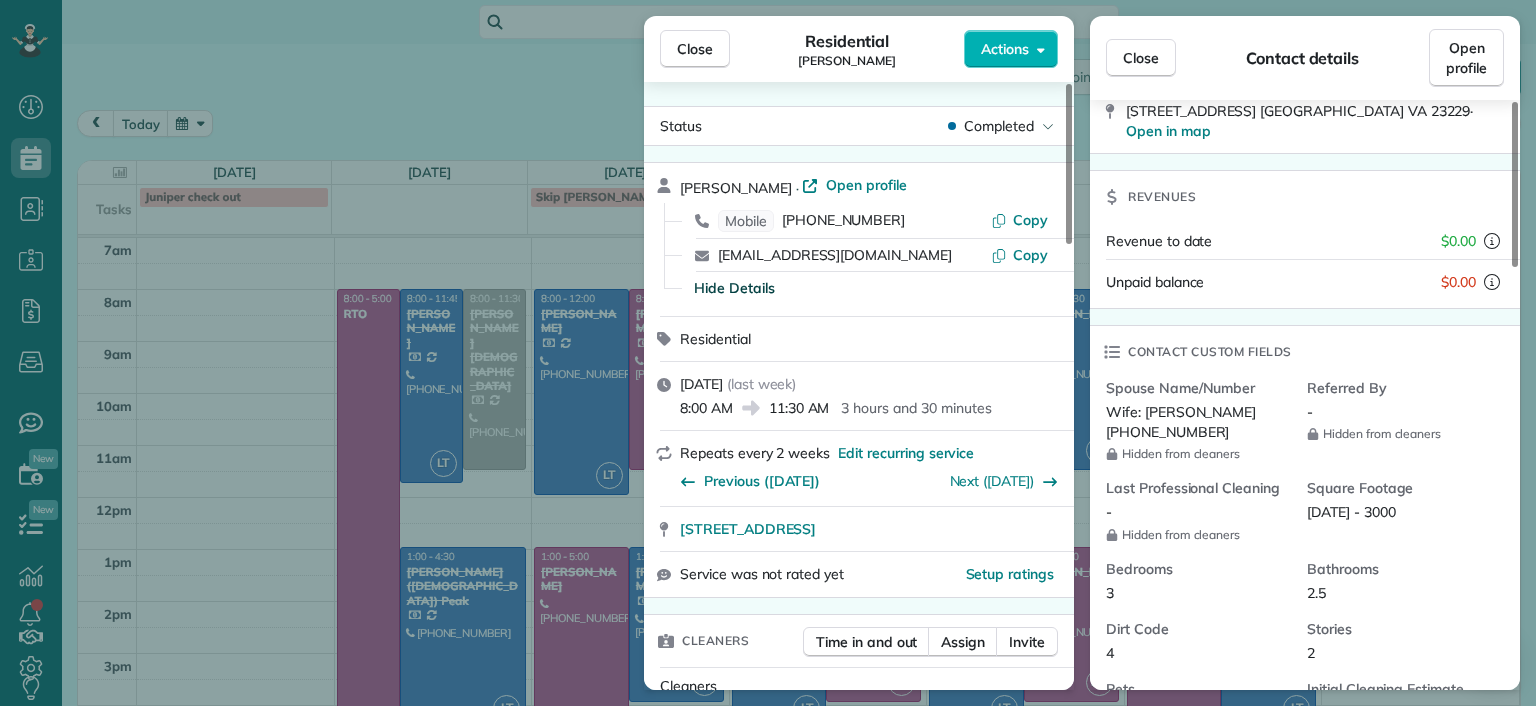 scroll, scrollTop: 200, scrollLeft: 0, axis: vertical 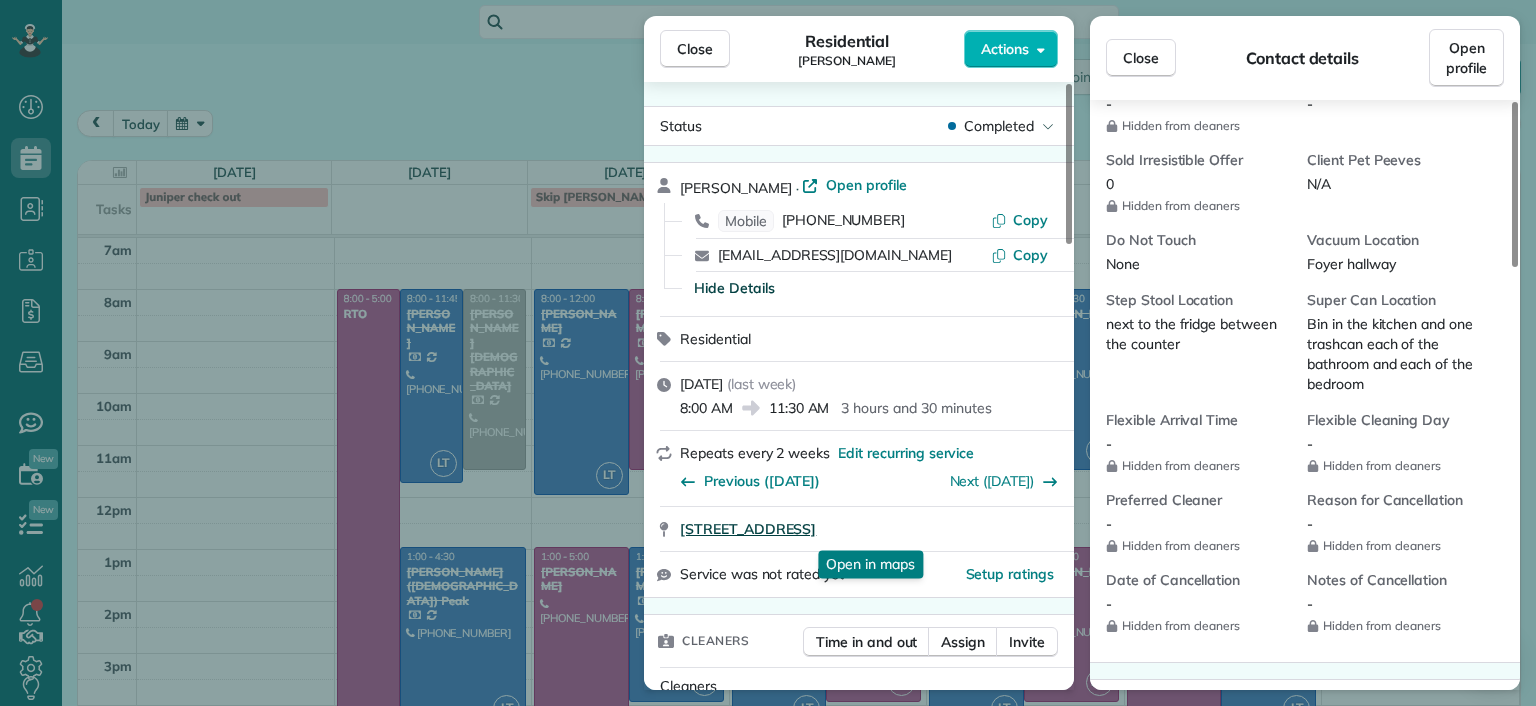 drag, startPoint x: 675, startPoint y: 536, endPoint x: 978, endPoint y: 531, distance: 303.04126 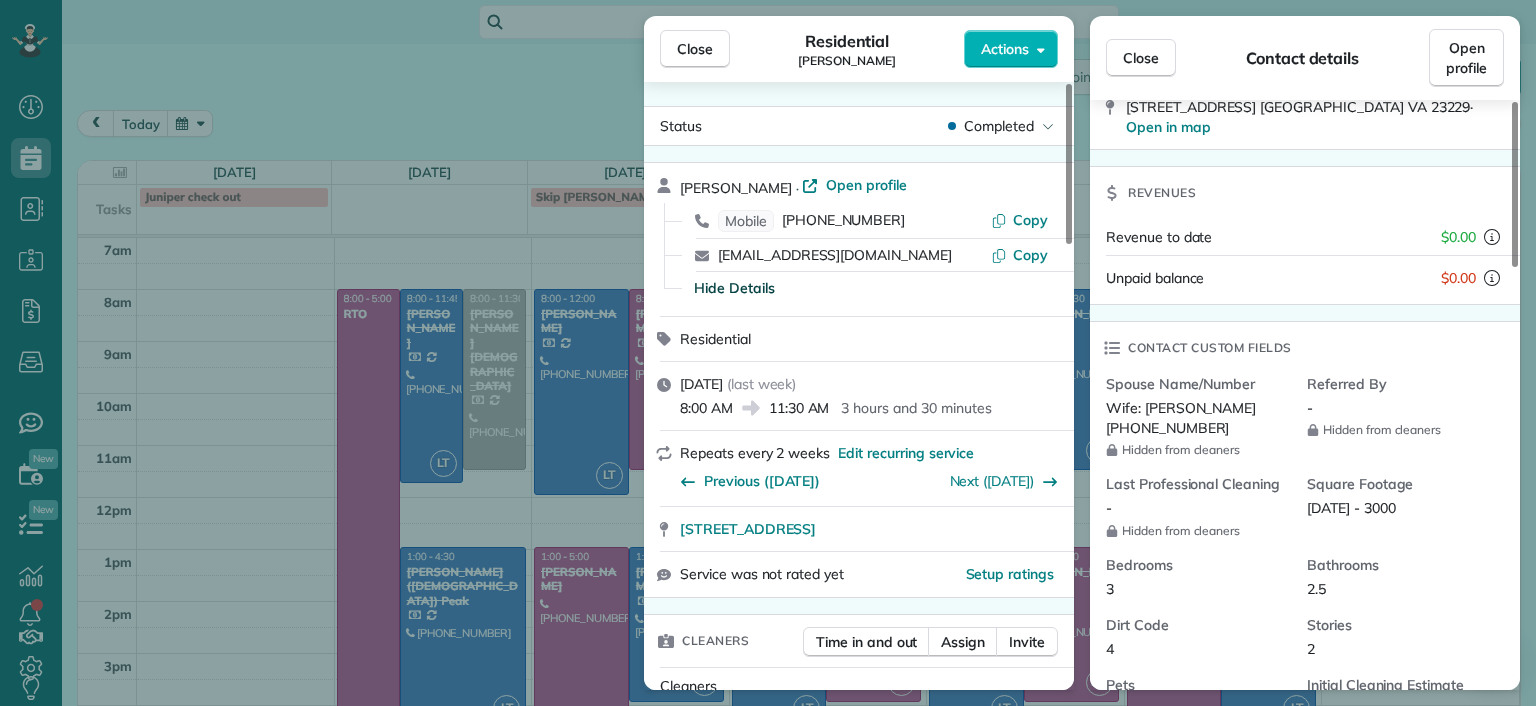 scroll, scrollTop: 0, scrollLeft: 0, axis: both 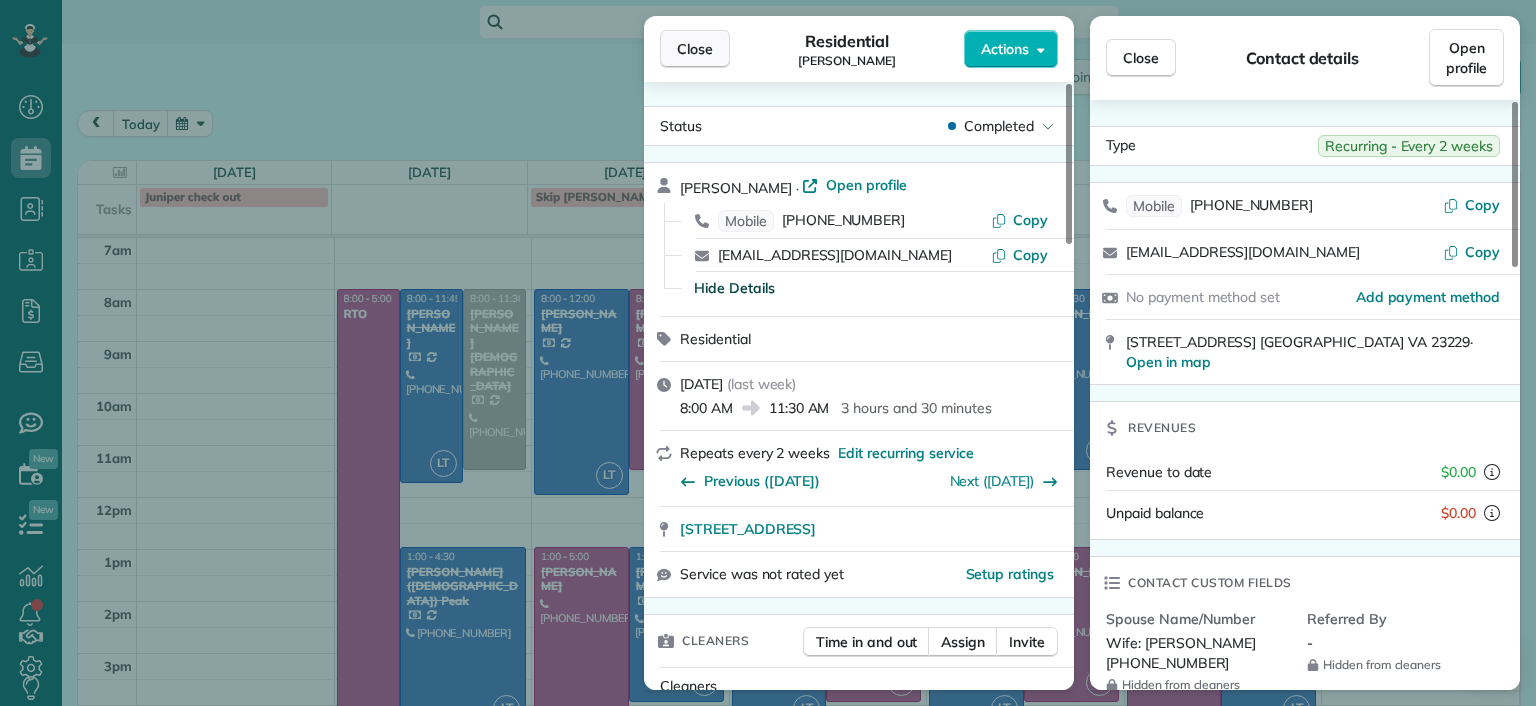 click on "Close" at bounding box center (695, 49) 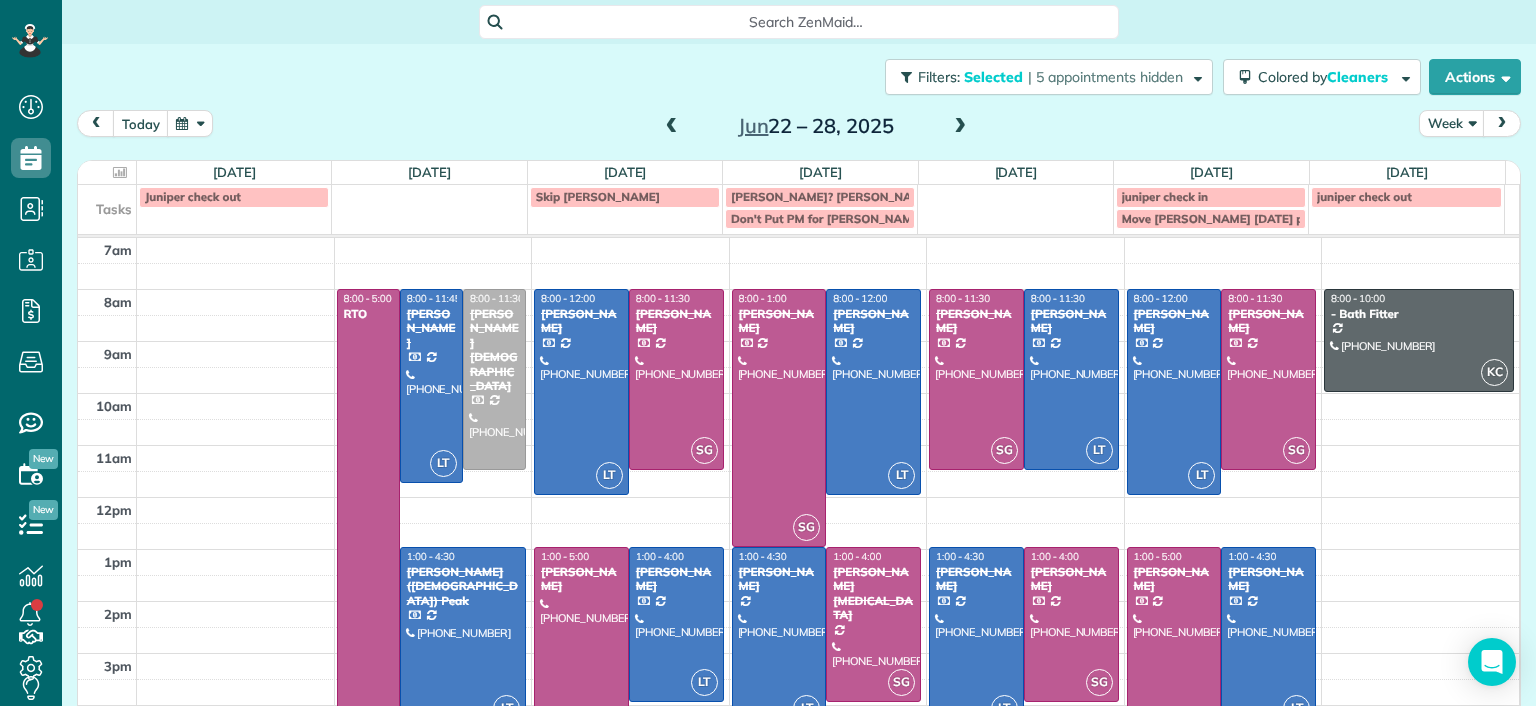 click at bounding box center (960, 127) 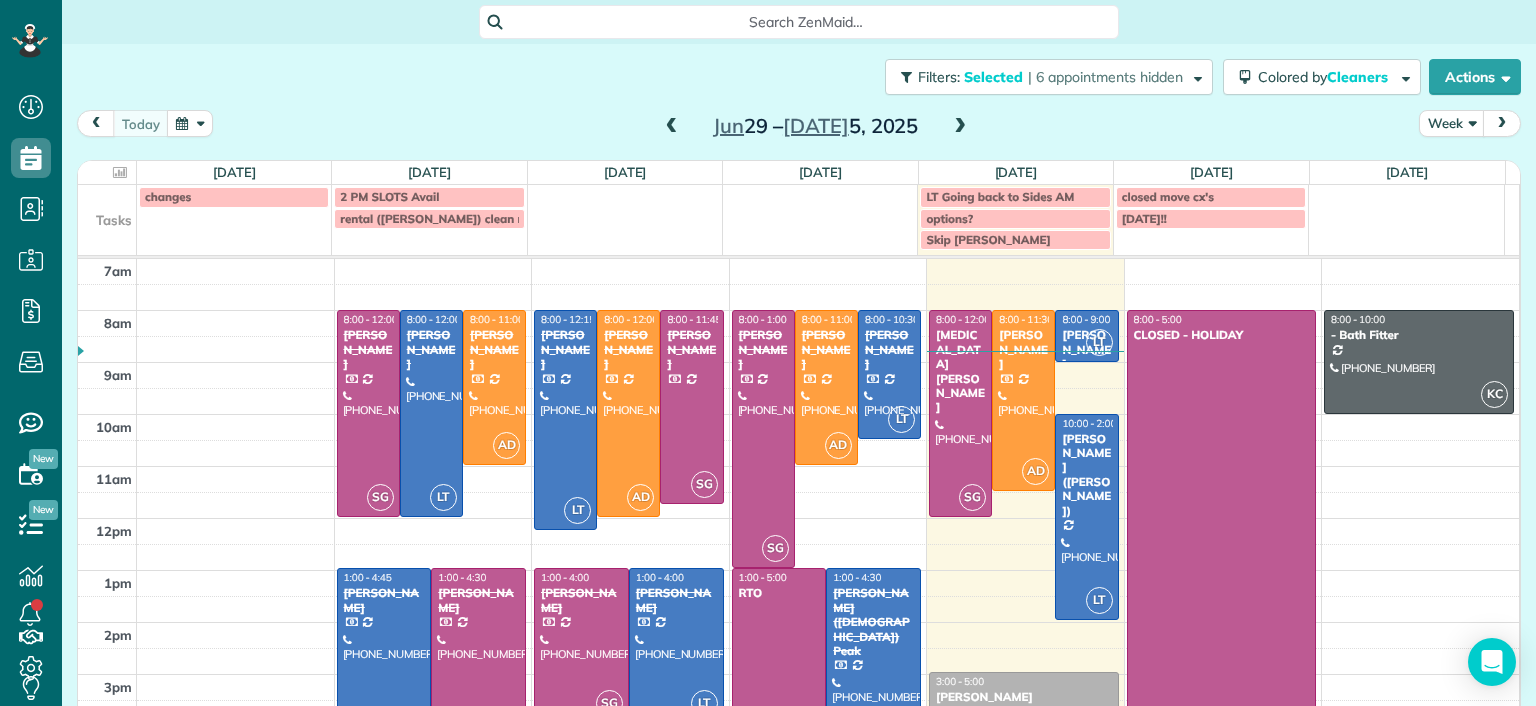 click on "3:00 - 5:00" at bounding box center [1024, 681] 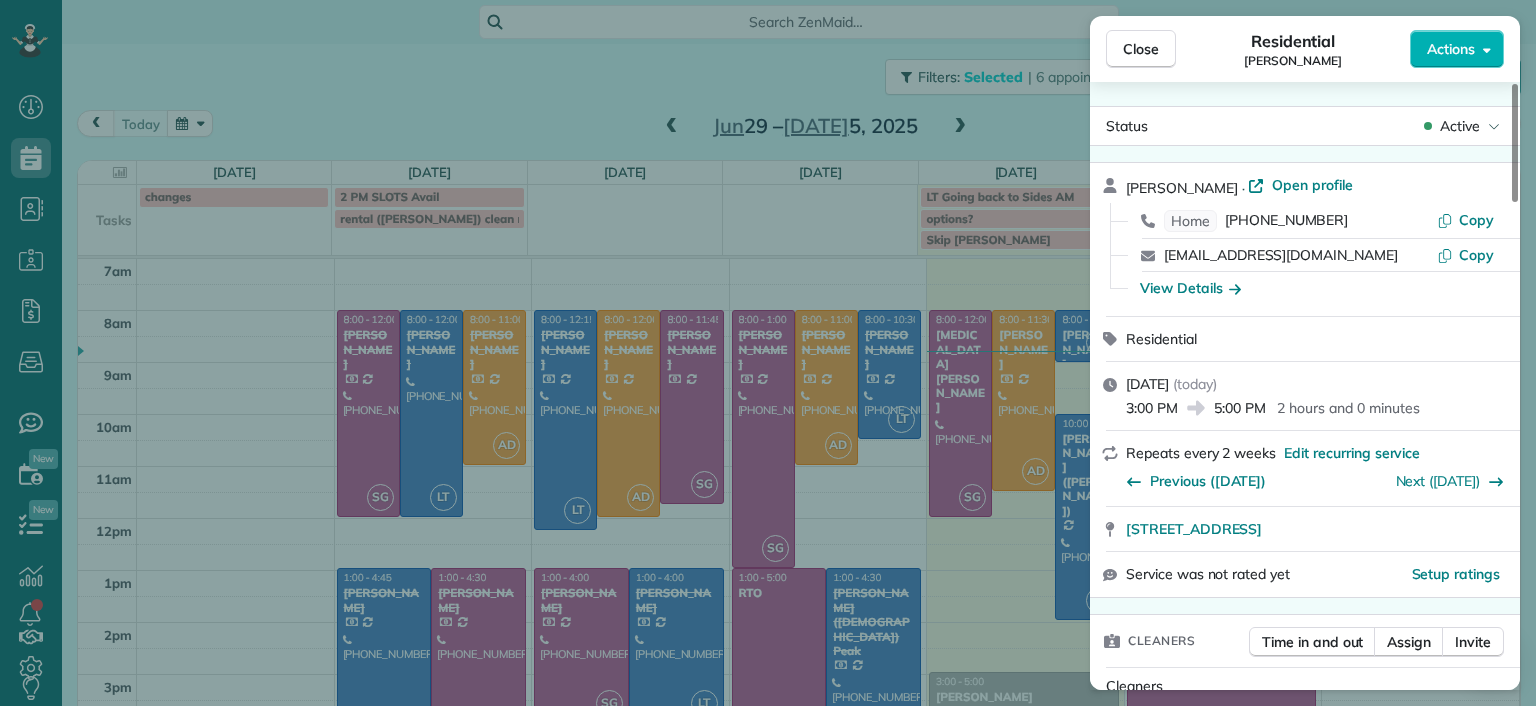 scroll, scrollTop: 0, scrollLeft: 0, axis: both 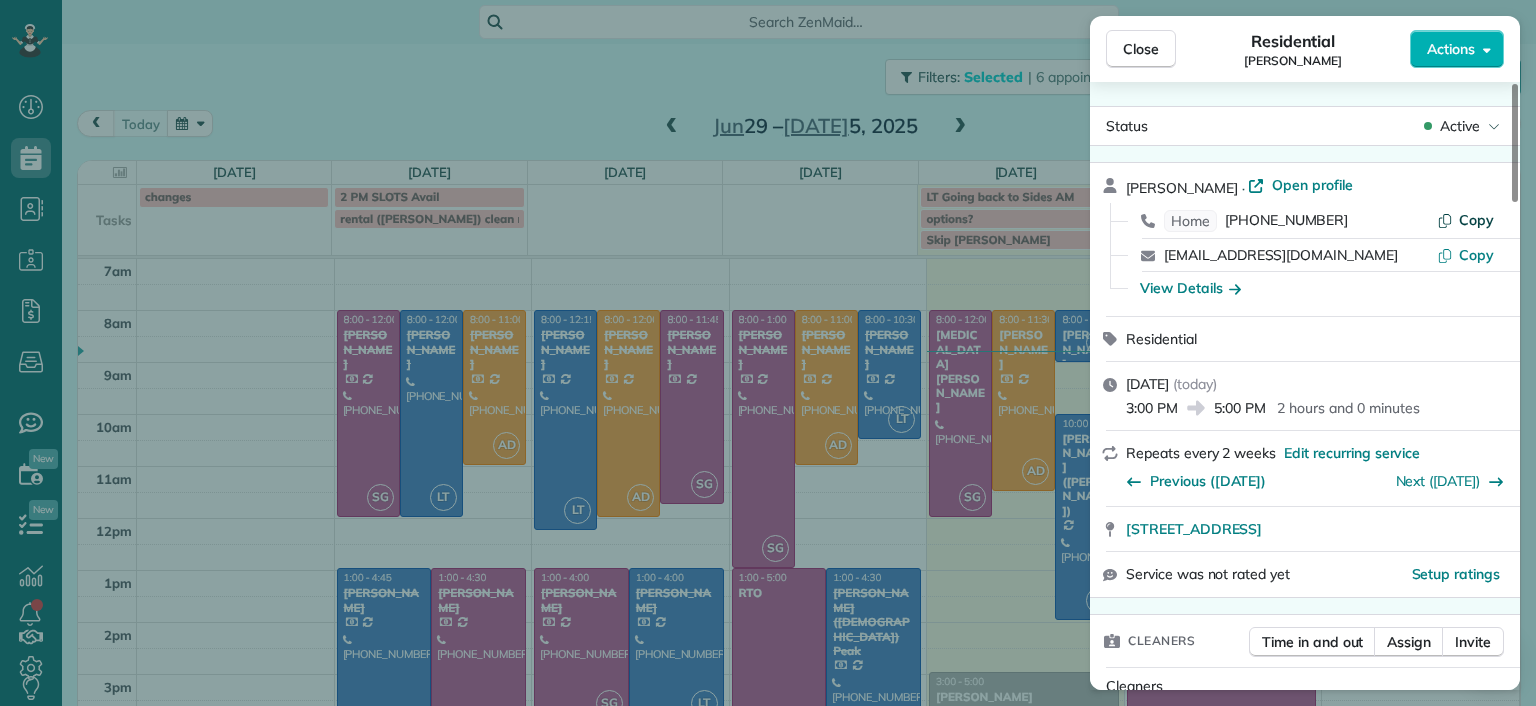 click on "Copy" at bounding box center [1476, 220] 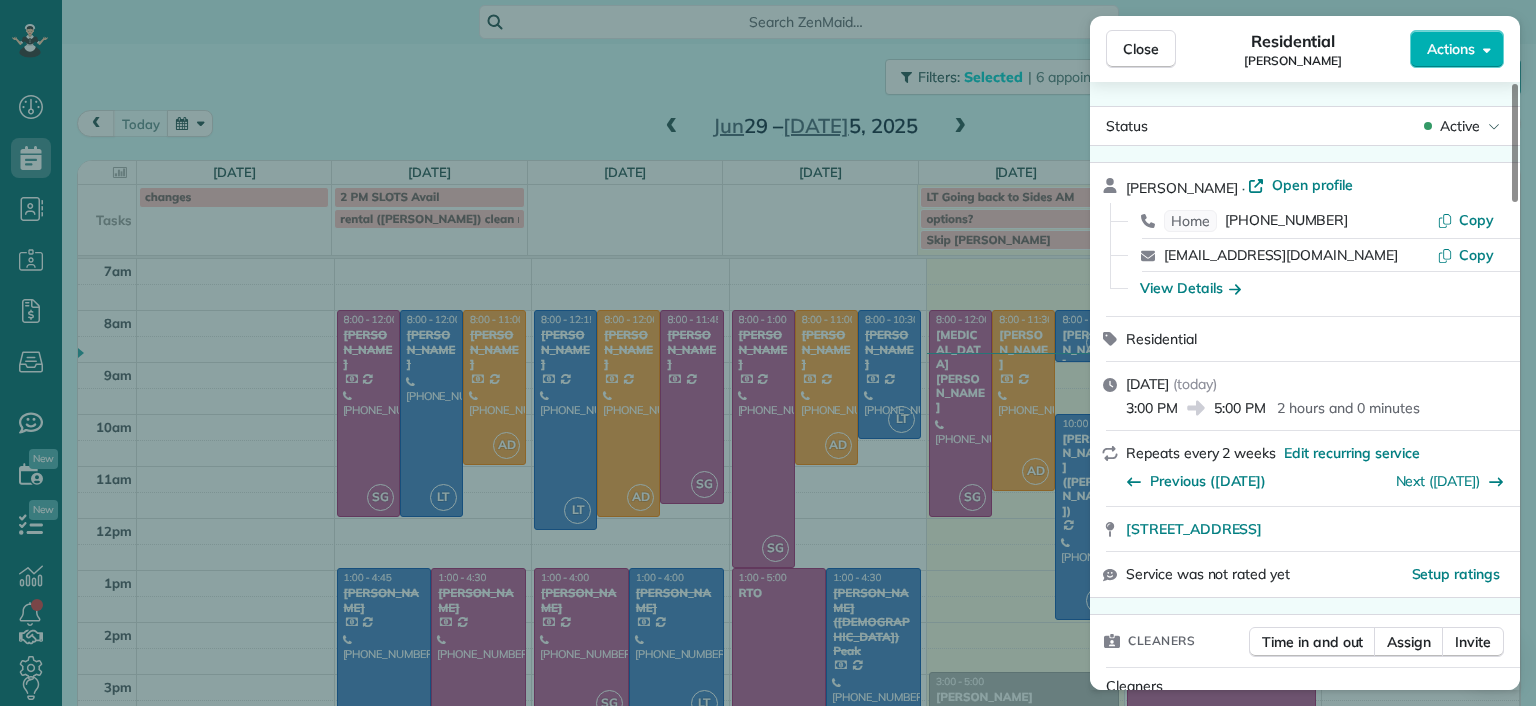 click on "Close Residential Lucas English Actions Status Active Lucas English · Open profile Home (860) 888-6223 Copy lucassfo@aol.com Copy View Details Residential Thursday, July 03, 2025 ( today ) 3:00 PM 5:00 PM 2 hours and 0 minutes Repeats every 2 weeks Edit recurring service Previous (Jun 20) Next (Jul 18) 3101 Kensington Avenue Unit 206 Richmond VA 23221 Service was not rated yet Setup ratings Cleaners Time in and out Assign Invite Cleaners No cleaners assigned yet Checklist Try Now Keep this appointment up to your standards. Stay on top of every detail, keep your cleaners organised, and your client happy. Assign a checklist Watch a 5 min demo Billing Billing actions Price $102.00 Overcharge $0.00 Discount $0.00 Coupon discount - Primary tax - Secondary tax - Total appointment price $102.00 Tips collected New feature! $0.00 Unpaid Mark as paid Total including tip $102.00 Get paid online in no-time! Send an invoice and reward your cleaners with tips Charge customer credit card Appointment custom fields Man Hours" at bounding box center (768, 353) 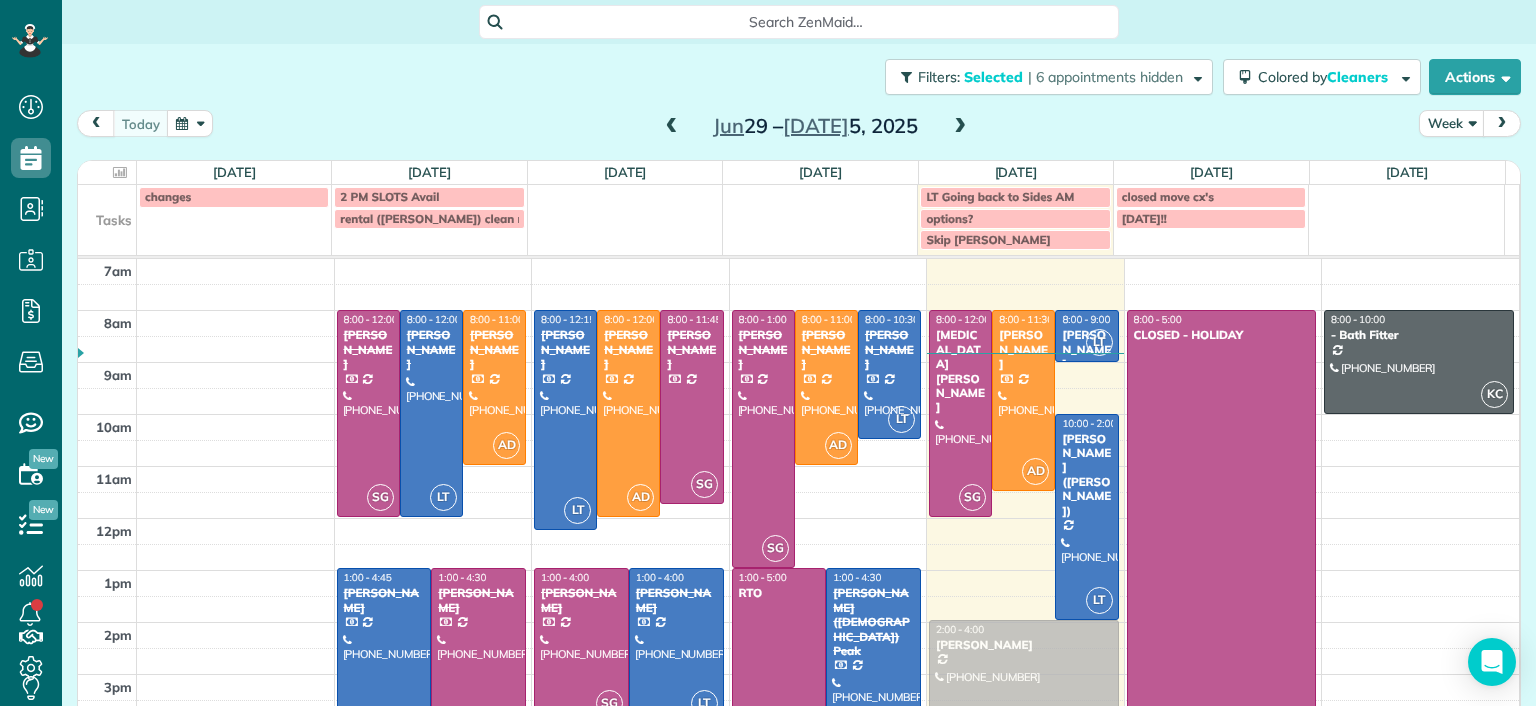drag, startPoint x: 995, startPoint y: 687, endPoint x: 992, endPoint y: 636, distance: 51.088158 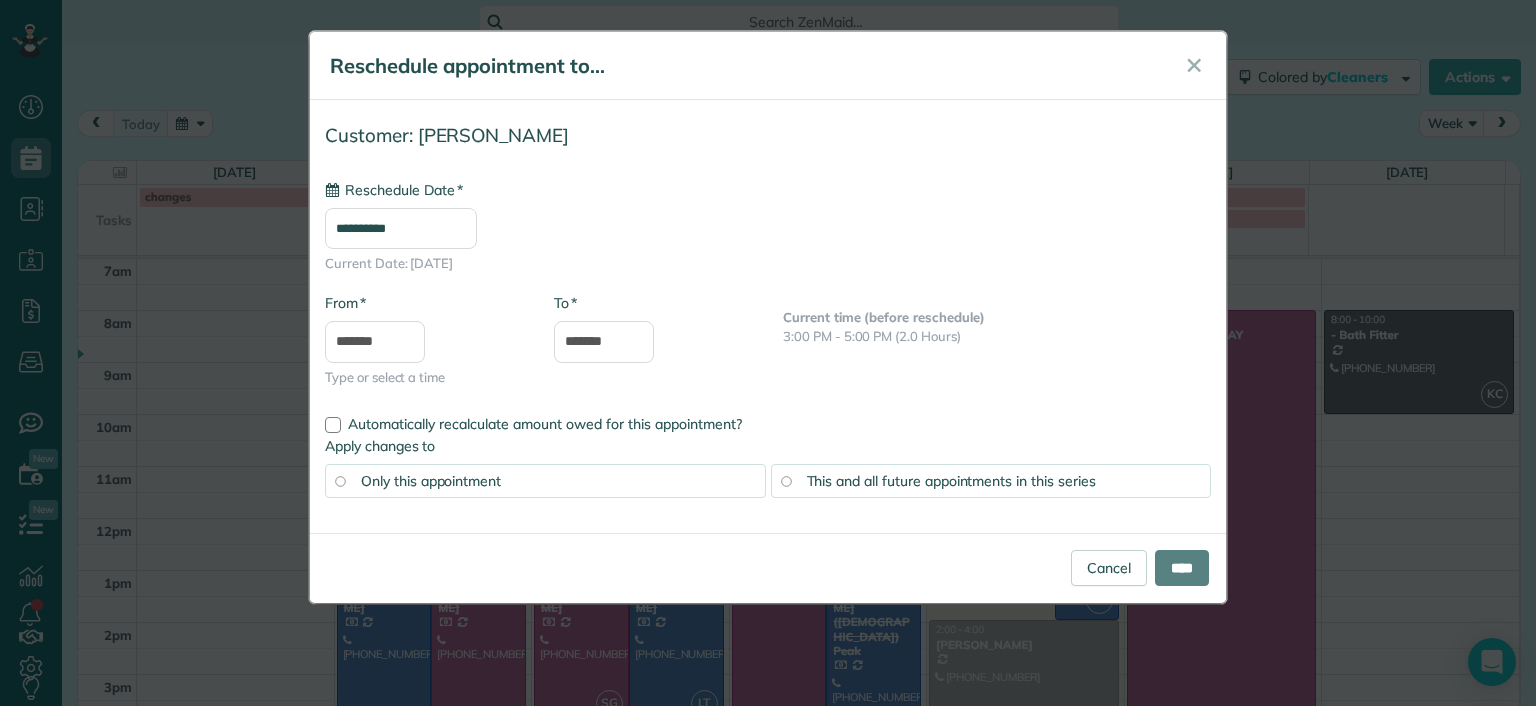 type on "**********" 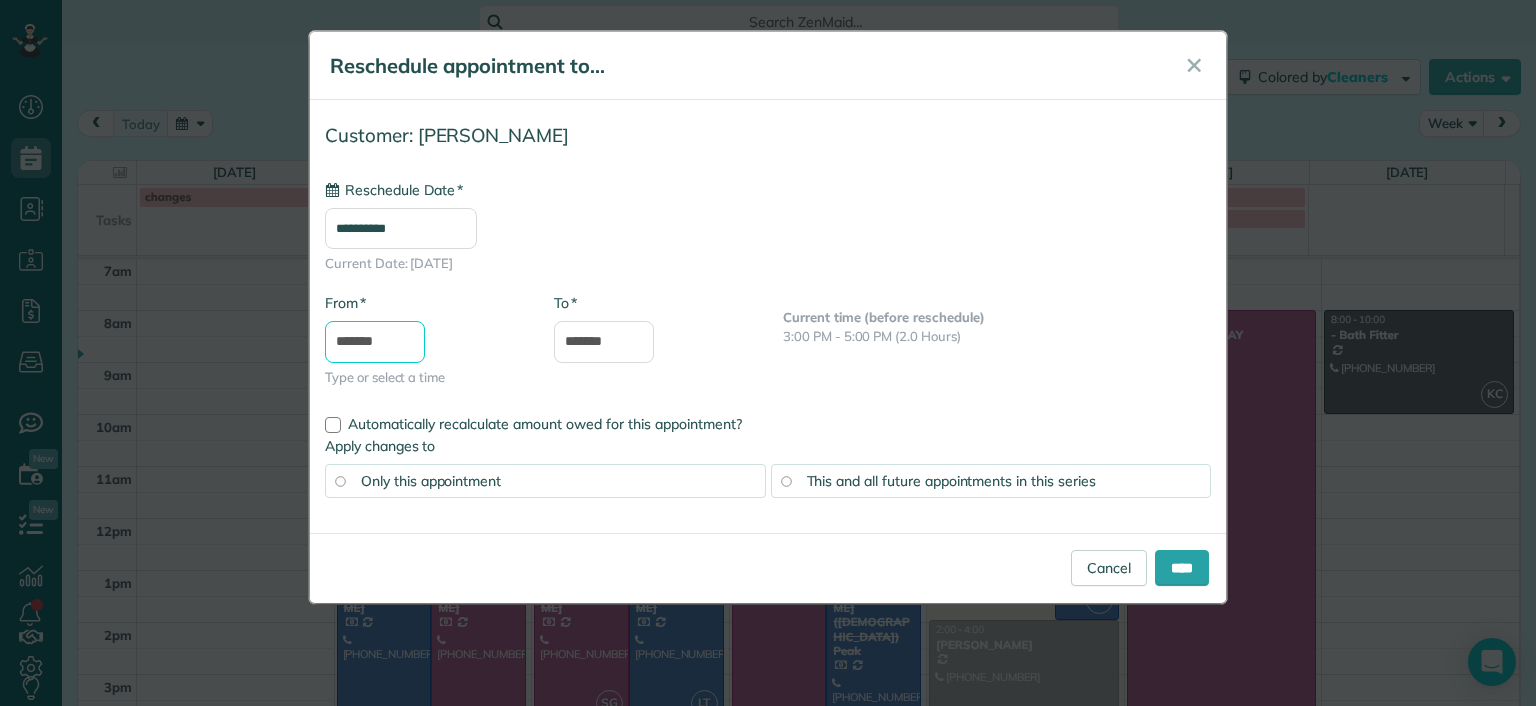 click on "*******" at bounding box center (375, 342) 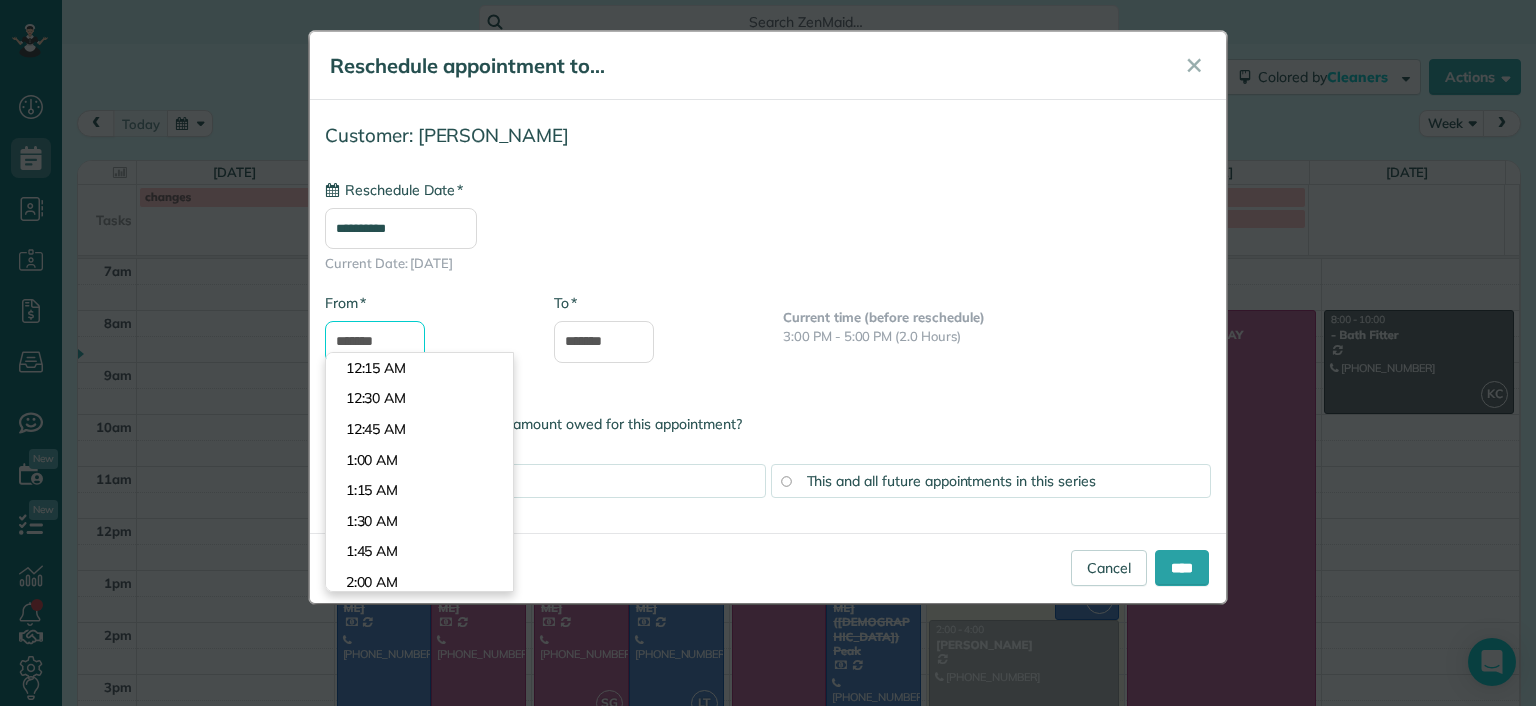 scroll, scrollTop: 1648, scrollLeft: 0, axis: vertical 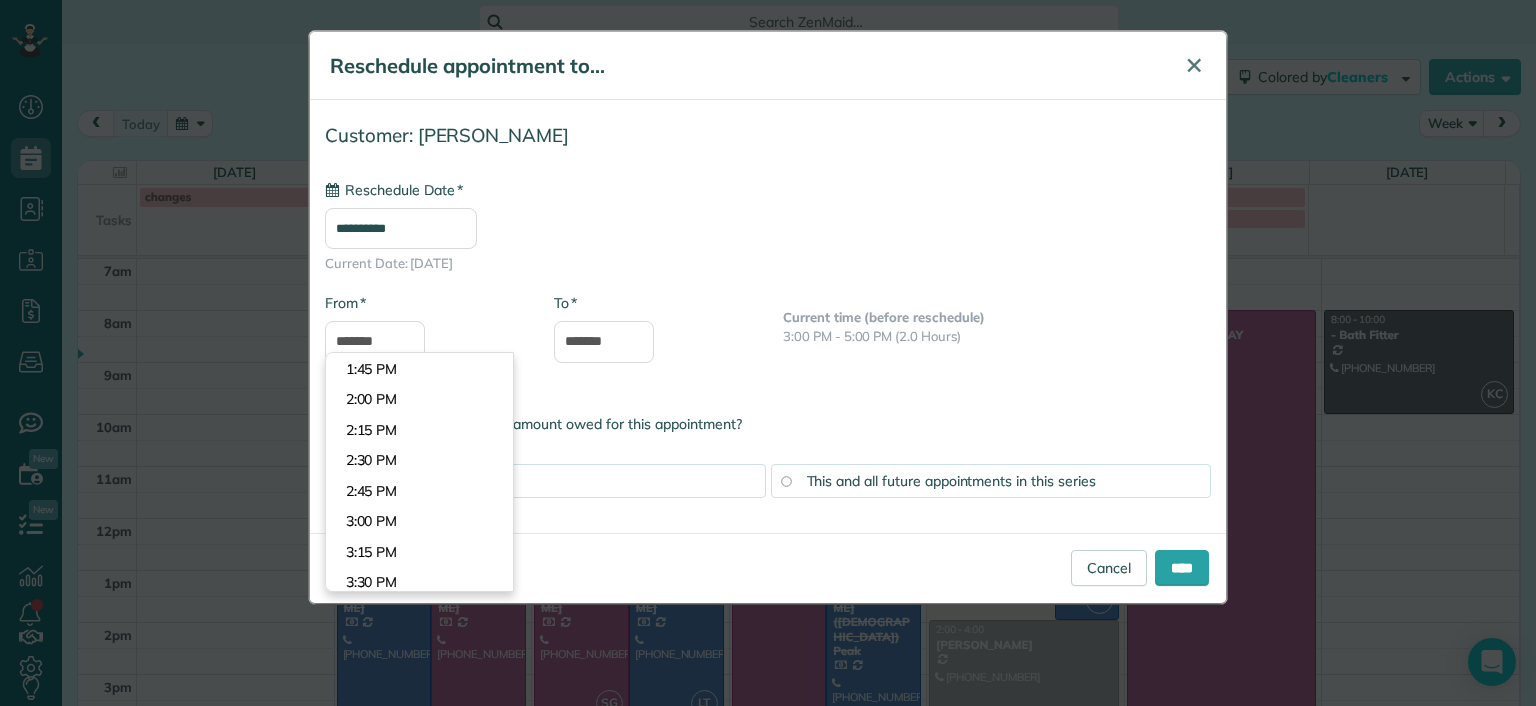 click on "✕" at bounding box center (1194, 65) 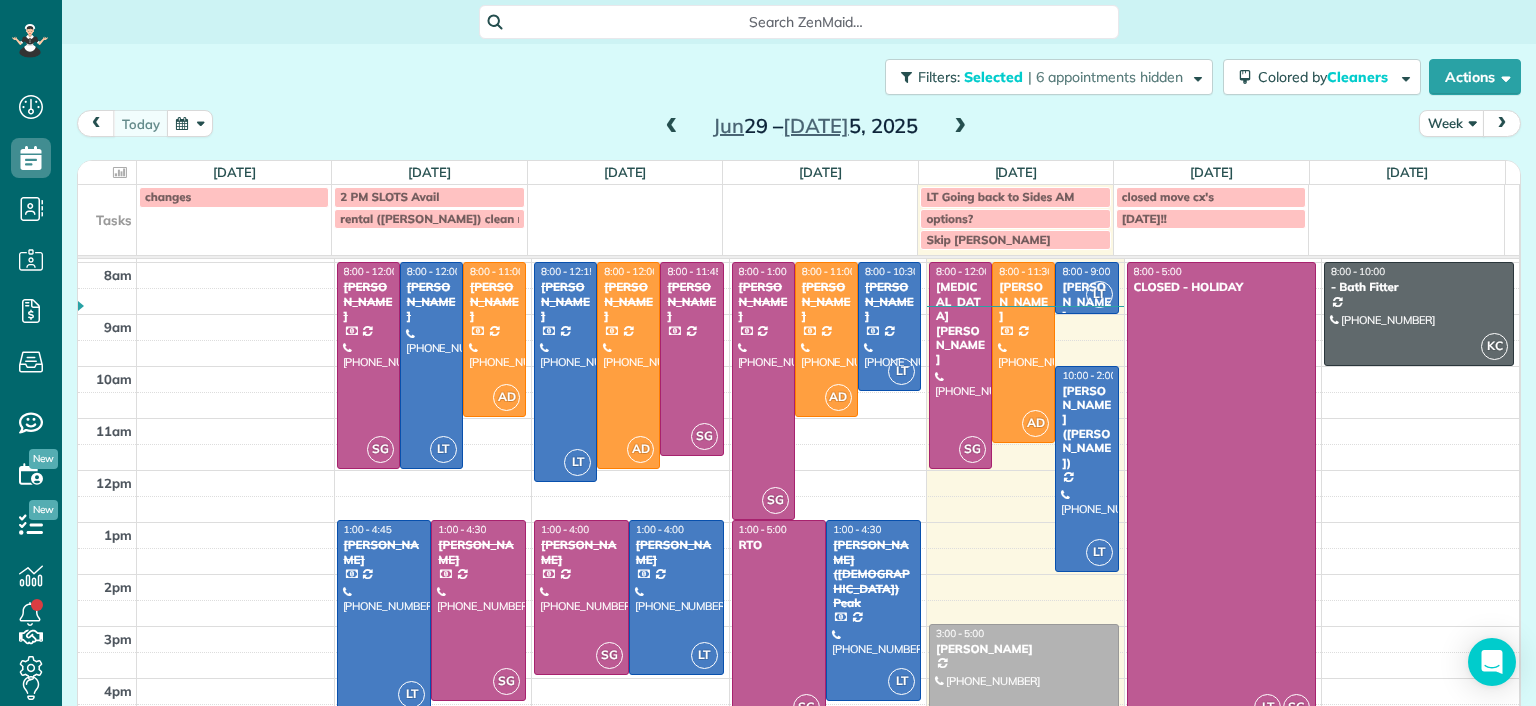 scroll, scrollTop: 95, scrollLeft: 0, axis: vertical 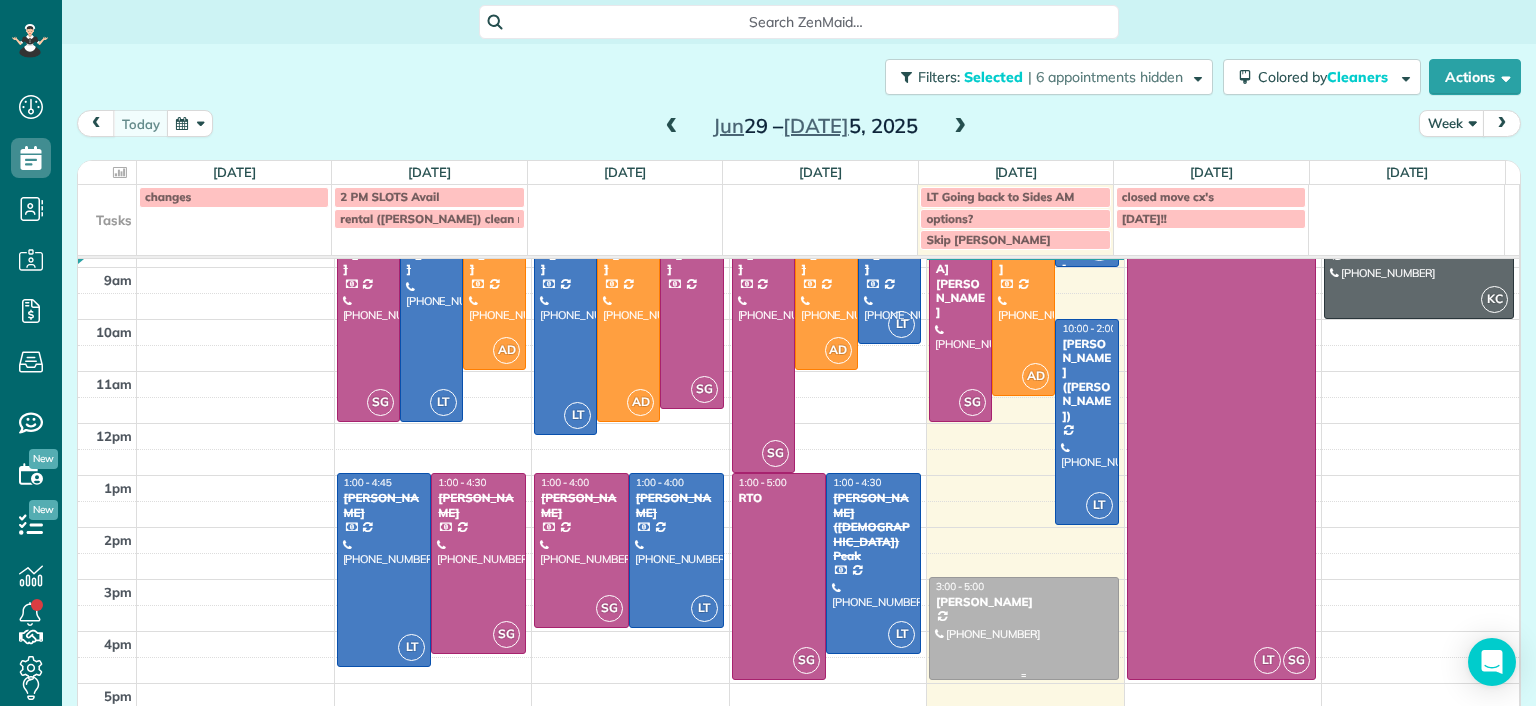 click at bounding box center (1024, 628) 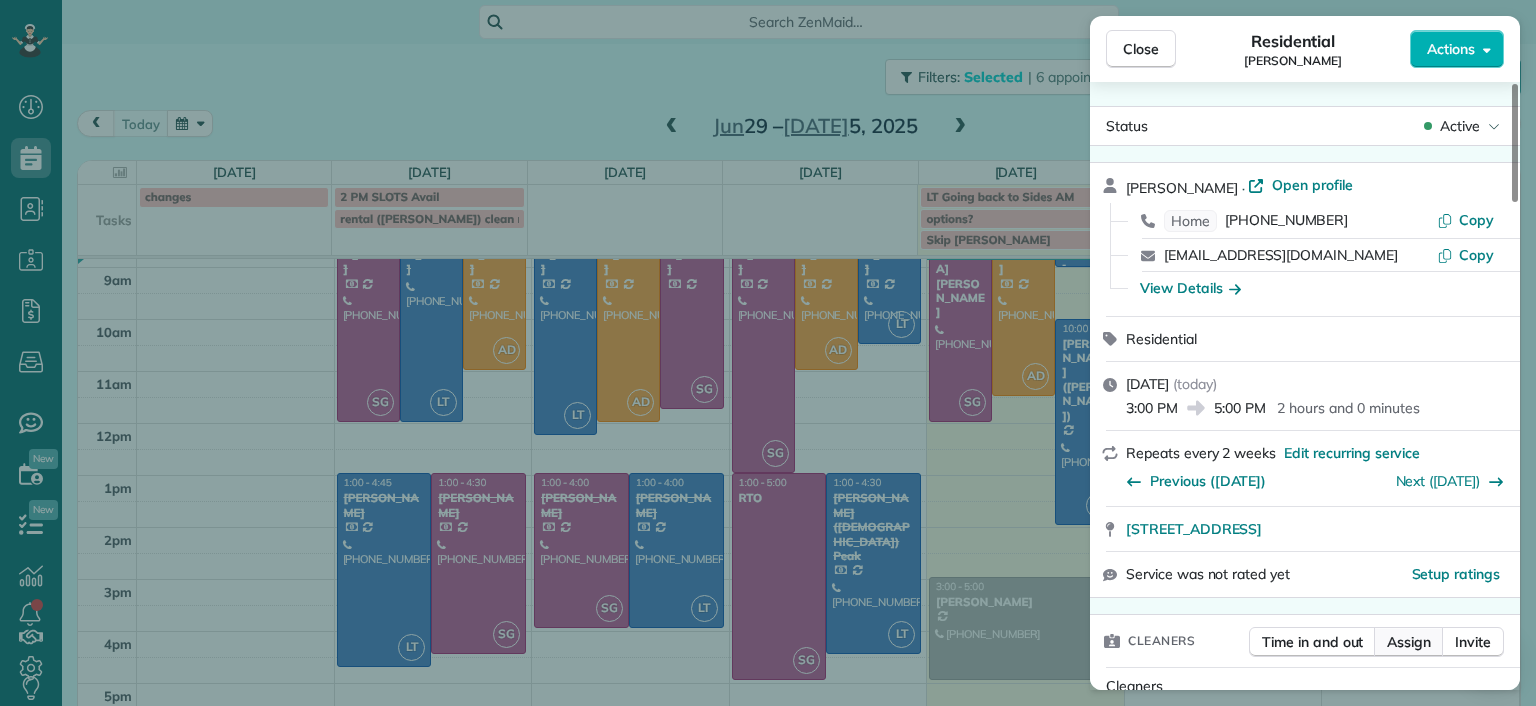 click on "Assign" at bounding box center [1409, 642] 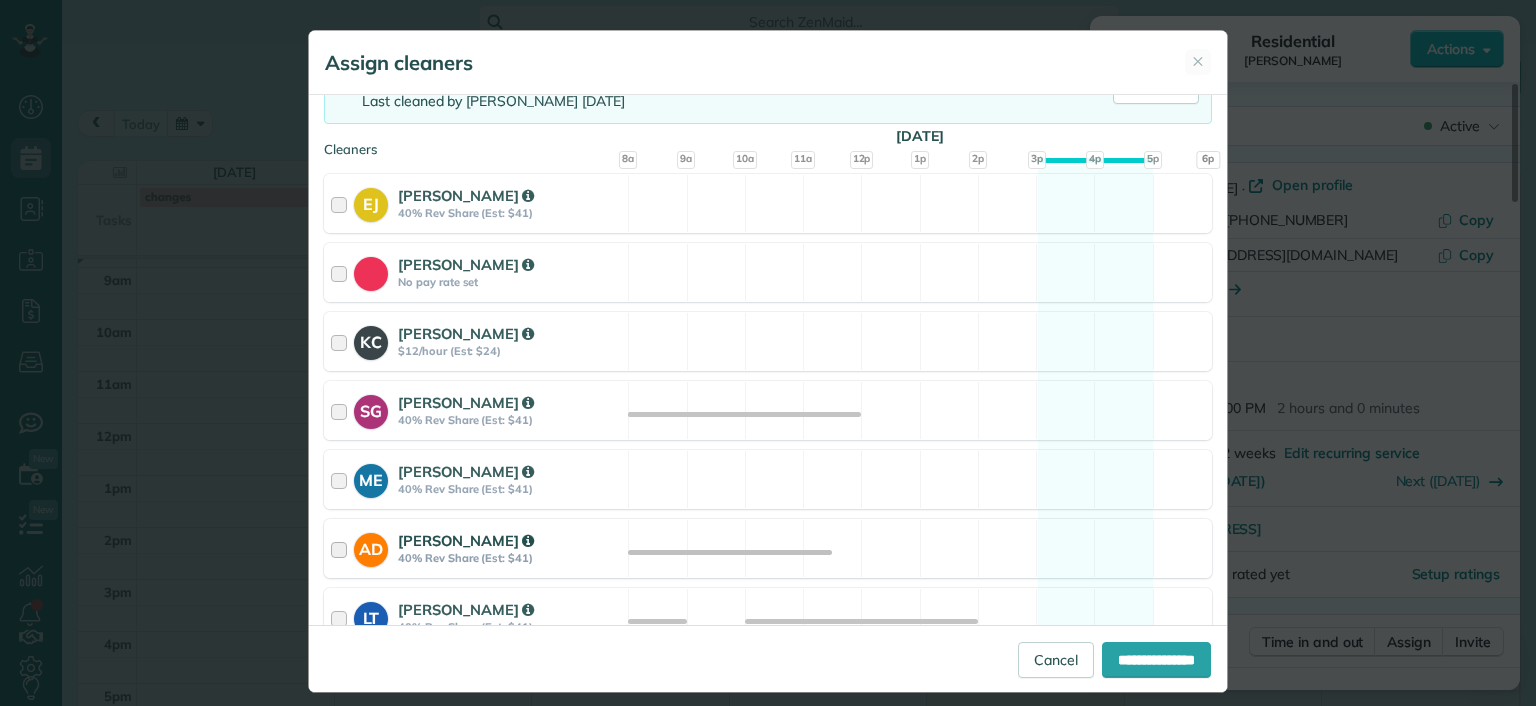 scroll, scrollTop: 200, scrollLeft: 0, axis: vertical 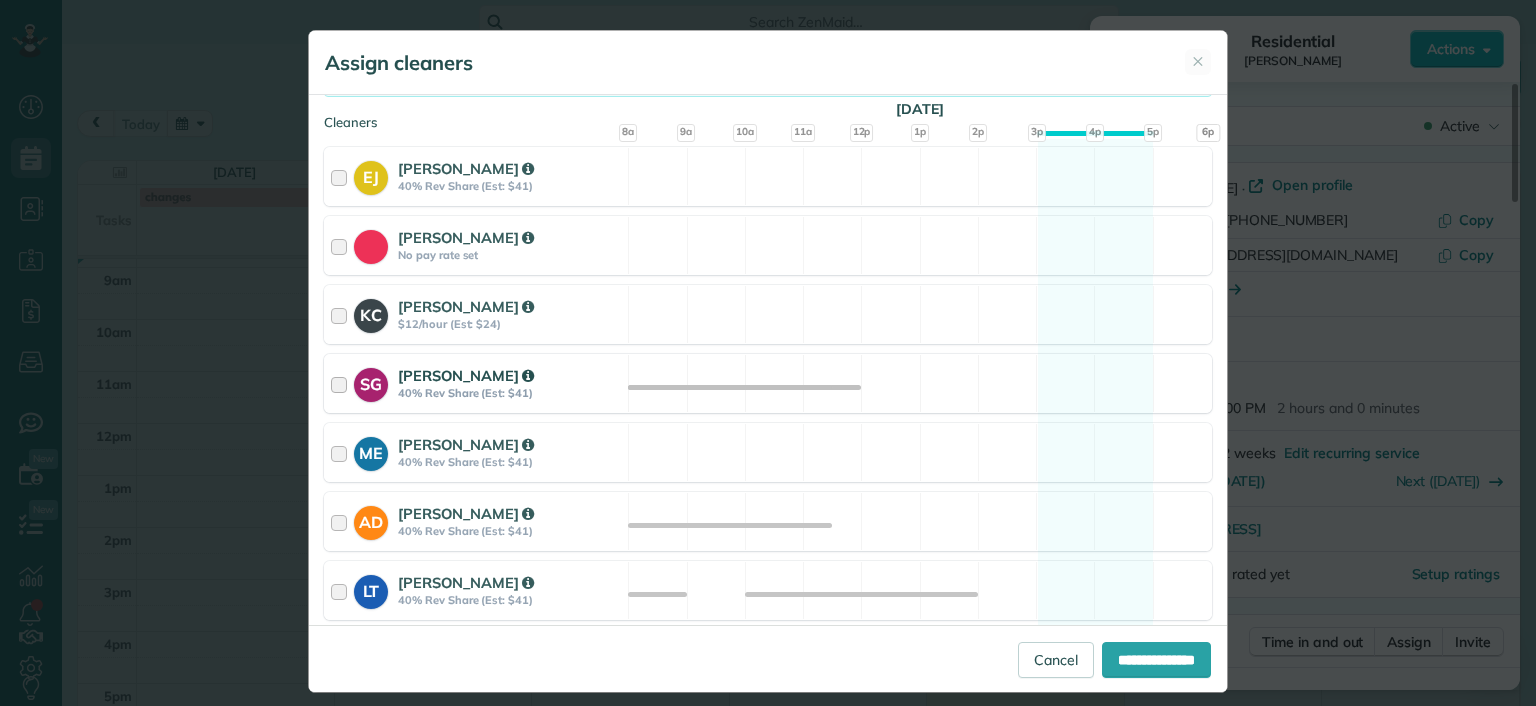 click on "SG
Sophie Gibbs
40% Rev Share (Est: $41)
Available" at bounding box center [768, 383] 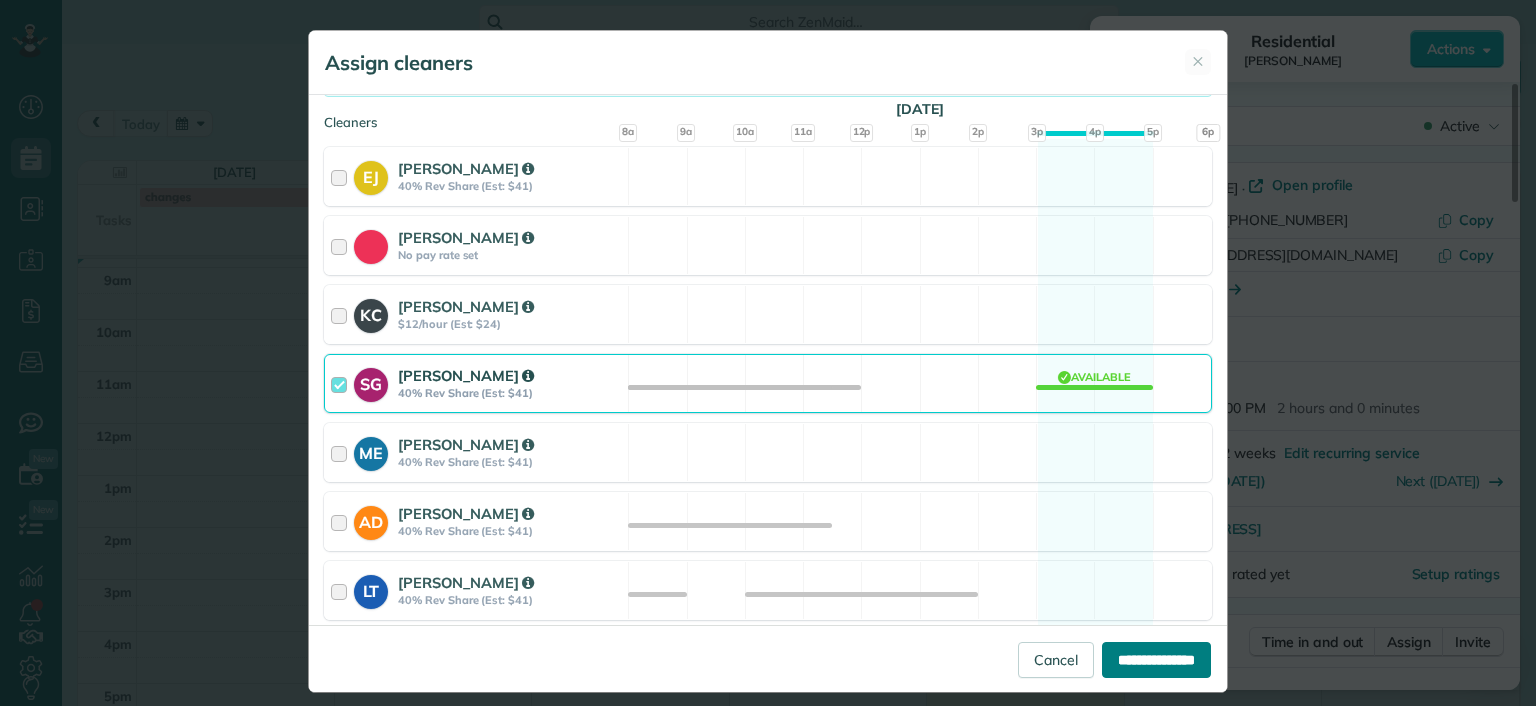 click on "**********" at bounding box center [1156, 660] 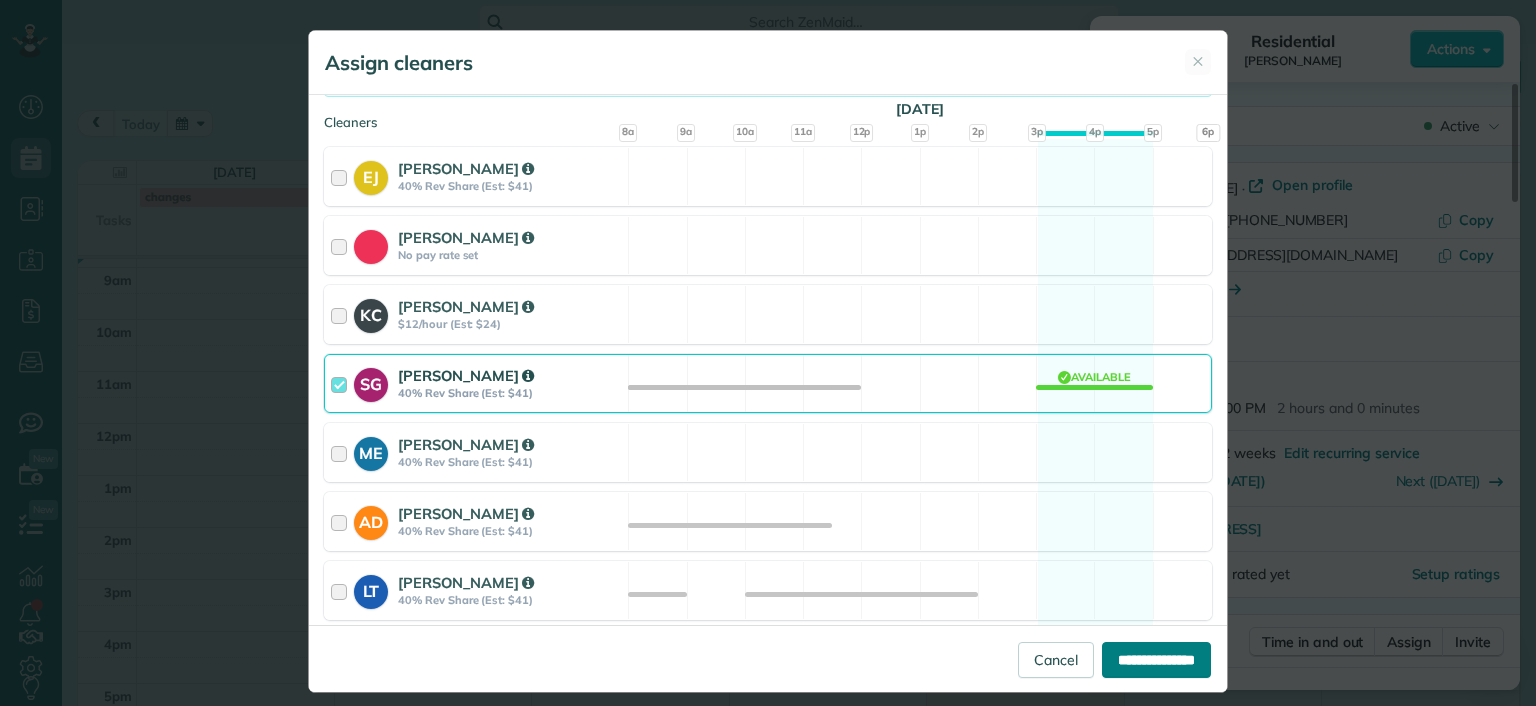 type on "**********" 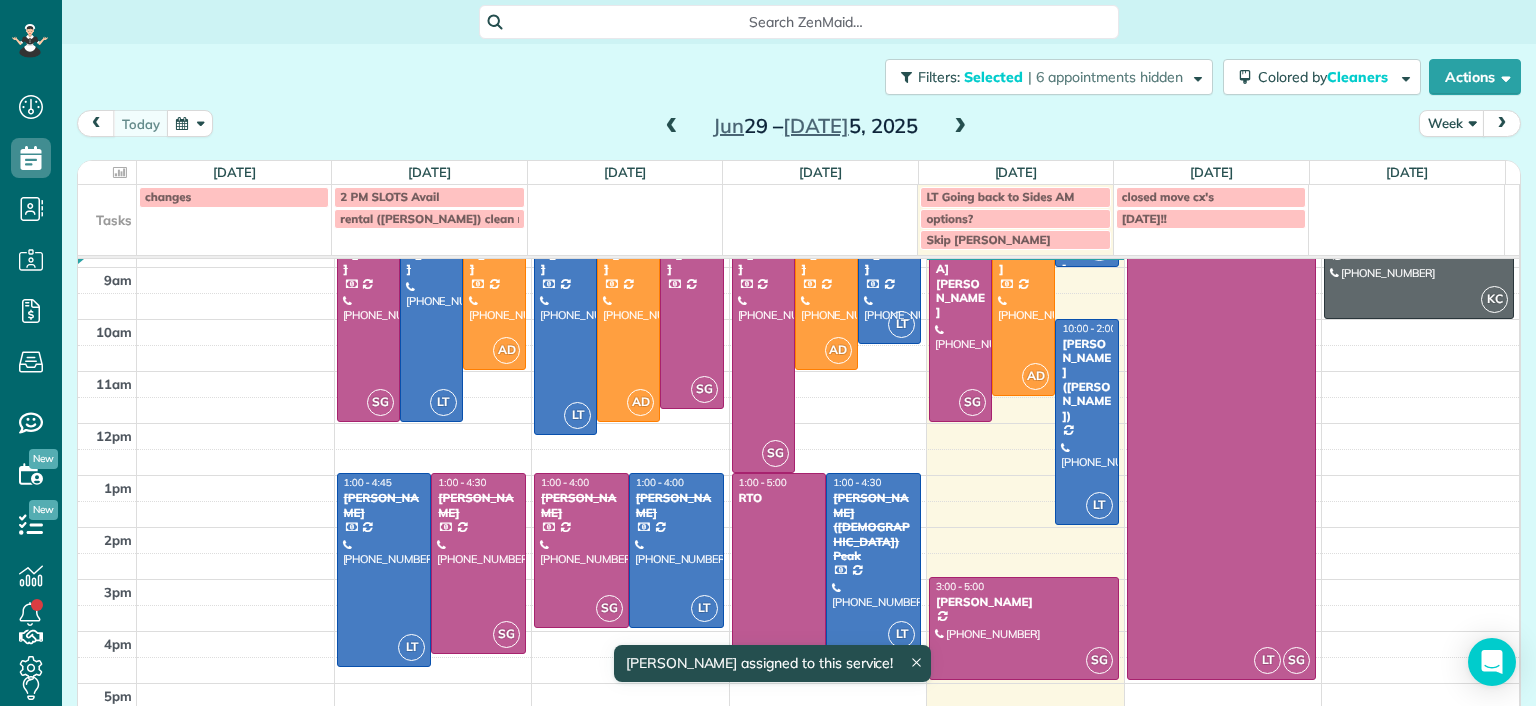 scroll, scrollTop: 95, scrollLeft: 0, axis: vertical 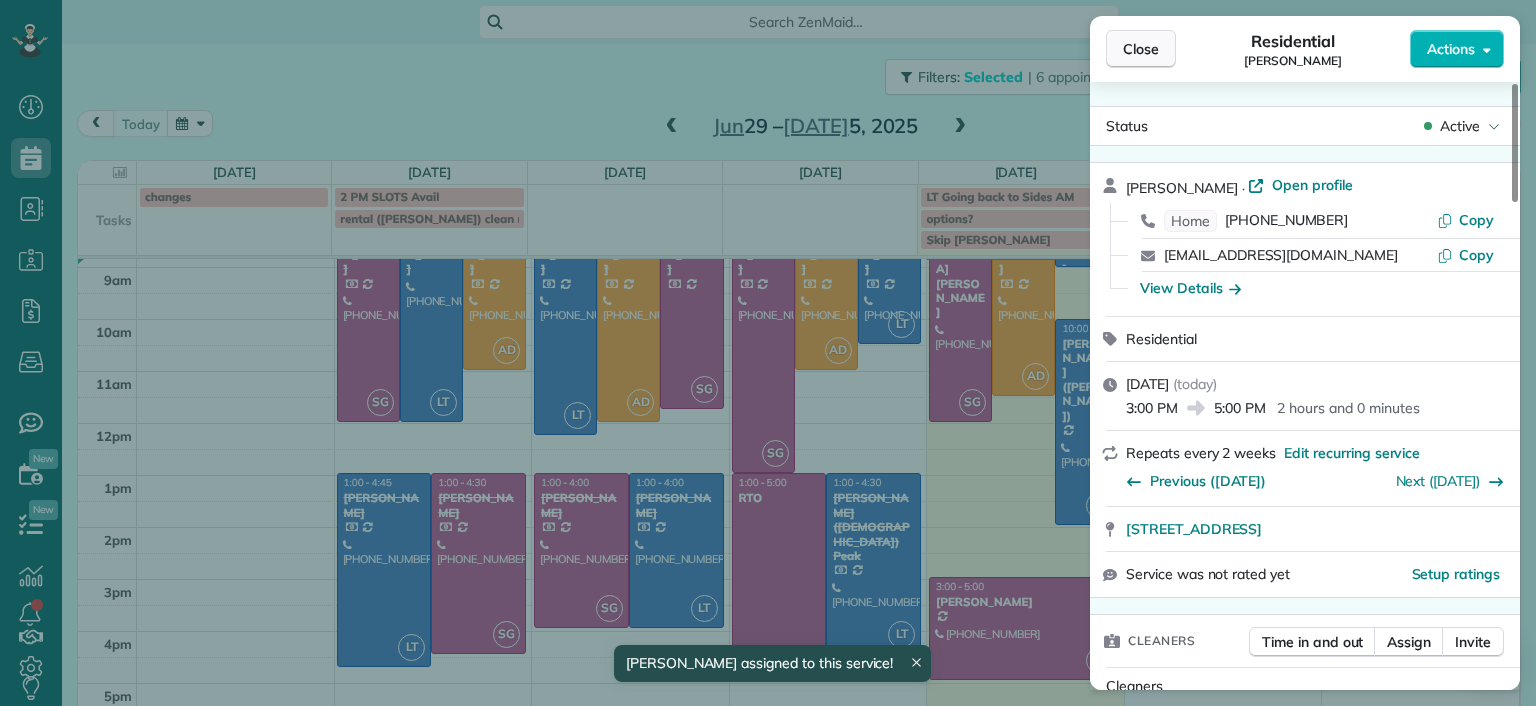 click on "Close" at bounding box center [1141, 49] 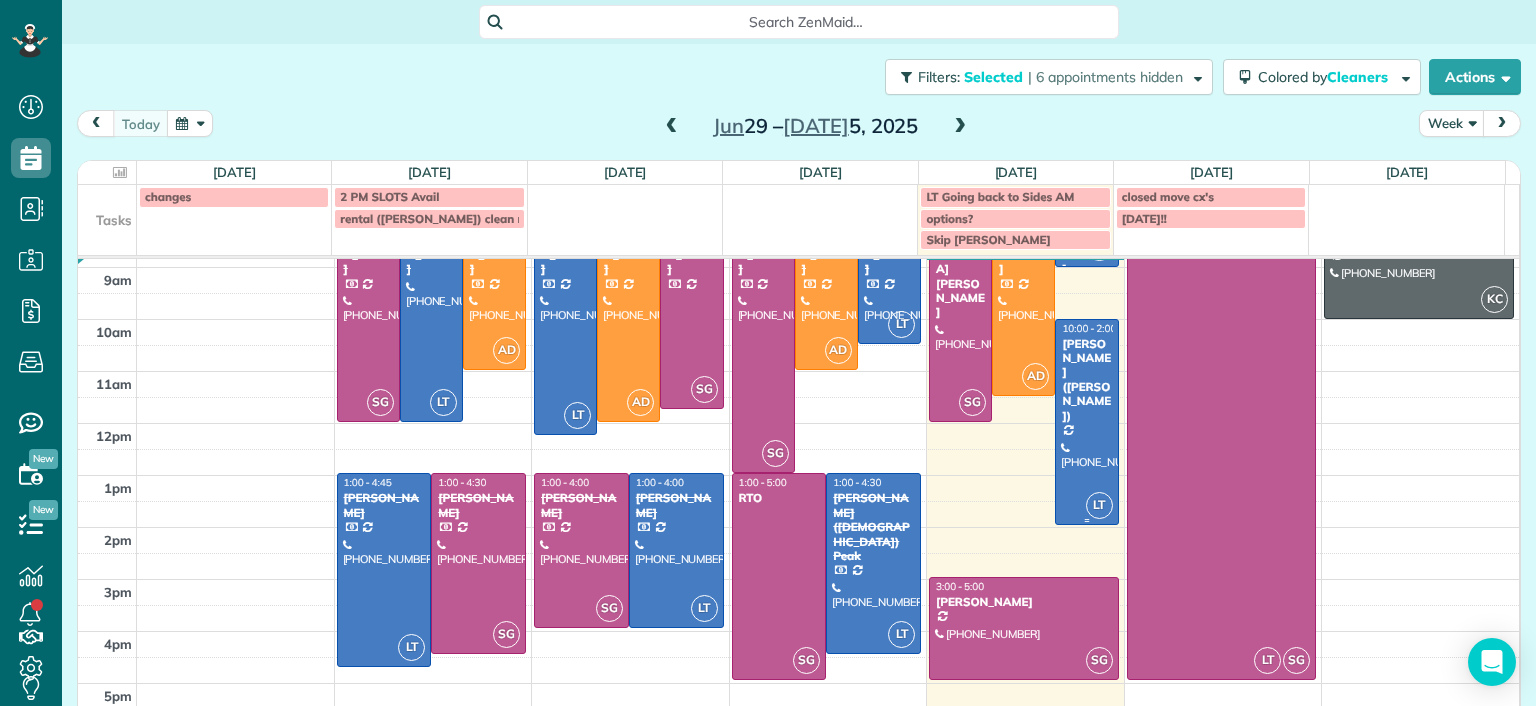 scroll, scrollTop: 0, scrollLeft: 0, axis: both 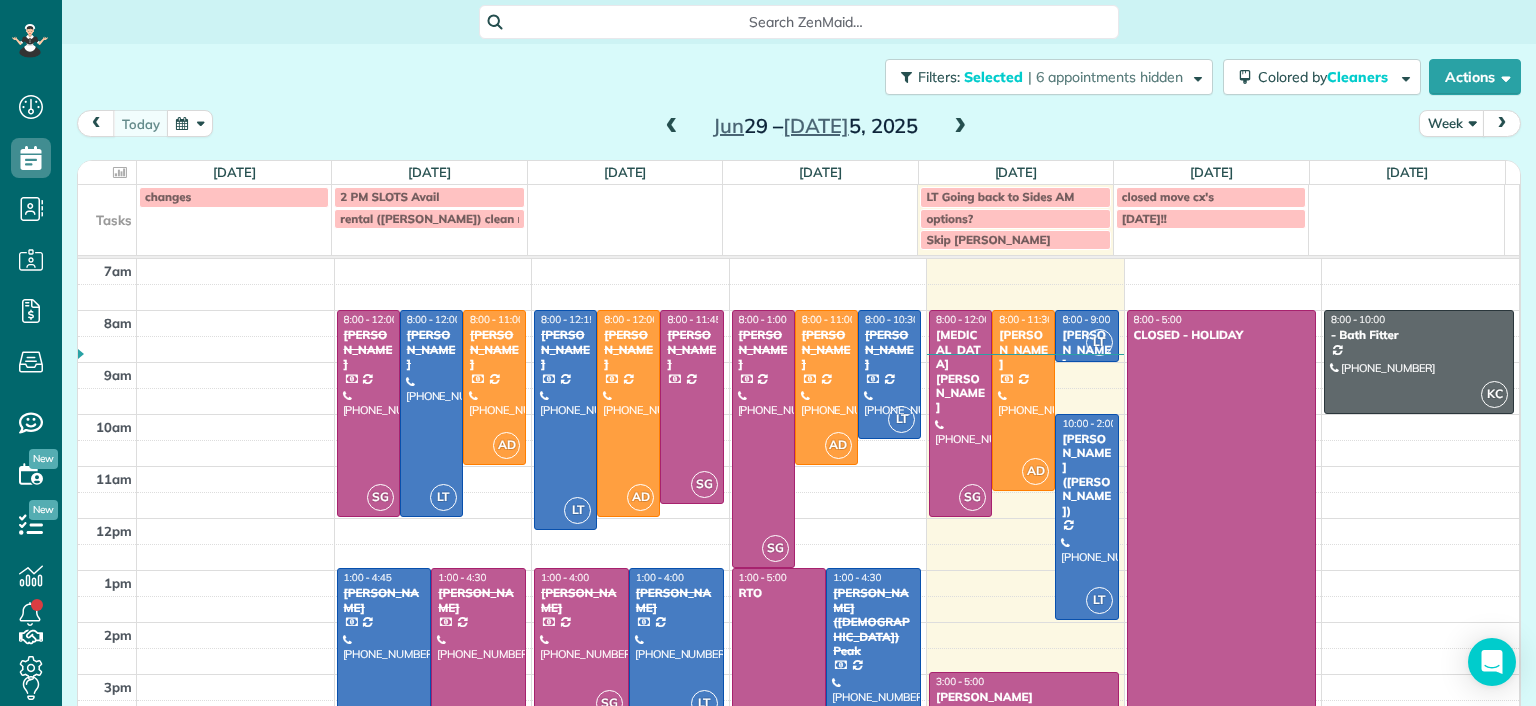 click at bounding box center (960, 127) 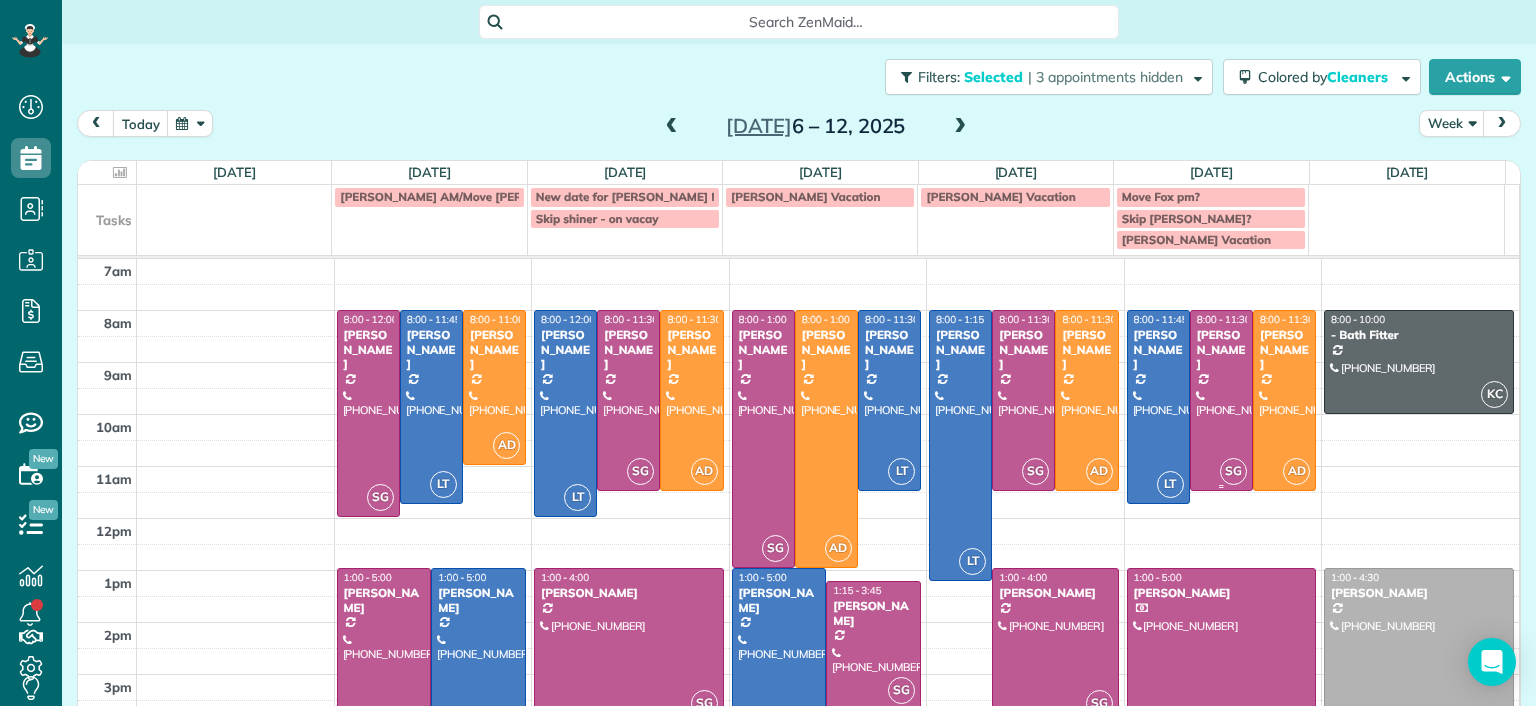click at bounding box center [1221, 400] 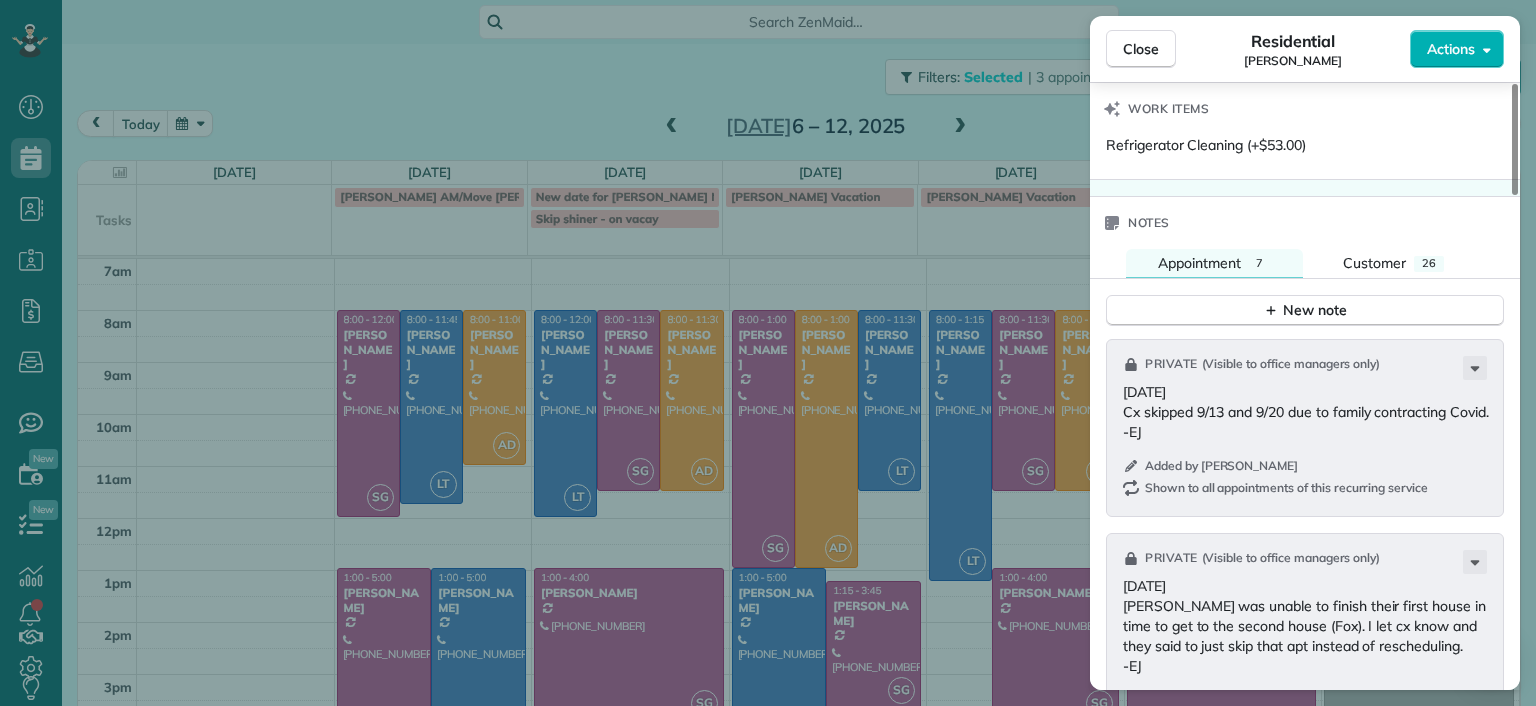 scroll, scrollTop: 1800, scrollLeft: 0, axis: vertical 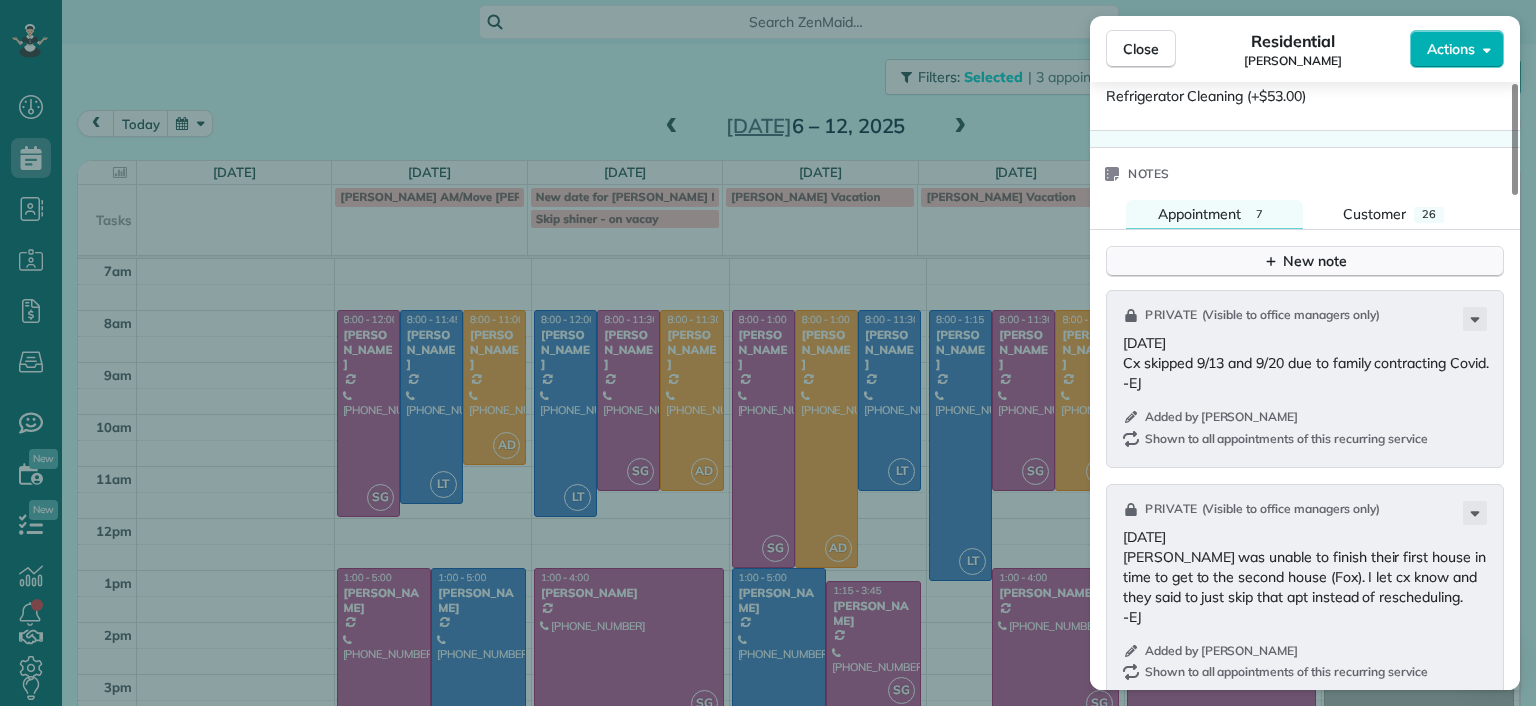 click on "New note" at bounding box center (1305, 261) 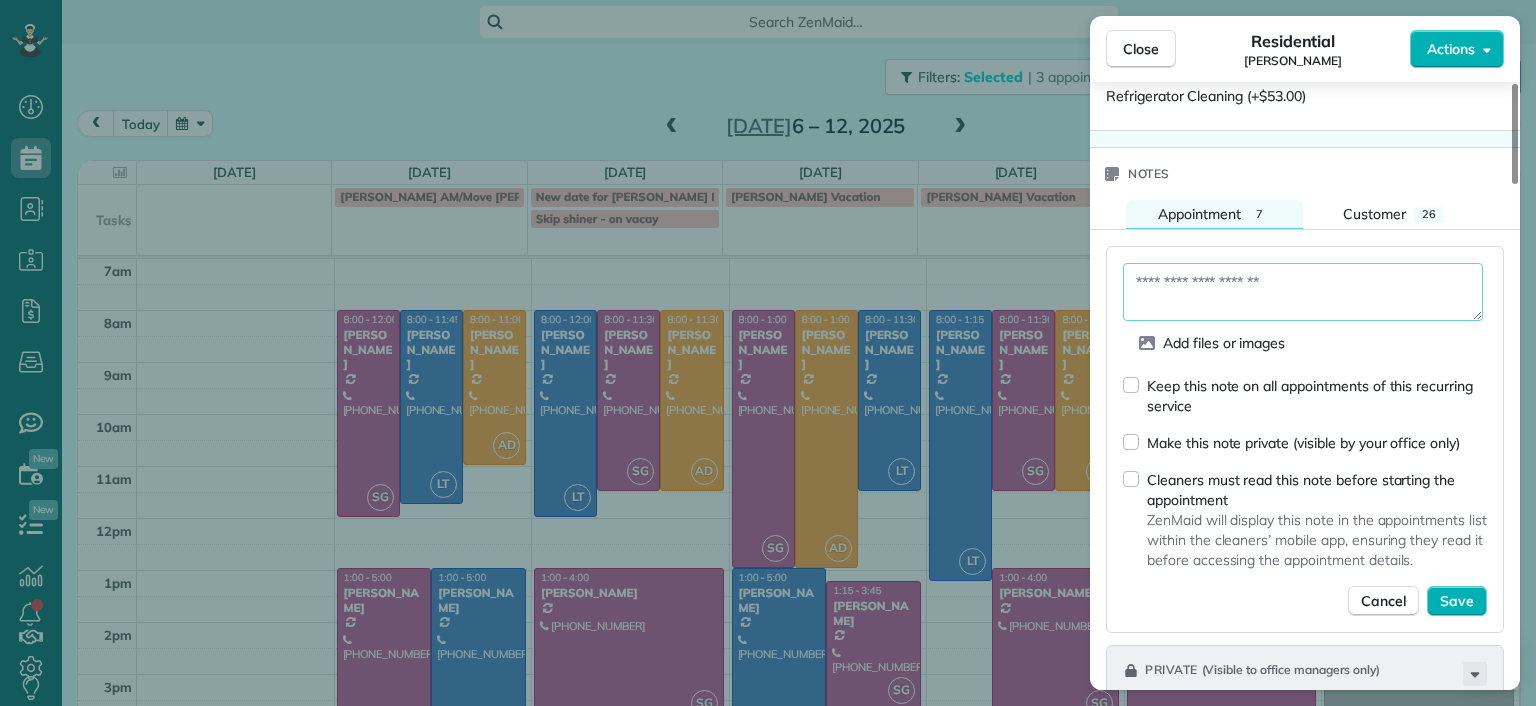 click at bounding box center [1303, 292] 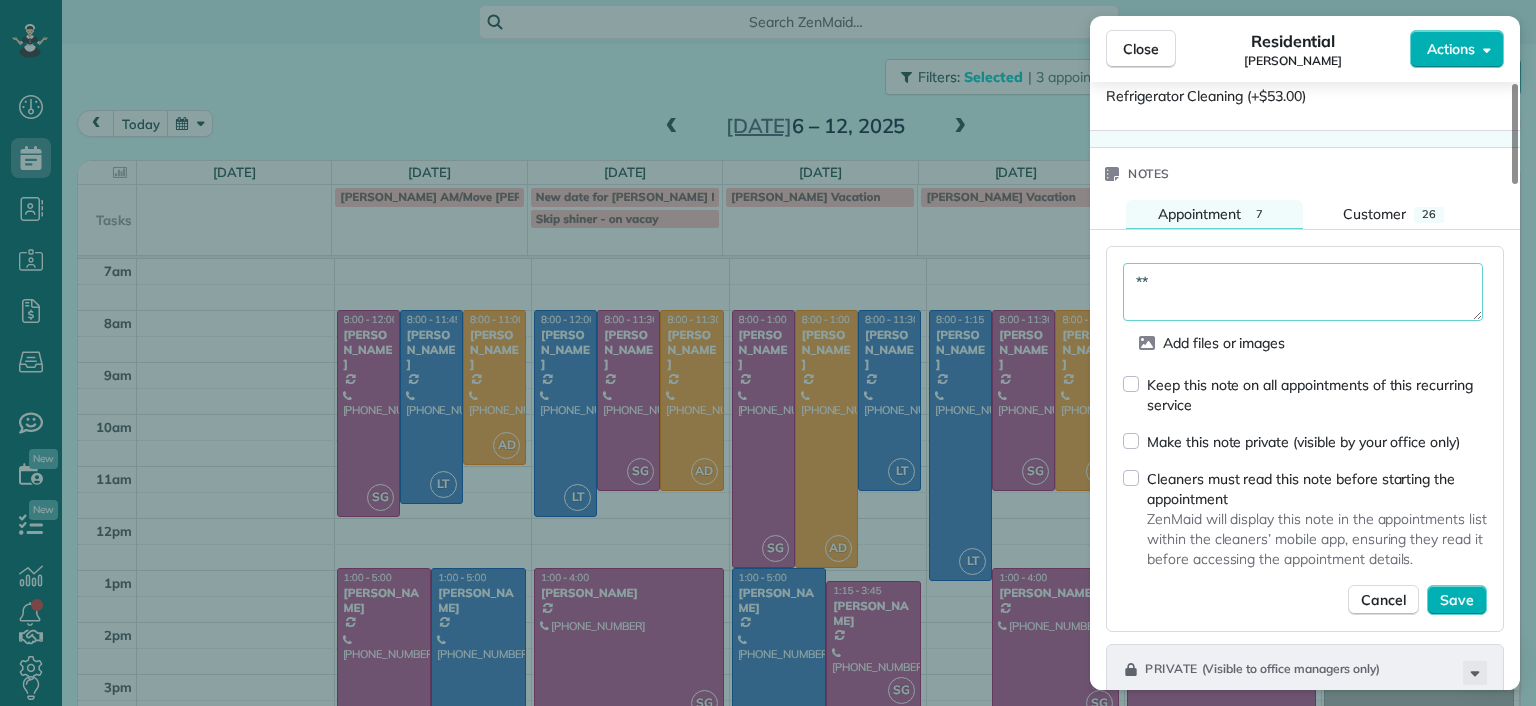 type on "*" 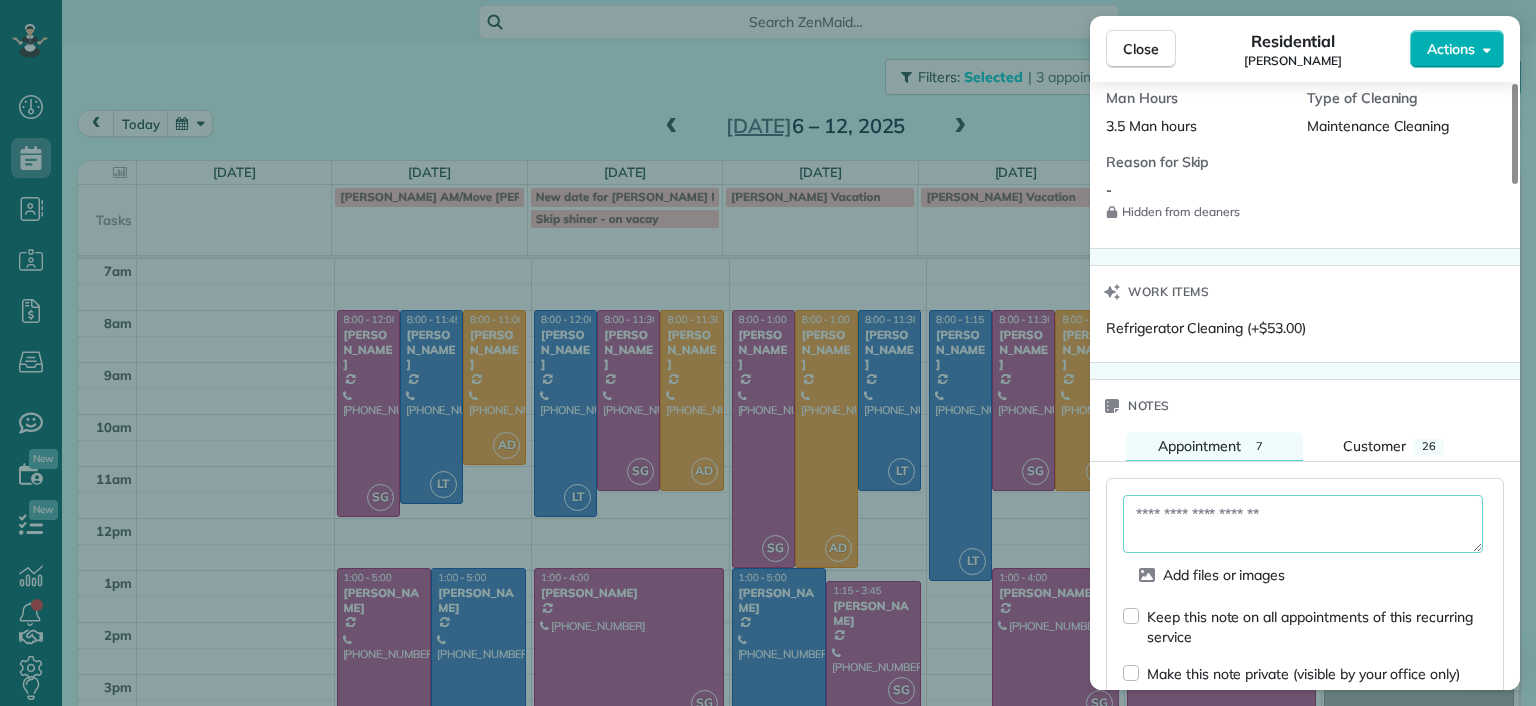 scroll, scrollTop: 1668, scrollLeft: 0, axis: vertical 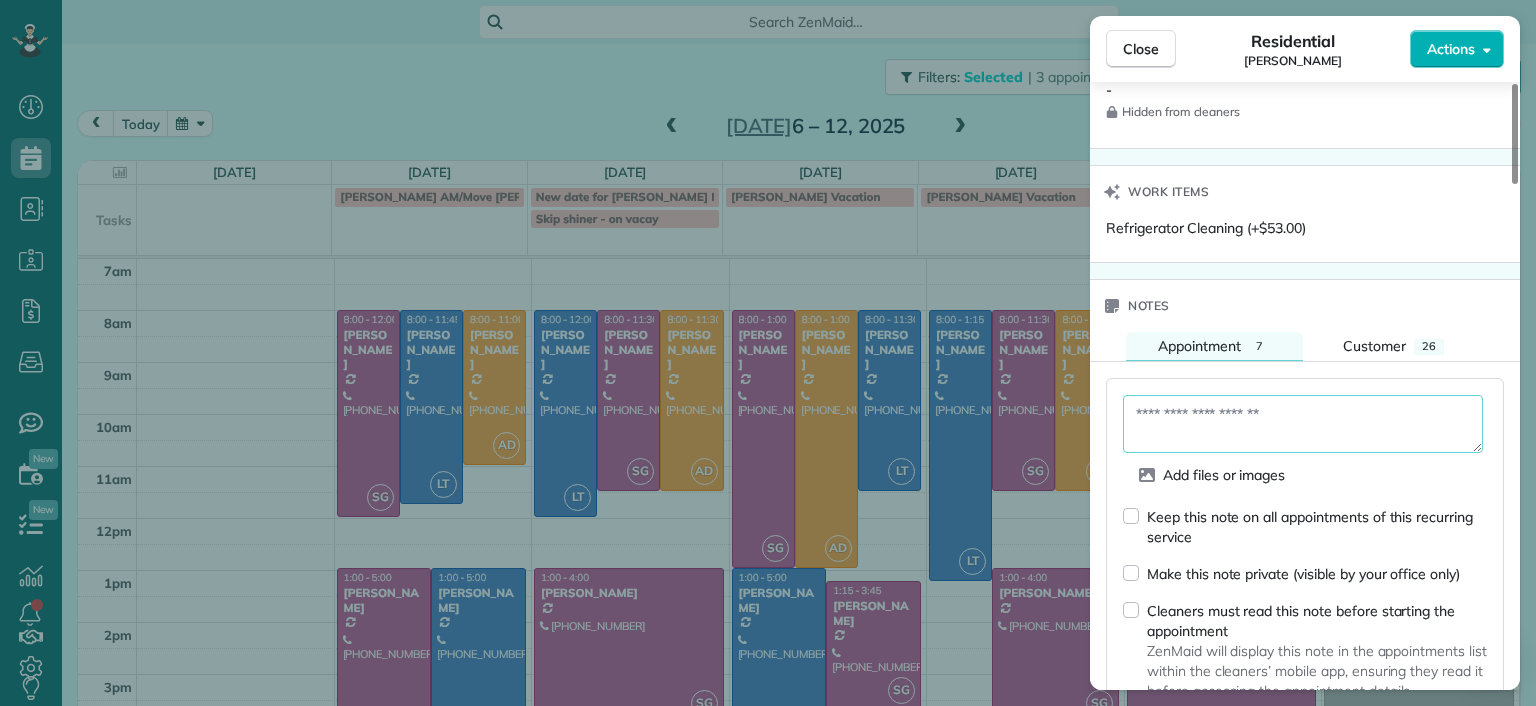 click at bounding box center [1303, 424] 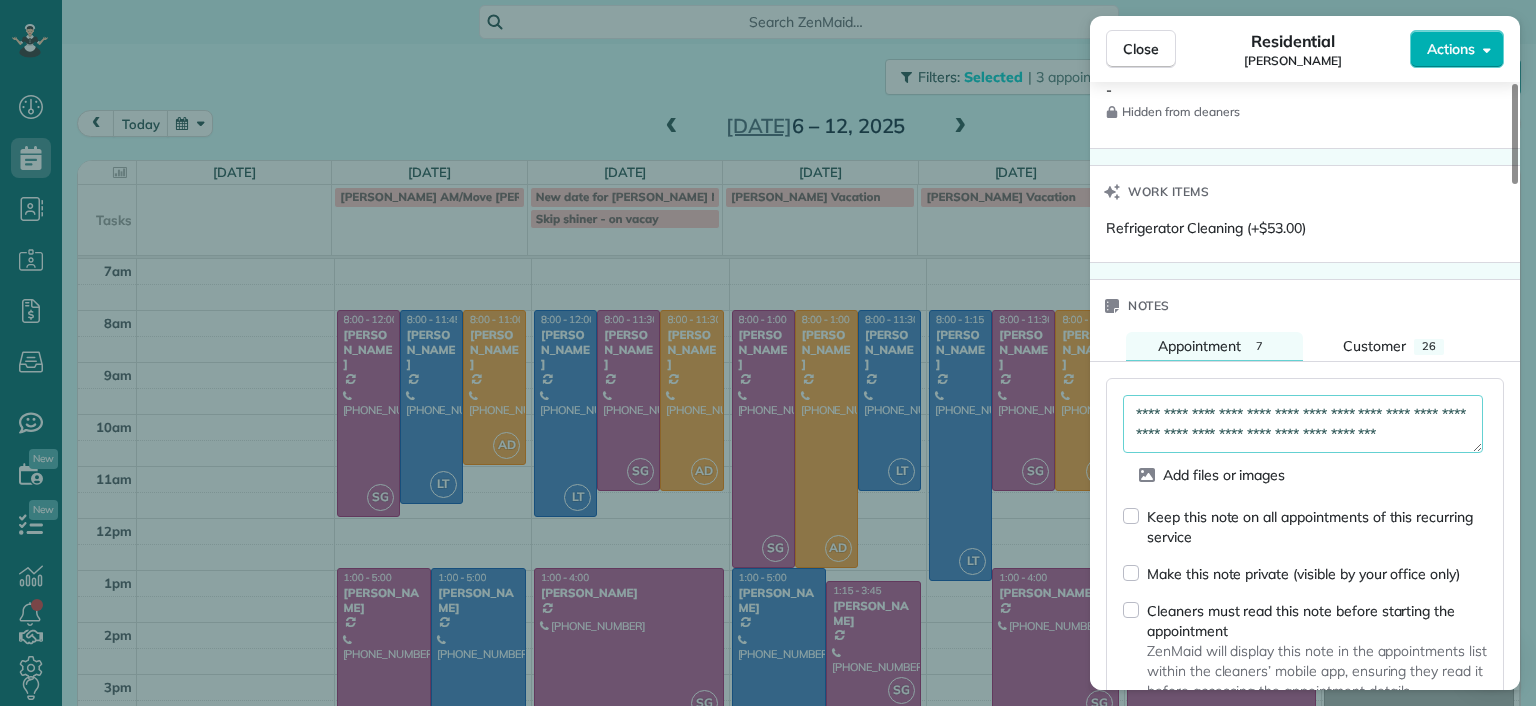 scroll, scrollTop: 11, scrollLeft: 0, axis: vertical 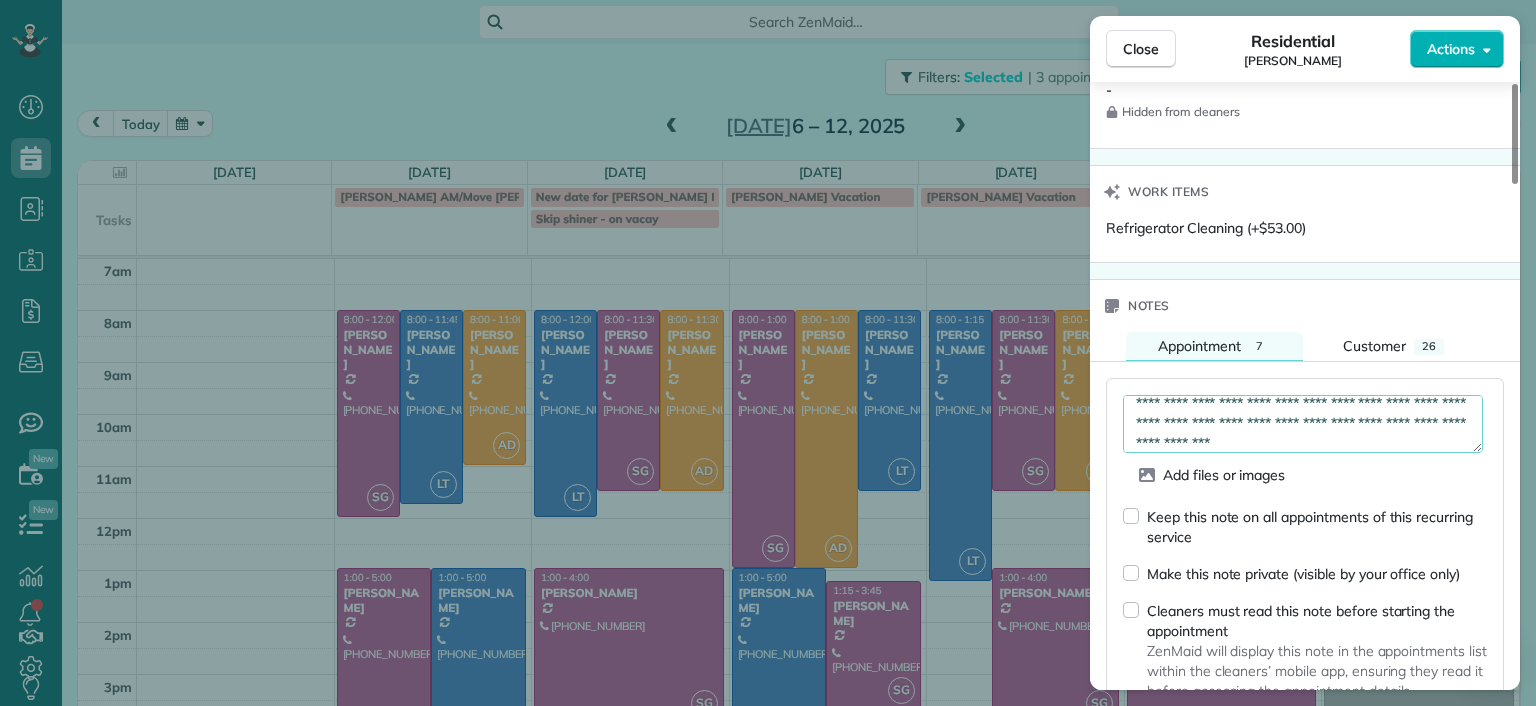 click on "**********" at bounding box center [1303, 424] 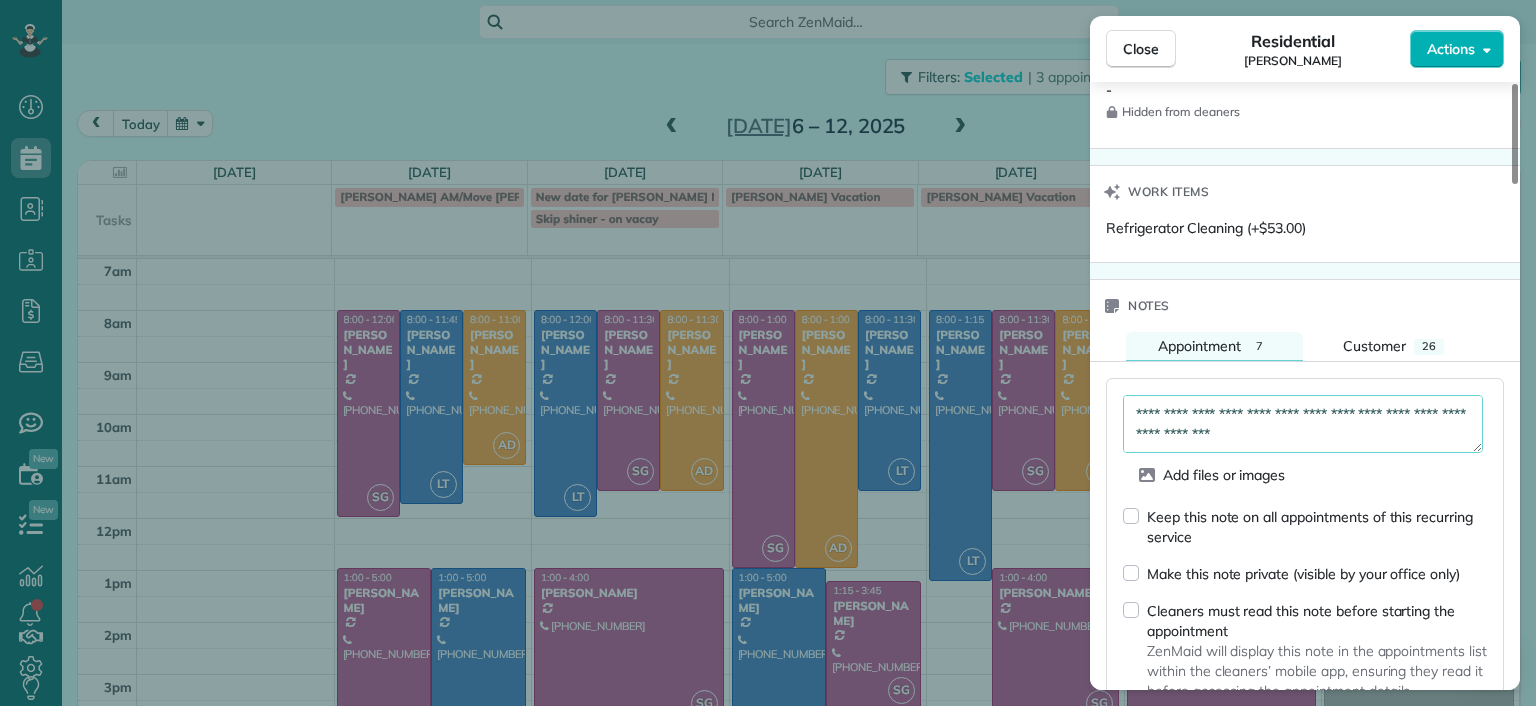 scroll, scrollTop: 51, scrollLeft: 0, axis: vertical 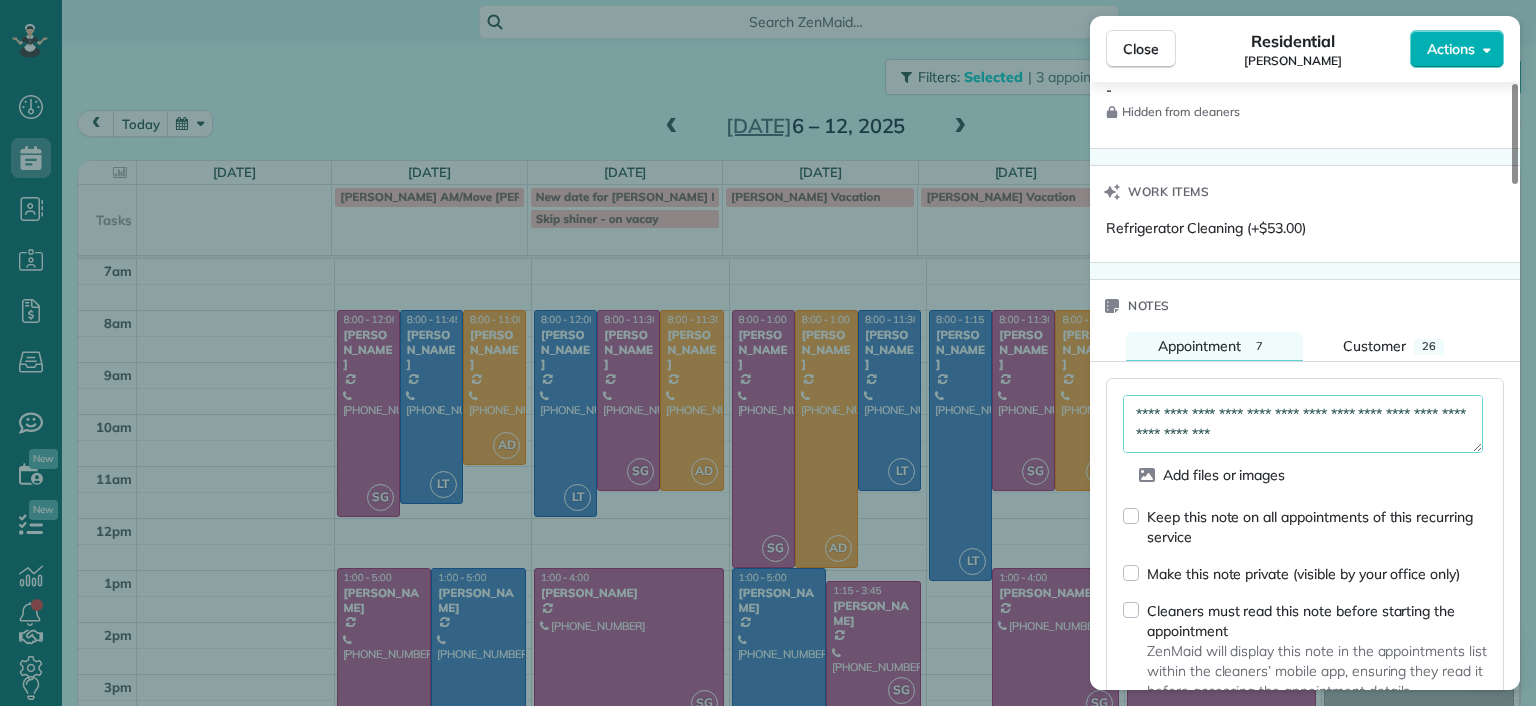 type on "**********" 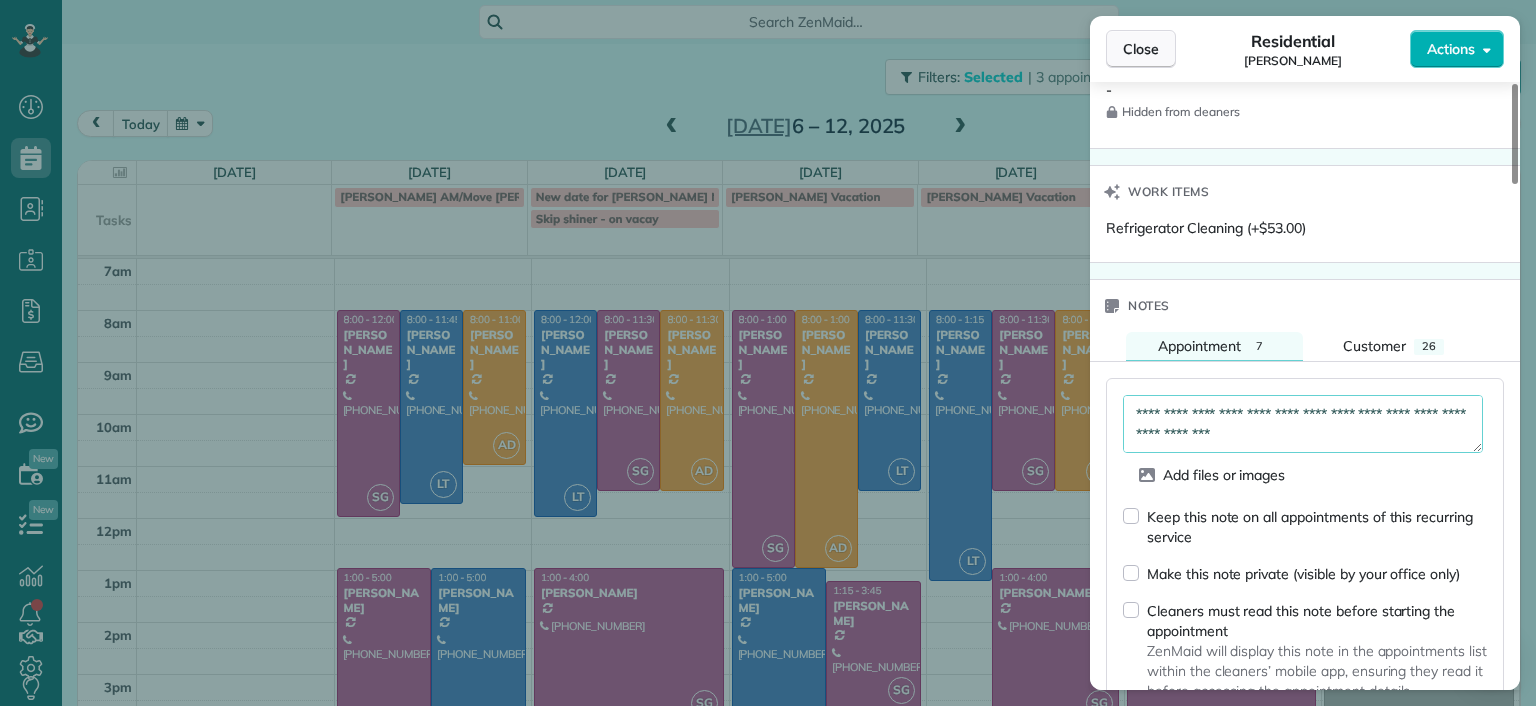 click on "Close" at bounding box center [1141, 49] 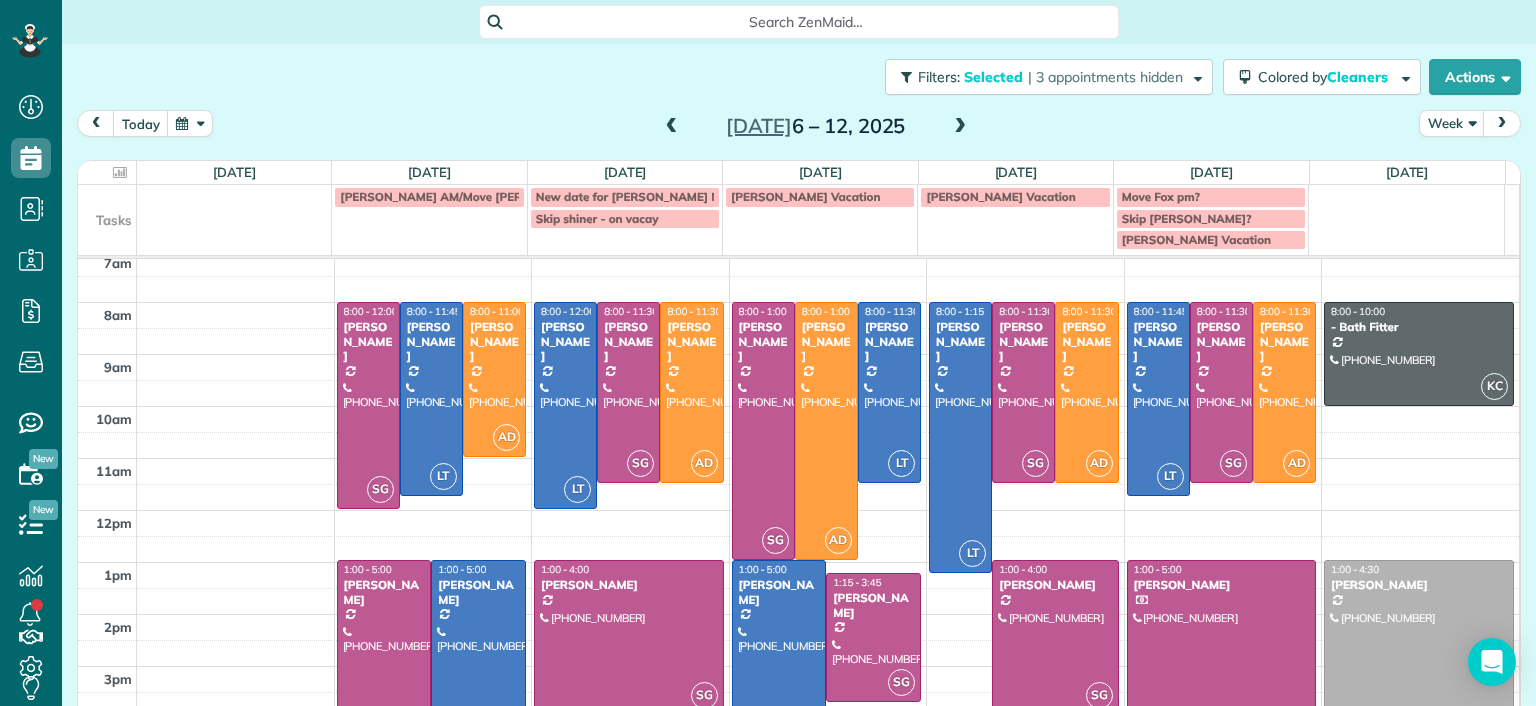 scroll, scrollTop: 0, scrollLeft: 0, axis: both 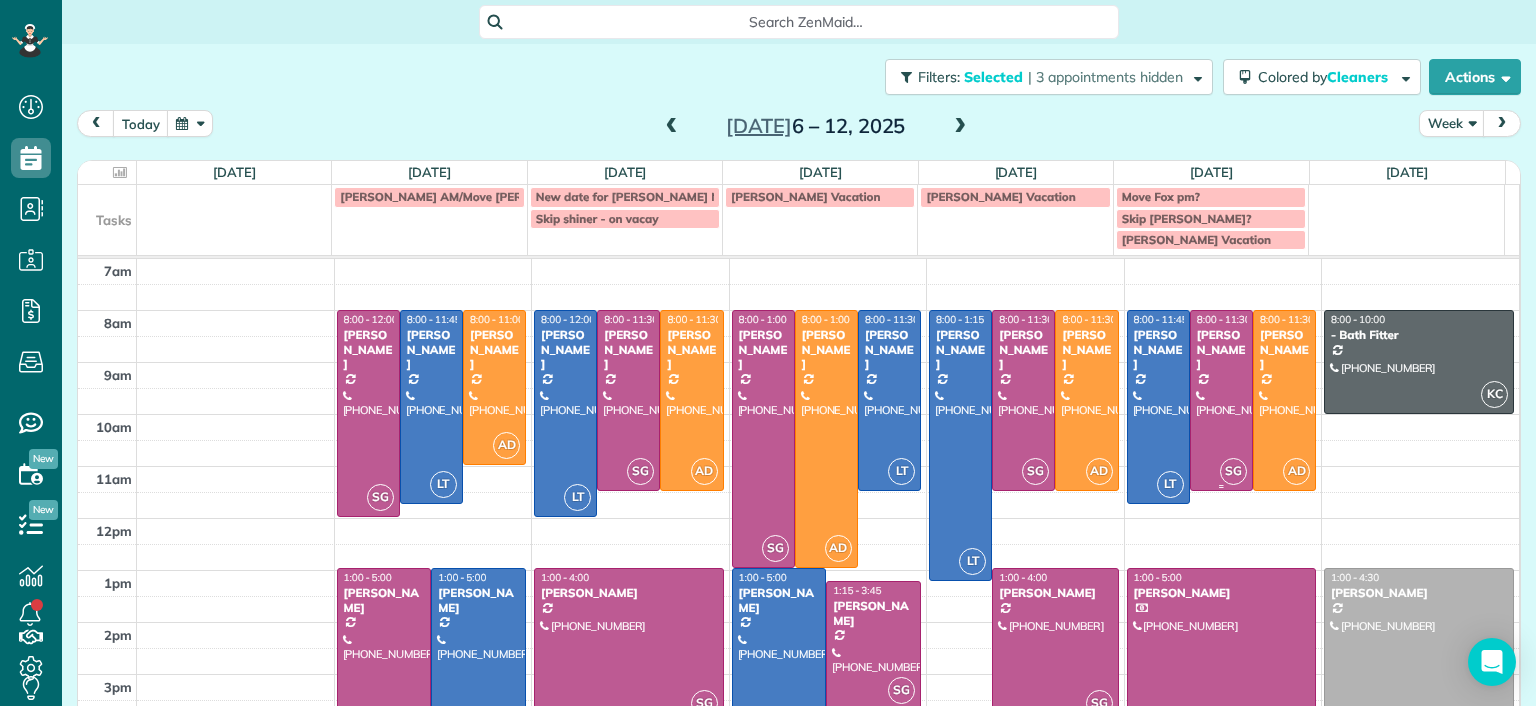 click at bounding box center (1221, 400) 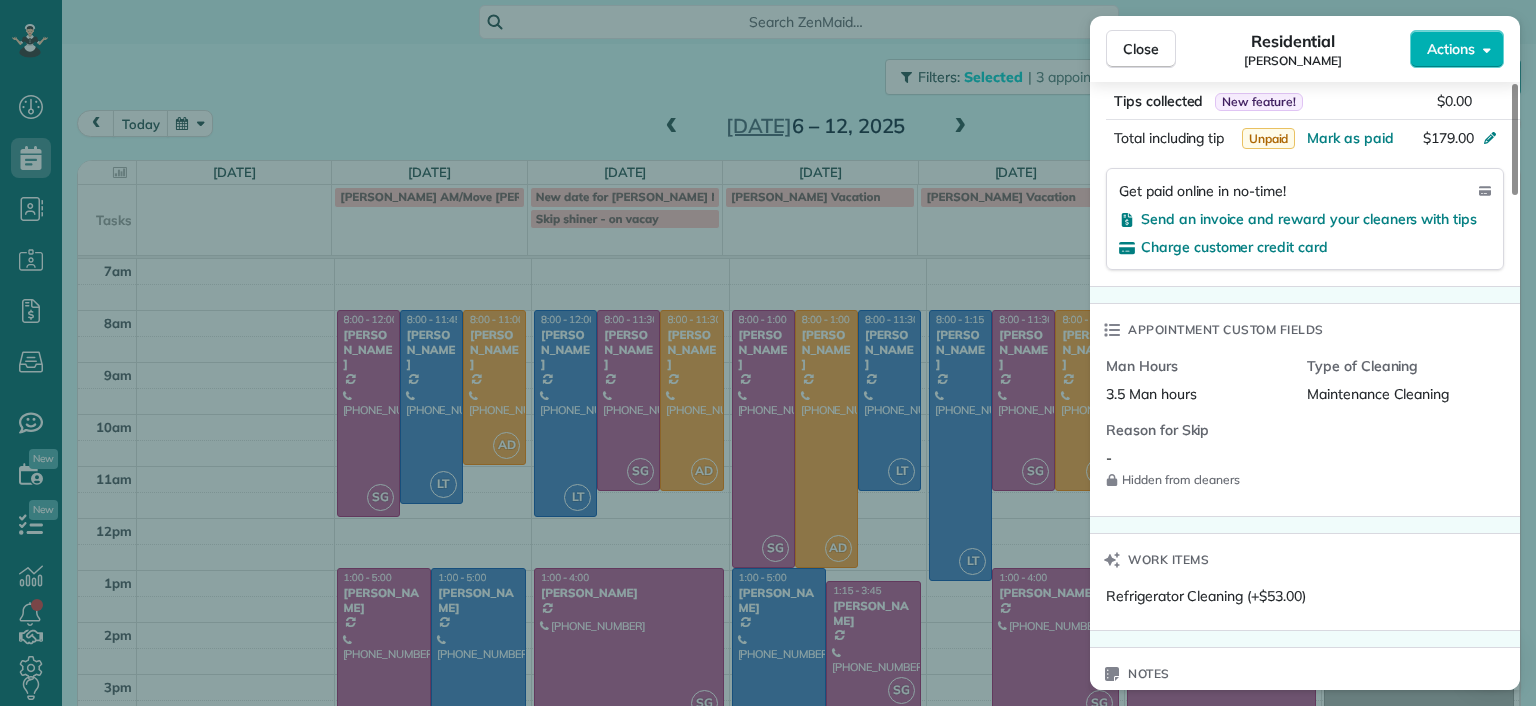 scroll, scrollTop: 1800, scrollLeft: 0, axis: vertical 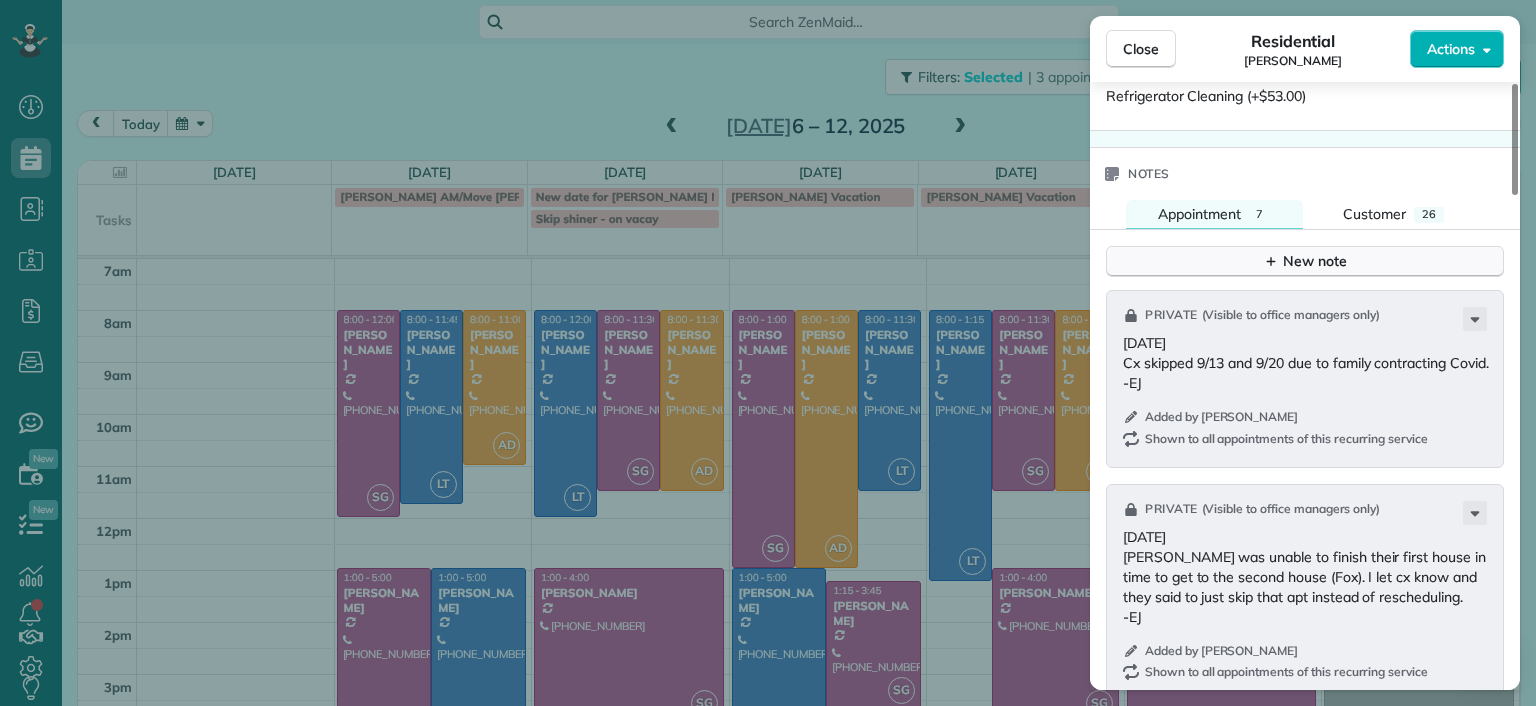 click on "New note" at bounding box center [1305, 261] 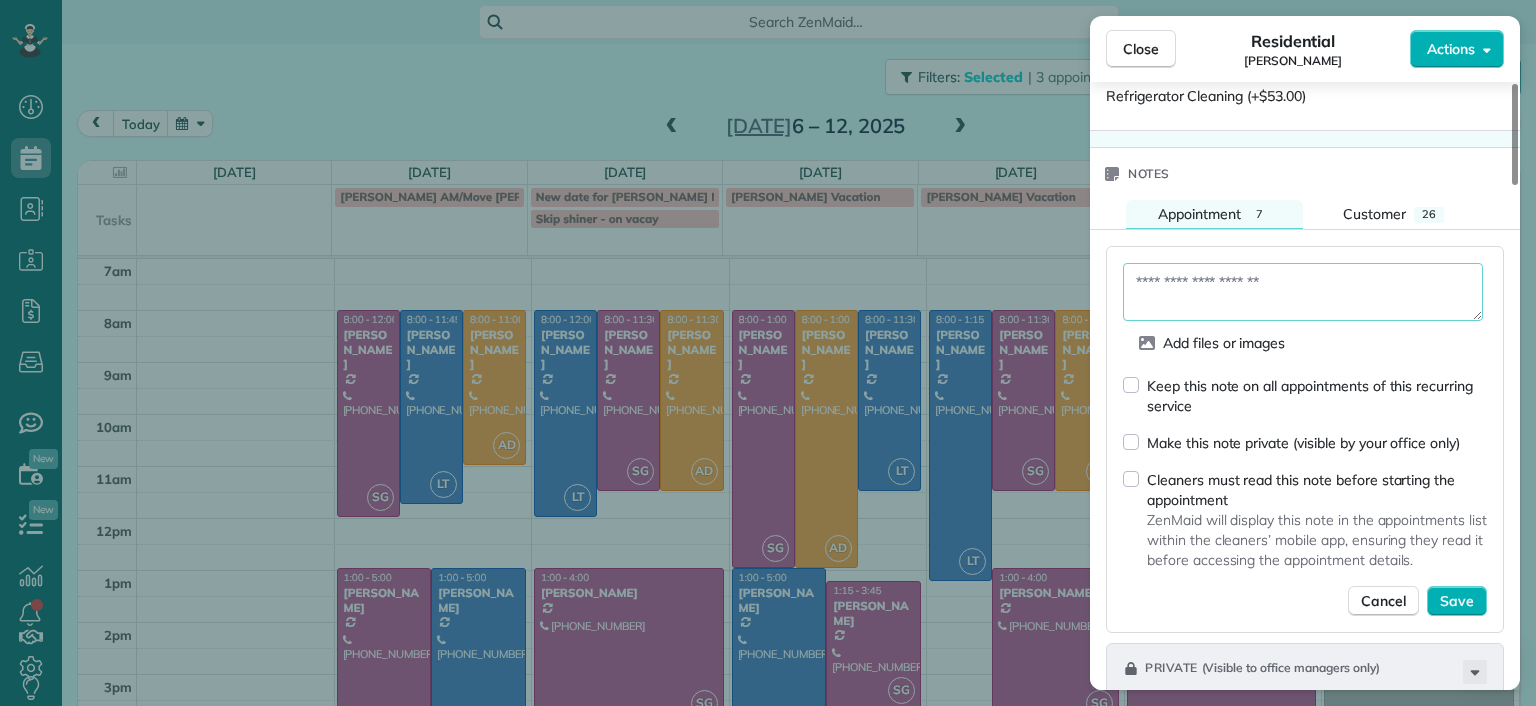 click at bounding box center (1303, 292) 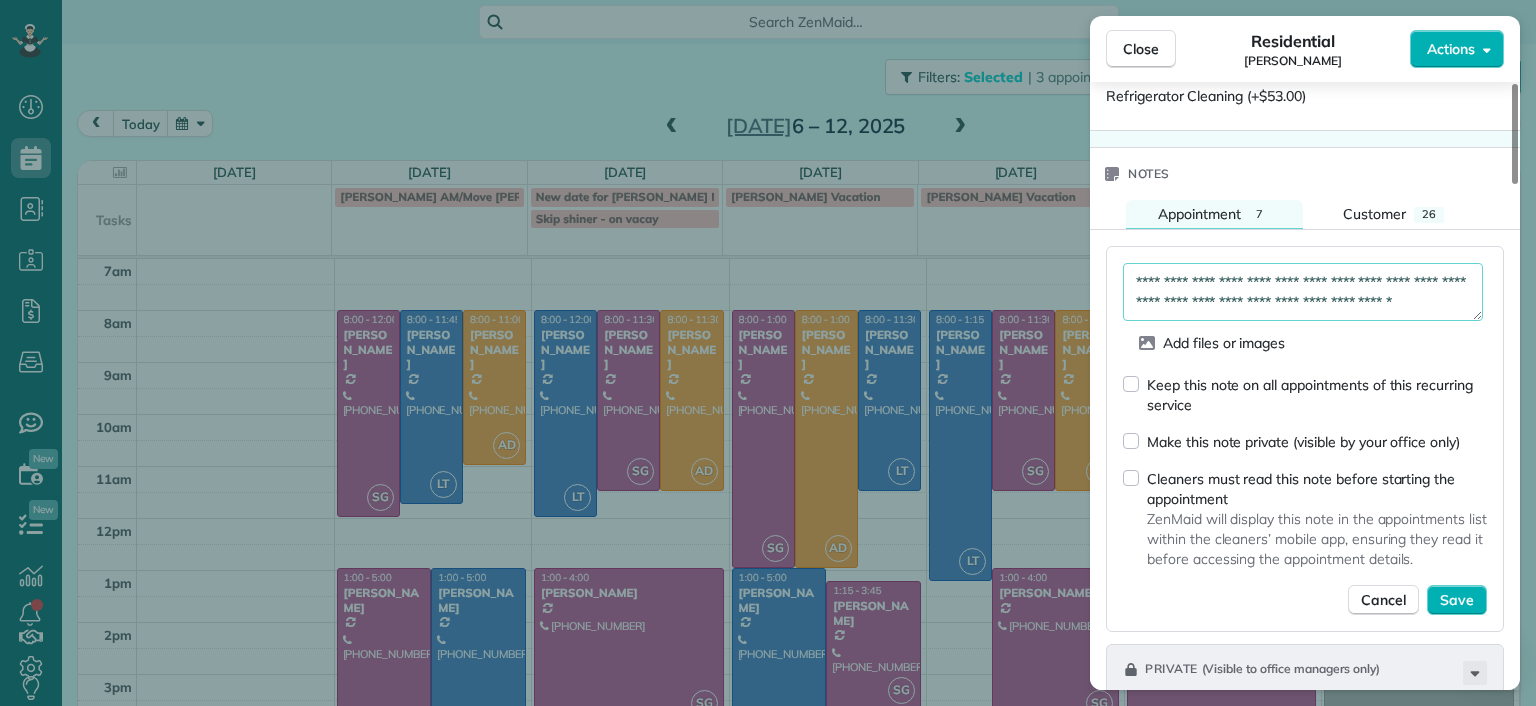 scroll, scrollTop: 11, scrollLeft: 0, axis: vertical 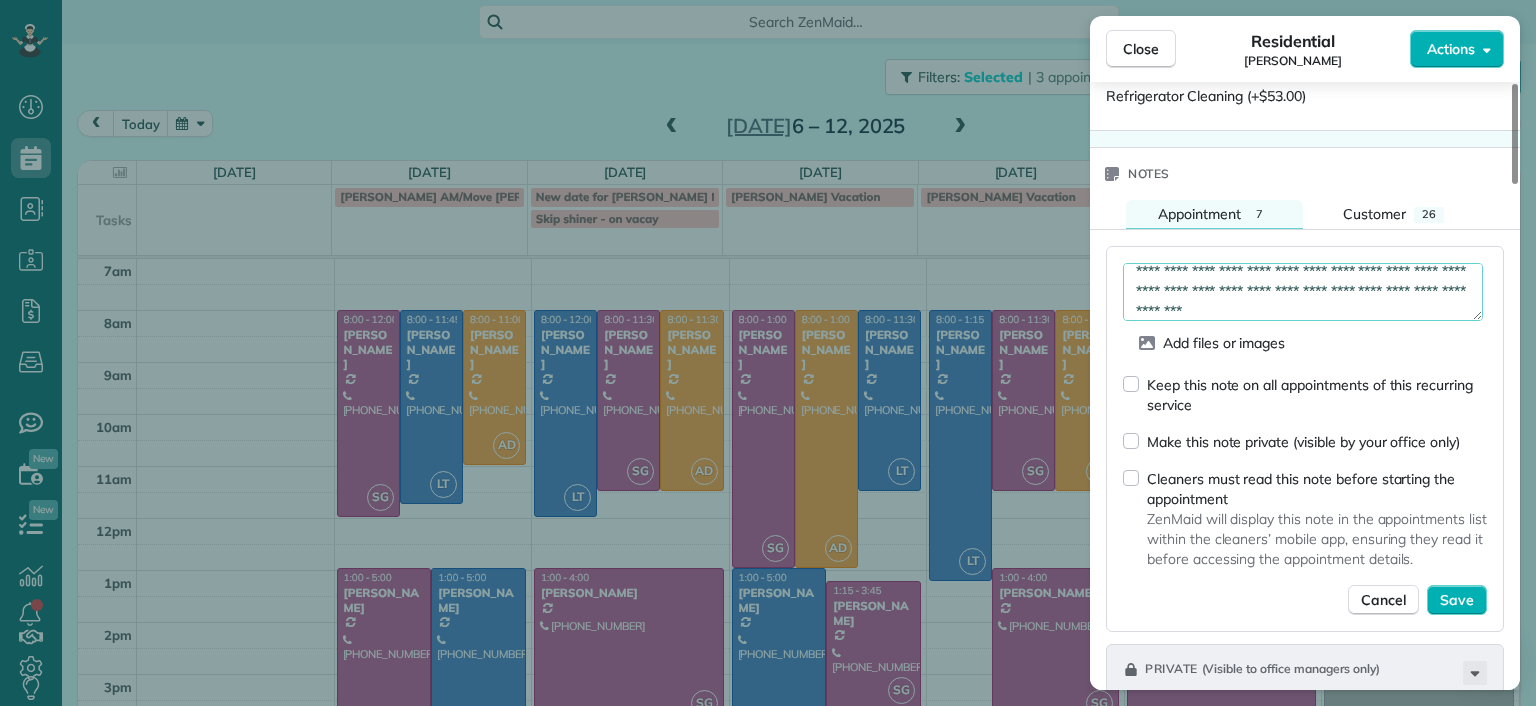 click on "**********" at bounding box center (1303, 292) 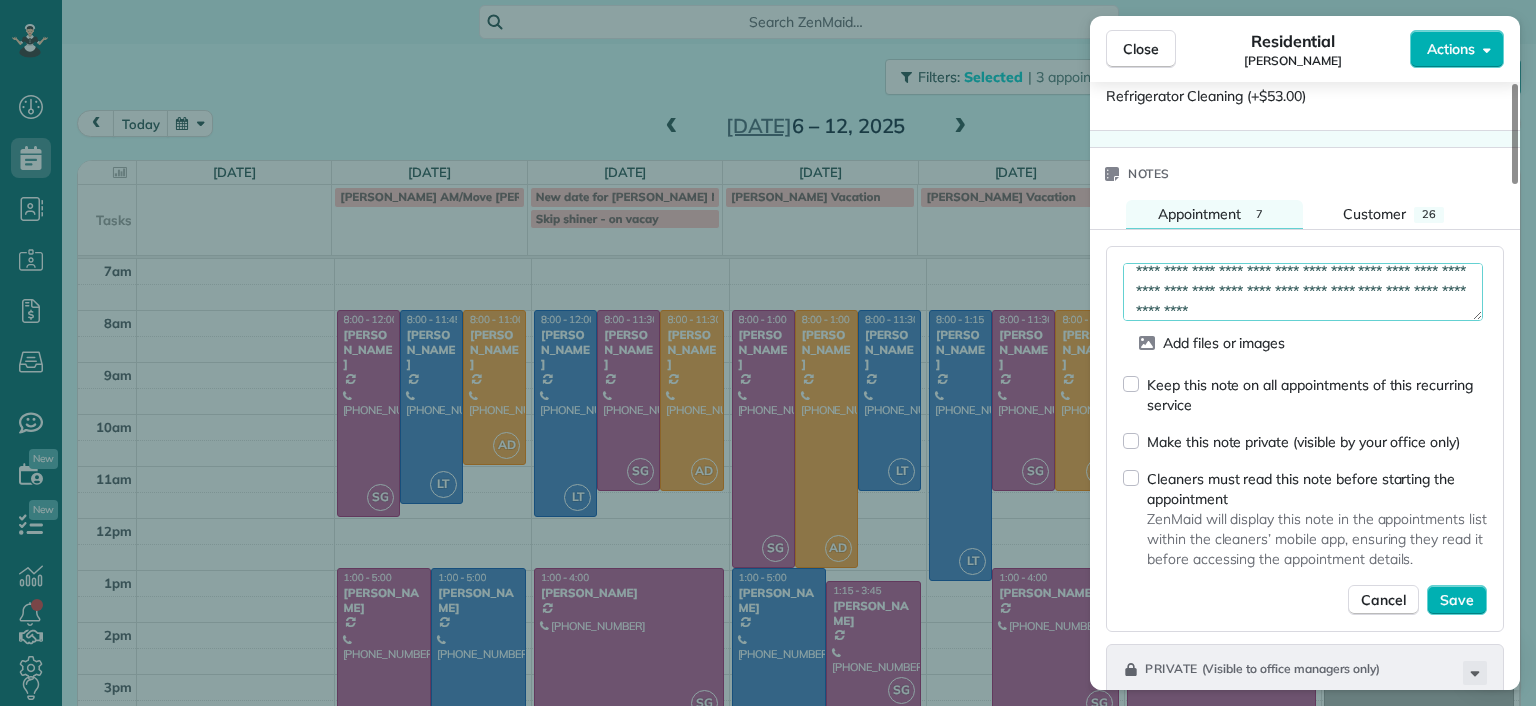 click on "**********" at bounding box center [1303, 292] 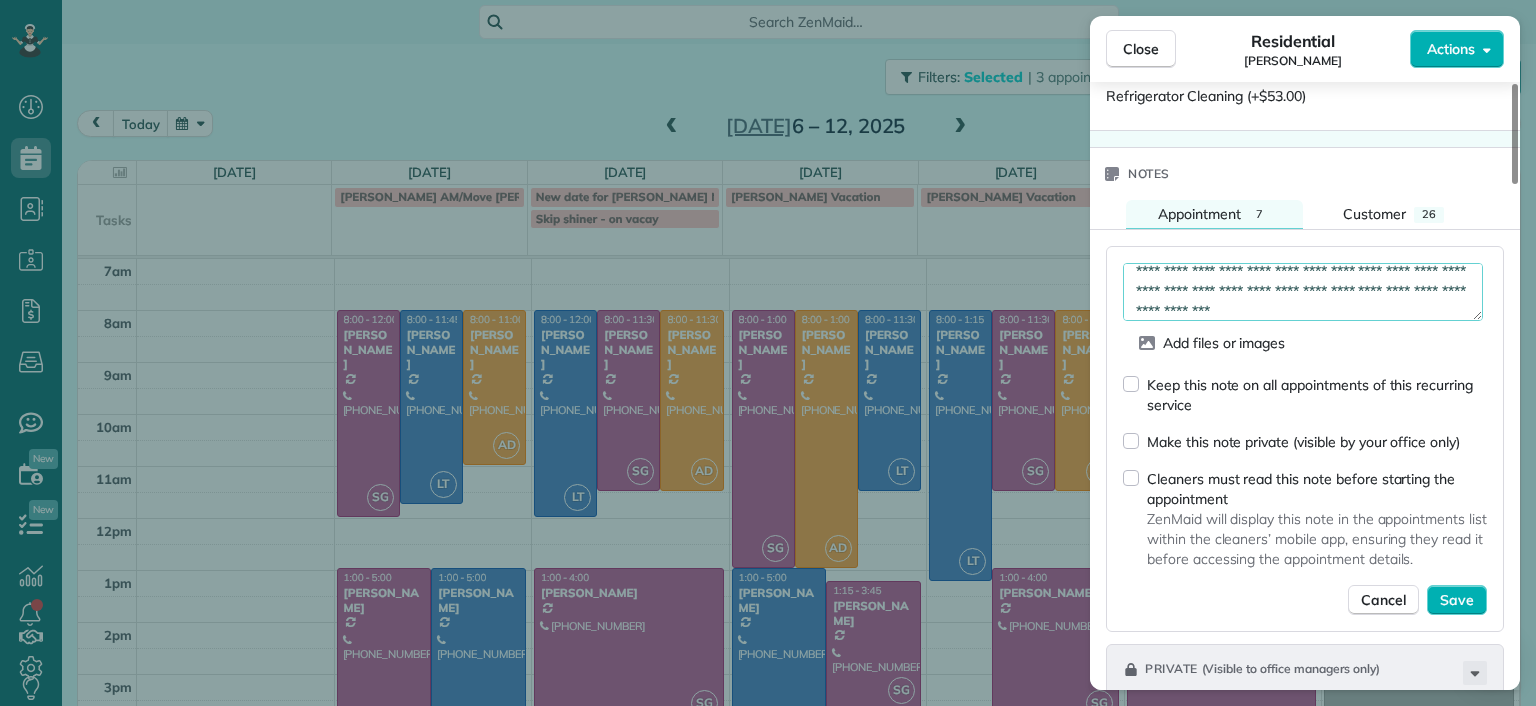 click on "**********" at bounding box center [1303, 292] 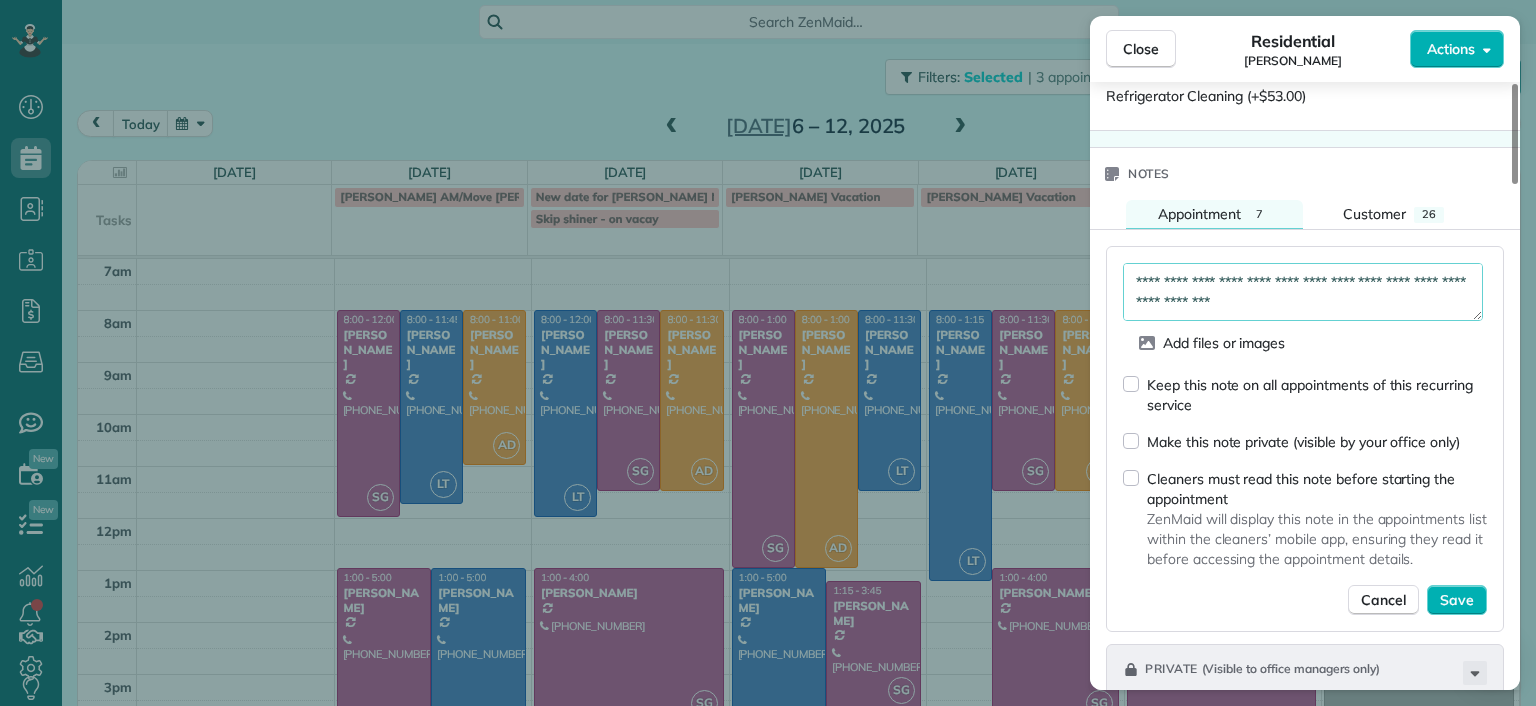 scroll, scrollTop: 40, scrollLeft: 0, axis: vertical 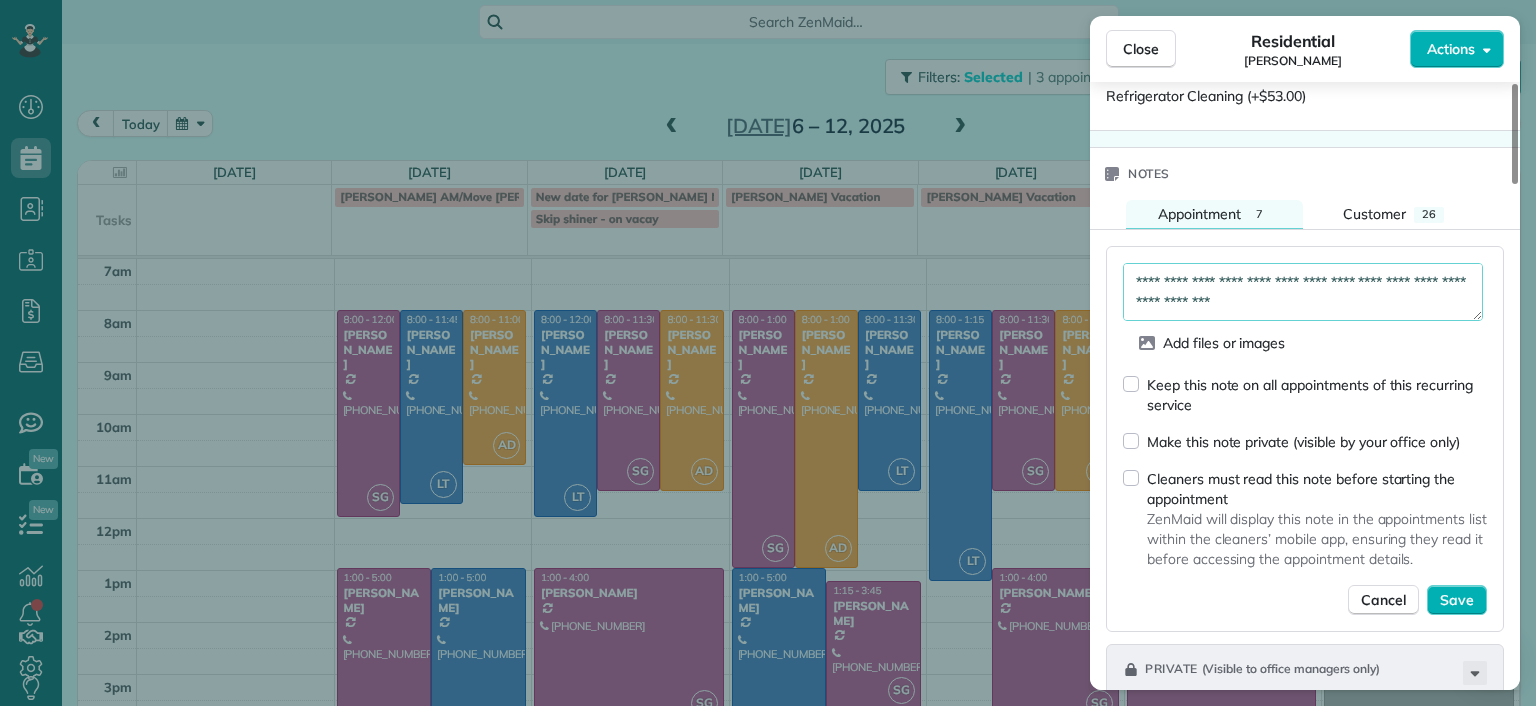 type on "**********" 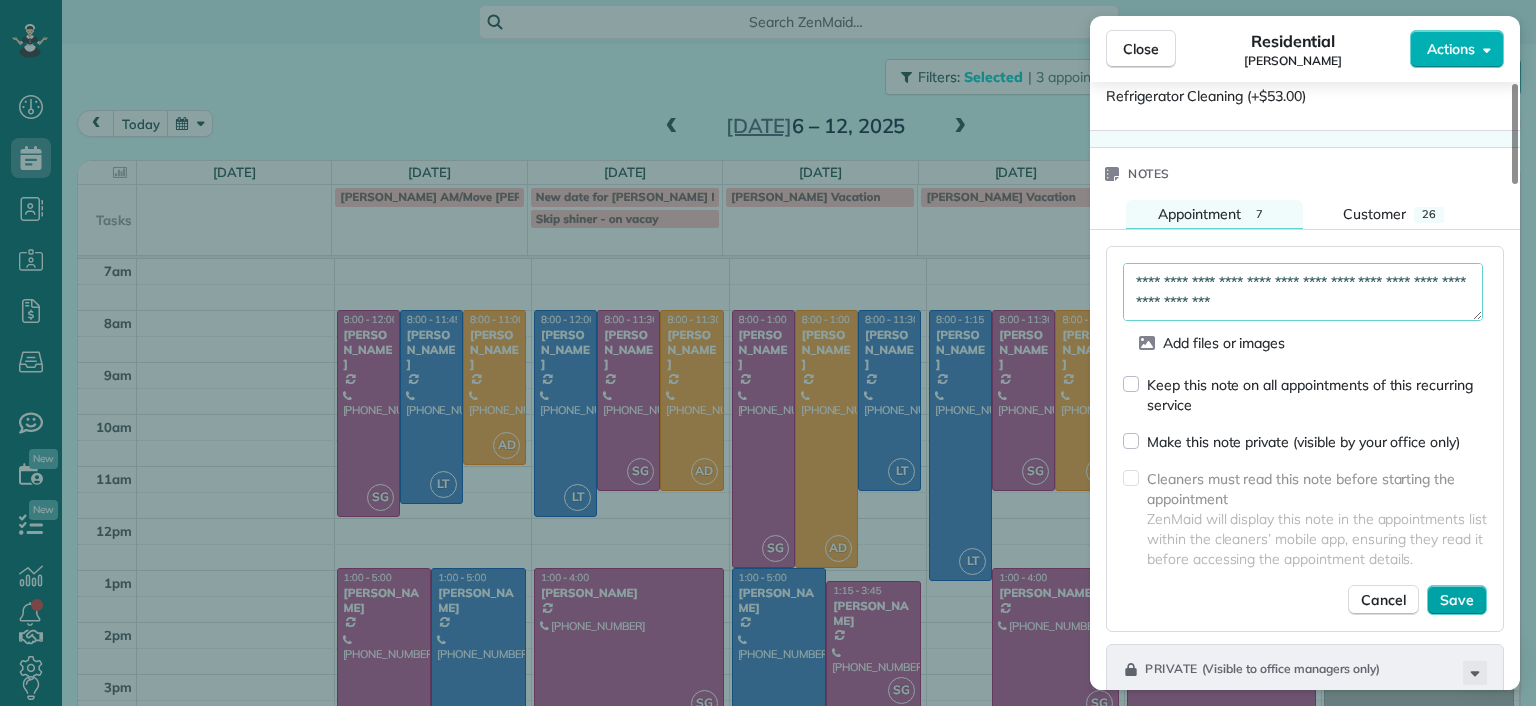 click on "Save" at bounding box center [1457, 600] 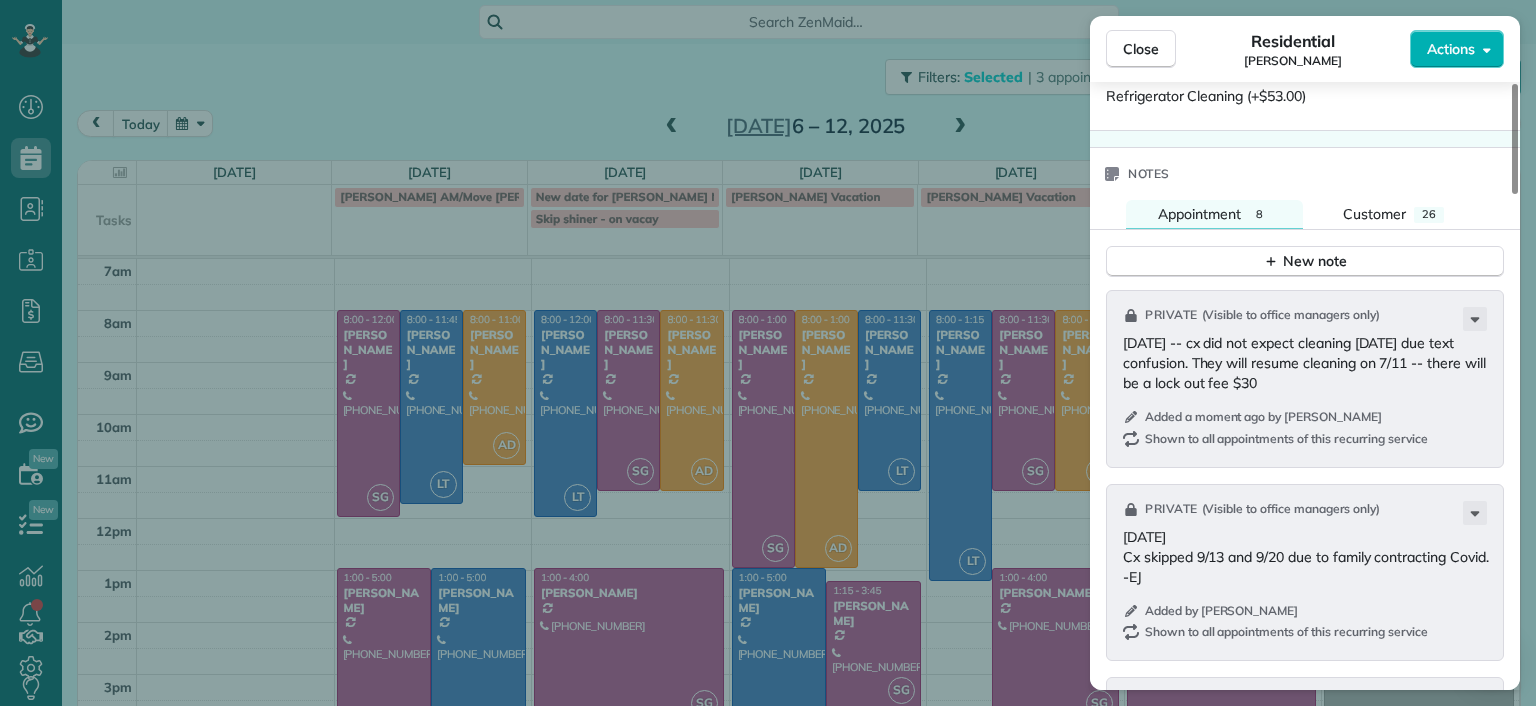 click on "Close Residential Brandon Fox Actions Status Active Brandon Fox · Open profile Spouse (804) 387-5344 Copy Mobile (804) 814-3598 Do not call cx unless emergency  Copy brandon.fox@comcast.net Copy arias3@comcast.net Copy View Details Residential Friday, July 11, 2025 ( next week ) 8:00 AM 11:30 AM 3 hours and 30 minutes Repeats weekly Edit recurring service Previous (Jul 03) Next (Jul 18) 3418 Hawthorne Avenue Richmond VA 23222 Service was not rated yet Setup ratings Cleaners Time in and out Assign Invite Cleaners Sophie   Gibbs 8:00 AM 11:30 AM Checklist Try Now Keep this appointment up to your standards. Stay on top of every detail, keep your cleaners organised, and your client happy. Assign a checklist Watch a 5 min demo Billing Billing actions Price $179.00 Overcharge $0.00 Discount $0.00 Coupon discount - Primary tax - Secondary tax - Total appointment price $179.00 Tips collected New feature! $0.00 Unpaid Mark as paid Total including tip $179.00 Get paid online in no-time! Charge customer credit card -" at bounding box center [768, 353] 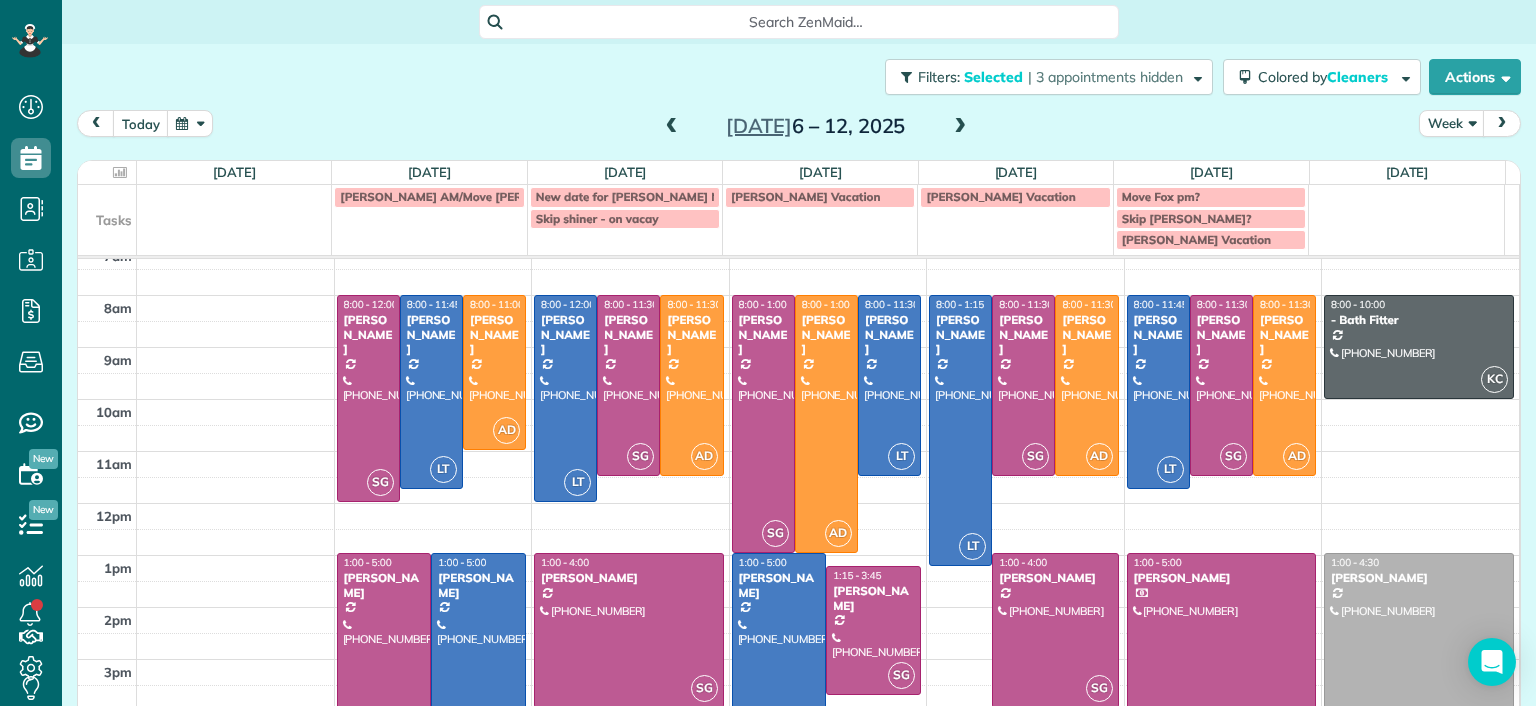 scroll, scrollTop: 0, scrollLeft: 0, axis: both 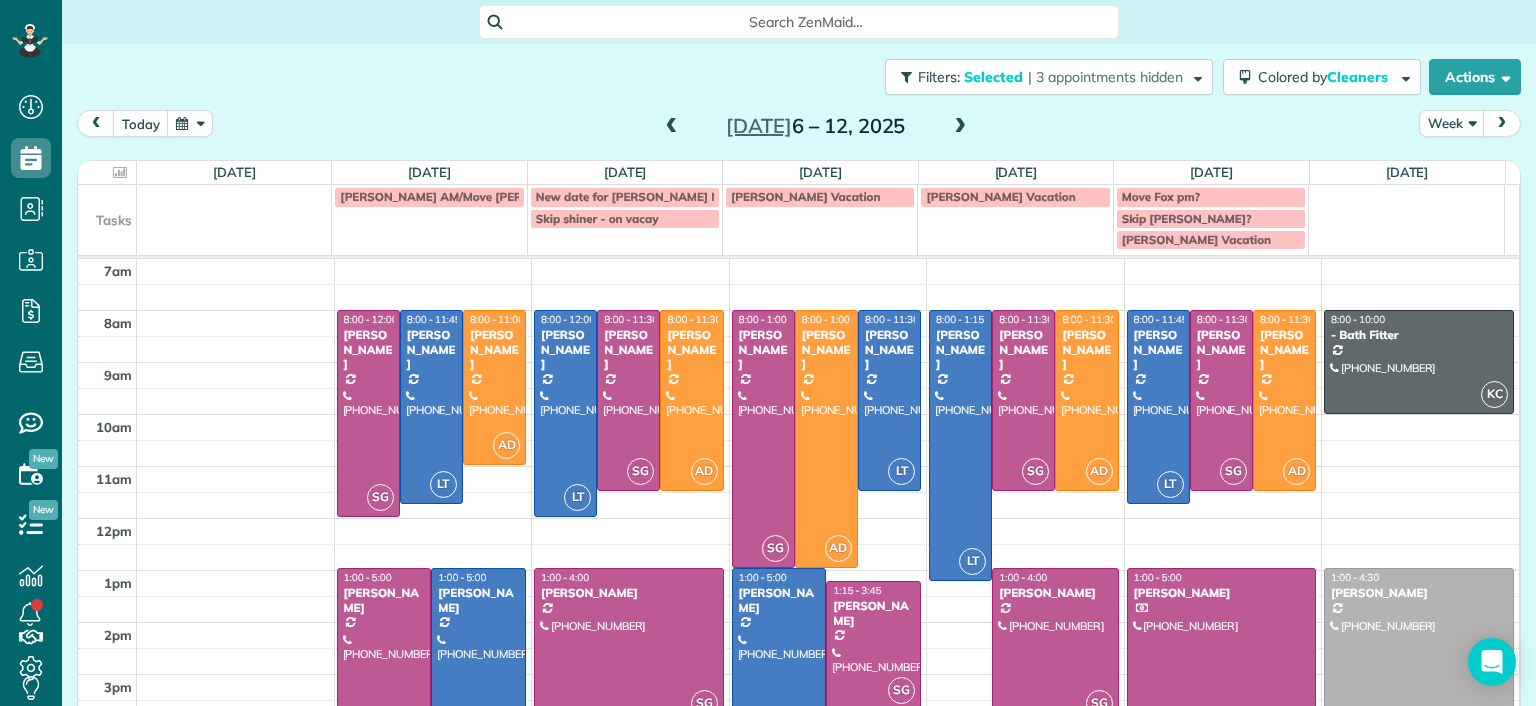 click at bounding box center (672, 127) 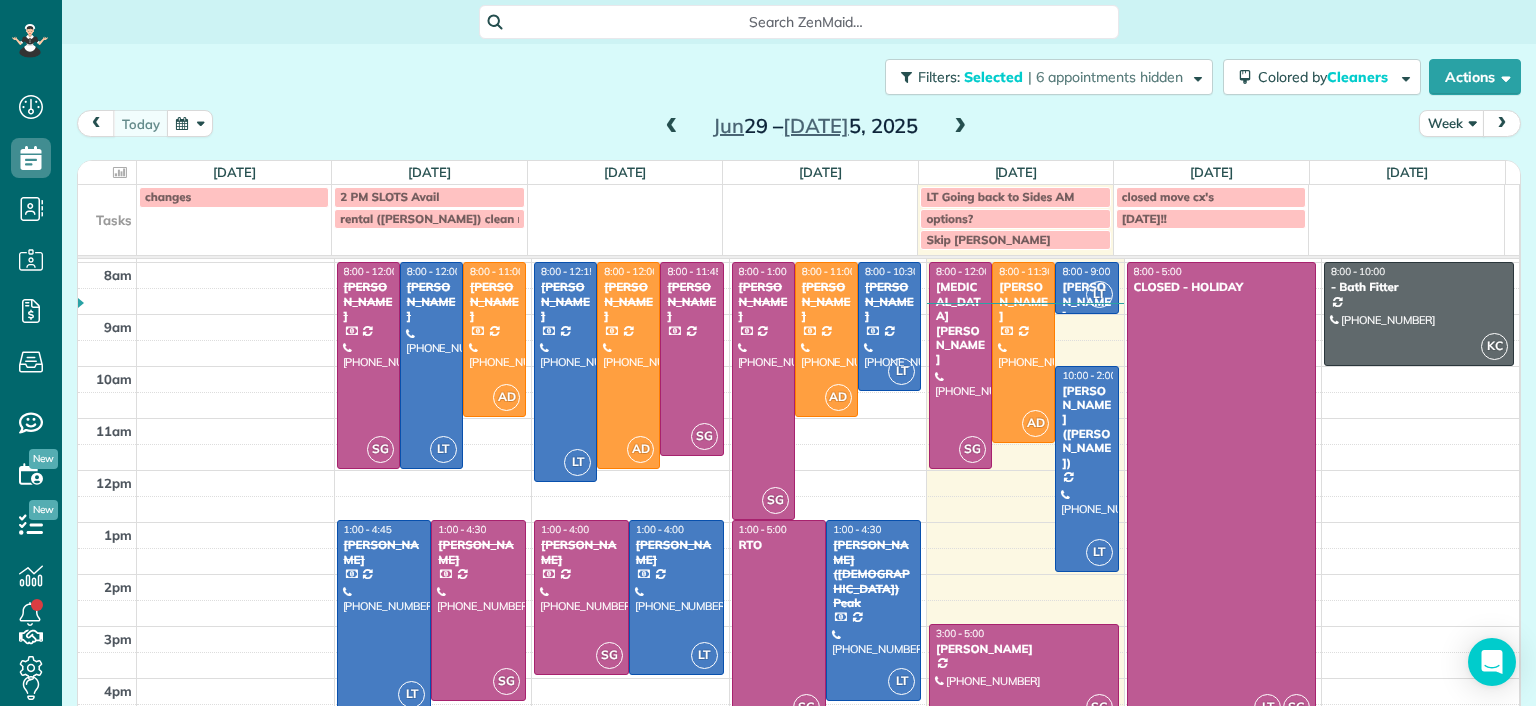 scroll, scrollTop: 15, scrollLeft: 0, axis: vertical 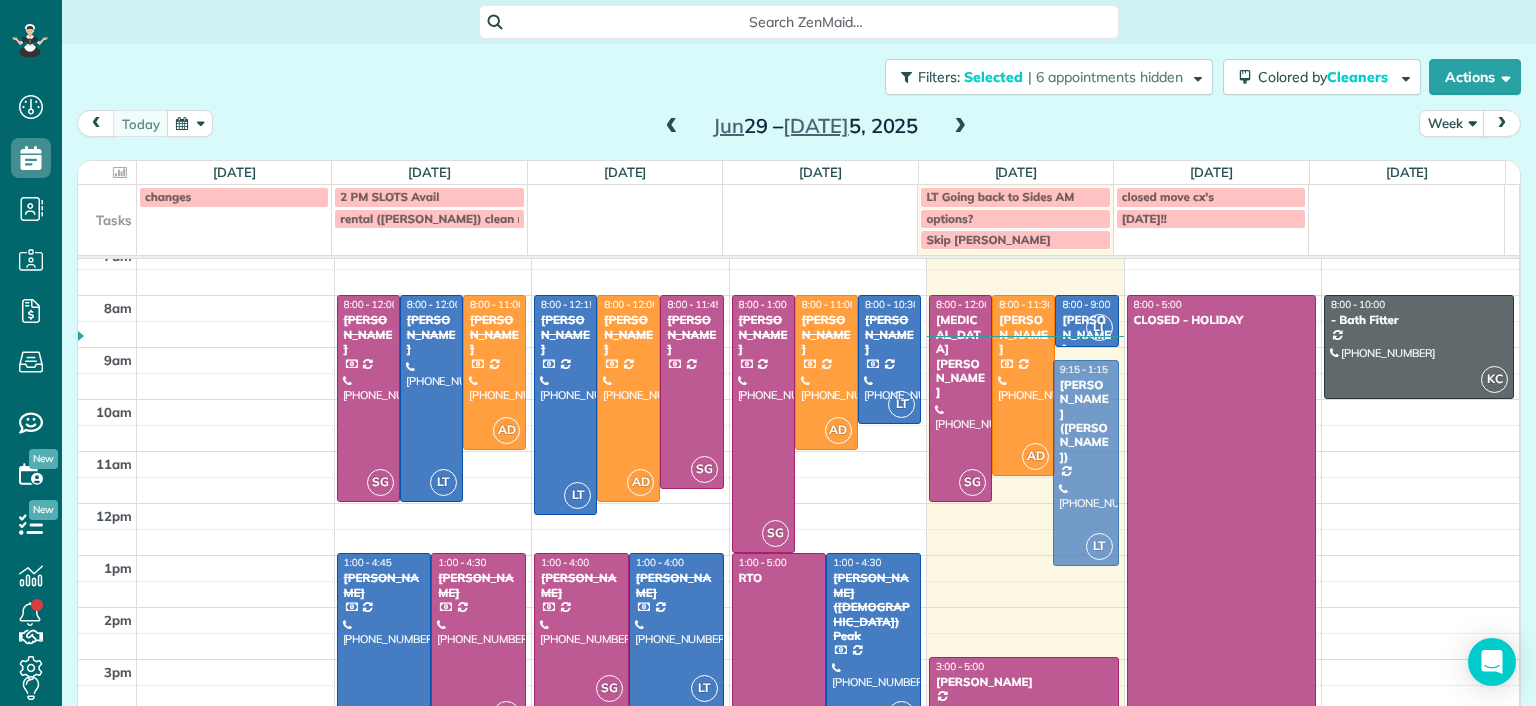 drag, startPoint x: 1075, startPoint y: 523, endPoint x: 1081, endPoint y: 482, distance: 41.4367 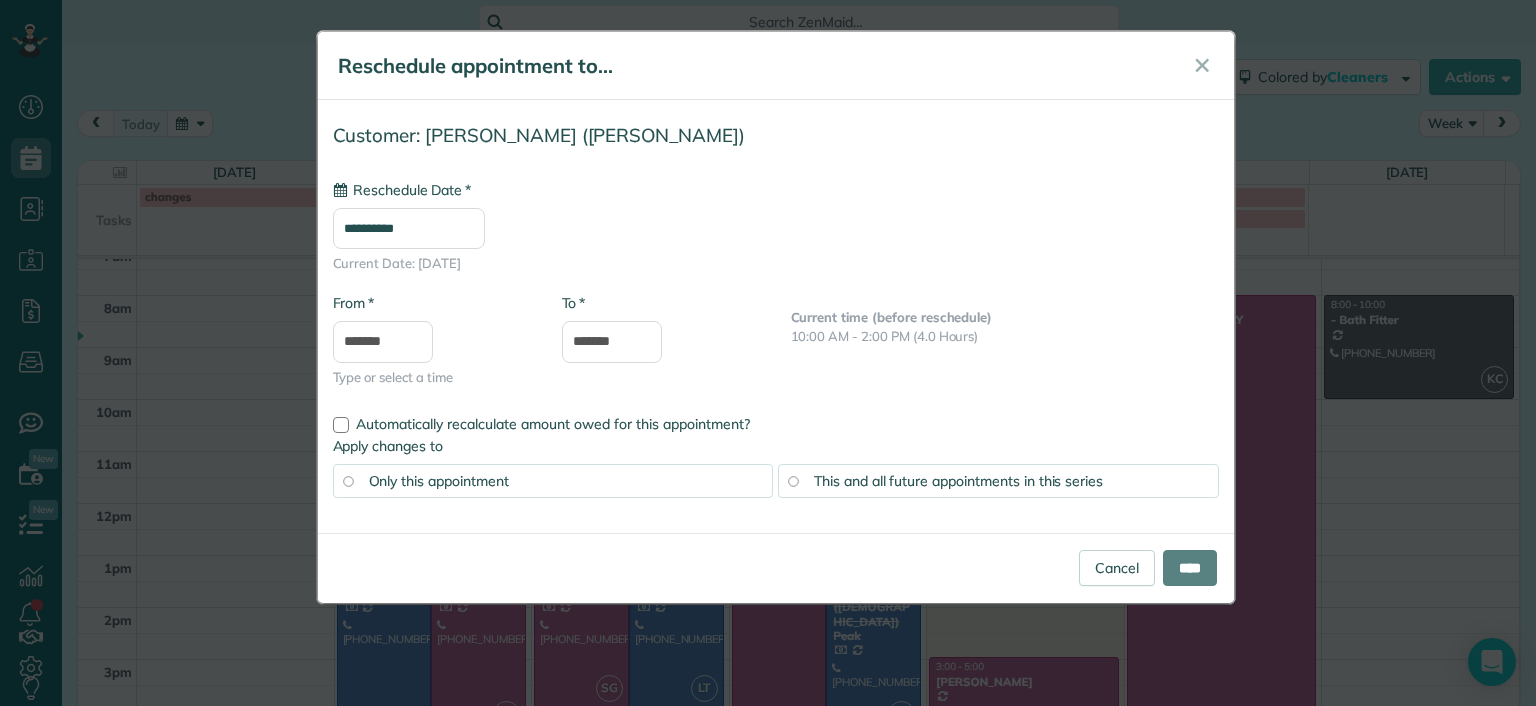 type on "**********" 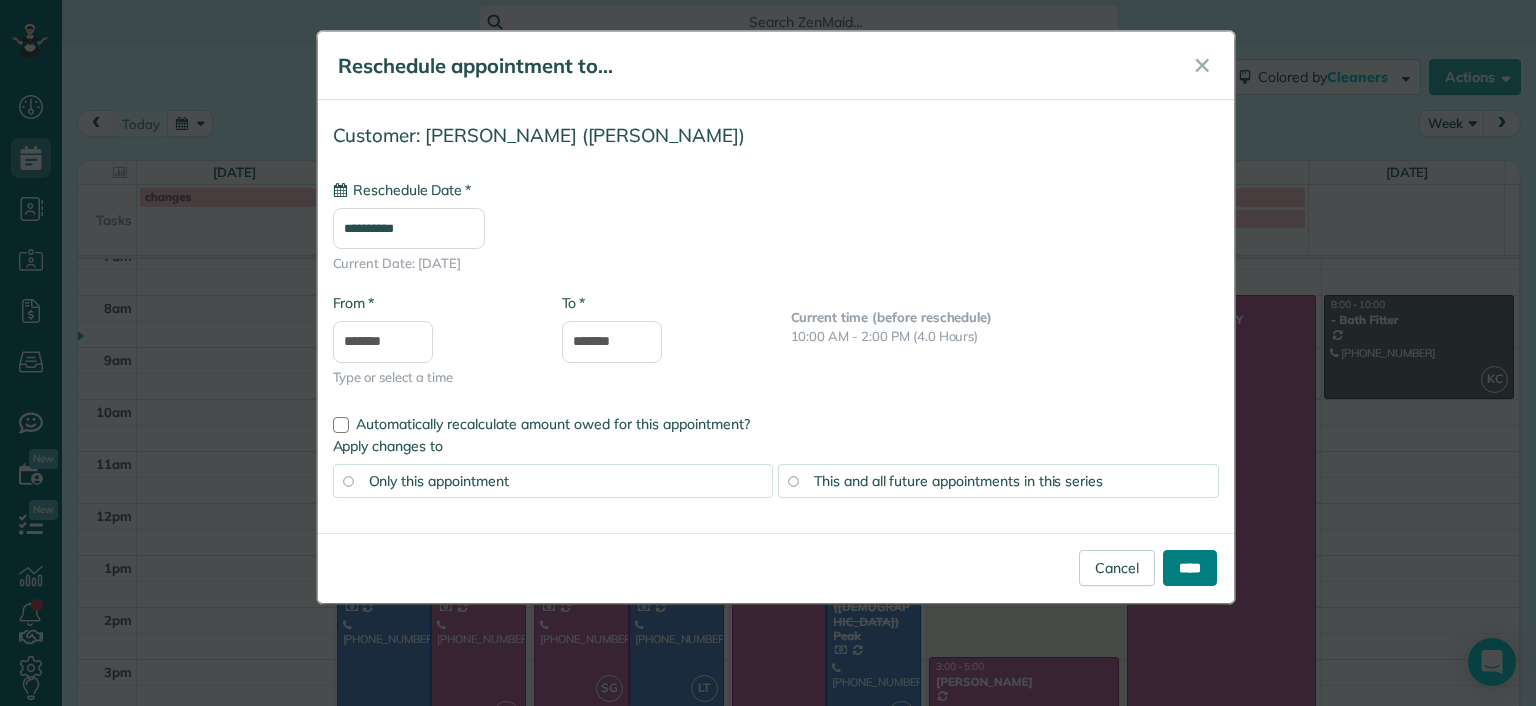 click on "****" at bounding box center (1190, 568) 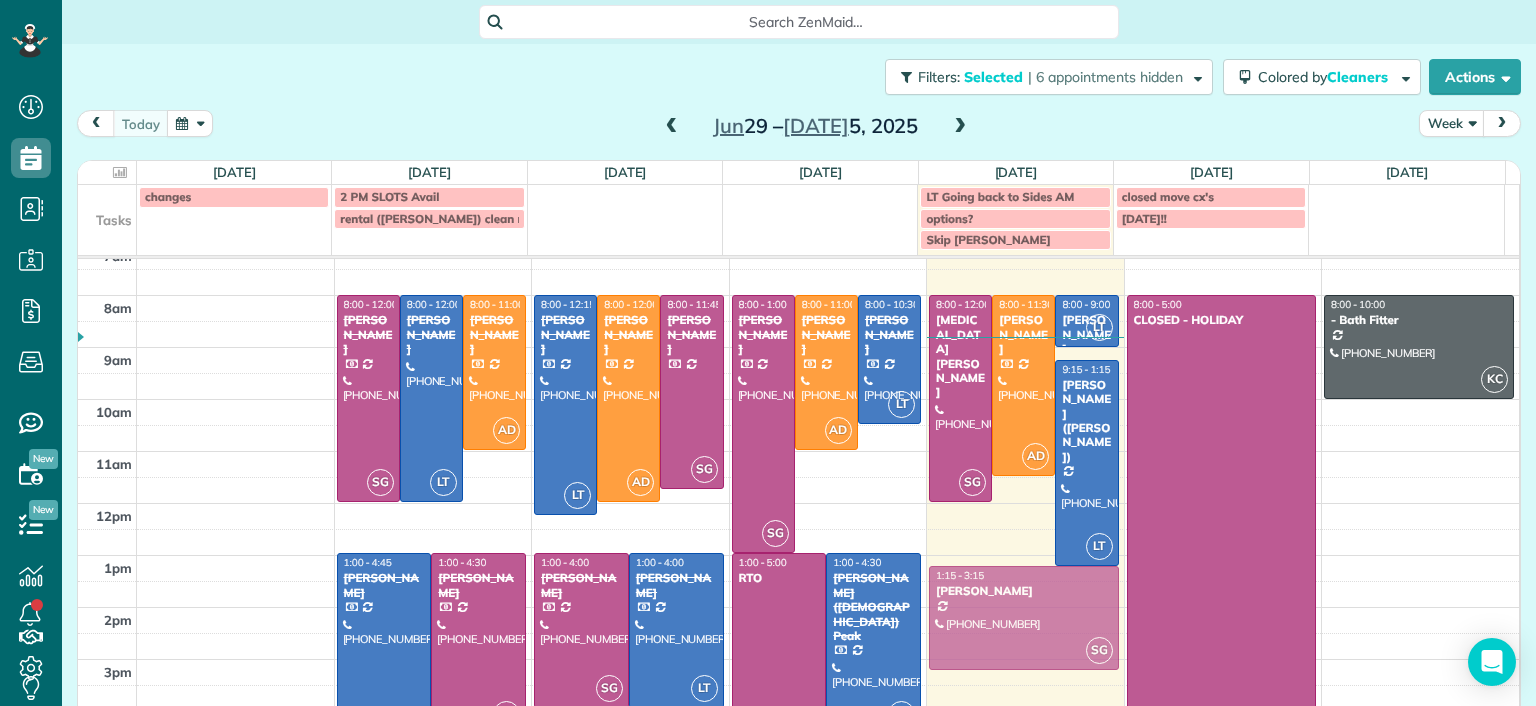 drag, startPoint x: 1055, startPoint y: 676, endPoint x: 1069, endPoint y: 585, distance: 92.070625 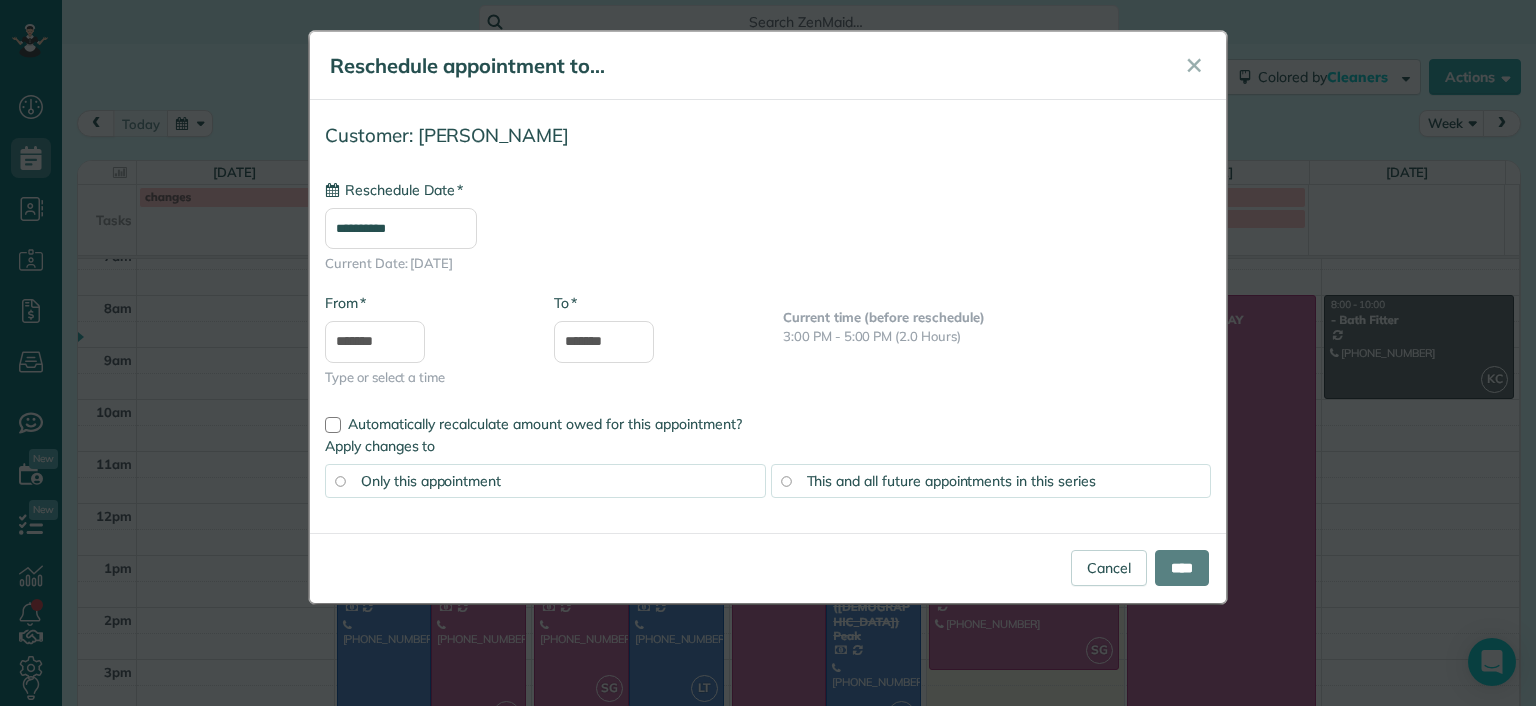 type on "**********" 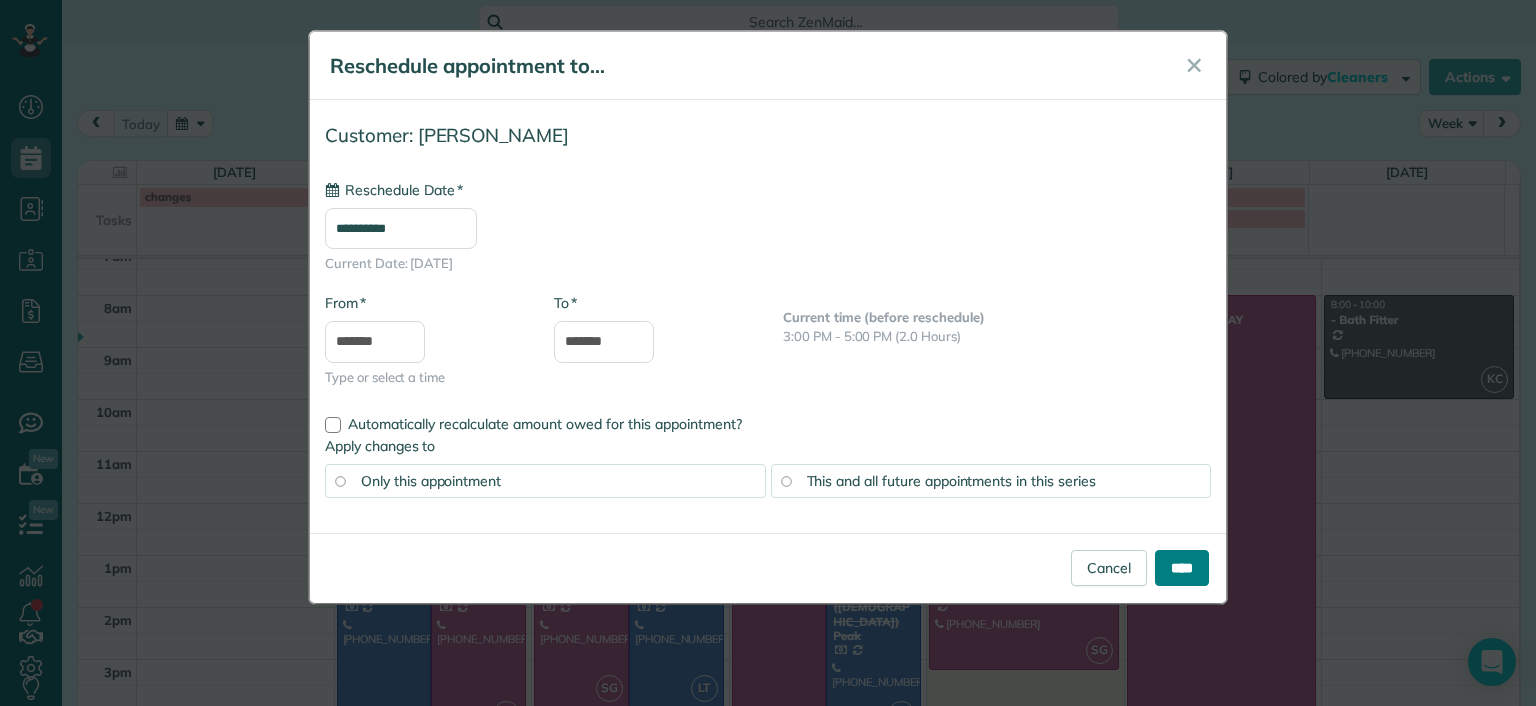 click on "****" at bounding box center (1182, 568) 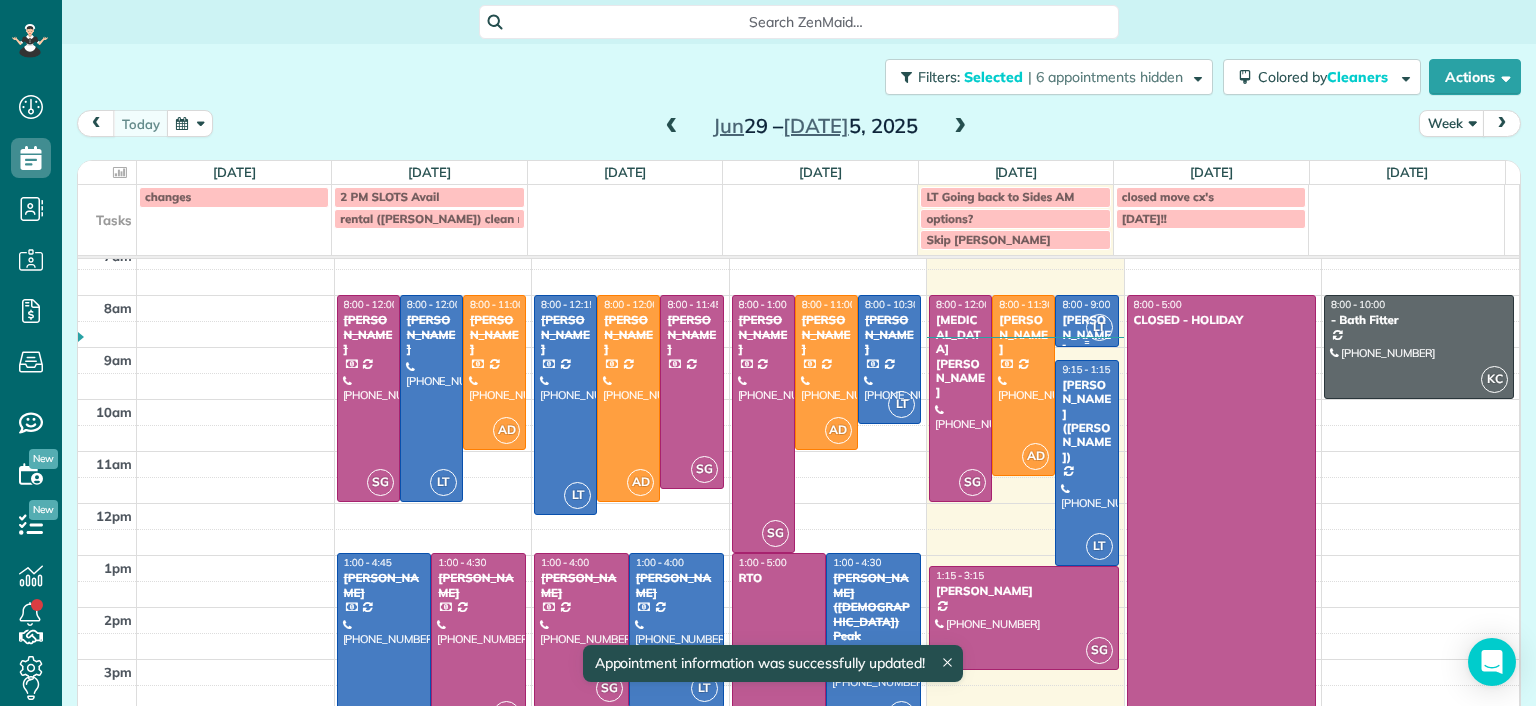 click on "8:00 - 9:00" at bounding box center [1086, 304] 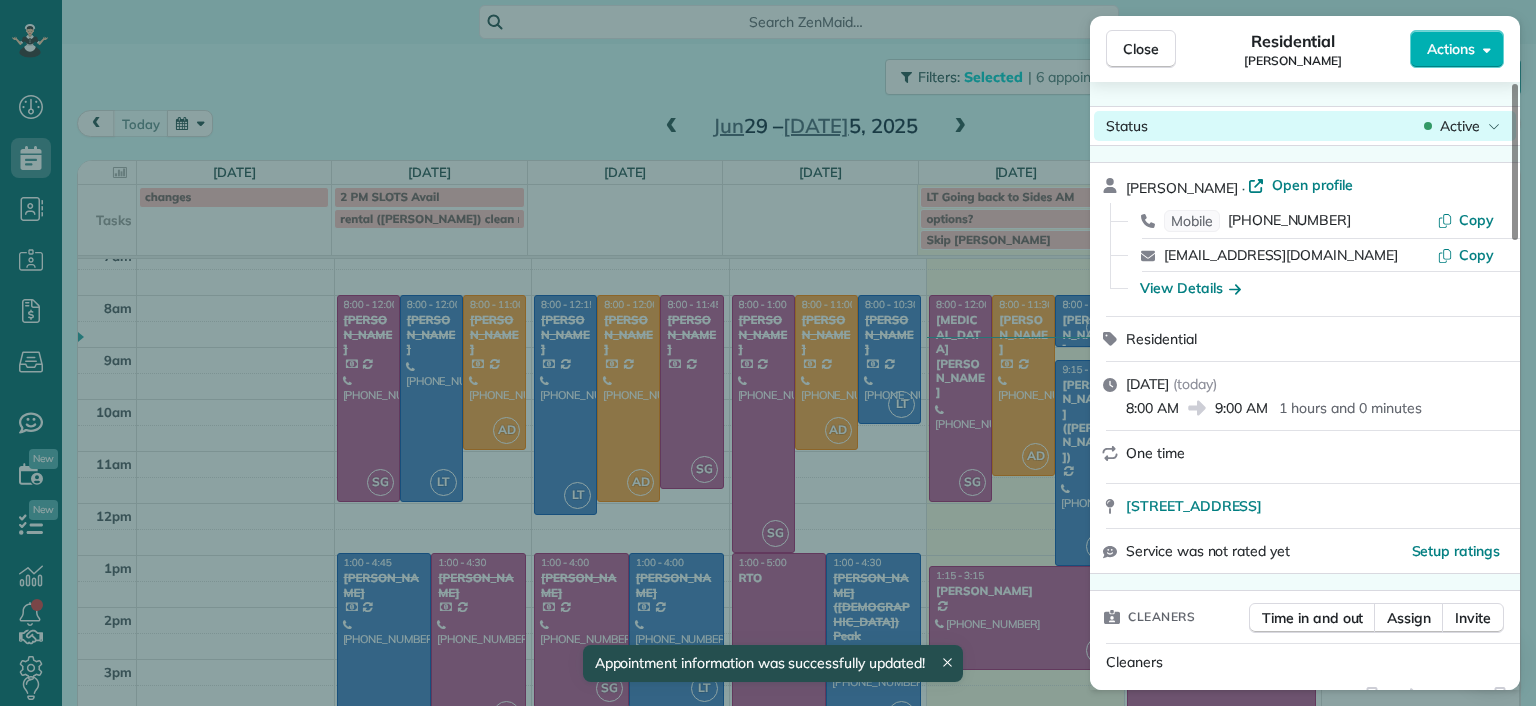 click on "Active" at bounding box center (1460, 126) 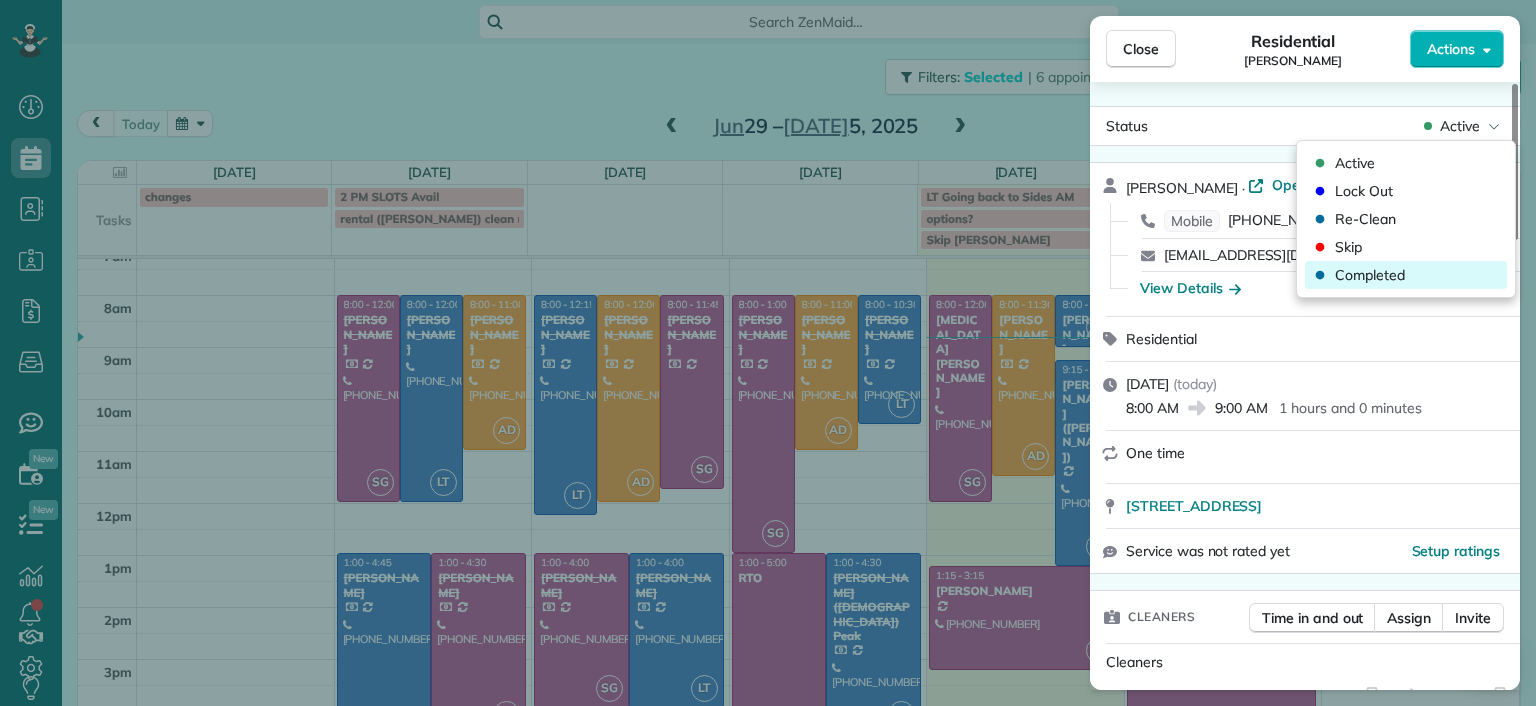 click on "Completed" at bounding box center (1370, 275) 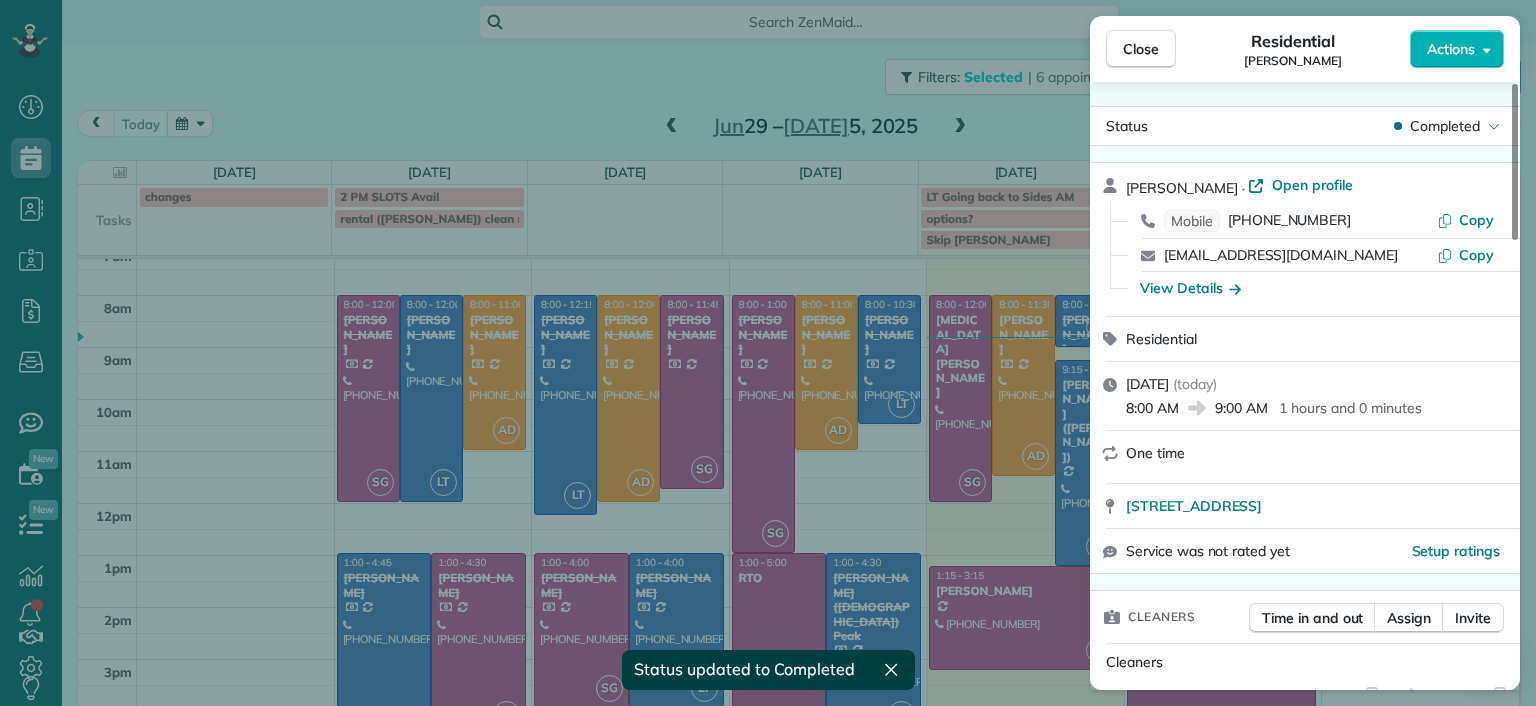 click on "Close Residential Lauren Sides Actions Status Completed Lauren Sides · Open profile Mobile (804) 687-0108 Copy laurenhsides@gmail.com Copy View Details Residential Thursday, July 03, 2025 ( today ) 8:00 AM 9:00 AM 1 hours and 0 minutes One time 1613 Swansbury Drive Richmond VA 23238 Service was not rated yet Setup ratings Cleaners Time in and out Assign Invite Cleaners Laura   Thaller 8:00 AM 9:00 AM Checklist Try Now Keep this appointment up to your standards. Stay on top of every detail, keep your cleaners organised, and your client happy. Assign a checklist Watch a 5 min demo Billing Billing actions Price $0.00 Overcharge $0.00 Discount $0.00 Coupon discount - Primary tax - Secondary tax - Total appointment price $0.00 Tips collected New feature! $0.00 Mark as paid Total including tip $0.00 Get paid online in no-time! Send an invoice and reward your cleaners with tips Charge customer credit card Appointment custom fields Man Hours - Type of Cleaning  - Reason for Skip - Hidden from cleaners Work items 1 5" at bounding box center (768, 353) 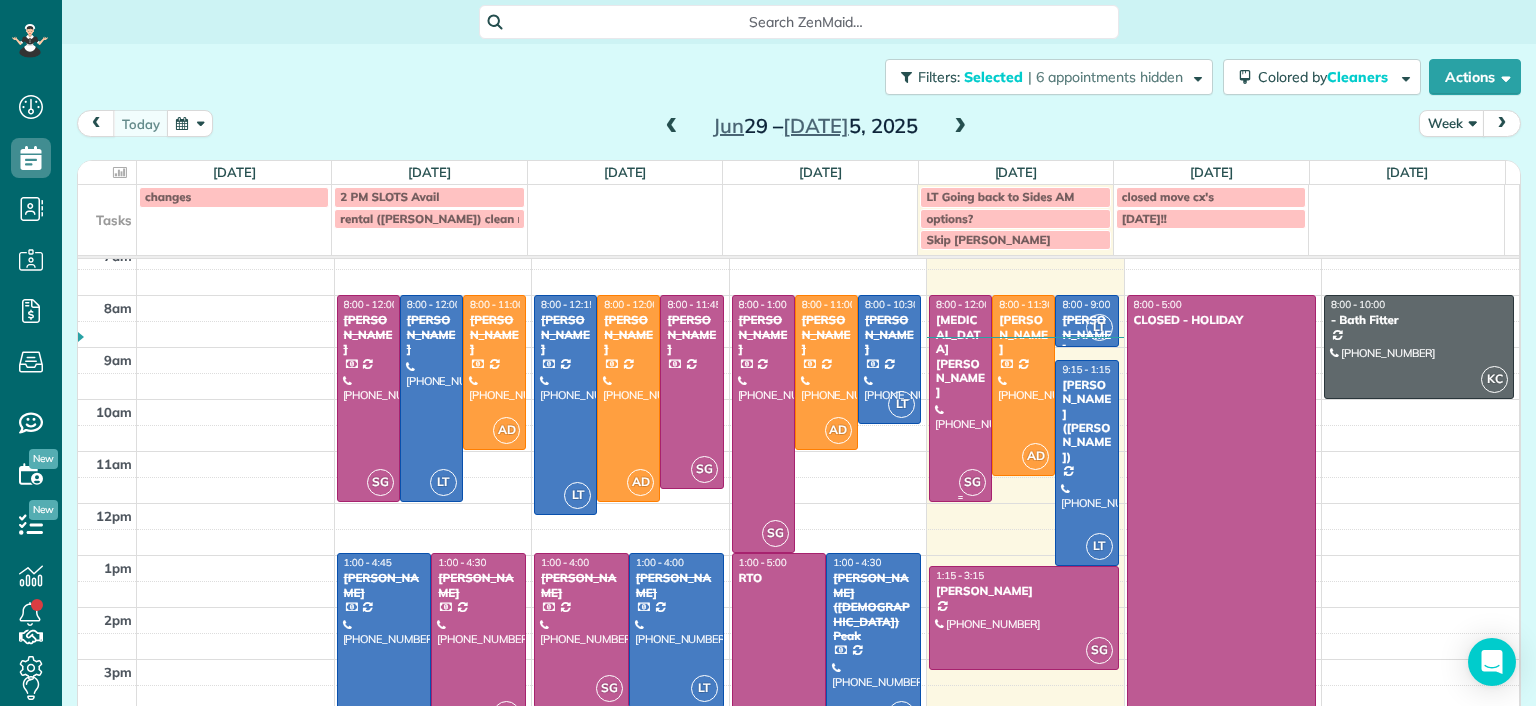 click at bounding box center (960, 398) 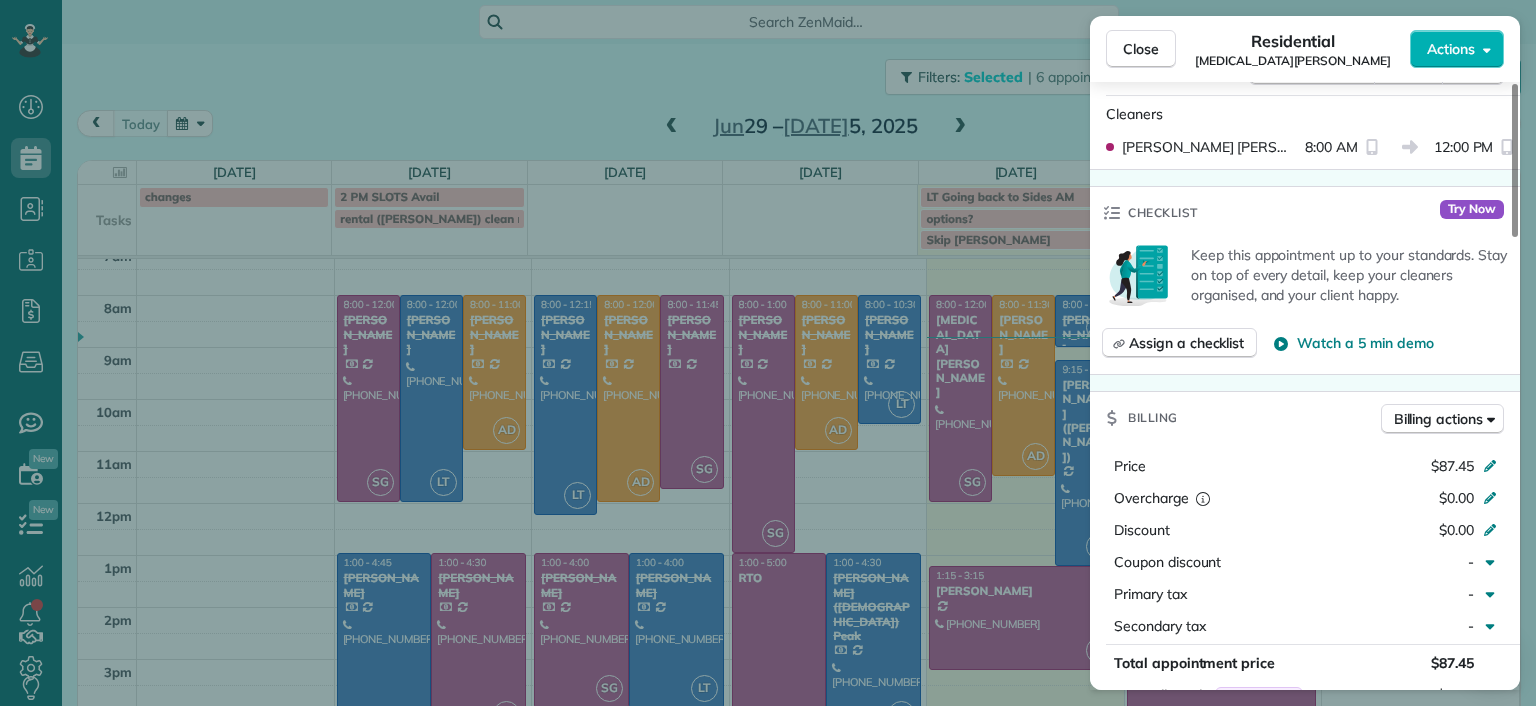 scroll, scrollTop: 700, scrollLeft: 0, axis: vertical 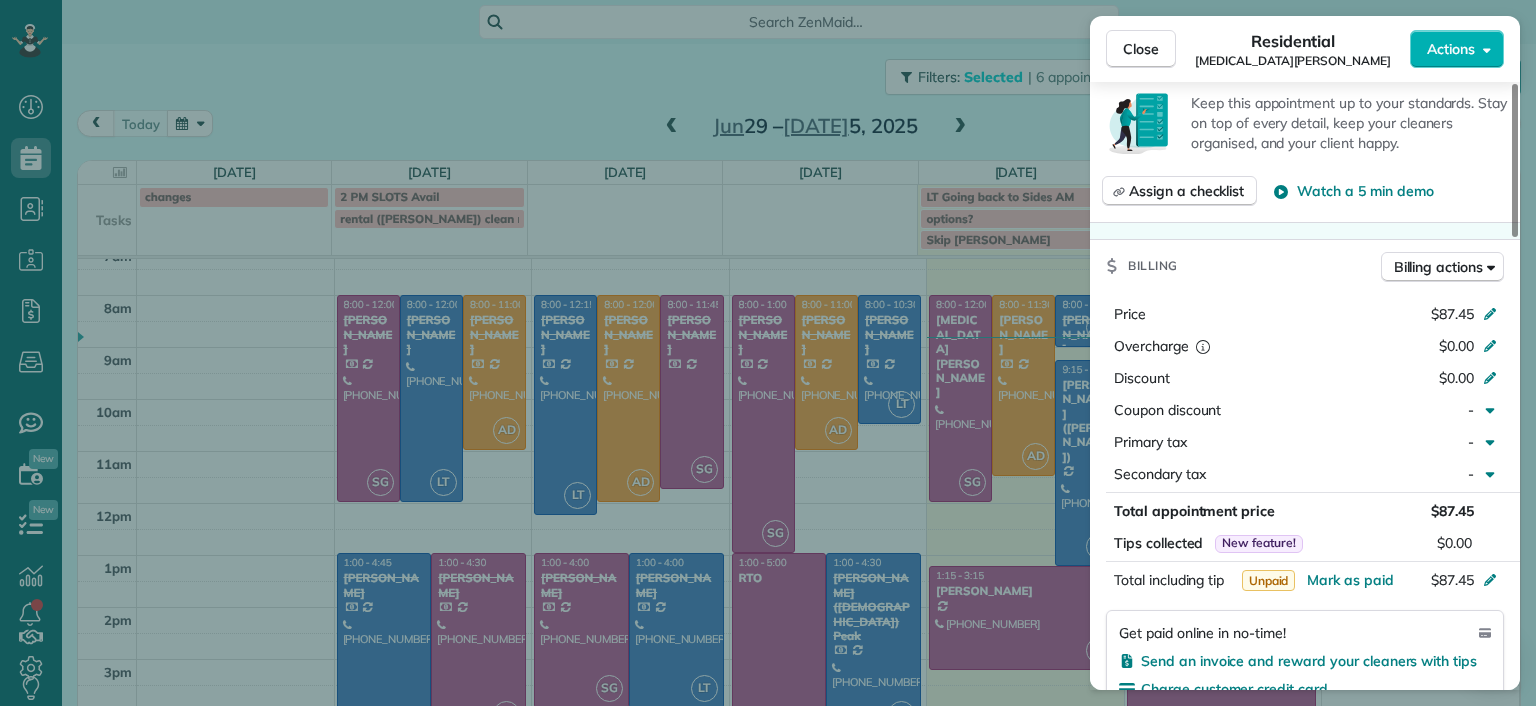 click on "Close Residential Alli Robbins Actions Status Active Alli Robbins · Open profile Home (651) 792-6217 Copy schn0515@umn.edu Copy View Details Residential Thursday, July 03, 2025 ( today ) 8:00 AM 12:00 PM 4 hours and 0 minutes One time 2410 Bryan Park Avenue Richmond VA 23228 Service was not rated yet Setup ratings Cleaners Time in and out Assign Invite Cleaners Sophie   Gibbs 8:00 AM 12:00 PM Checklist Try Now Keep this appointment up to your standards. Stay on top of every detail, keep your cleaners organised, and your client happy. Assign a checklist Watch a 5 min demo Billing Billing actions Price $87.45 Overcharge $0.00 Discount $0.00 Coupon discount - Primary tax - Secondary tax - Total appointment price $87.45 Tips collected New feature! $0.00 Unpaid Mark as paid Total including tip $87.45 Get paid online in no-time! Send an invoice and reward your cleaners with tips Charge customer credit card Appointment custom fields Man Hours 4 Type of Cleaning  Maintenance Cleaning  Reason for Skip - Work items 1" at bounding box center [768, 353] 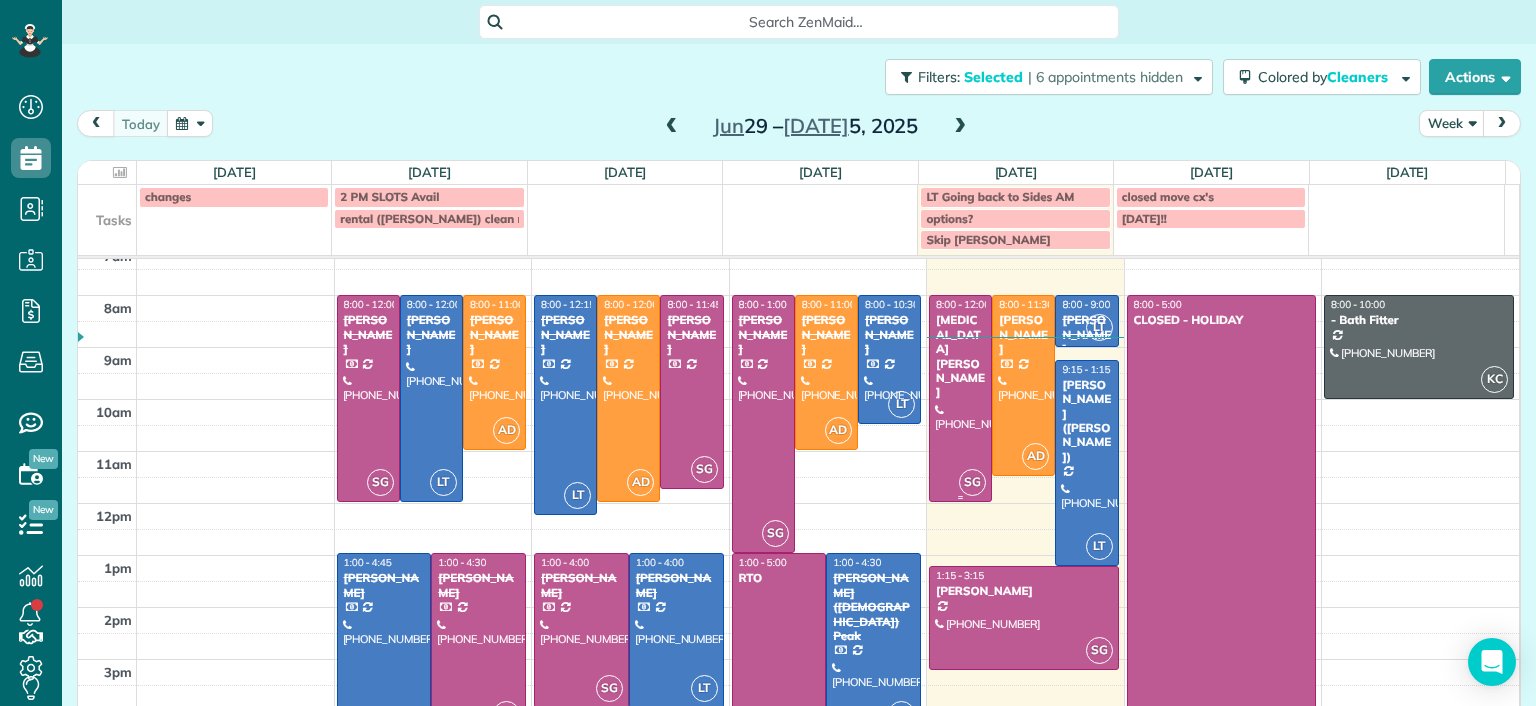 click at bounding box center [960, 398] 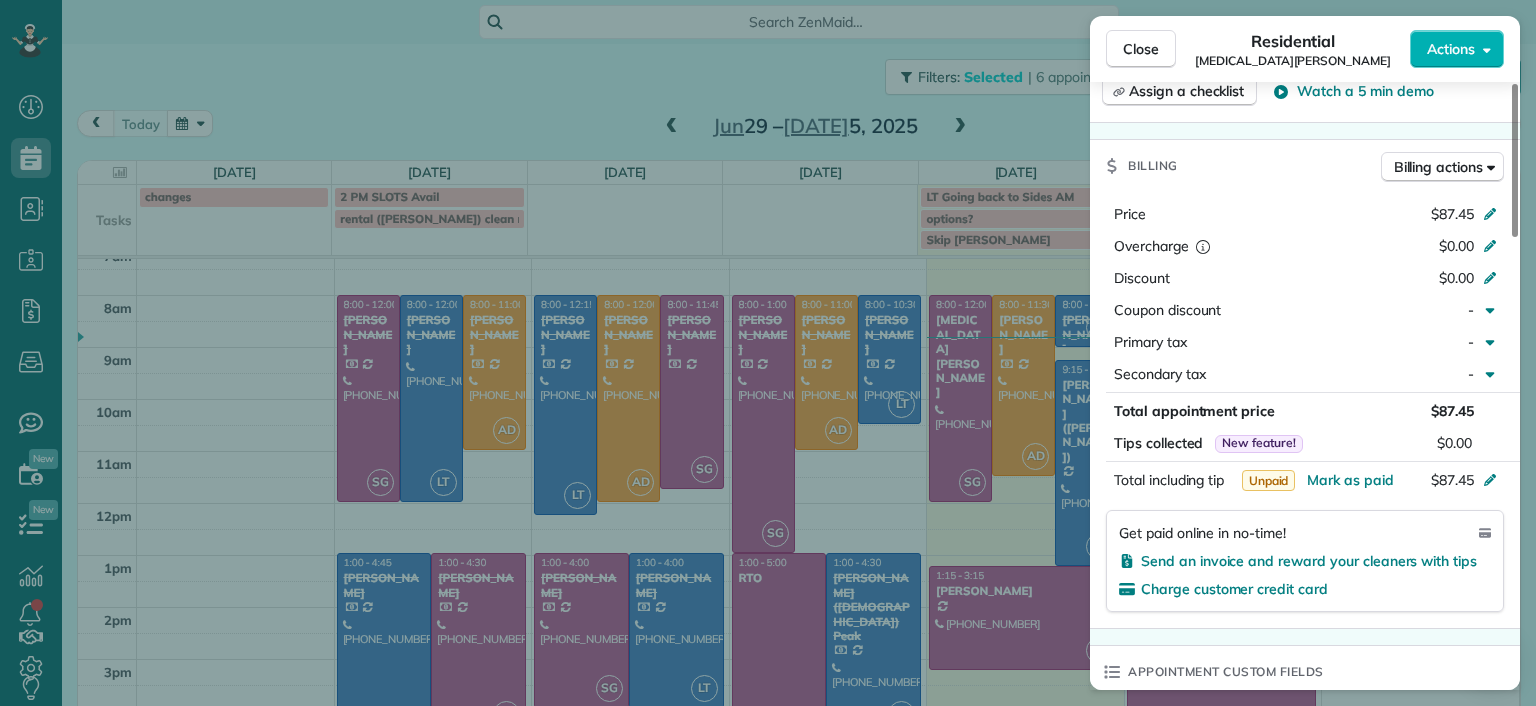 scroll, scrollTop: 900, scrollLeft: 0, axis: vertical 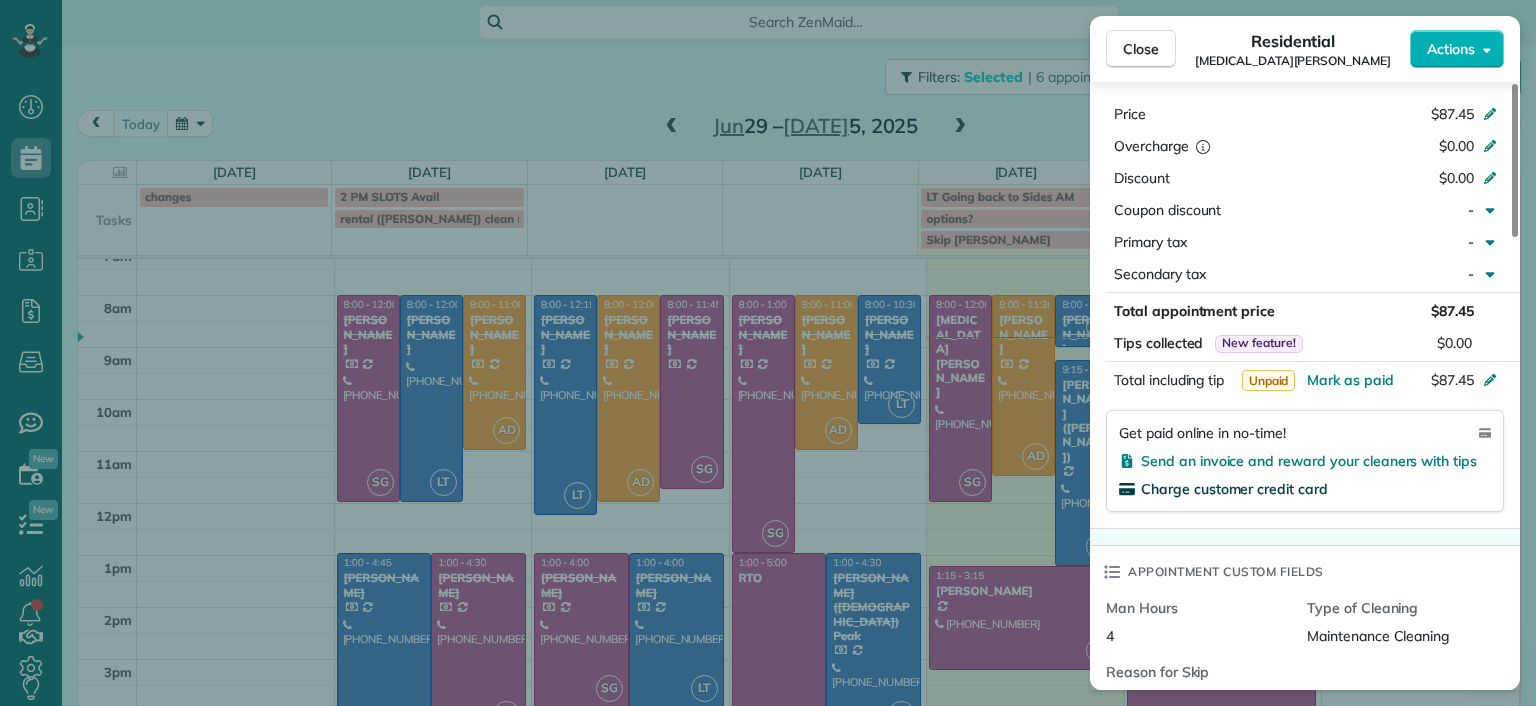 click on "Charge customer credit card" at bounding box center [1234, 489] 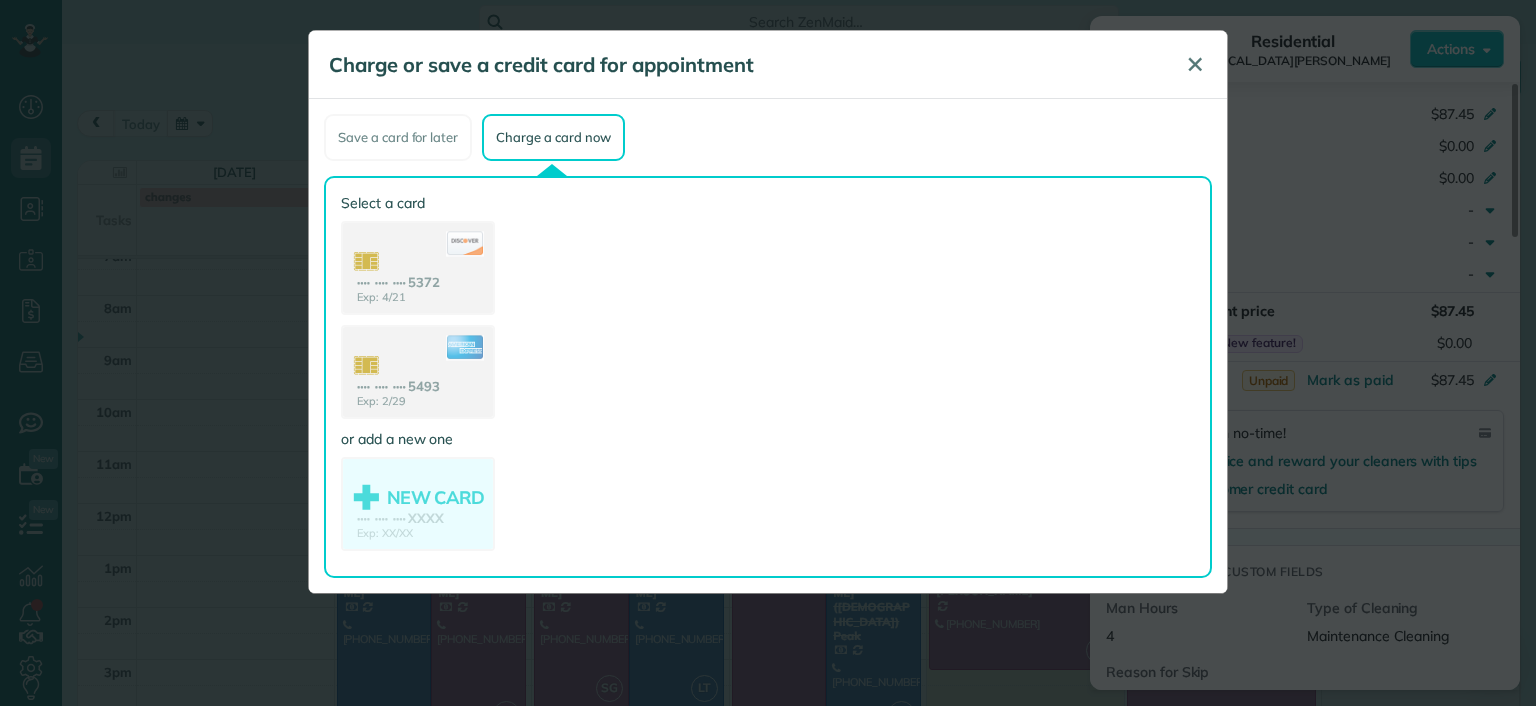 drag, startPoint x: 1193, startPoint y: 83, endPoint x: 1195, endPoint y: 63, distance: 20.09975 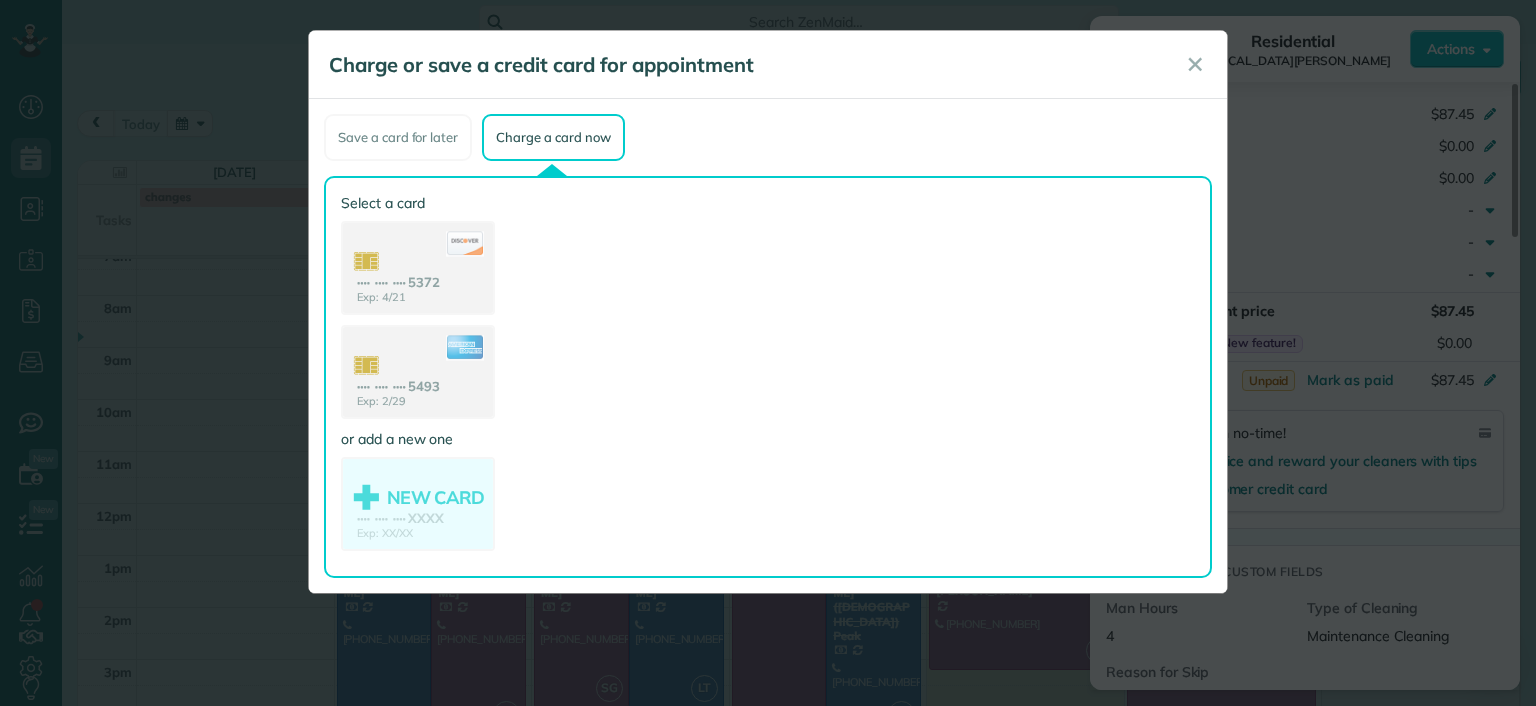 click on "✕" at bounding box center [1195, 65] 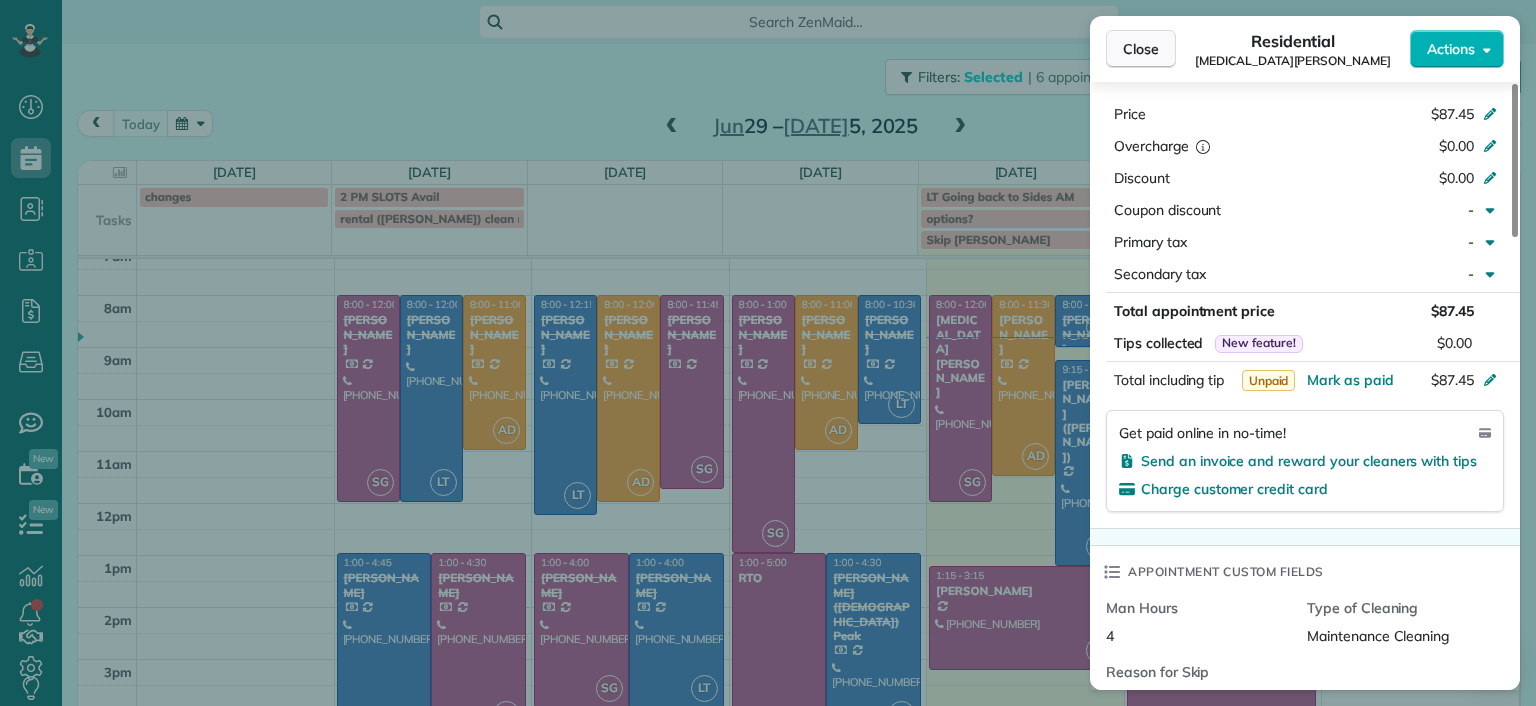 click on "Close" at bounding box center [1141, 49] 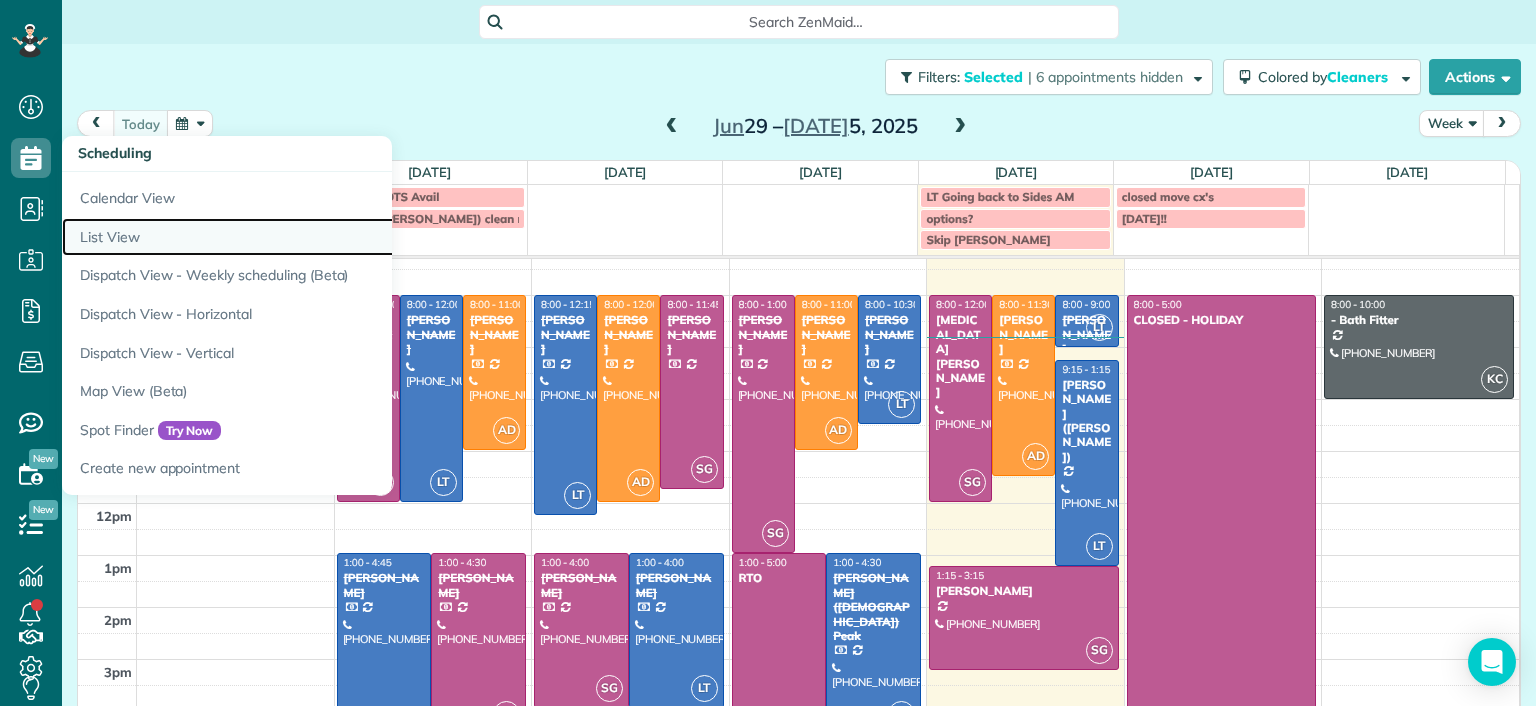 click on "List View" at bounding box center [312, 237] 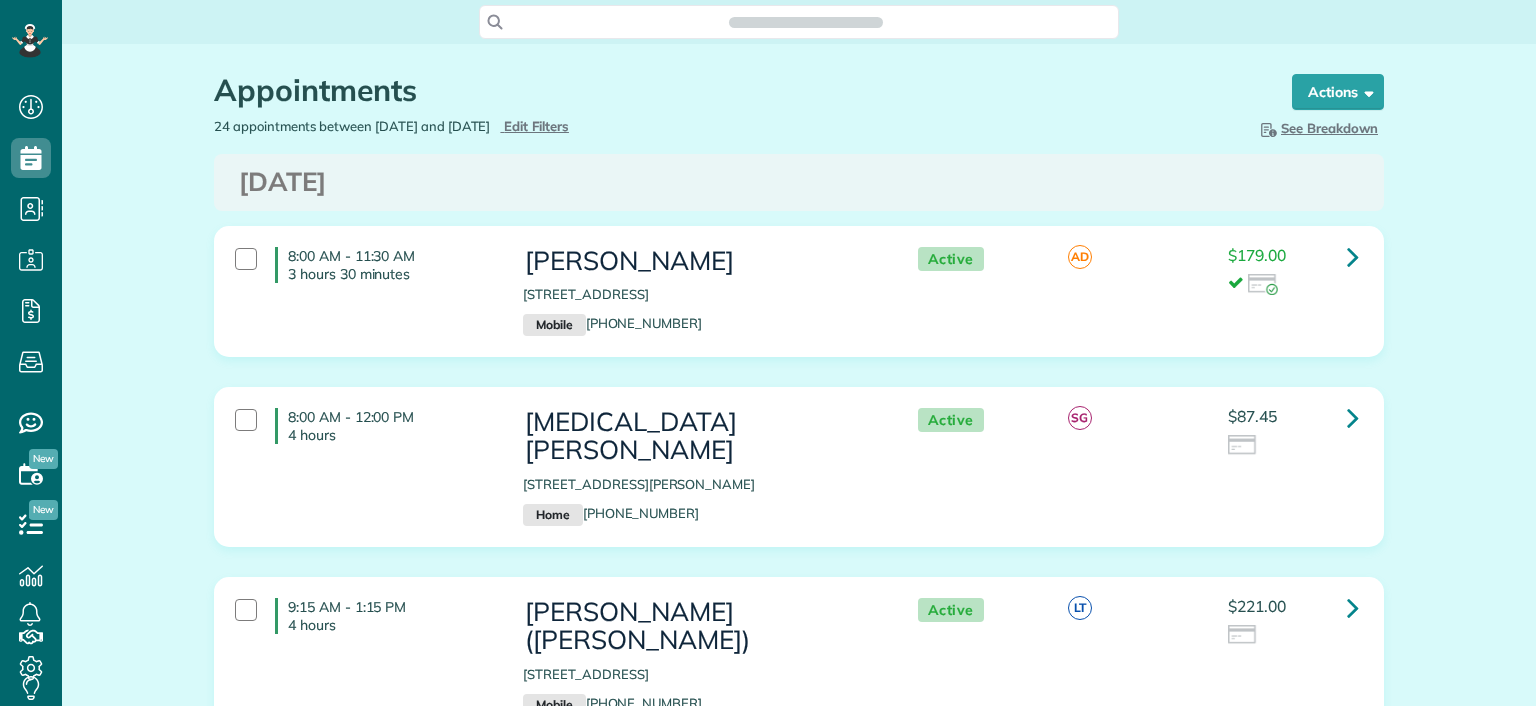 scroll, scrollTop: 0, scrollLeft: 0, axis: both 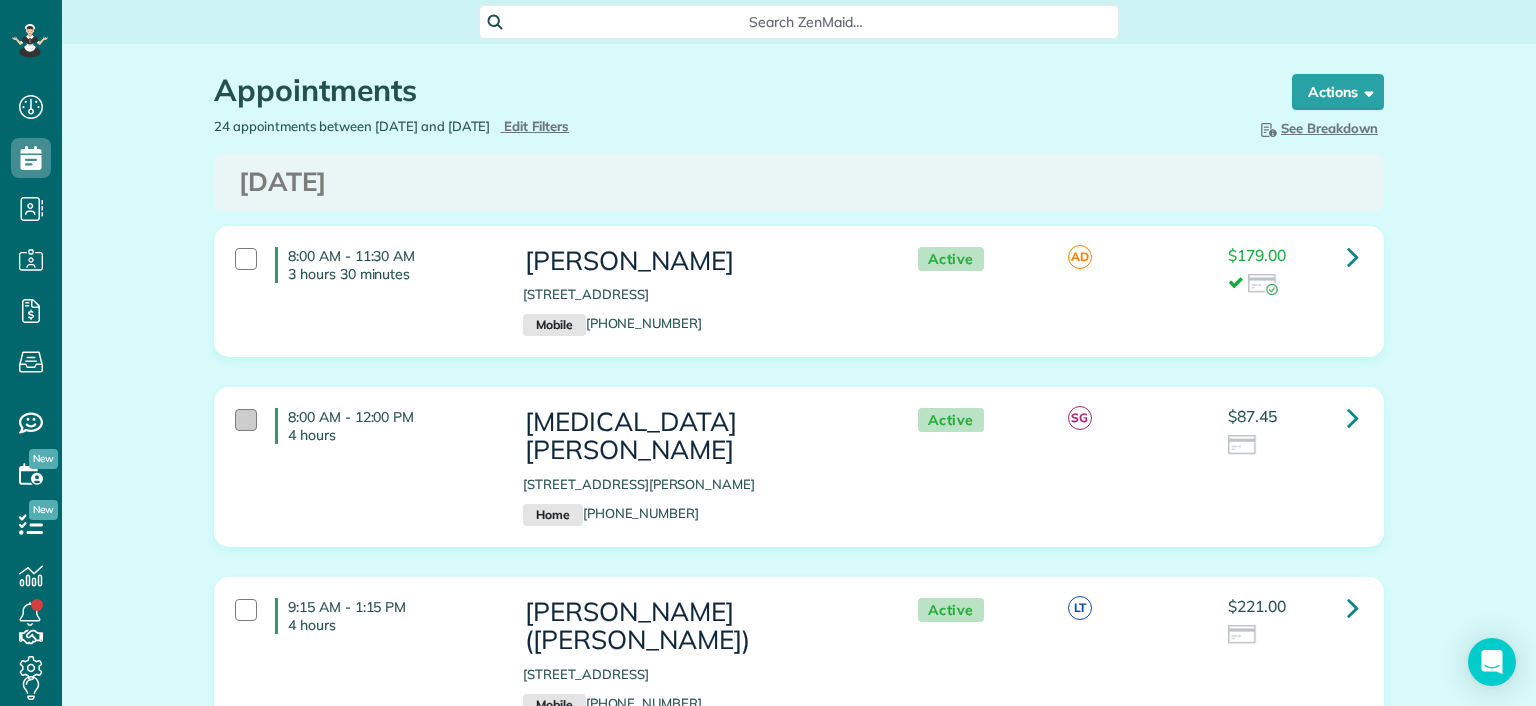 click at bounding box center (246, 420) 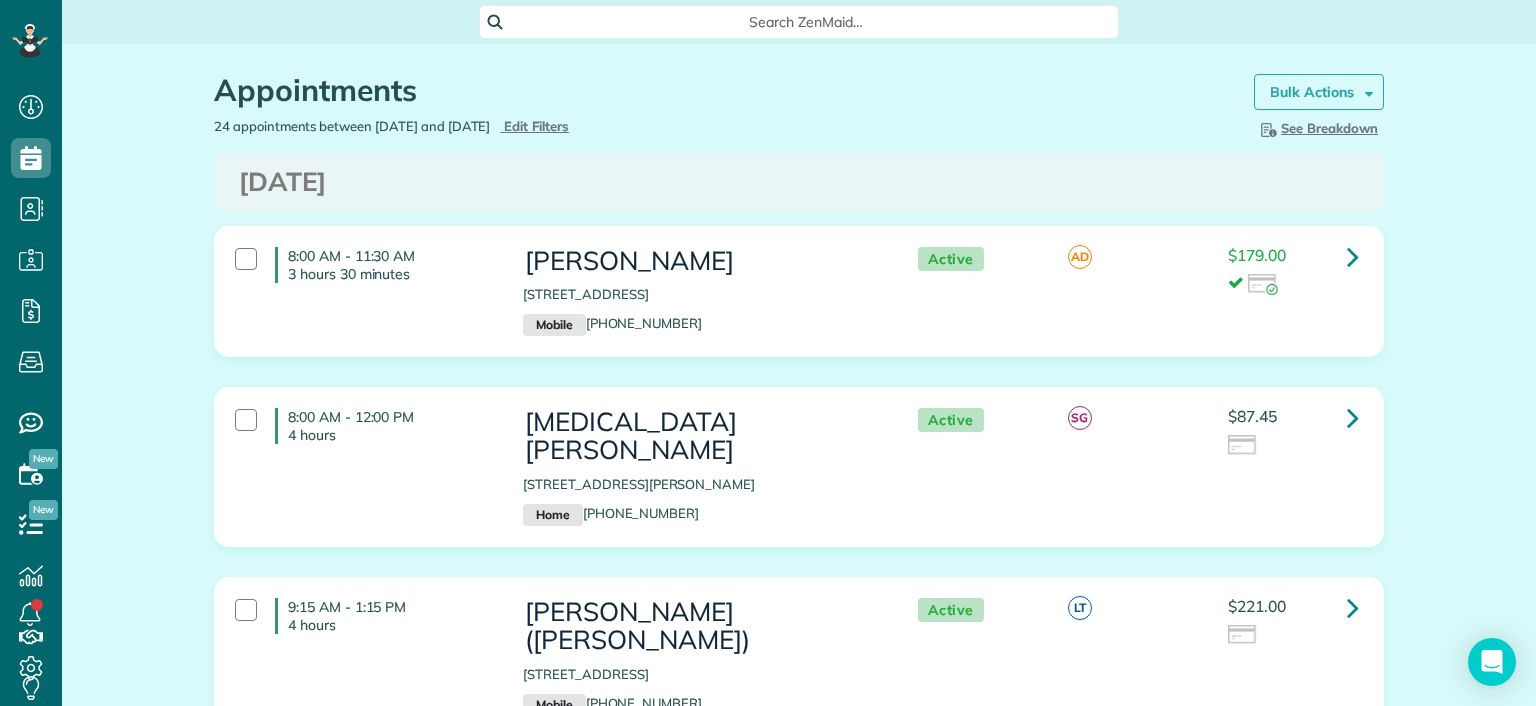 click at bounding box center (1365, 91) 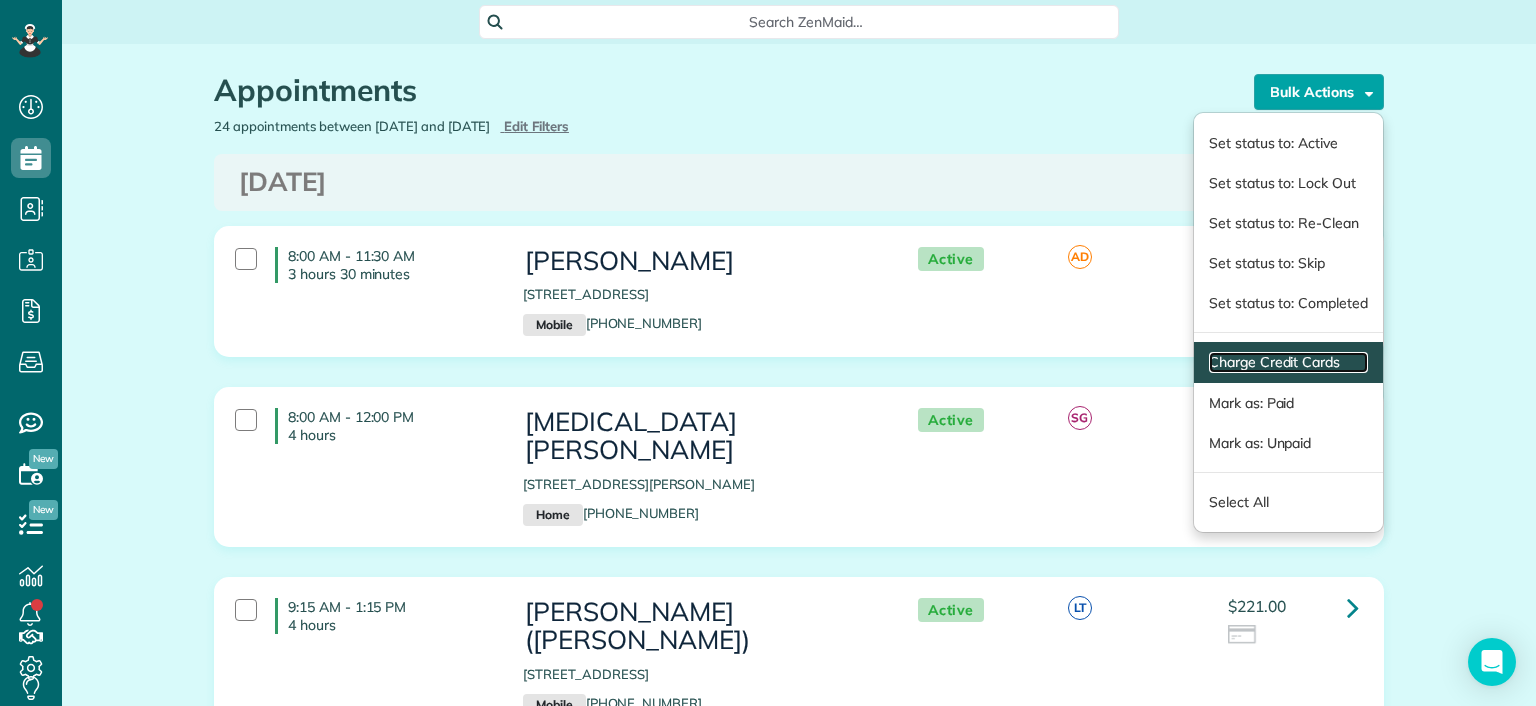 click on "Charge Credit Cards" at bounding box center [1288, 362] 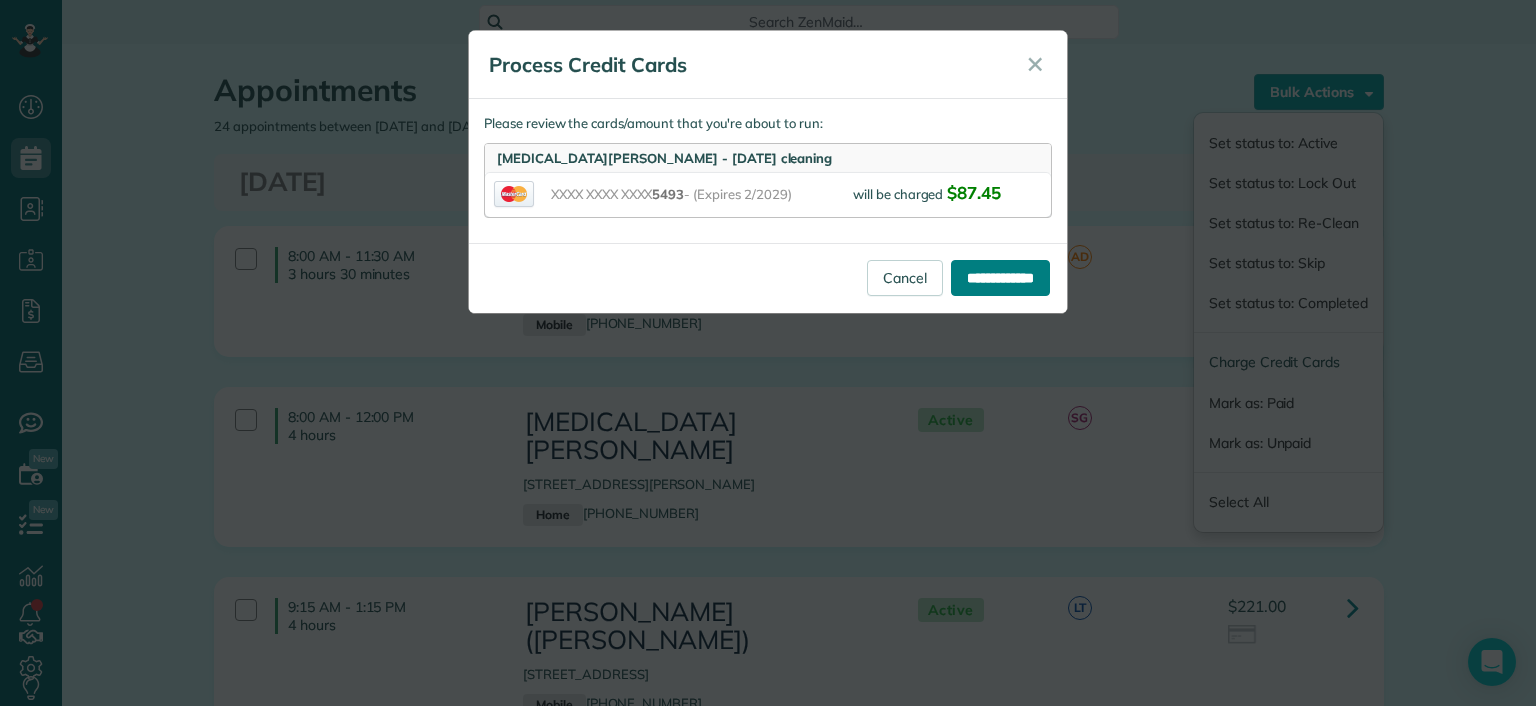 click on "**********" at bounding box center (1000, 278) 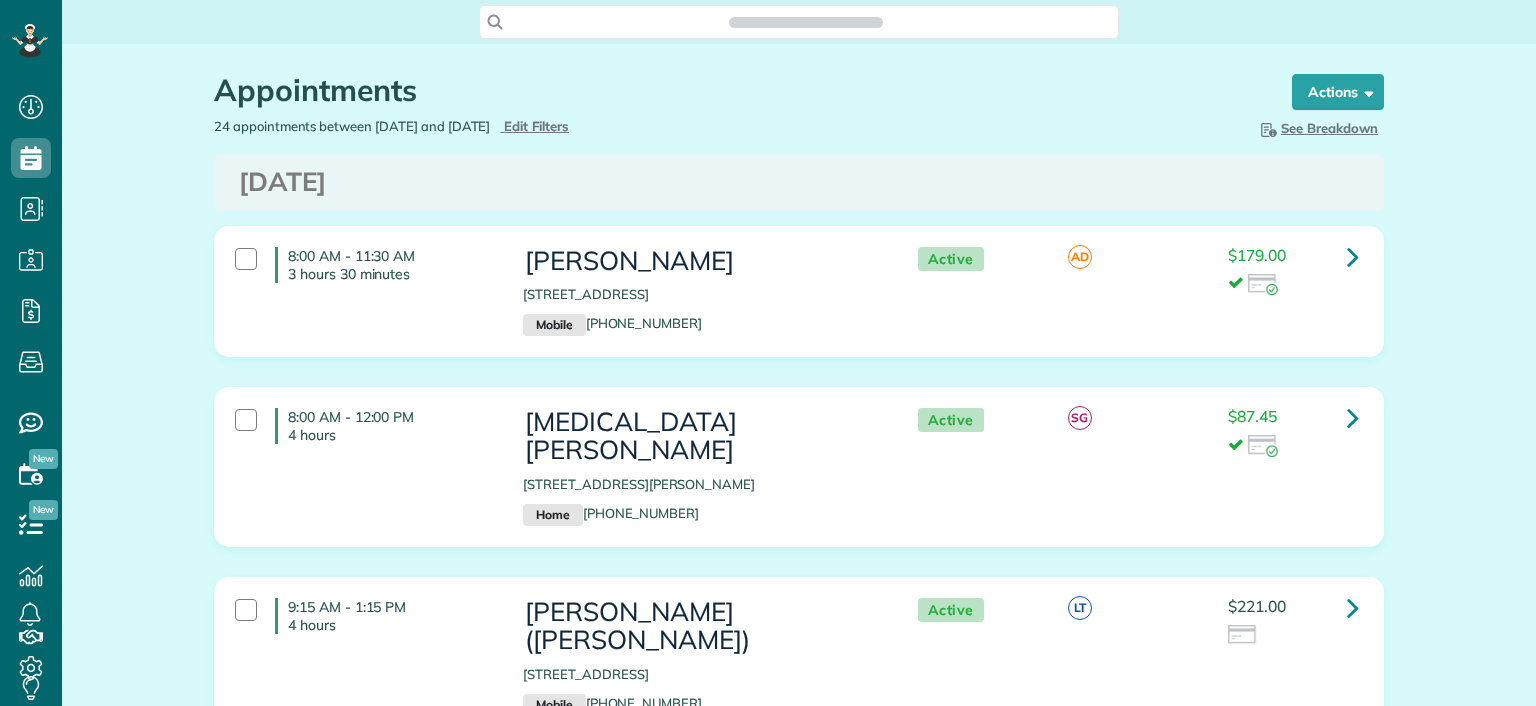 scroll, scrollTop: 0, scrollLeft: 0, axis: both 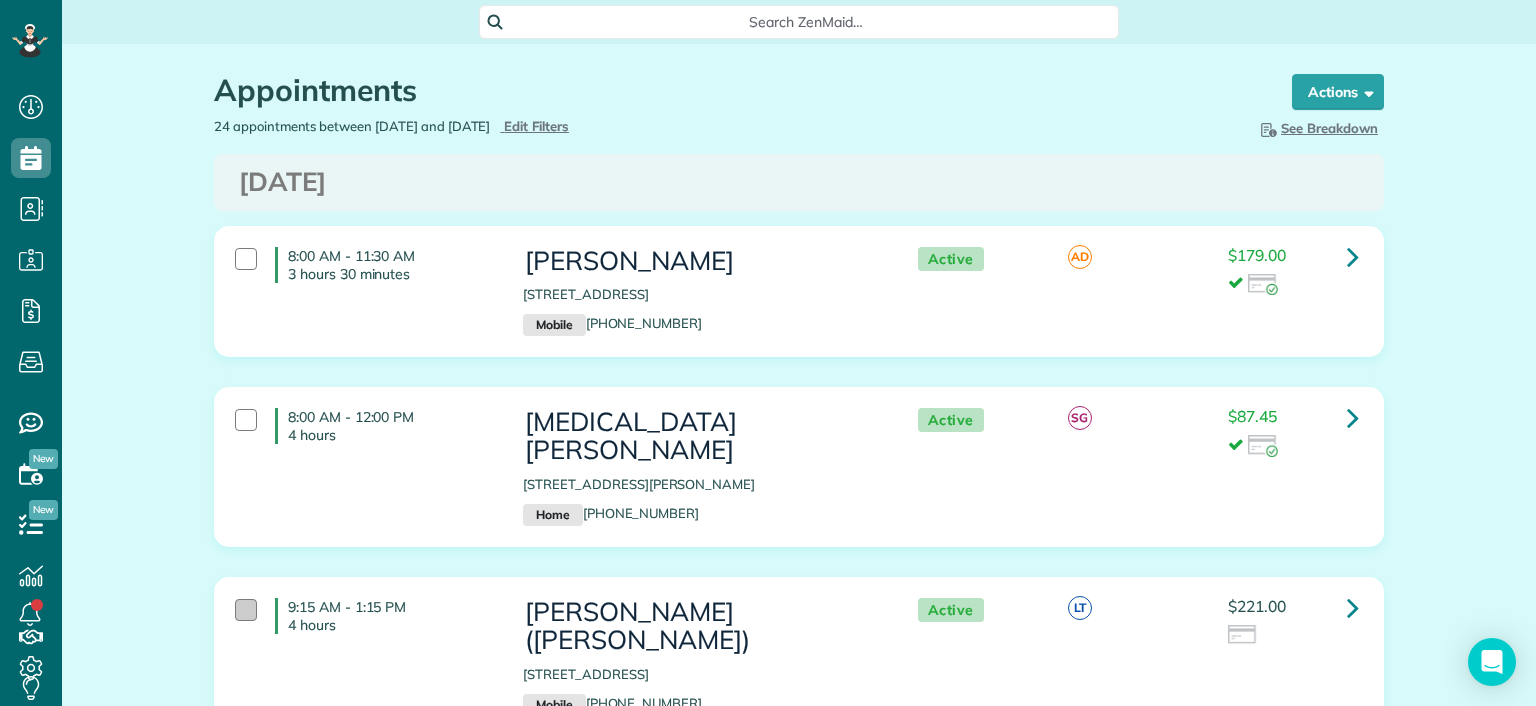click at bounding box center [246, 610] 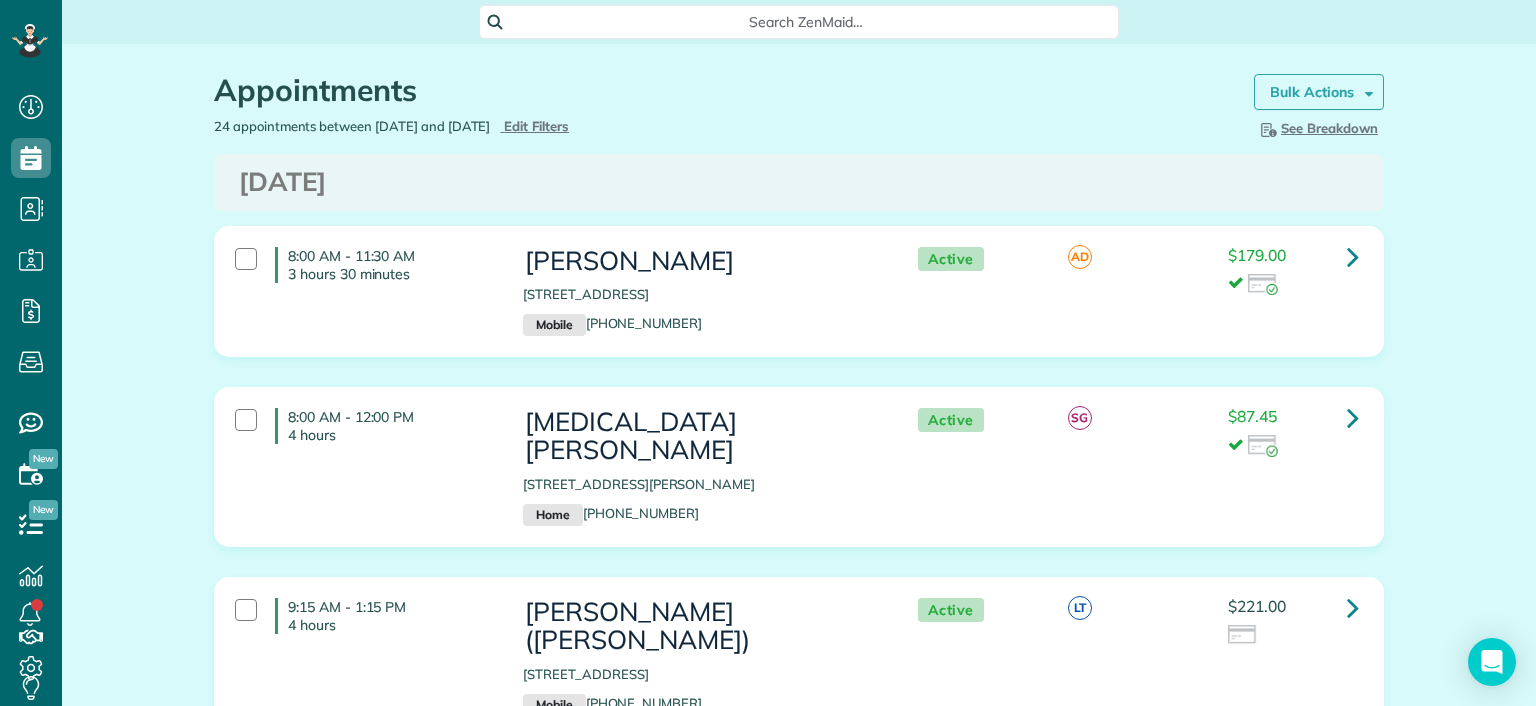 click on "Bulk Actions" at bounding box center [1319, 92] 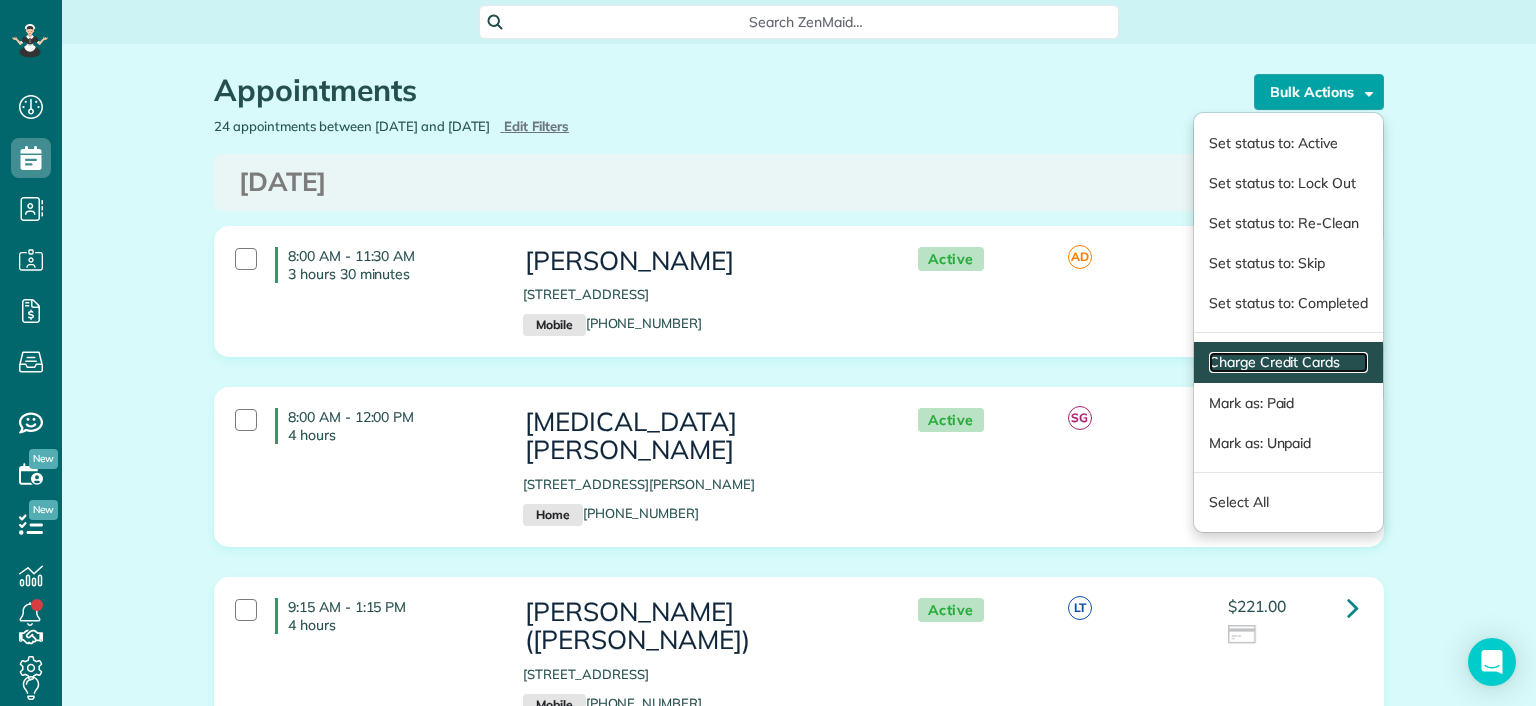 click on "Charge Credit Cards" at bounding box center (1288, 362) 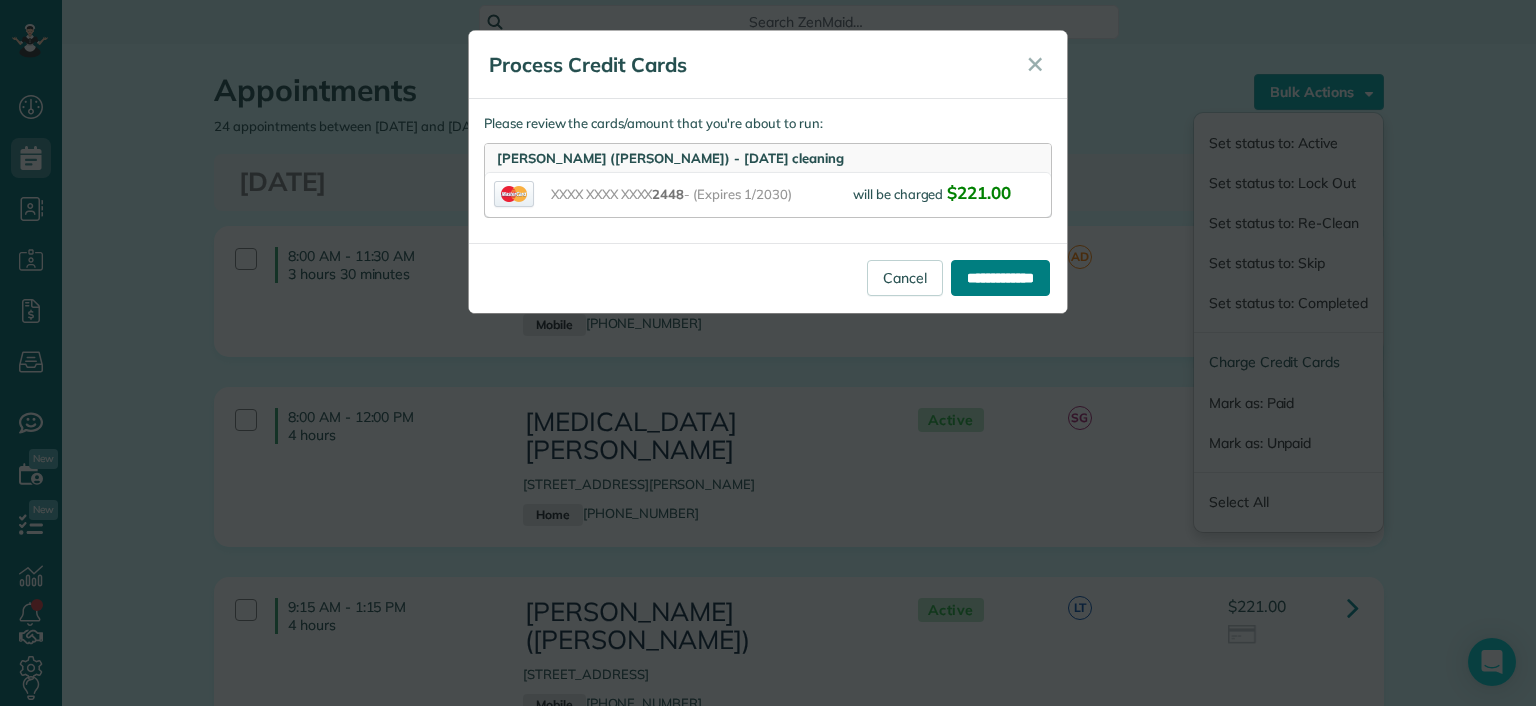 click on "**********" at bounding box center (1000, 278) 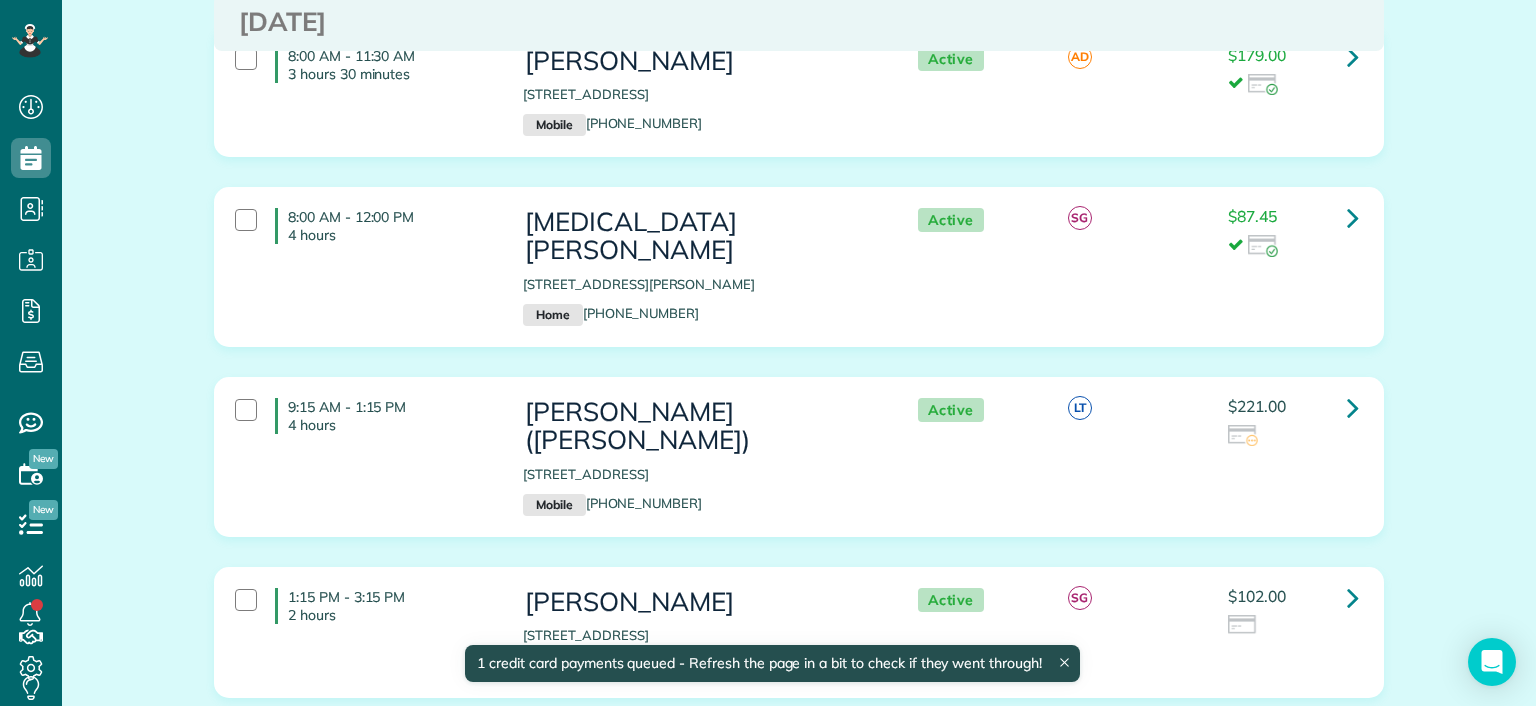 scroll, scrollTop: 0, scrollLeft: 0, axis: both 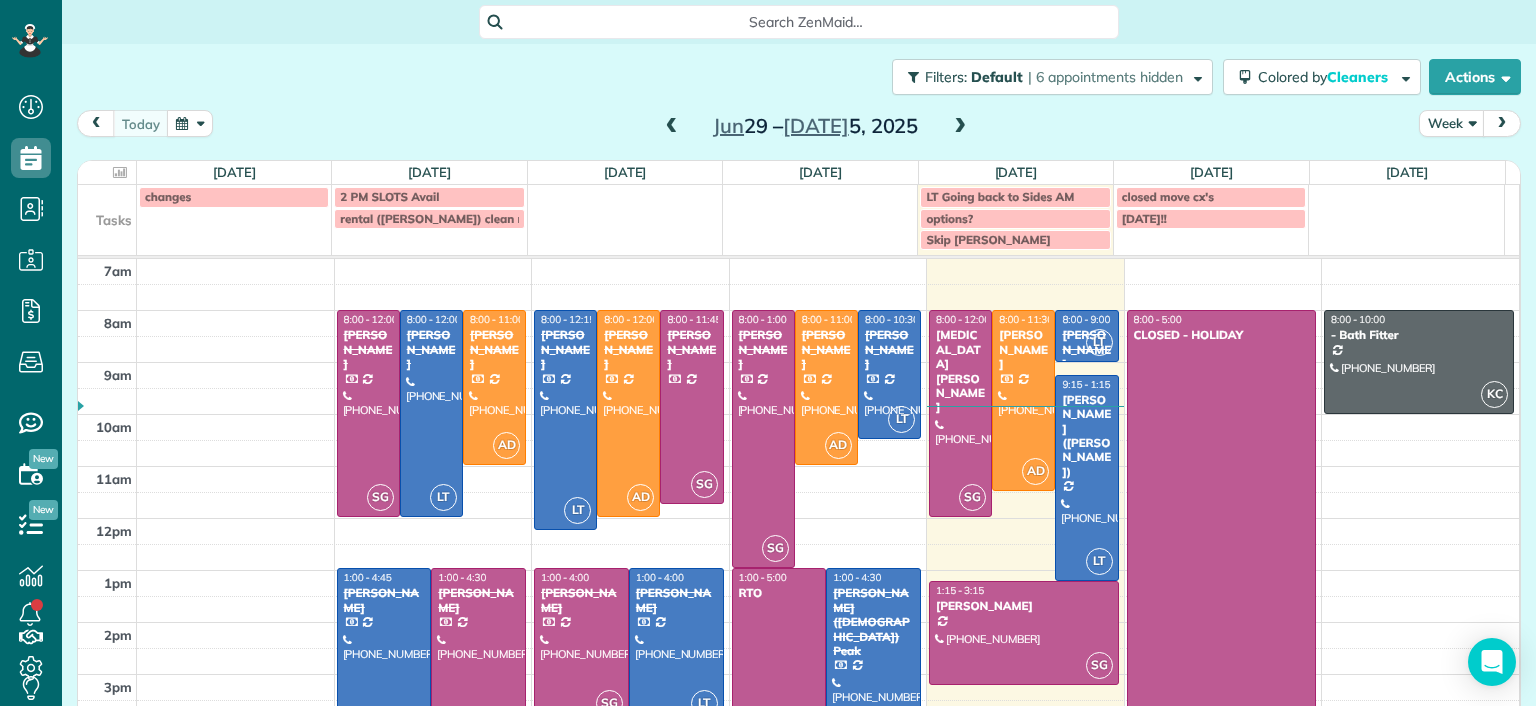 click at bounding box center [960, 127] 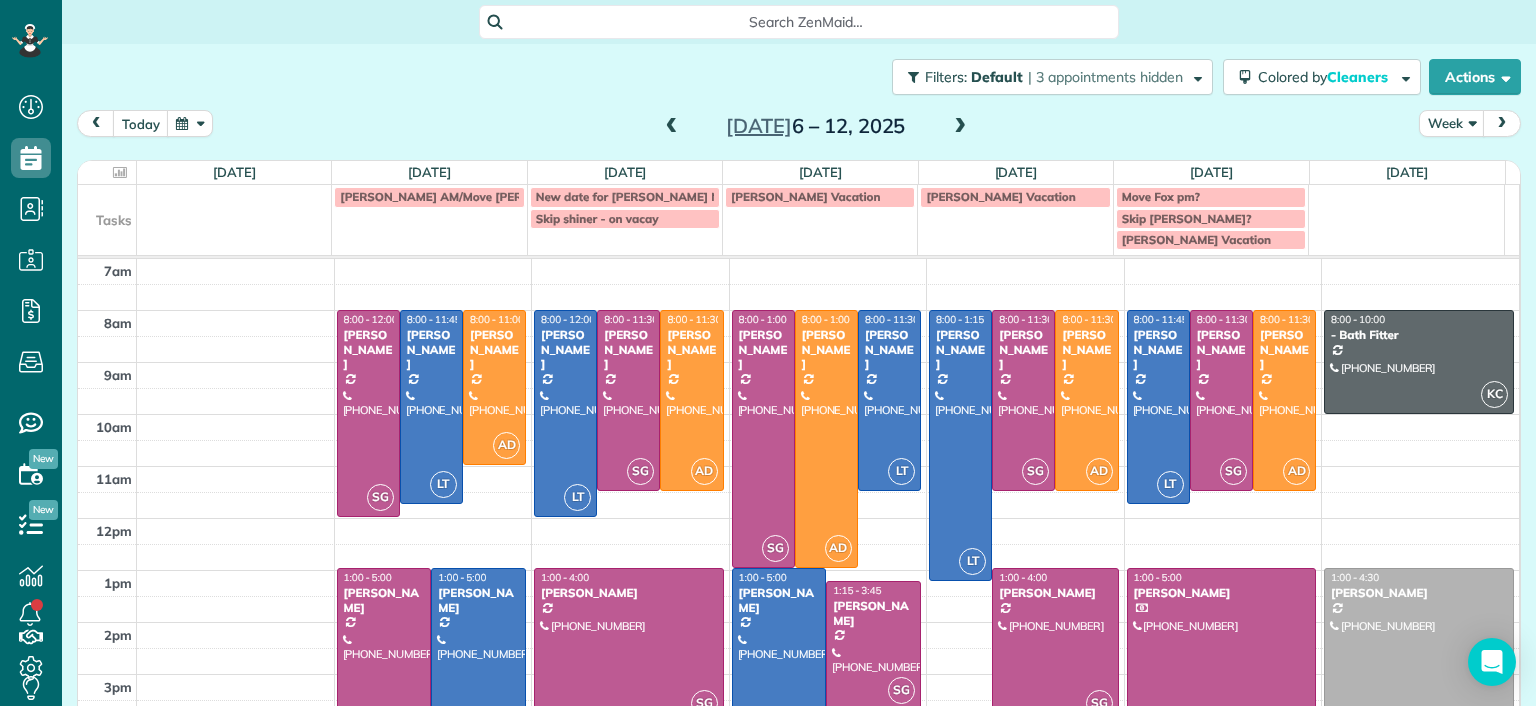 click on "[DATE] – [DATE]" at bounding box center [816, 126] 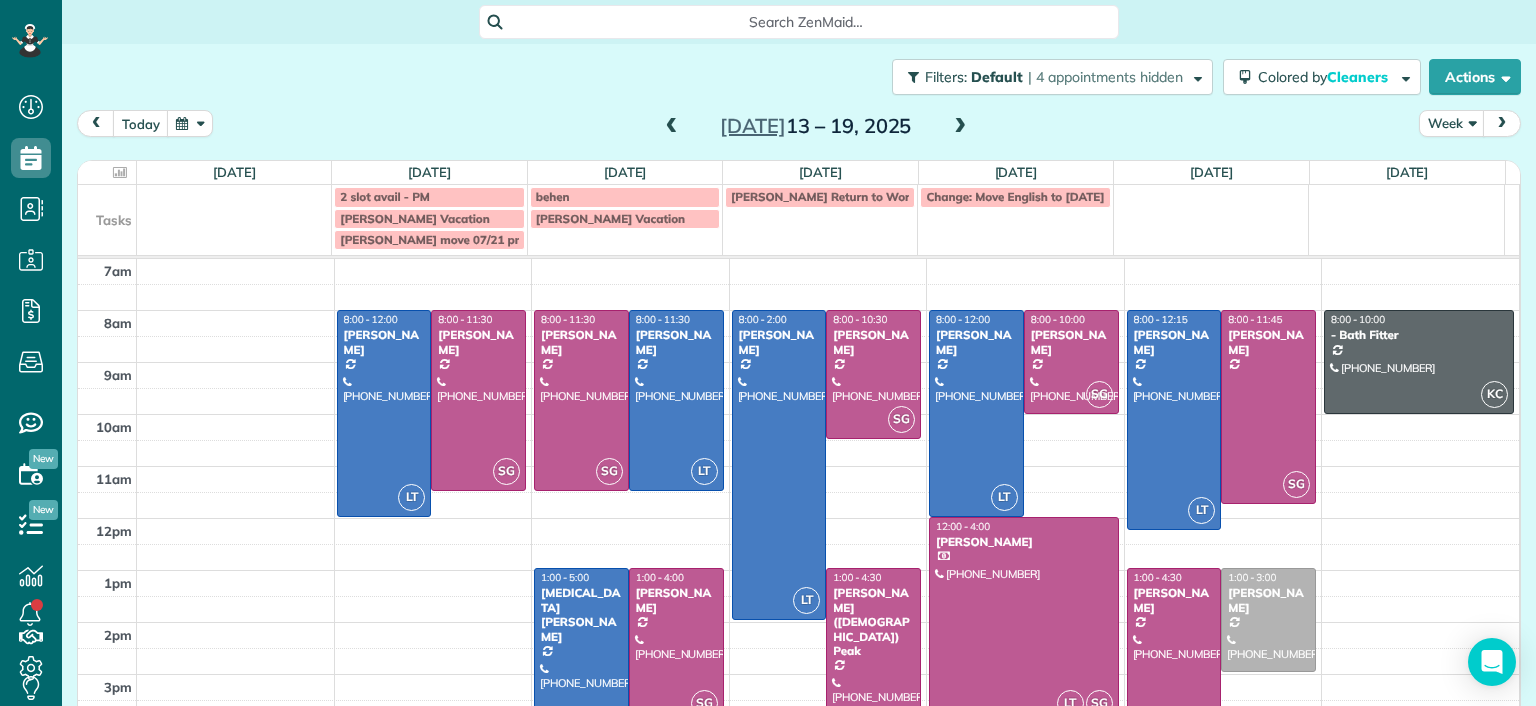 click at bounding box center (960, 127) 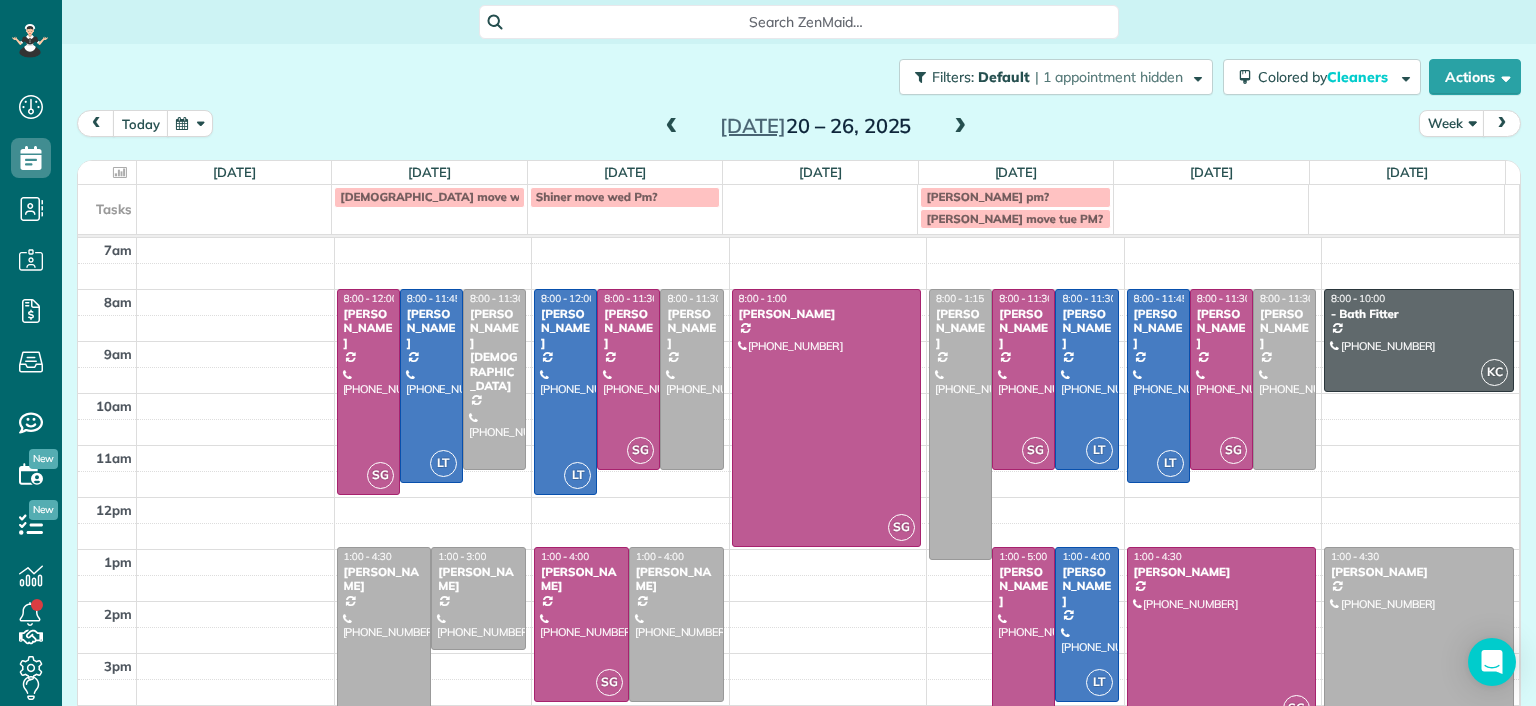 click at bounding box center (672, 127) 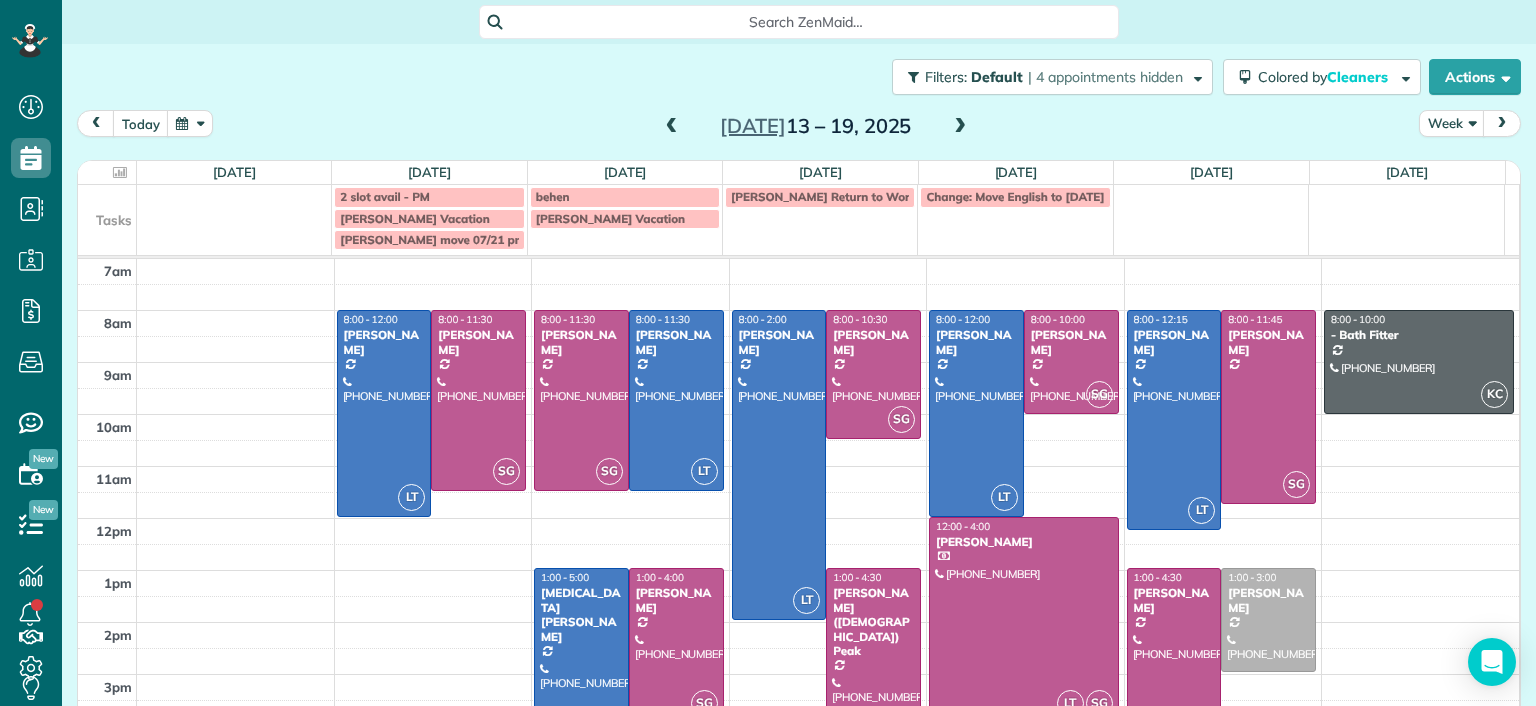 click at bounding box center [672, 127] 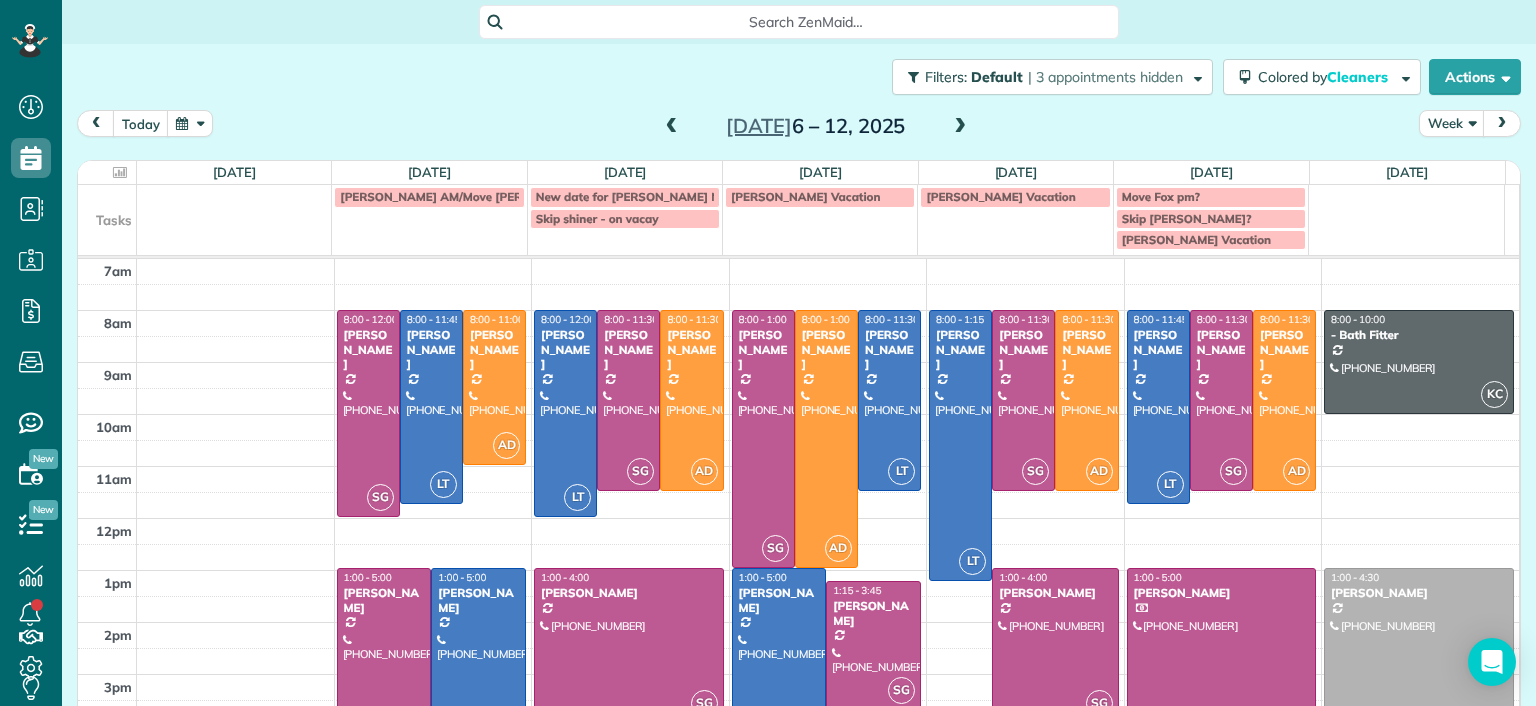 click at bounding box center [384, 671] 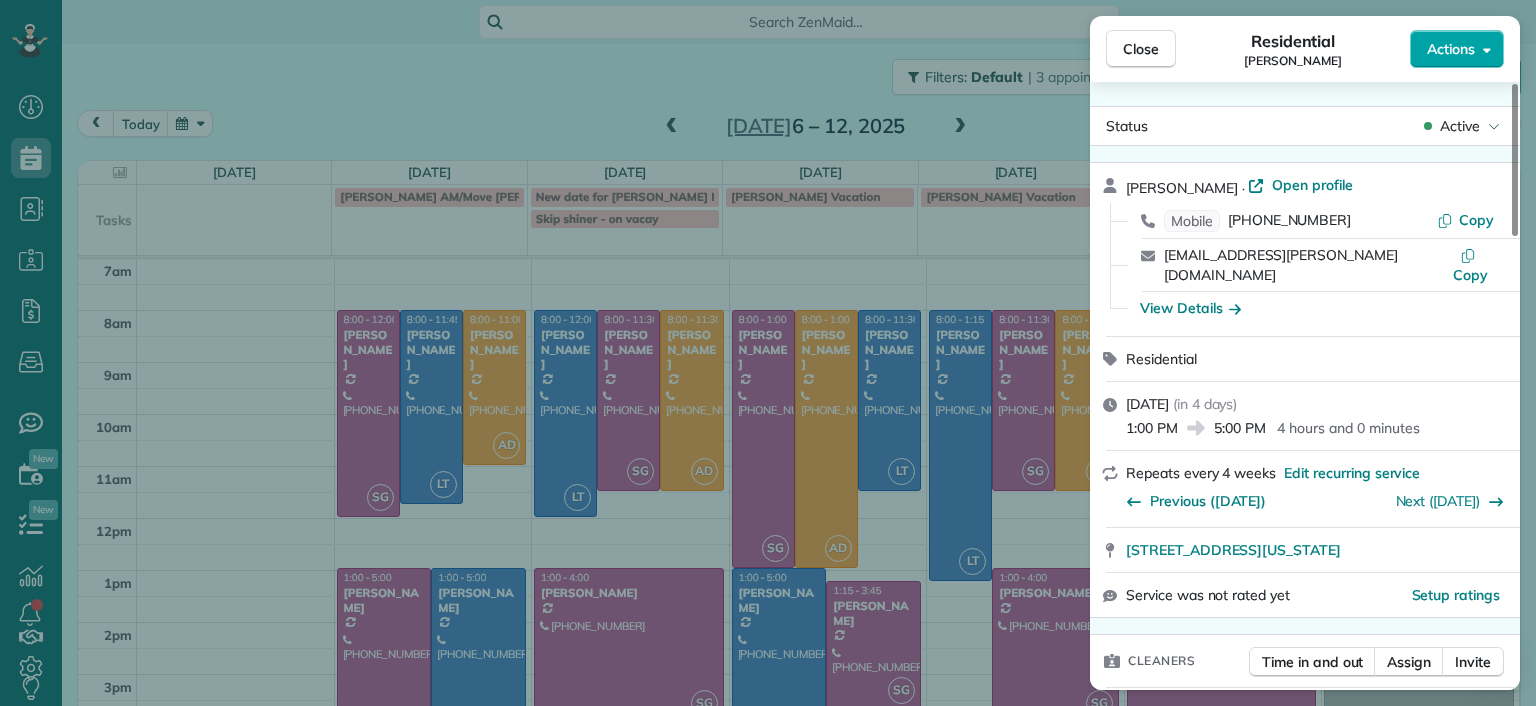 click on "Actions" at bounding box center [1457, 49] 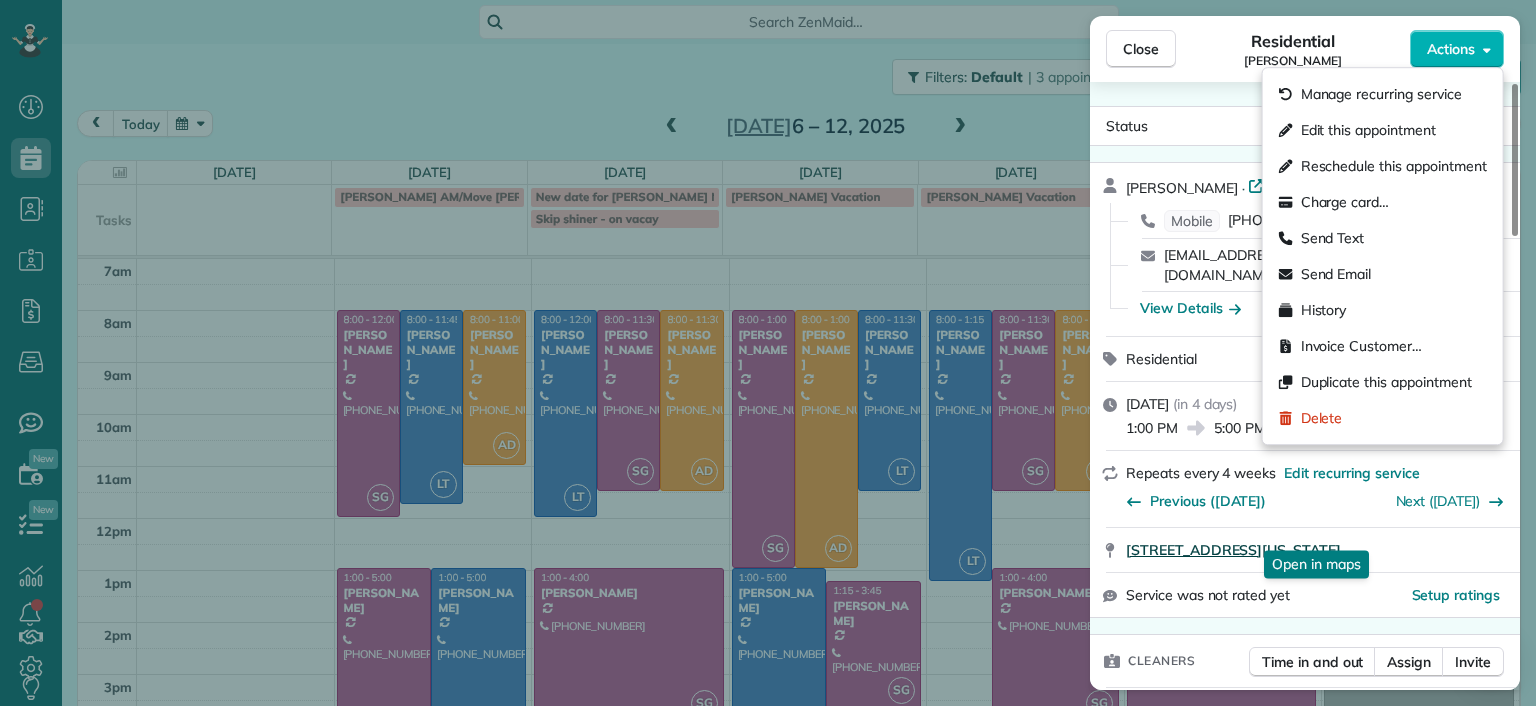 click on "3014 Noble Avenue Richmond Virginia 23222" at bounding box center (1317, 550) 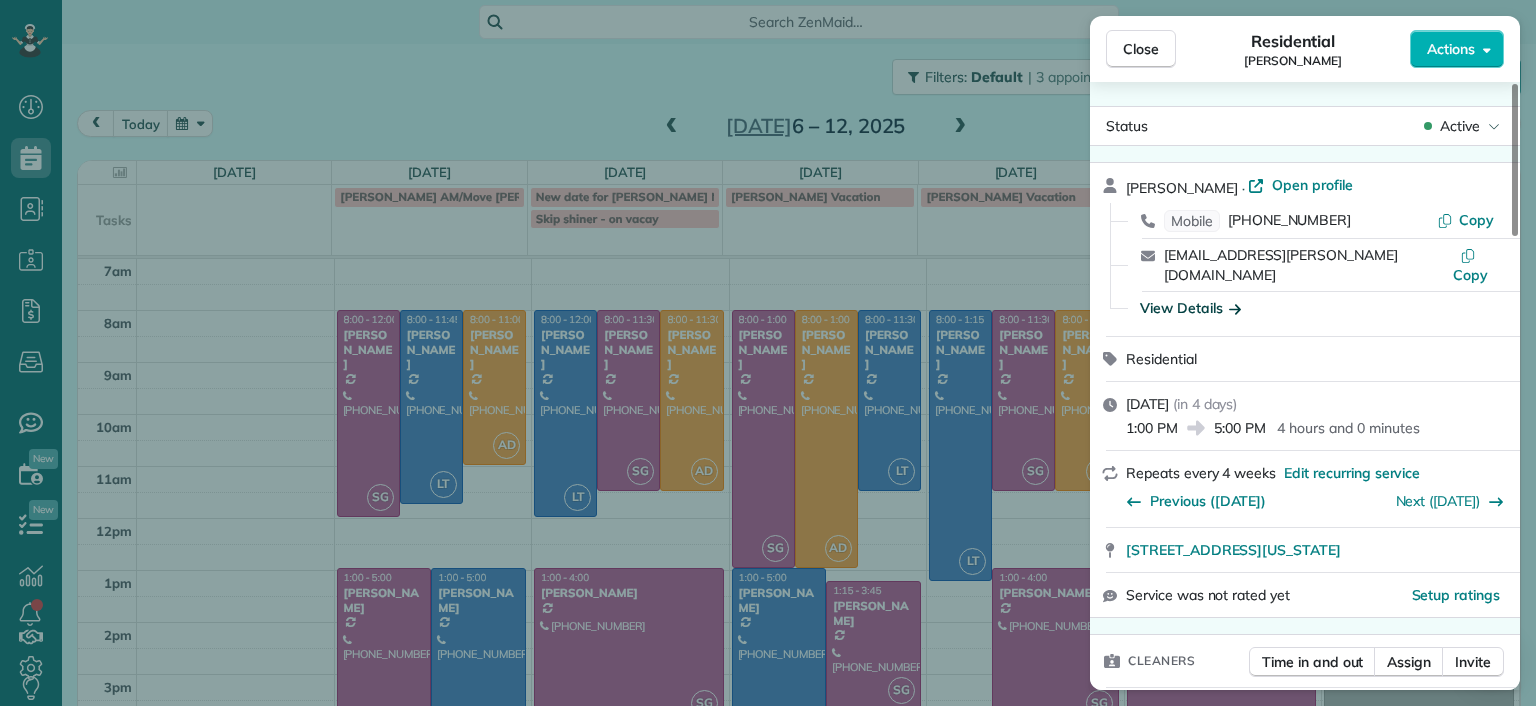 click on "View Details" at bounding box center (1190, 308) 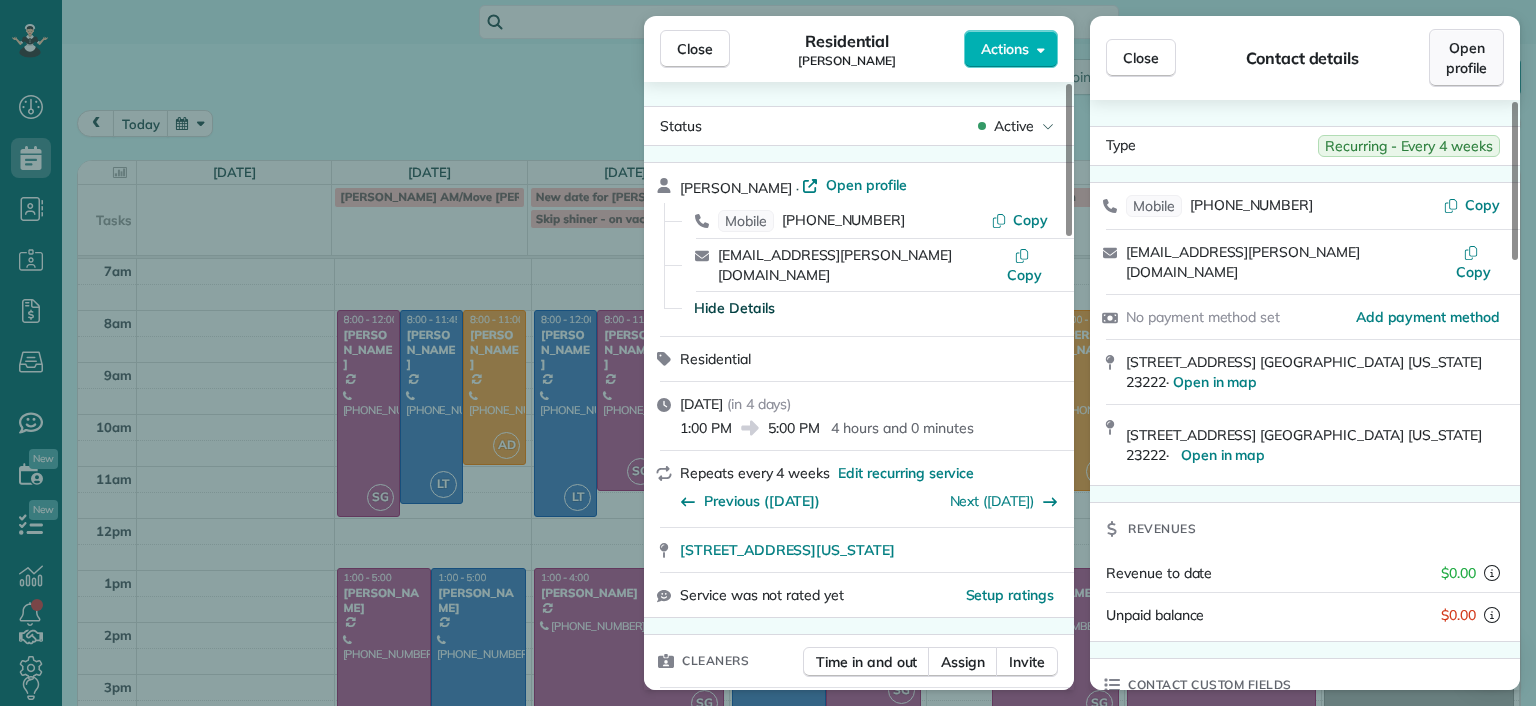click on "Open profile" at bounding box center (1466, 58) 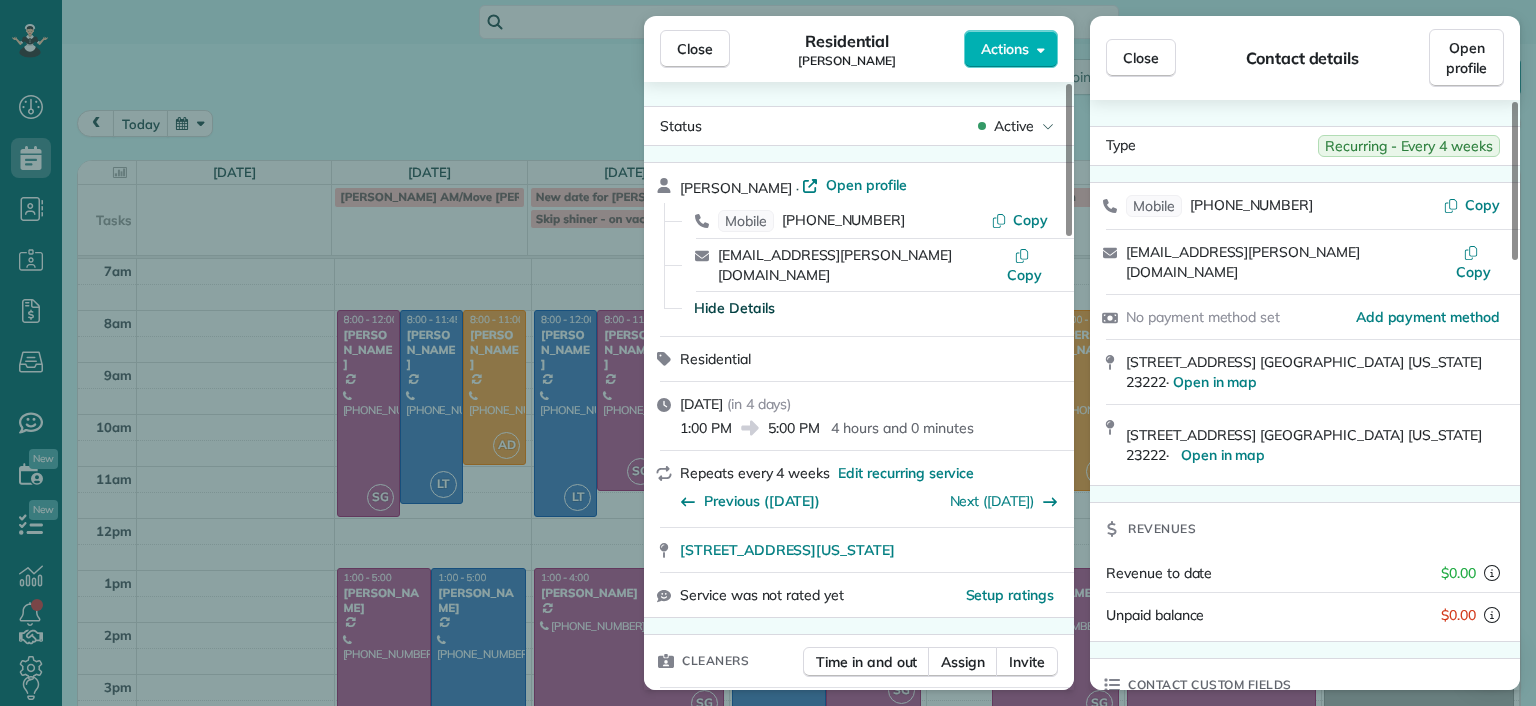 click on "Close Residential Emma Arata Actions Status Active Emma Arata · Open profile Mobile (434) 249-0050 Copy emma.arata@gmail.com Copy Hide Details Residential Monday, July 07, 2025 ( in 4 days ) 1:00 PM 5:00 PM 4 hours and 0 minutes Repeats every 4 weeks Edit recurring service Previous (Jun 27) Next (Aug 04) 3014 Noble Avenue Richmond Virginia 23222 Service was not rated yet Setup ratings Cleaners Time in and out Assign Invite Cleaners Sophie   Gibbs 1:00 PM 5:00 PM Checklist Try Now Keep this appointment up to your standards. Stay on top of every detail, keep your cleaners organised, and your client happy. Assign a checklist Watch a 5 min demo Billing Billing actions Price $210.00 Overcharge $0.00 Discount $0.00 Coupon discount - Primary tax - Secondary tax - Total appointment price $210.00 Tips collected New feature! $0.00 Unpaid Mark as paid Total including tip $210.00 Get paid online in no-time! Send an invoice and reward your cleaners with tips Charge customer credit card Appointment custom fields Man Hours" at bounding box center (768, 353) 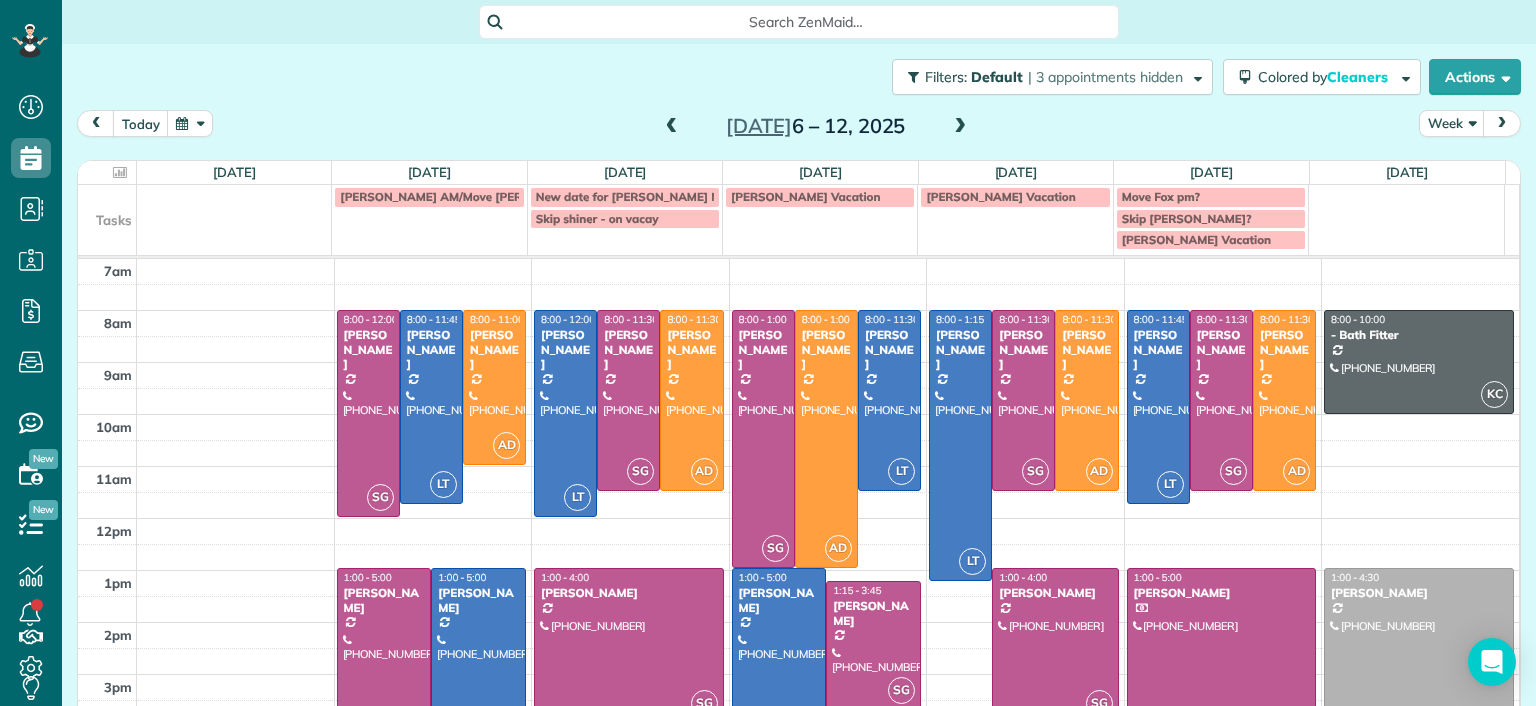 click at bounding box center (960, 127) 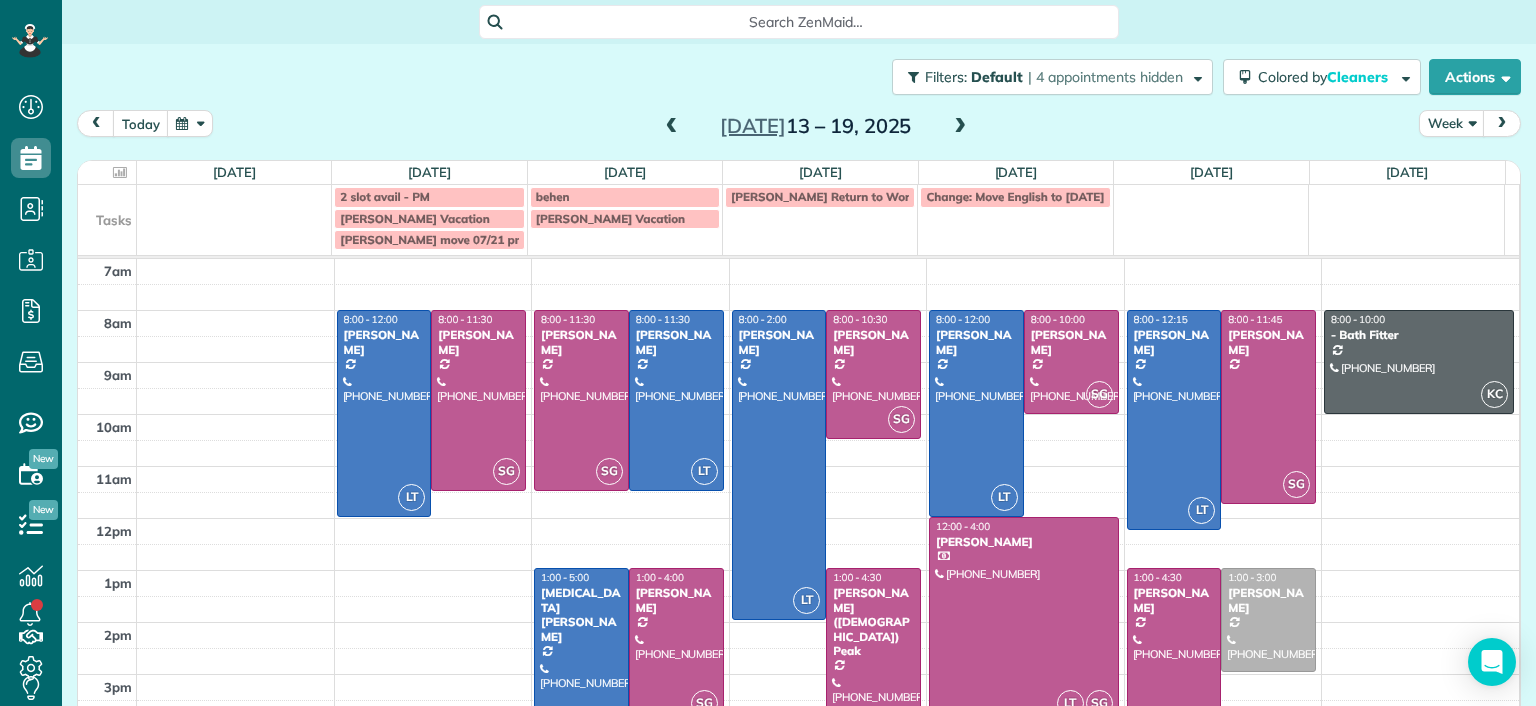 click at bounding box center (960, 127) 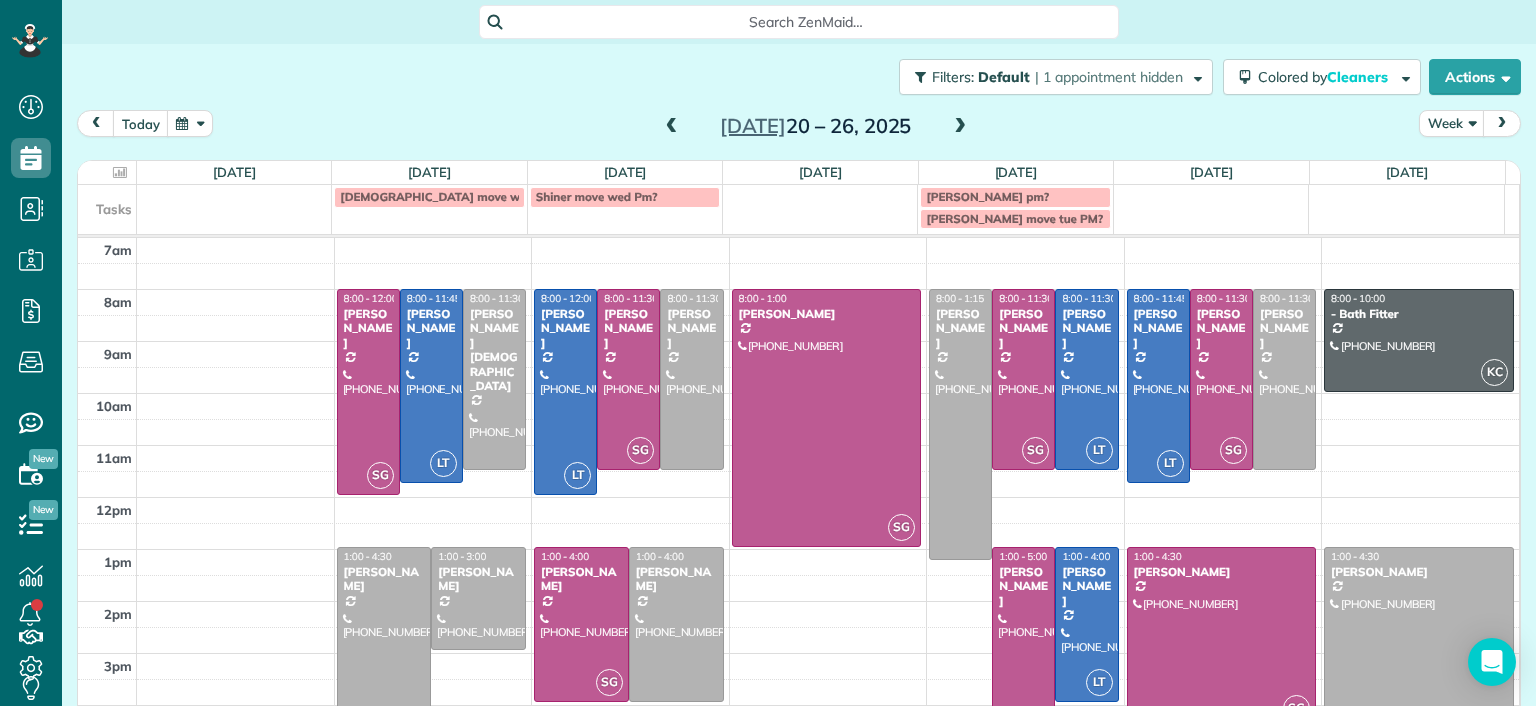click at bounding box center (672, 127) 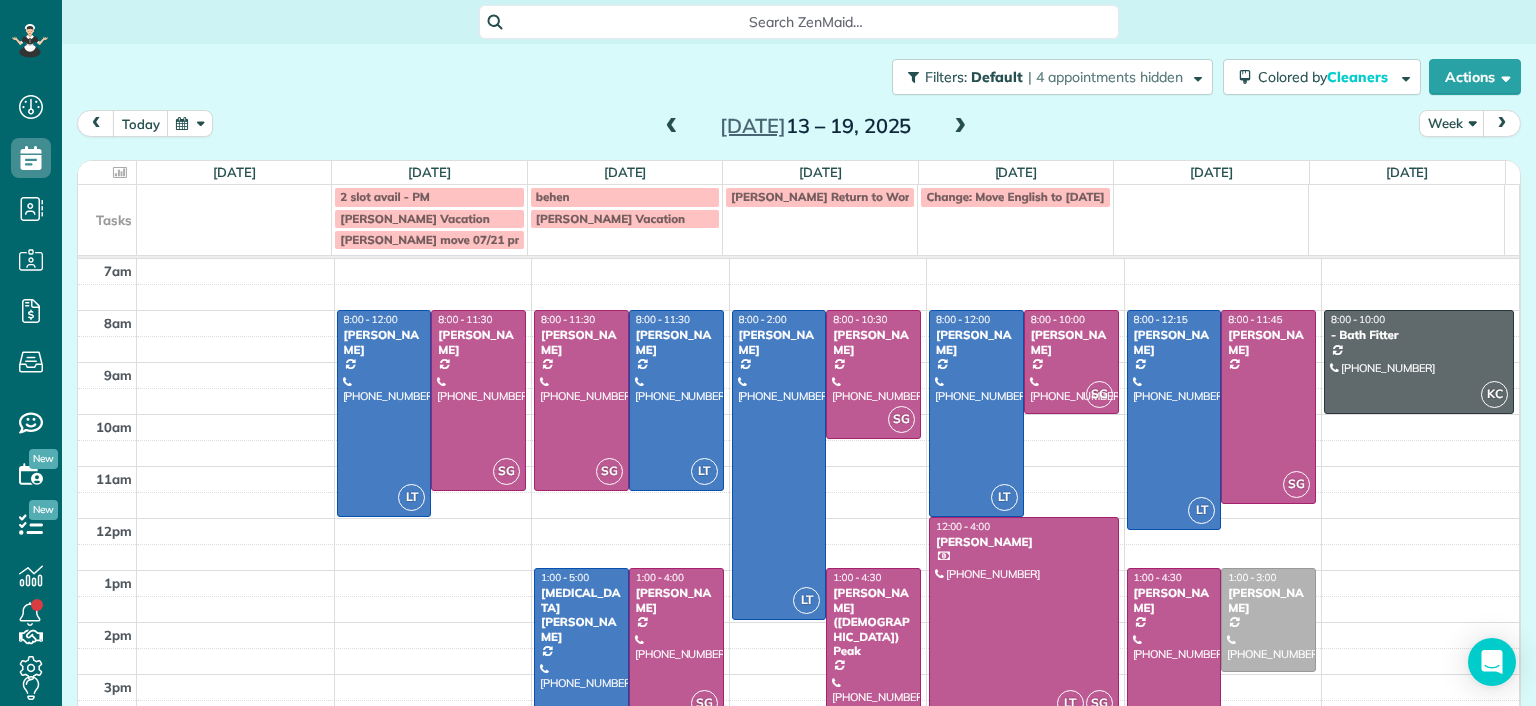 click at bounding box center (672, 127) 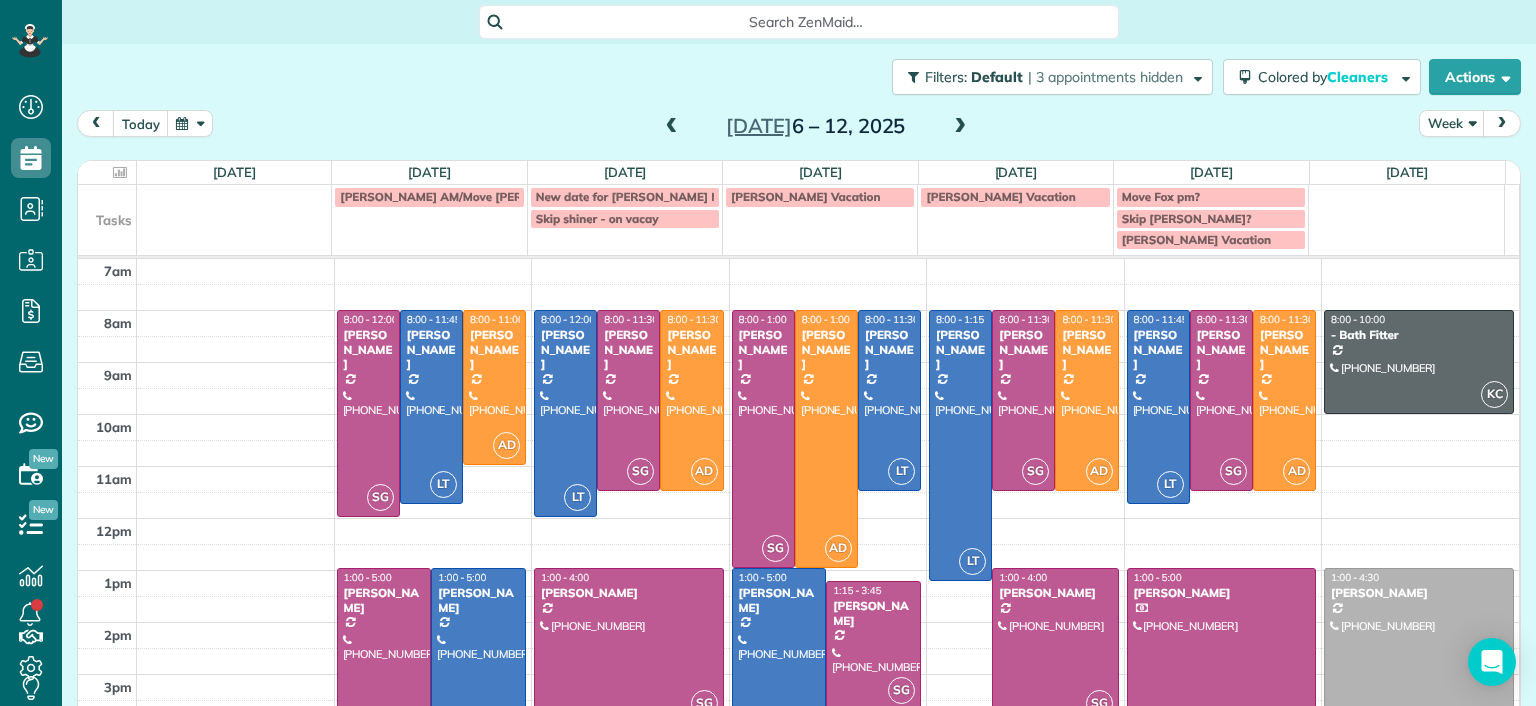 drag, startPoint x: 944, startPoint y: 131, endPoint x: 1033, endPoint y: 95, distance: 96.00521 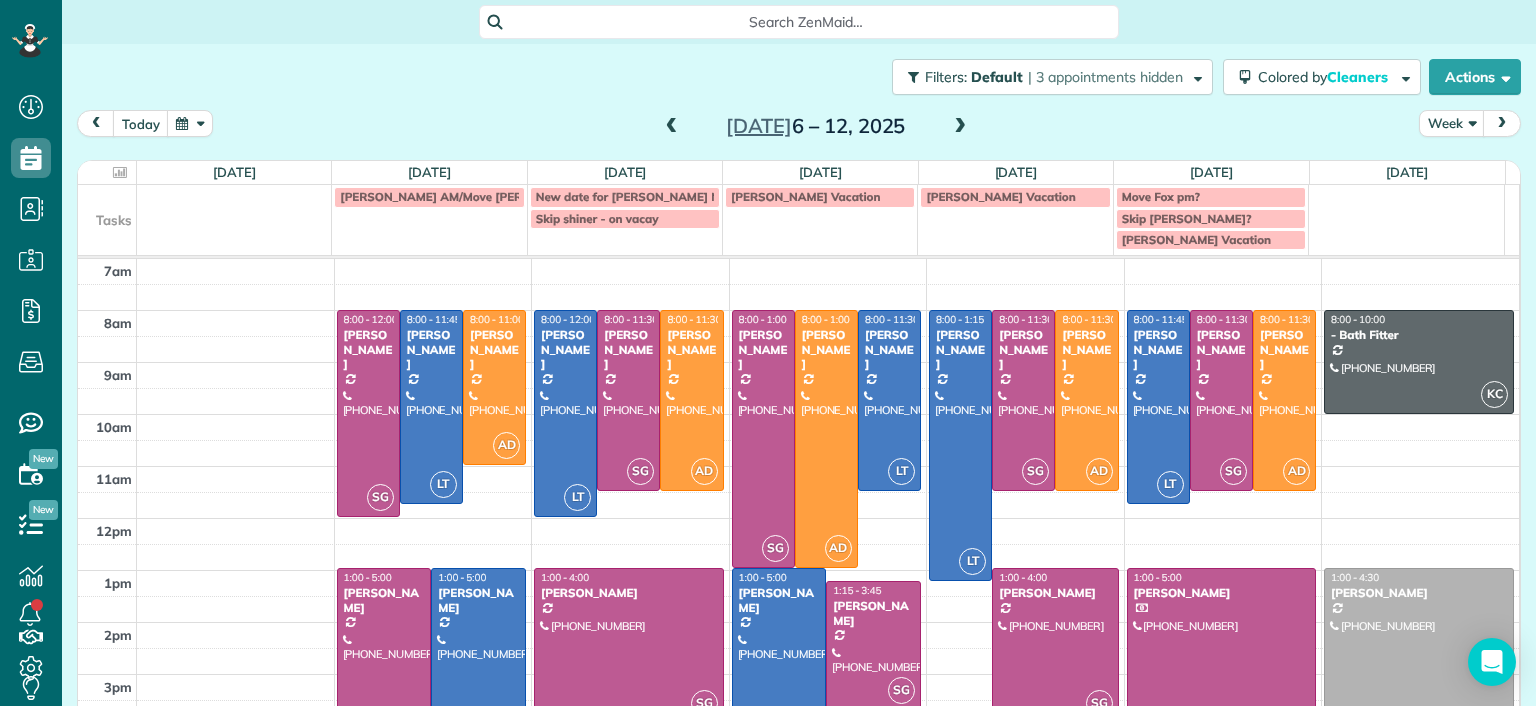 click on "today   Week Jul  6 – 12, 2025" at bounding box center [799, 128] 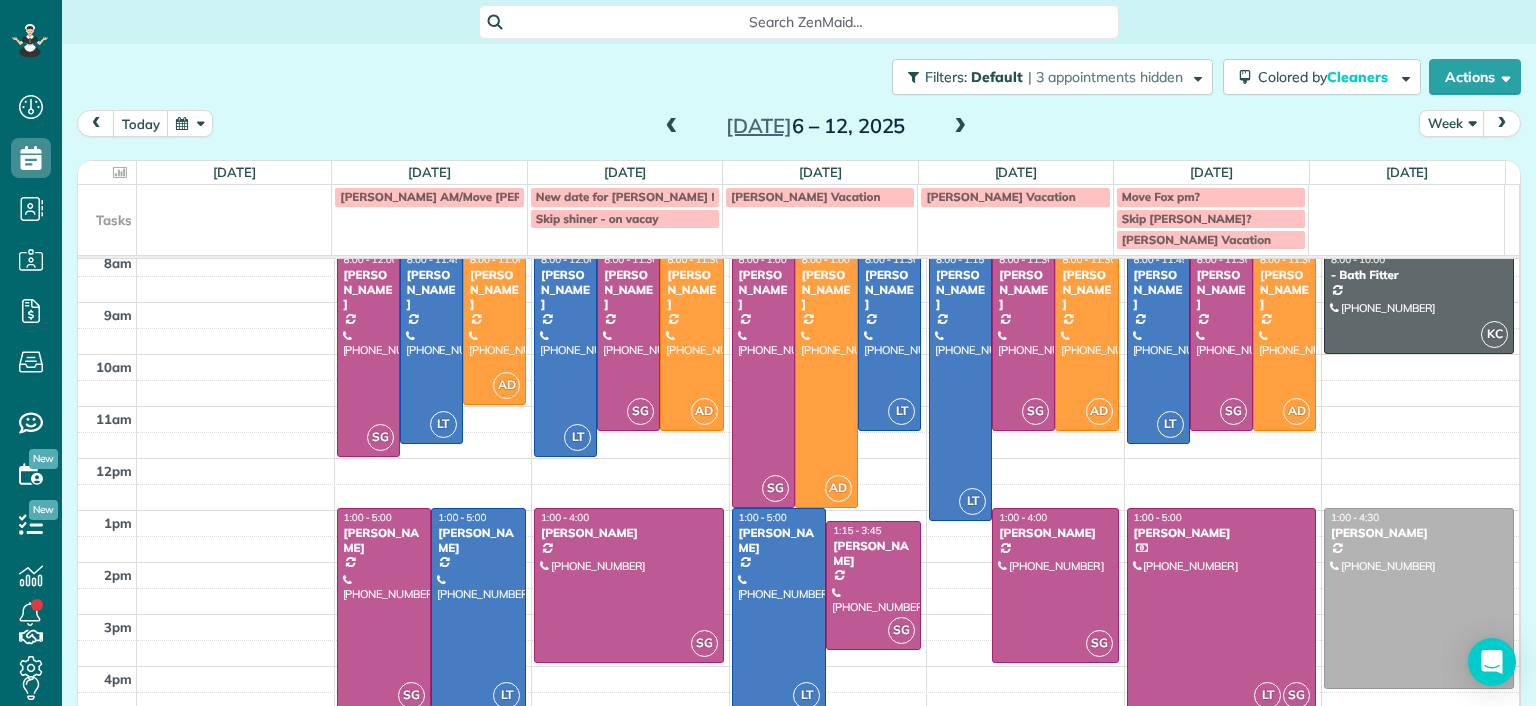scroll, scrollTop: 115, scrollLeft: 0, axis: vertical 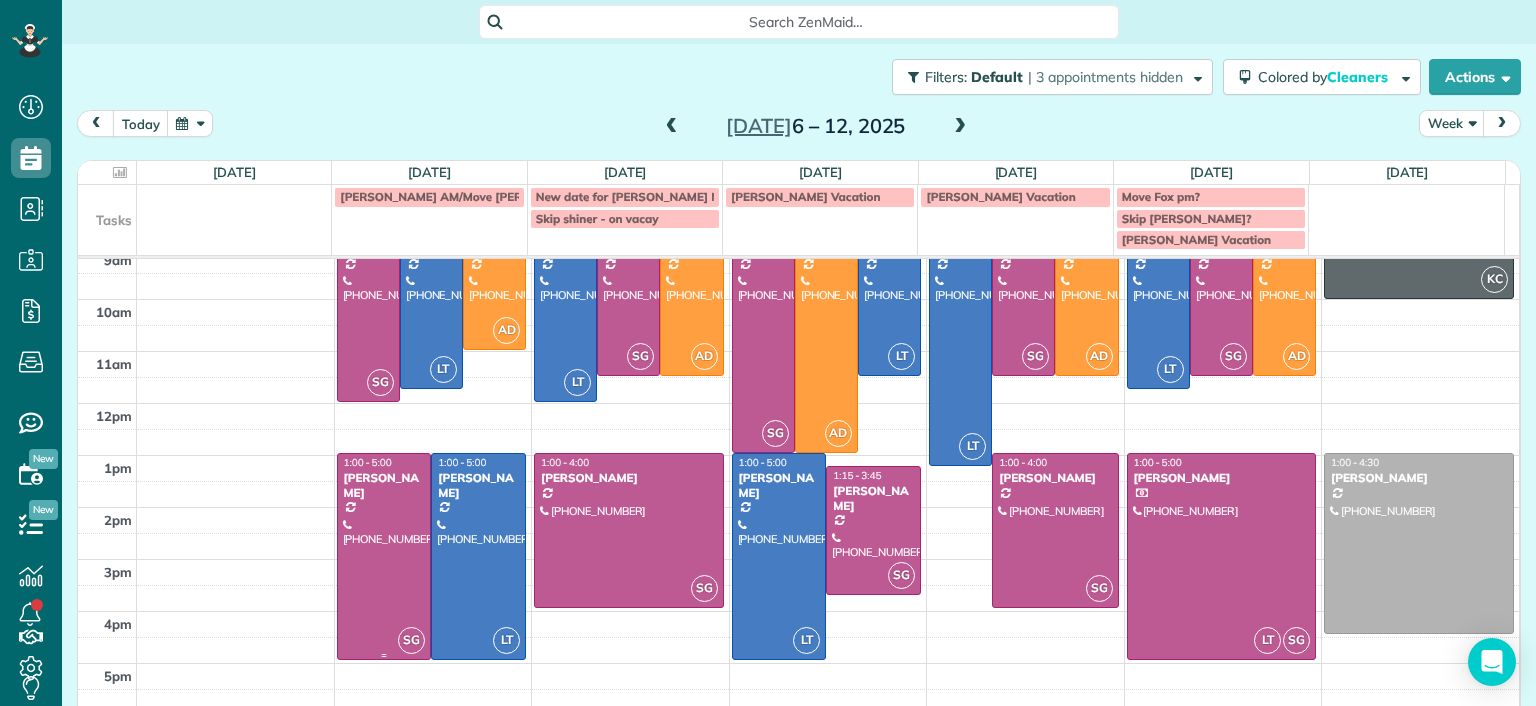 drag, startPoint x: 372, startPoint y: 565, endPoint x: 372, endPoint y: 594, distance: 29 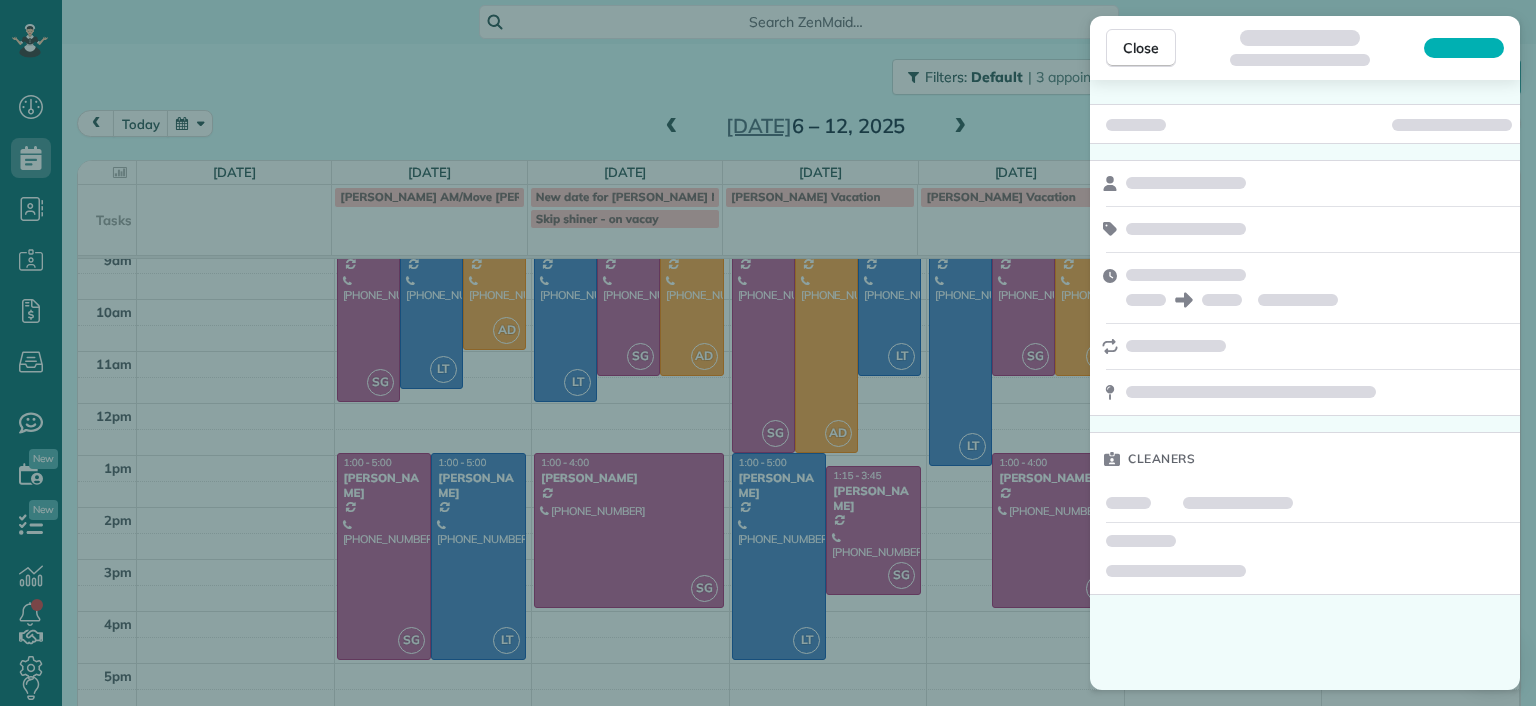 click on "Close   Cleaners" at bounding box center [768, 353] 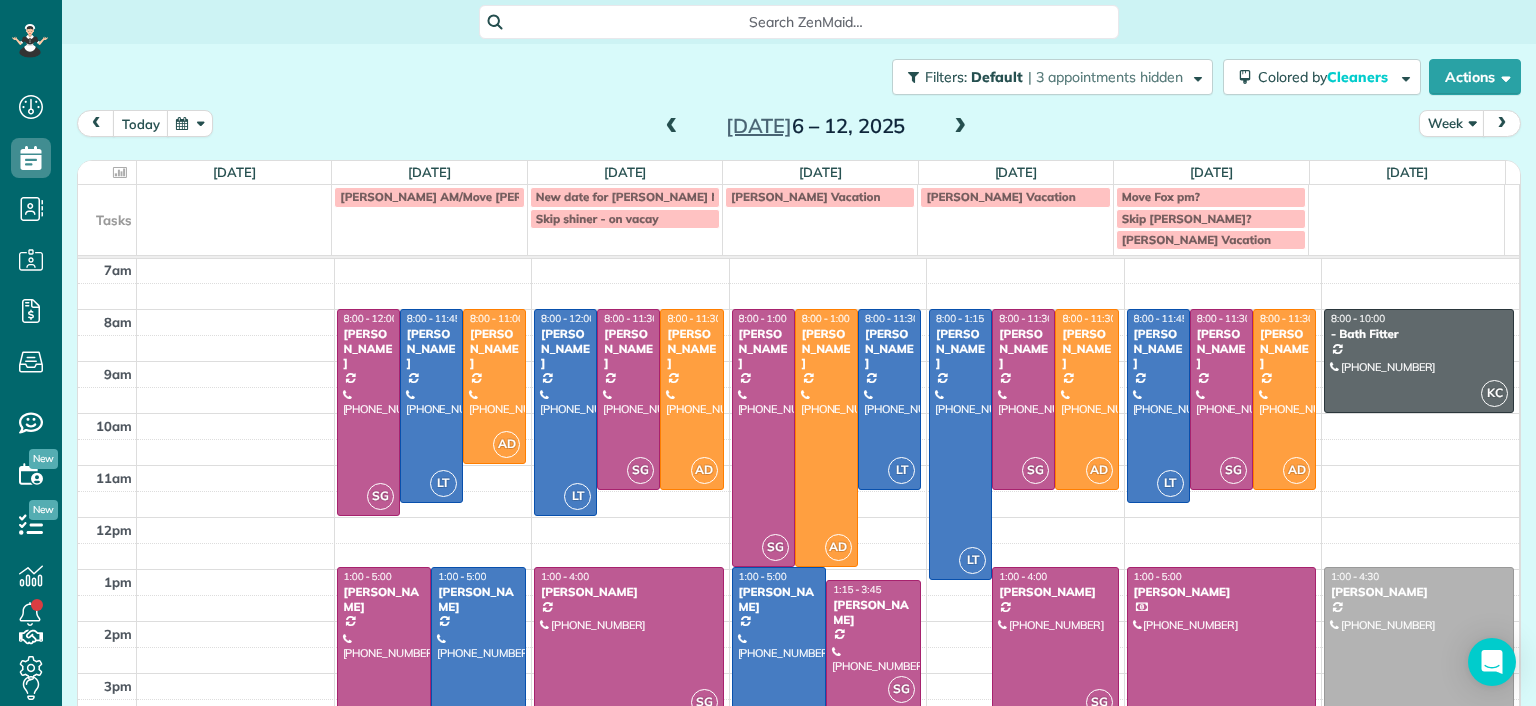 scroll, scrollTop: 0, scrollLeft: 0, axis: both 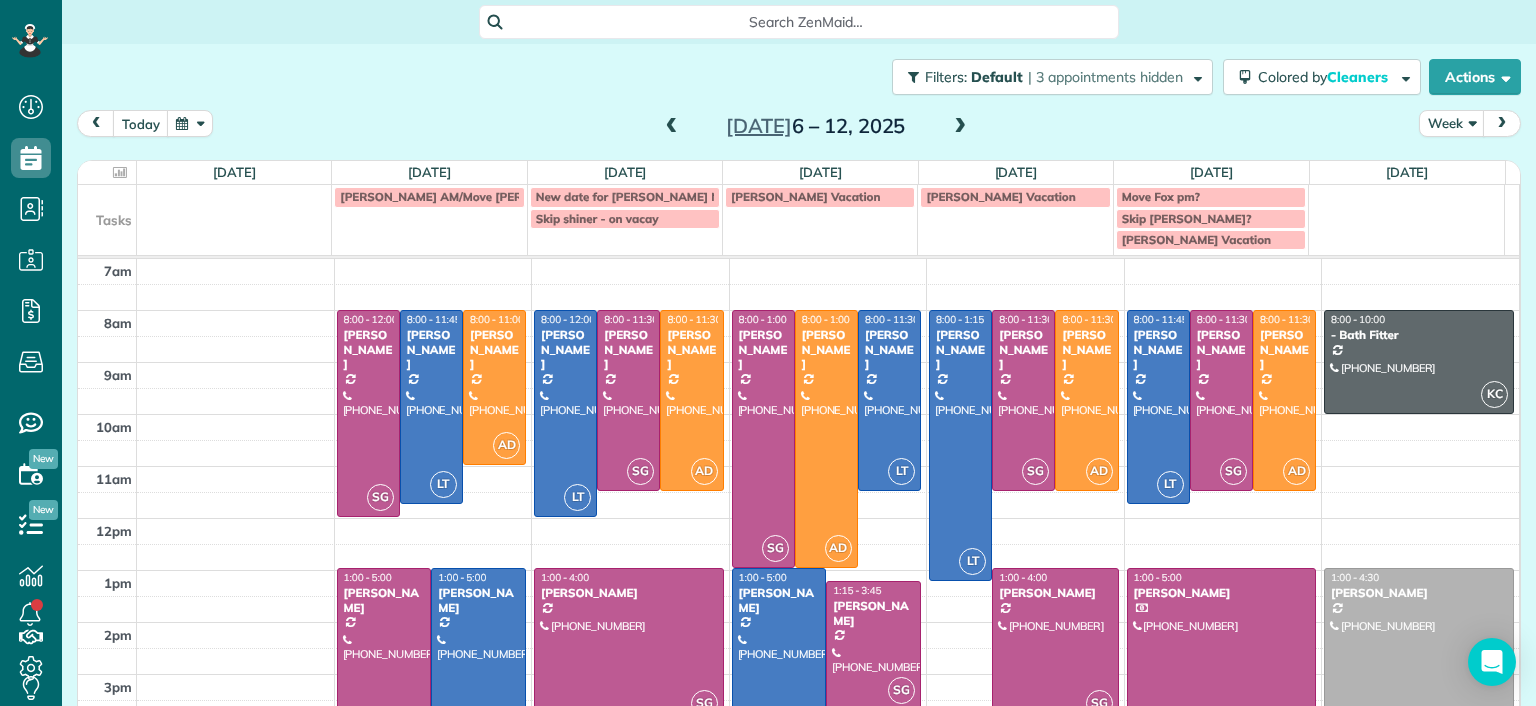 click at bounding box center (672, 127) 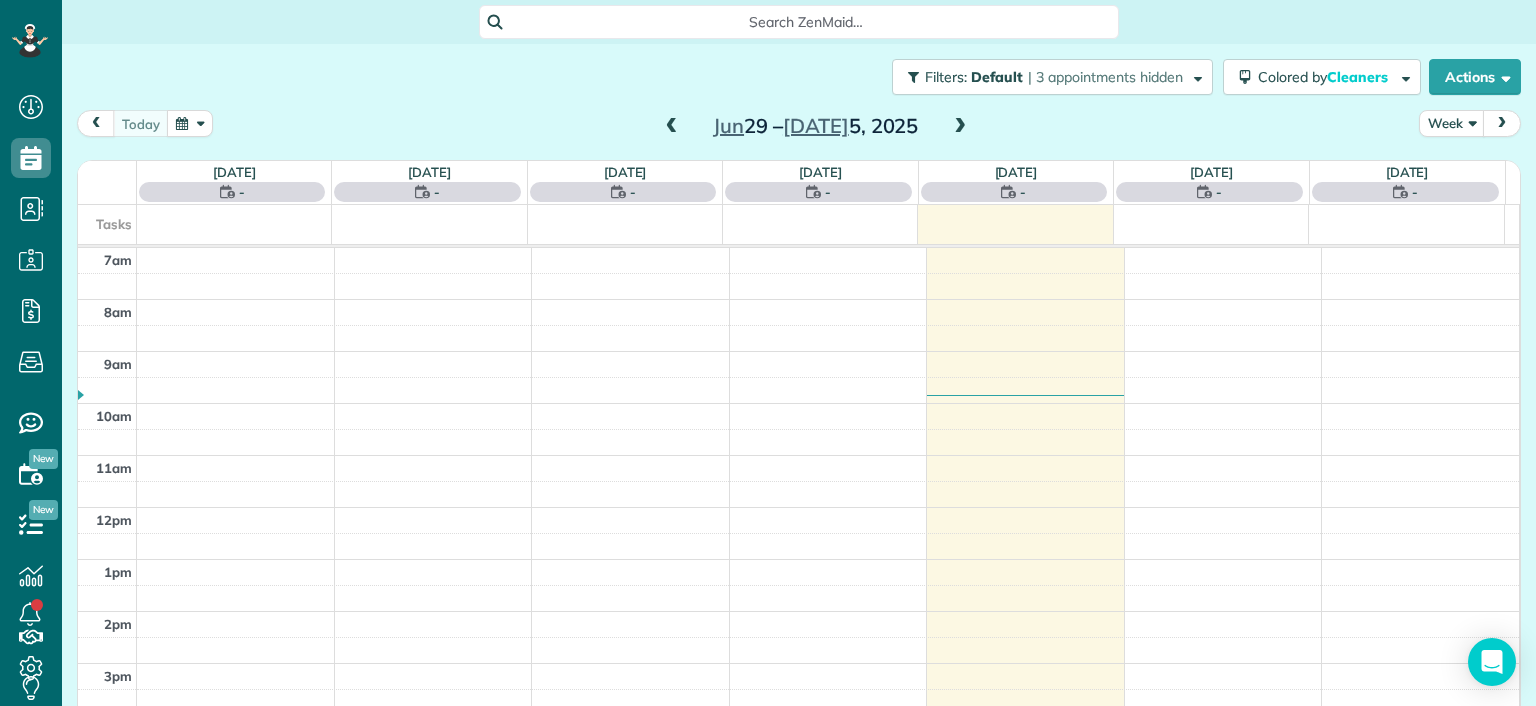 click at bounding box center (672, 127) 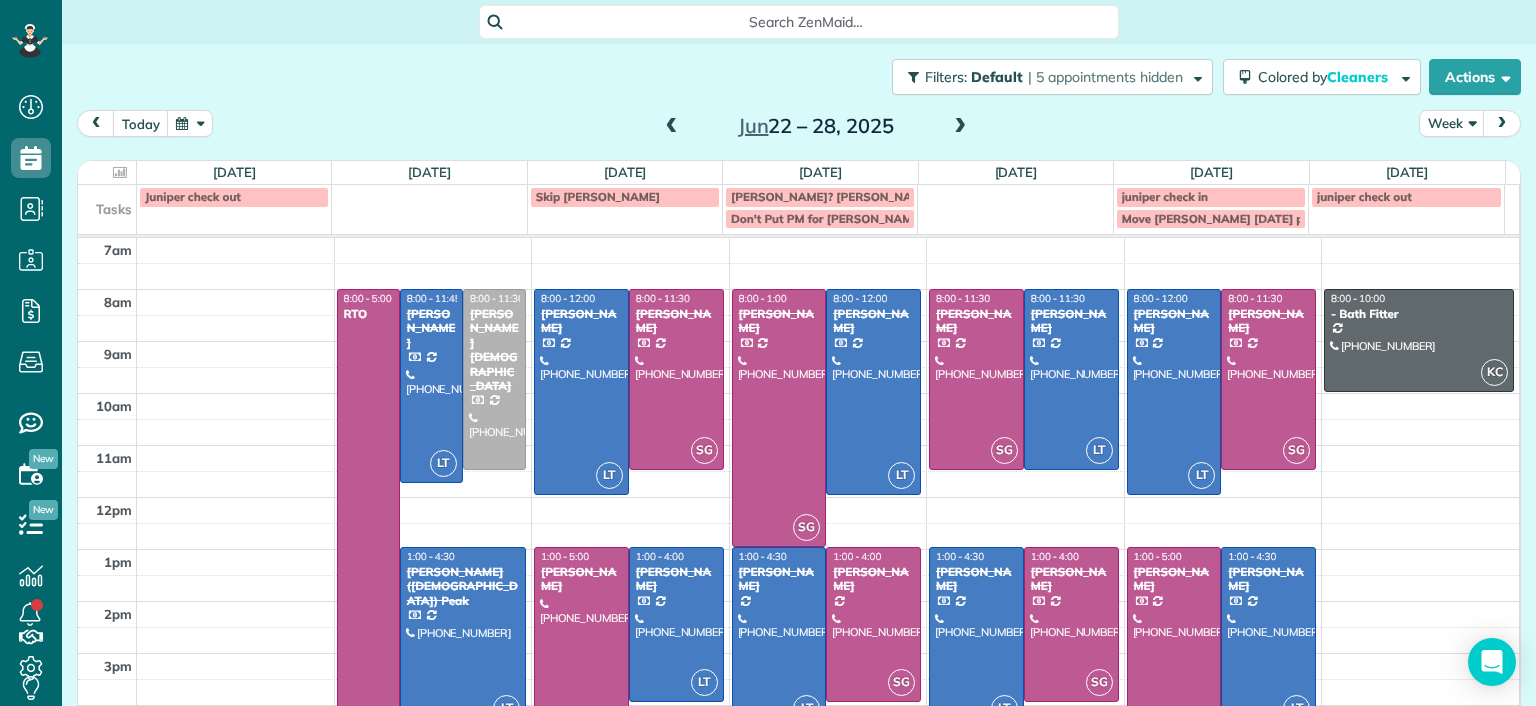 click at bounding box center (960, 127) 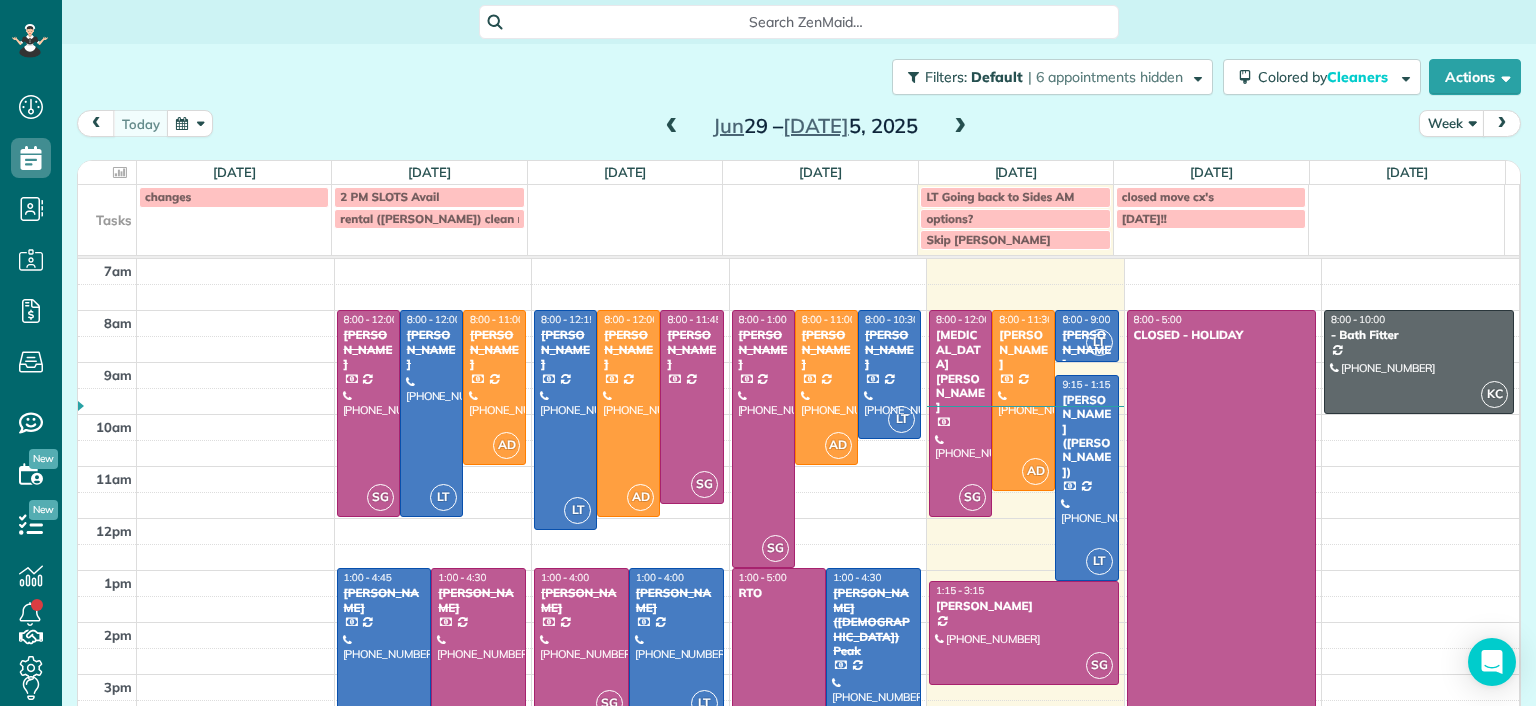 click at bounding box center [960, 127] 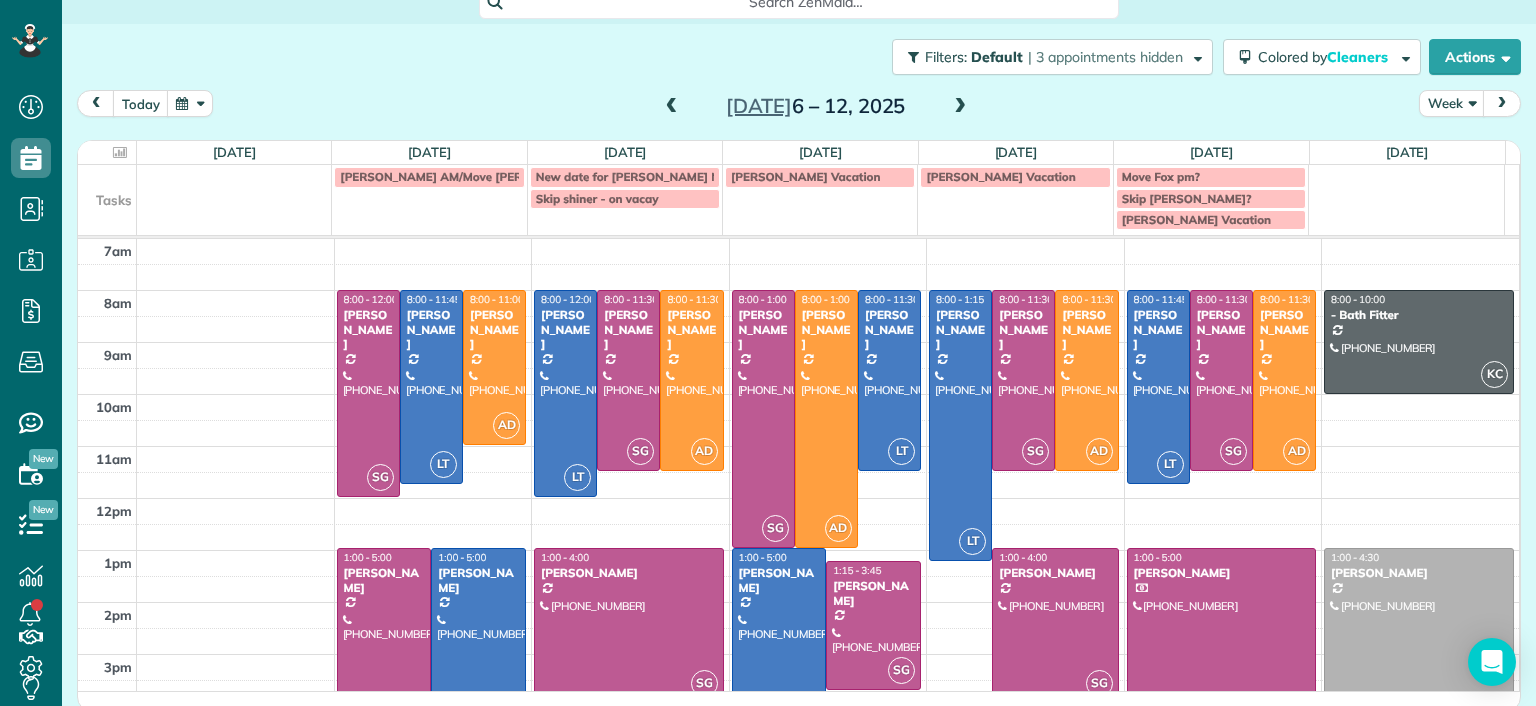 scroll, scrollTop: 26, scrollLeft: 0, axis: vertical 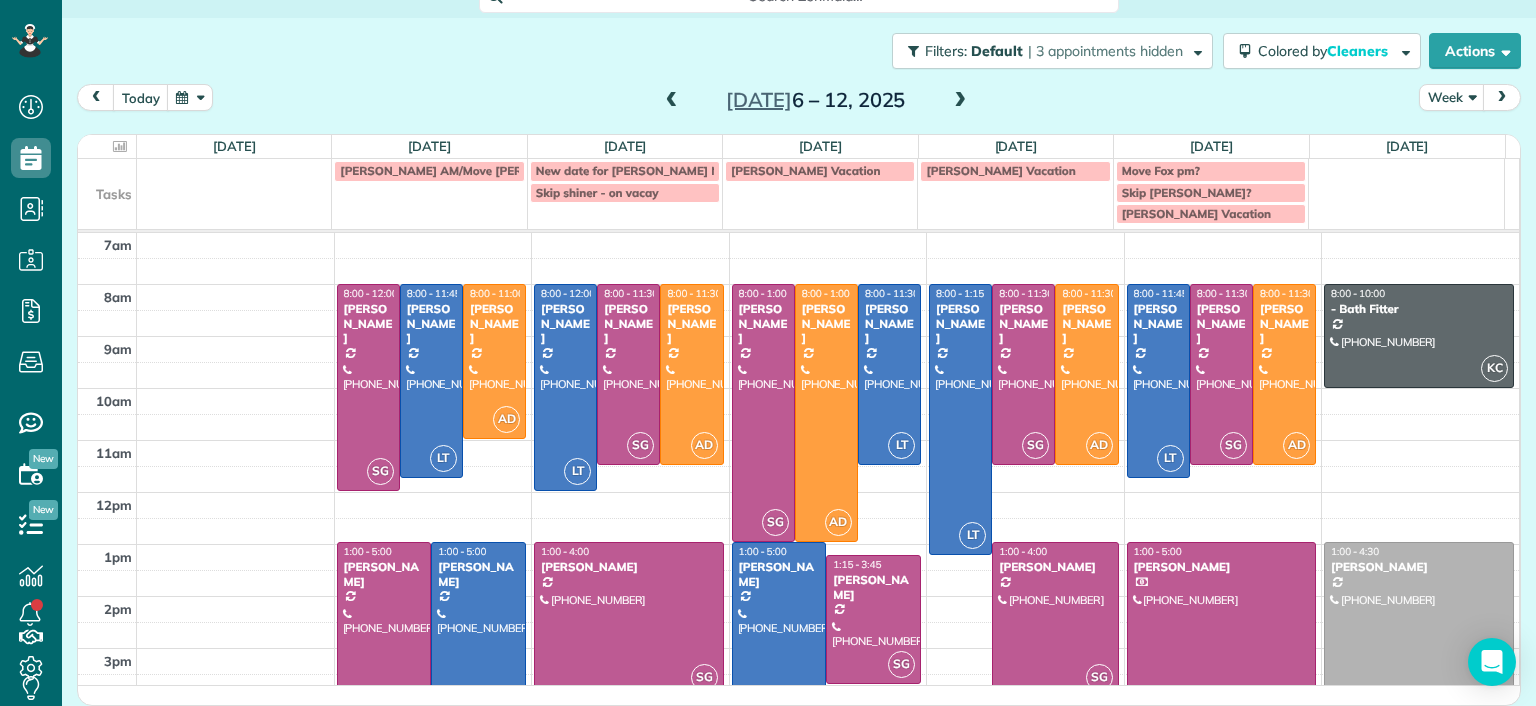 drag, startPoint x: 372, startPoint y: 591, endPoint x: 364, endPoint y: 631, distance: 40.792156 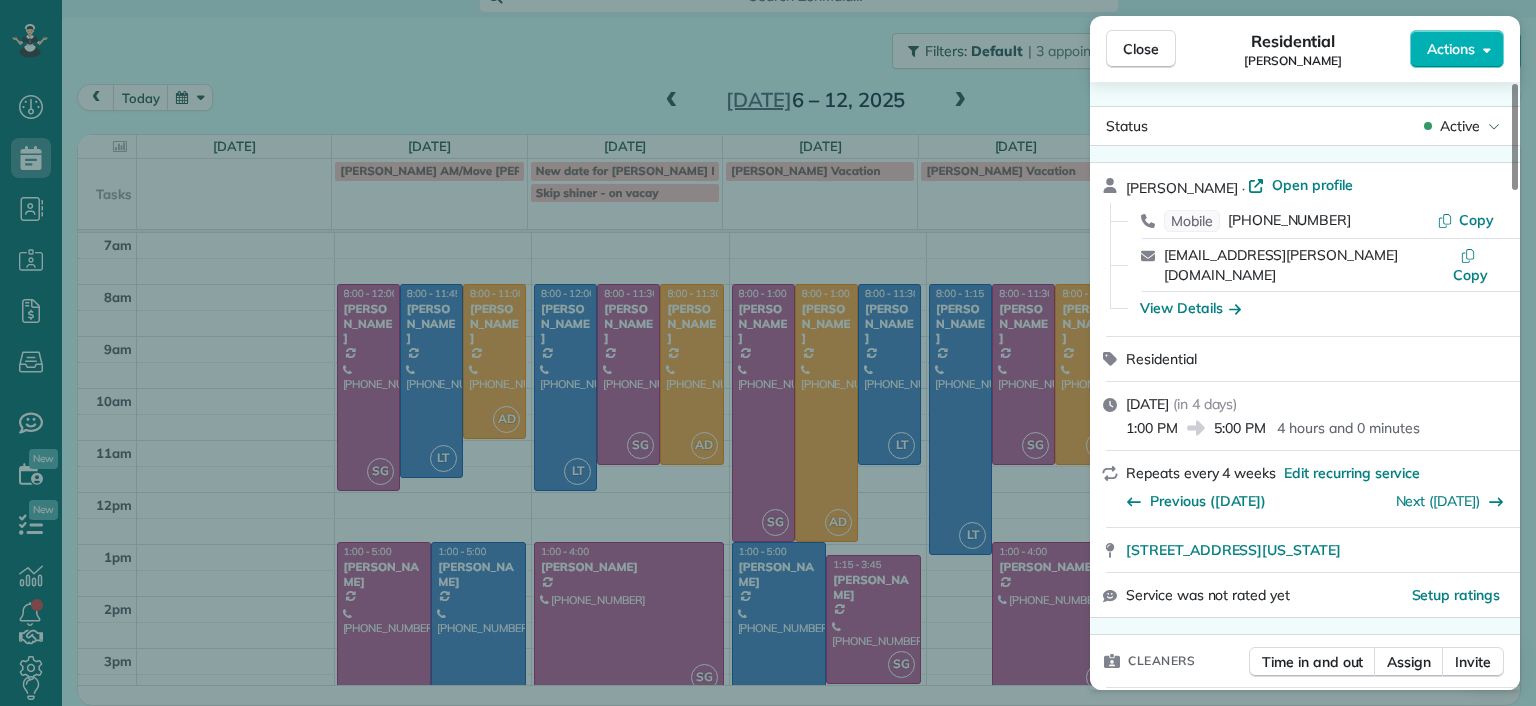 drag, startPoint x: 364, startPoint y: 655, endPoint x: 348, endPoint y: 660, distance: 16.763054 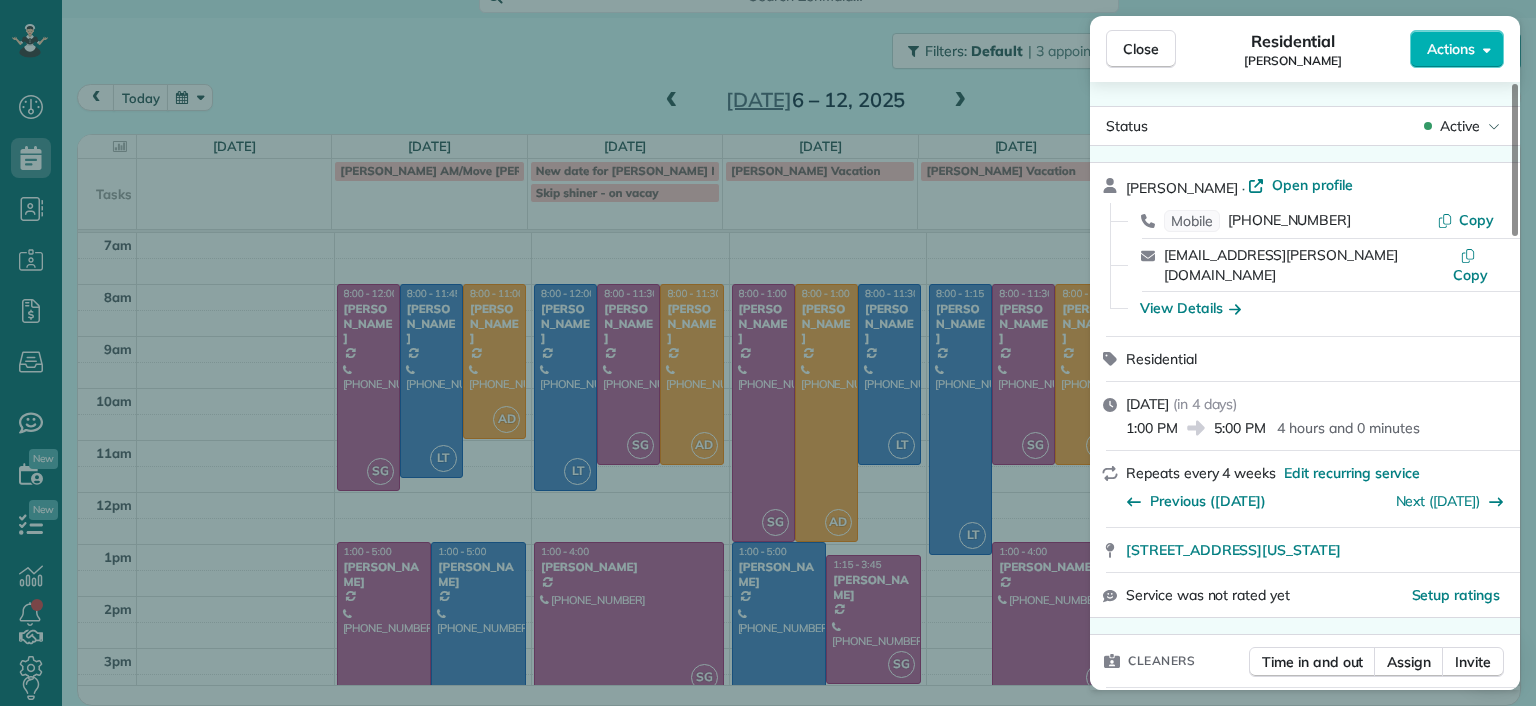 drag, startPoint x: 348, startPoint y: 660, endPoint x: 370, endPoint y: 681, distance: 30.413813 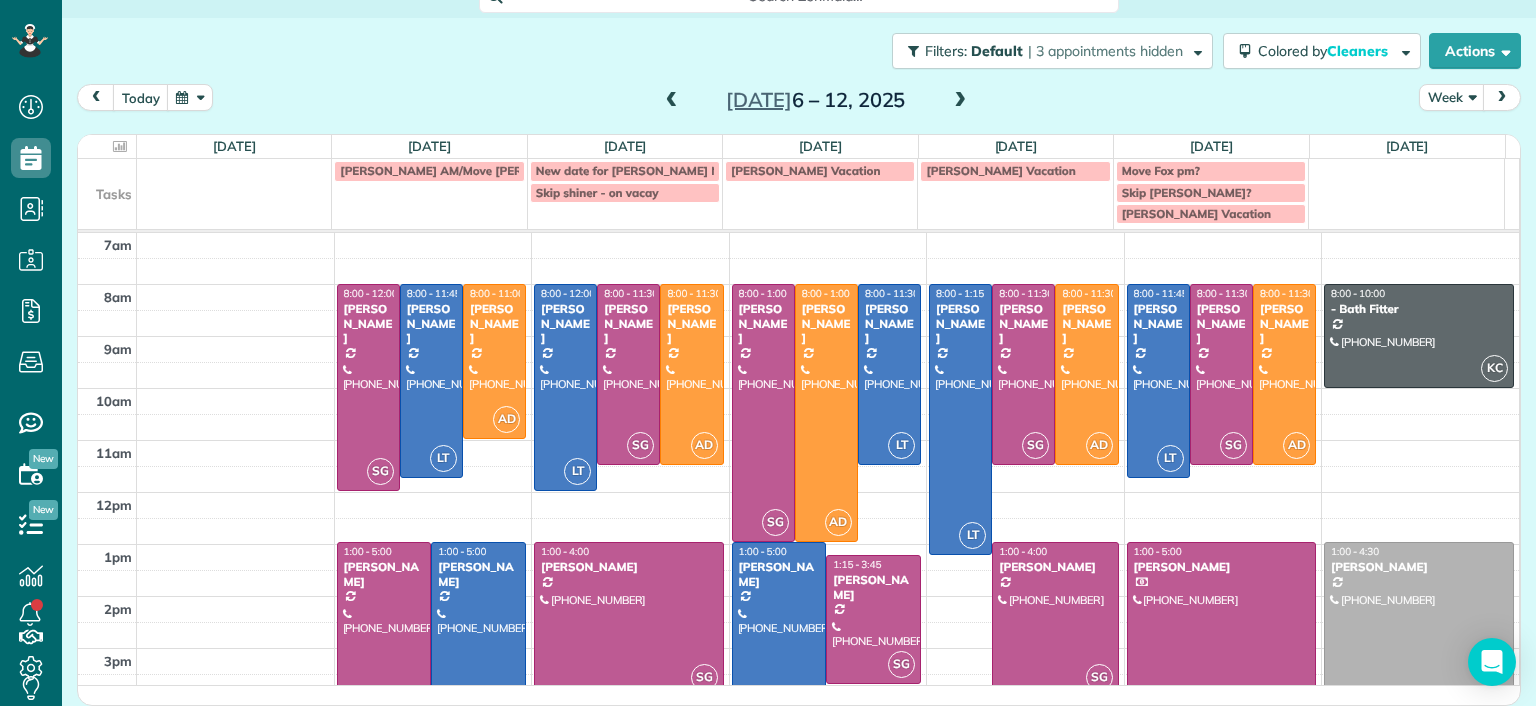 click at bounding box center (384, 645) 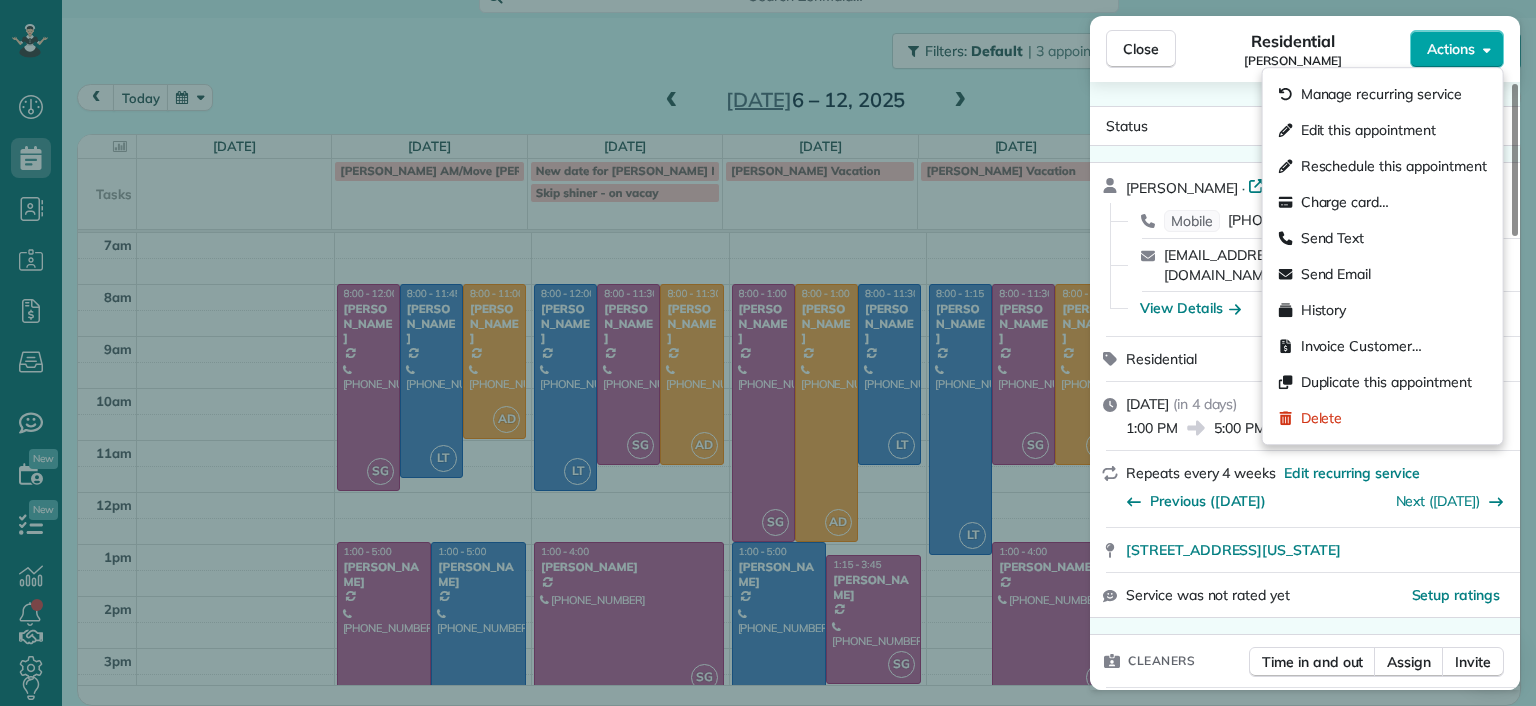 click on "Actions" at bounding box center (1457, 49) 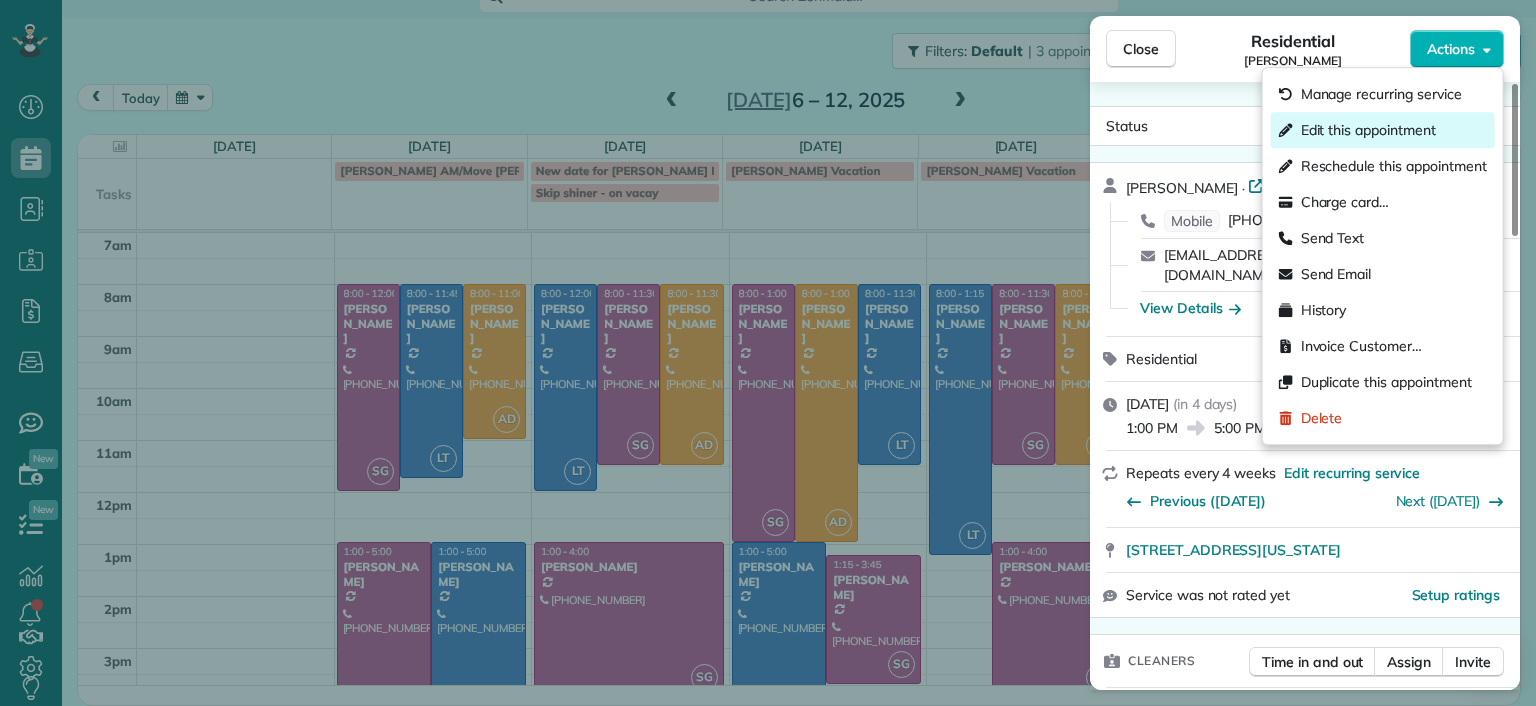 click on "Edit this appointment" at bounding box center (1383, 130) 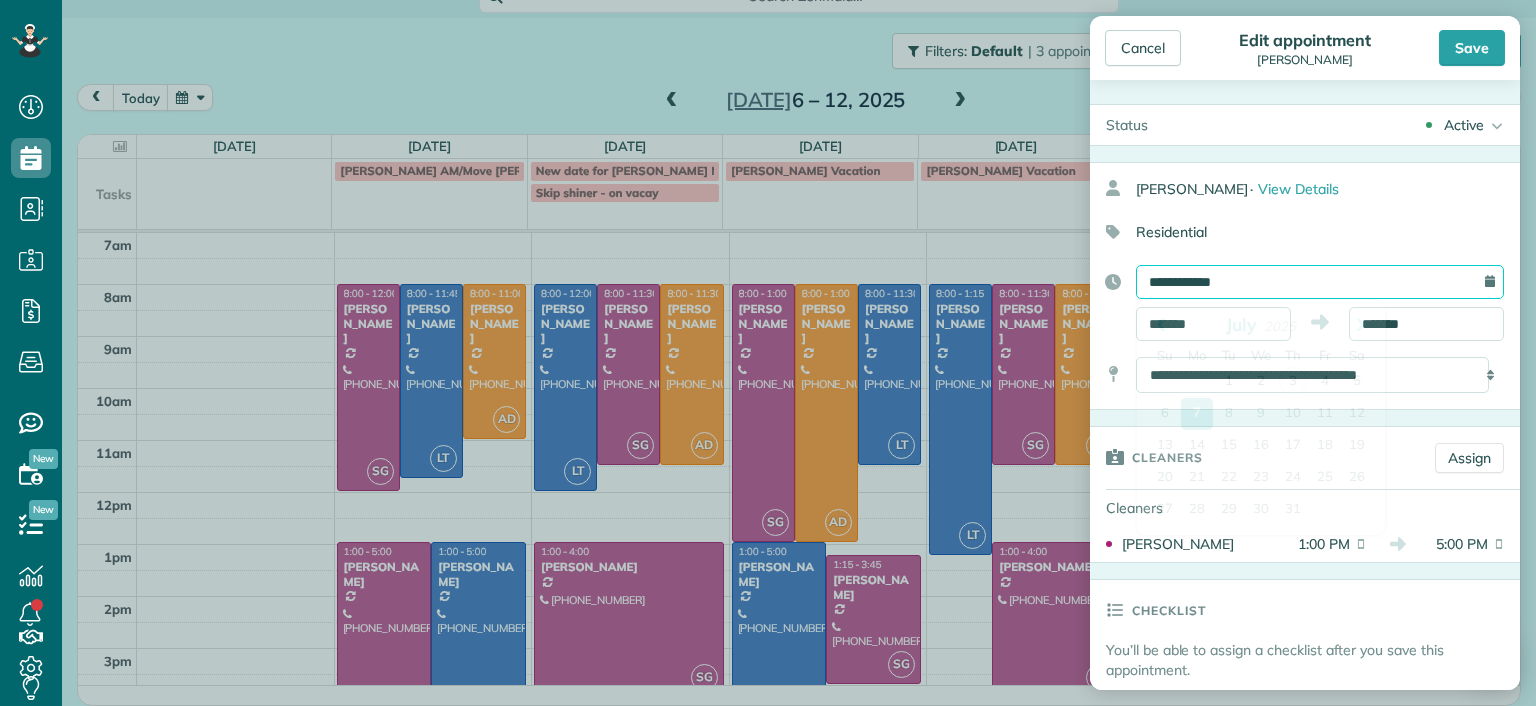click on "**********" at bounding box center (1320, 282) 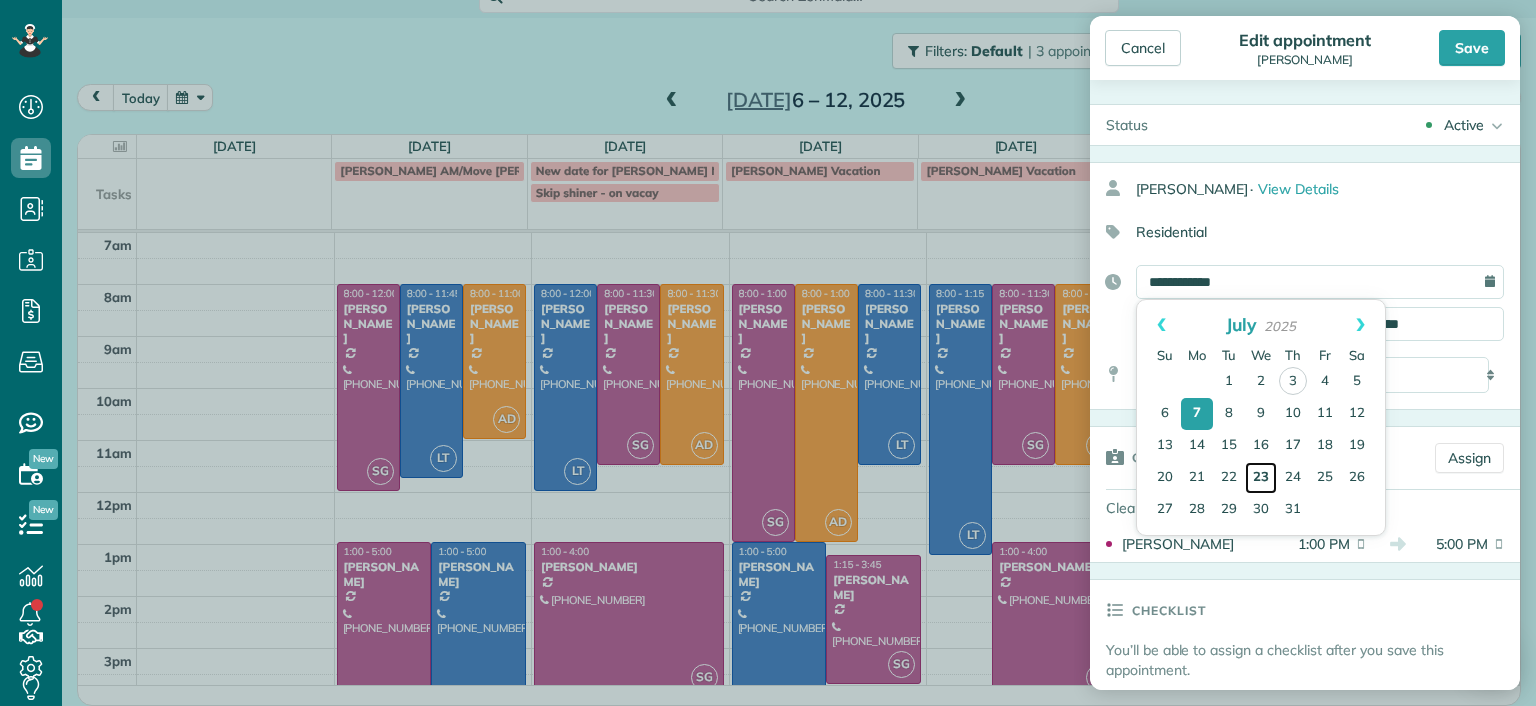 click on "23" at bounding box center [1261, 478] 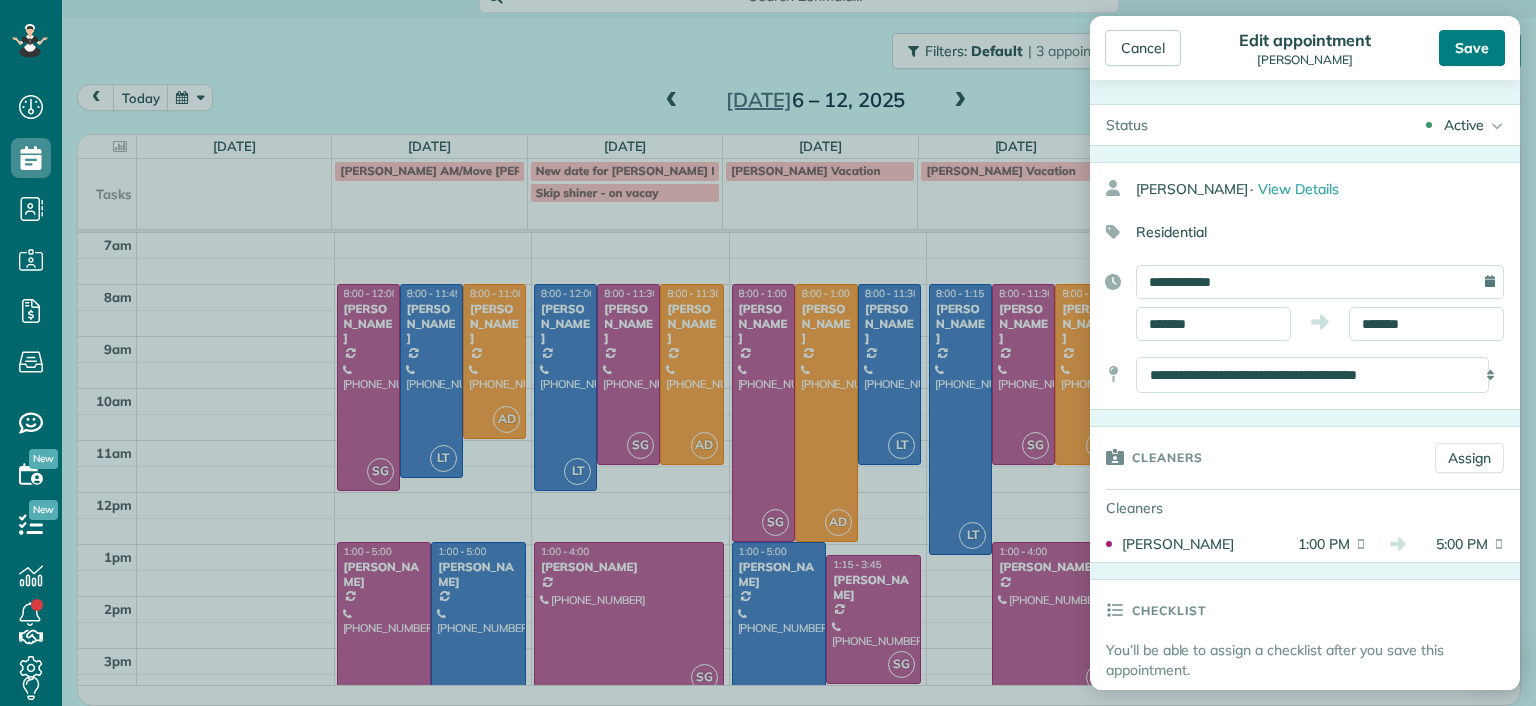click on "Save" at bounding box center (1472, 48) 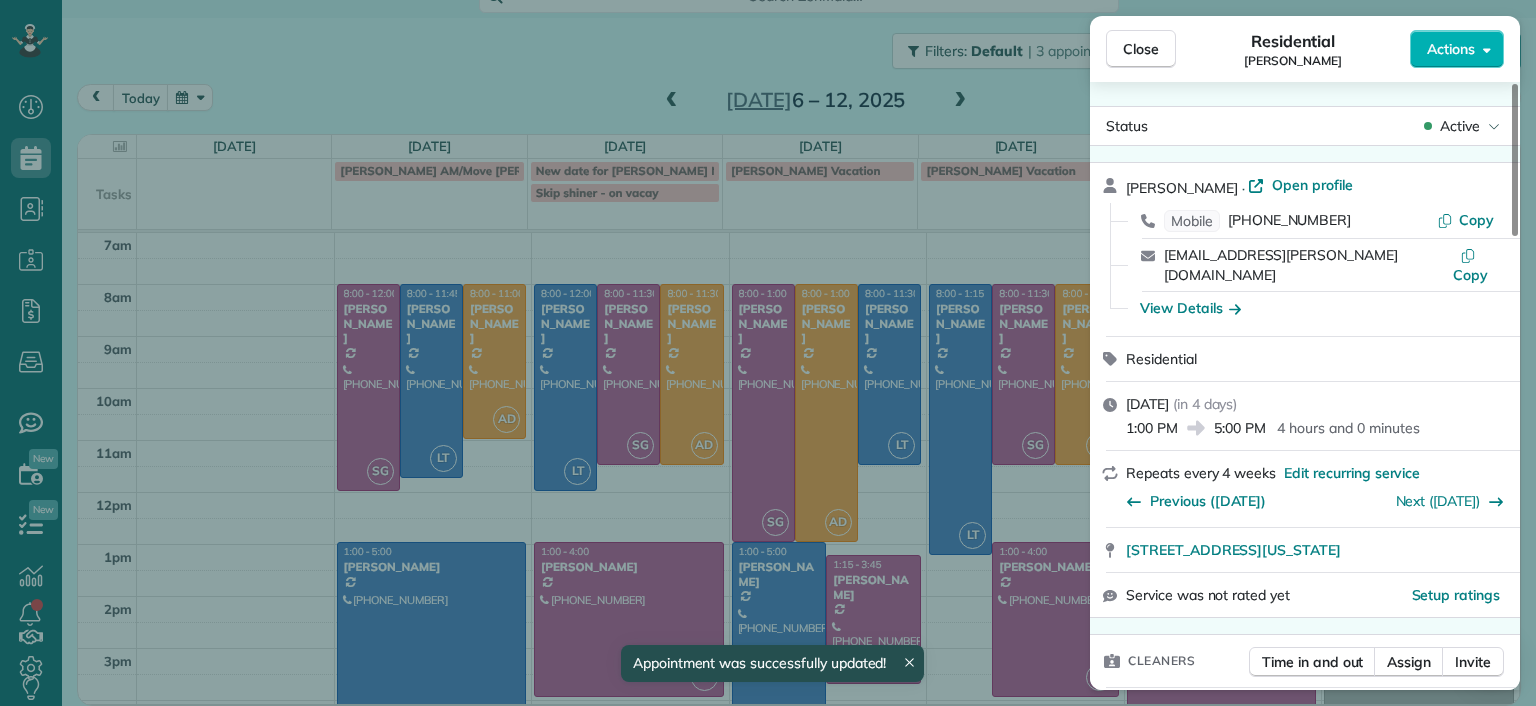 click on "Close Residential Emma Arata Actions Status Active Emma Arata · Open profile Mobile (434) 249-0050 Copy emma.arata@gmail.com Copy View Details Residential Monday, July 07, 2025 ( in 4 days ) 1:00 PM 5:00 PM 4 hours and 0 minutes Repeats every 4 weeks Edit recurring service Previous (Jun 27) Next (Aug 04) 3014 Noble Avenue Richmond Virginia 23222 Service was not rated yet Setup ratings Cleaners Time in and out Assign Invite Cleaners Sophie   Gibbs 1:00 PM 5:00 PM Checklist Try Now Keep this appointment up to your standards. Stay on top of every detail, keep your cleaners organised, and your client happy. Assign a checklist Watch a 5 min demo Billing Billing actions Price $210.00 Overcharge $0.00 Discount $0.00 Coupon discount - Primary tax - Secondary tax - Total appointment price $210.00 Tips collected New feature! $0.00 Unpaid Mark as paid Total including tip $210.00 Get paid online in no-time! Send an invoice and reward your cleaners with tips Charge customer credit card Appointment custom fields Man Hours" at bounding box center (768, 353) 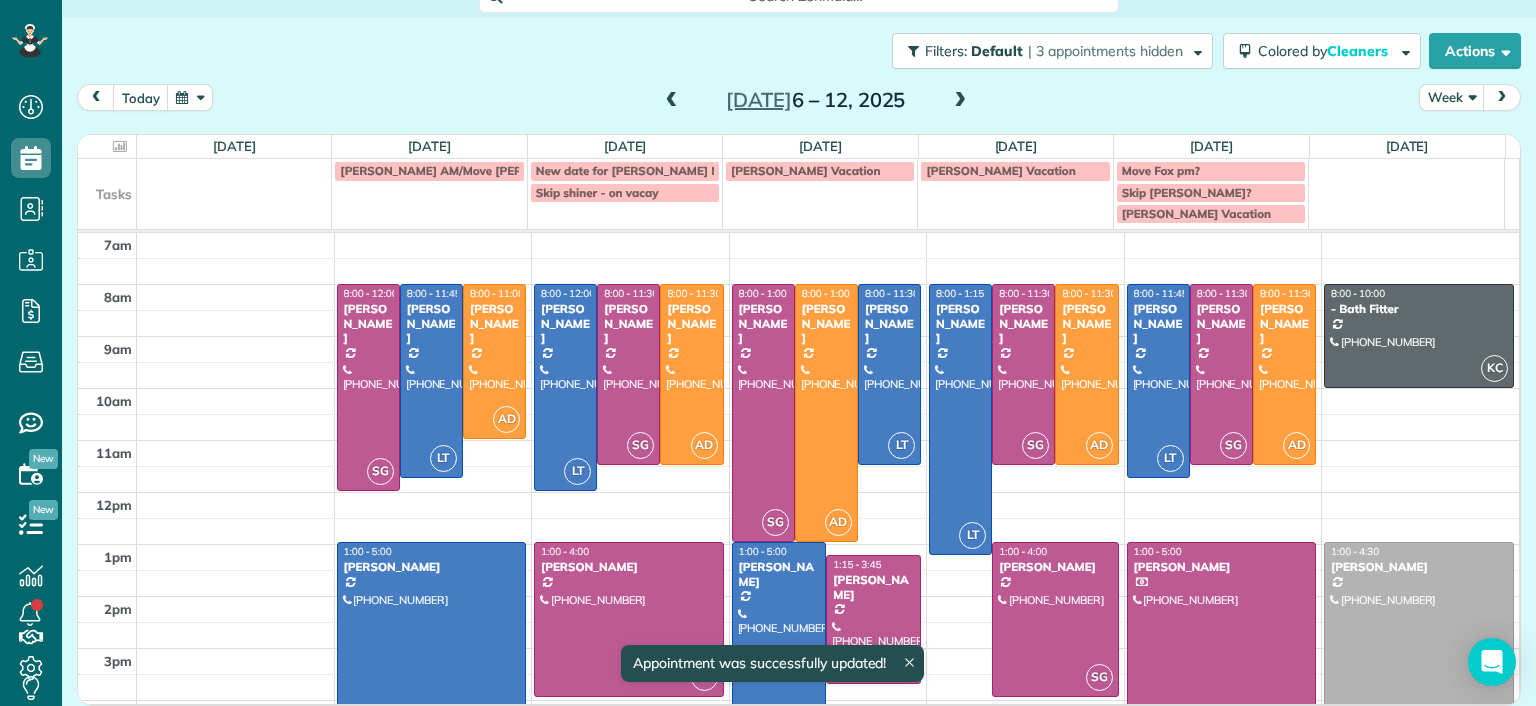 click at bounding box center (960, 101) 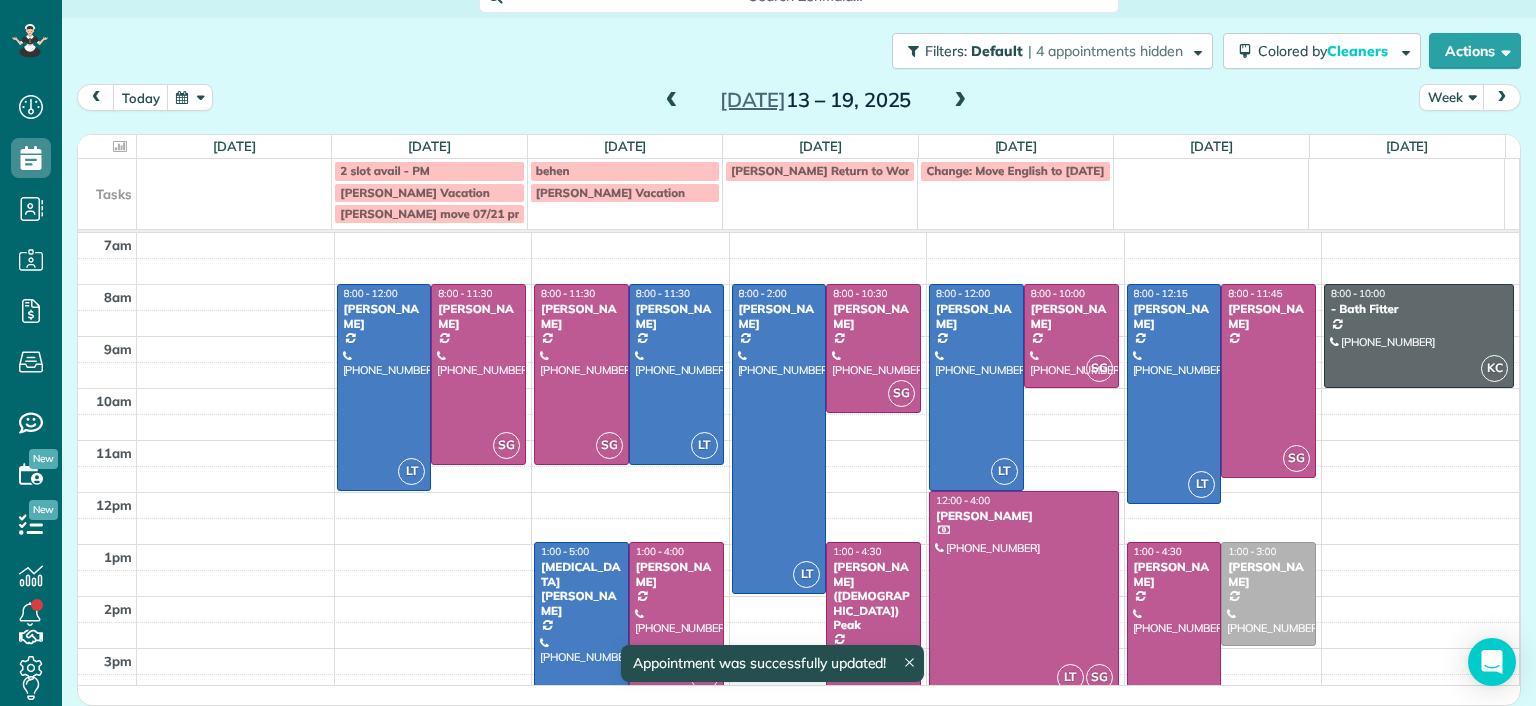 click at bounding box center [960, 101] 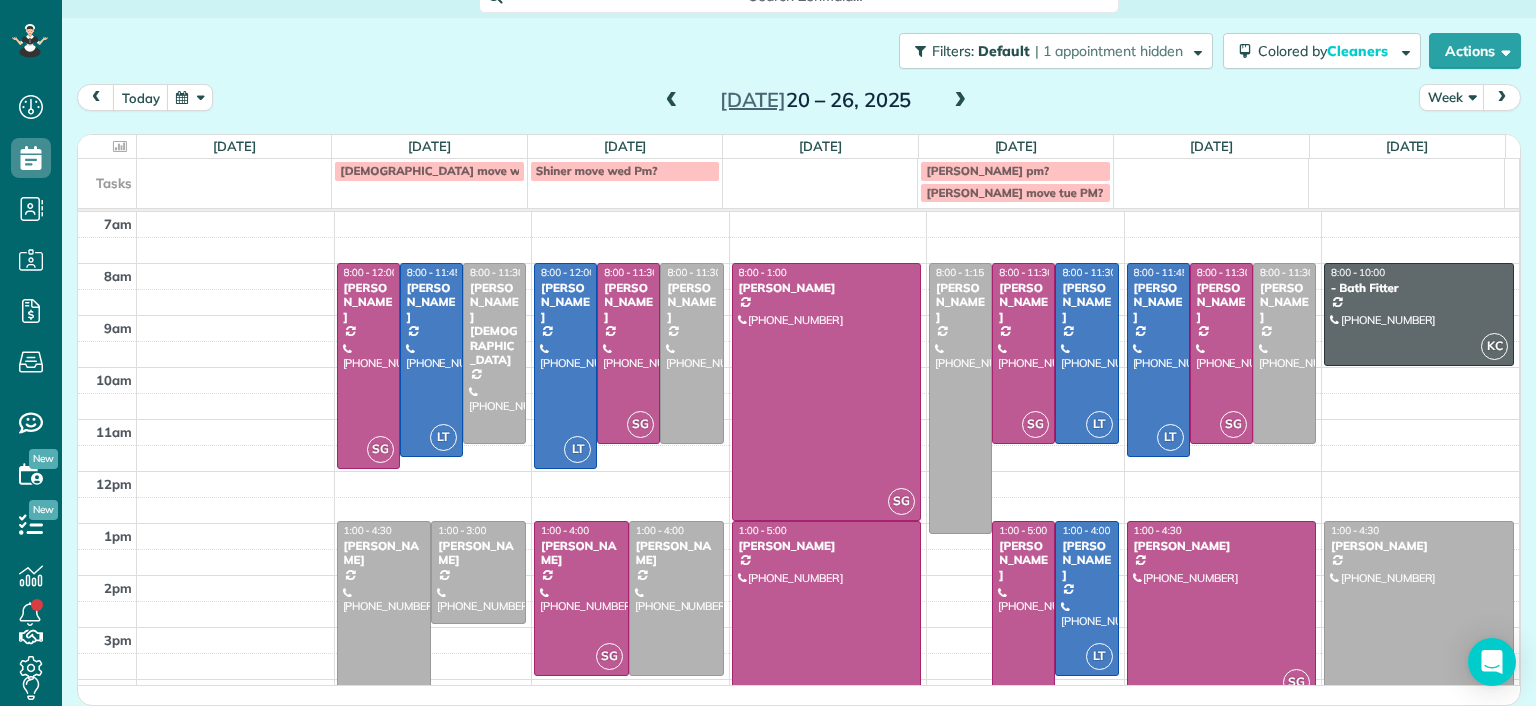 click at bounding box center [672, 101] 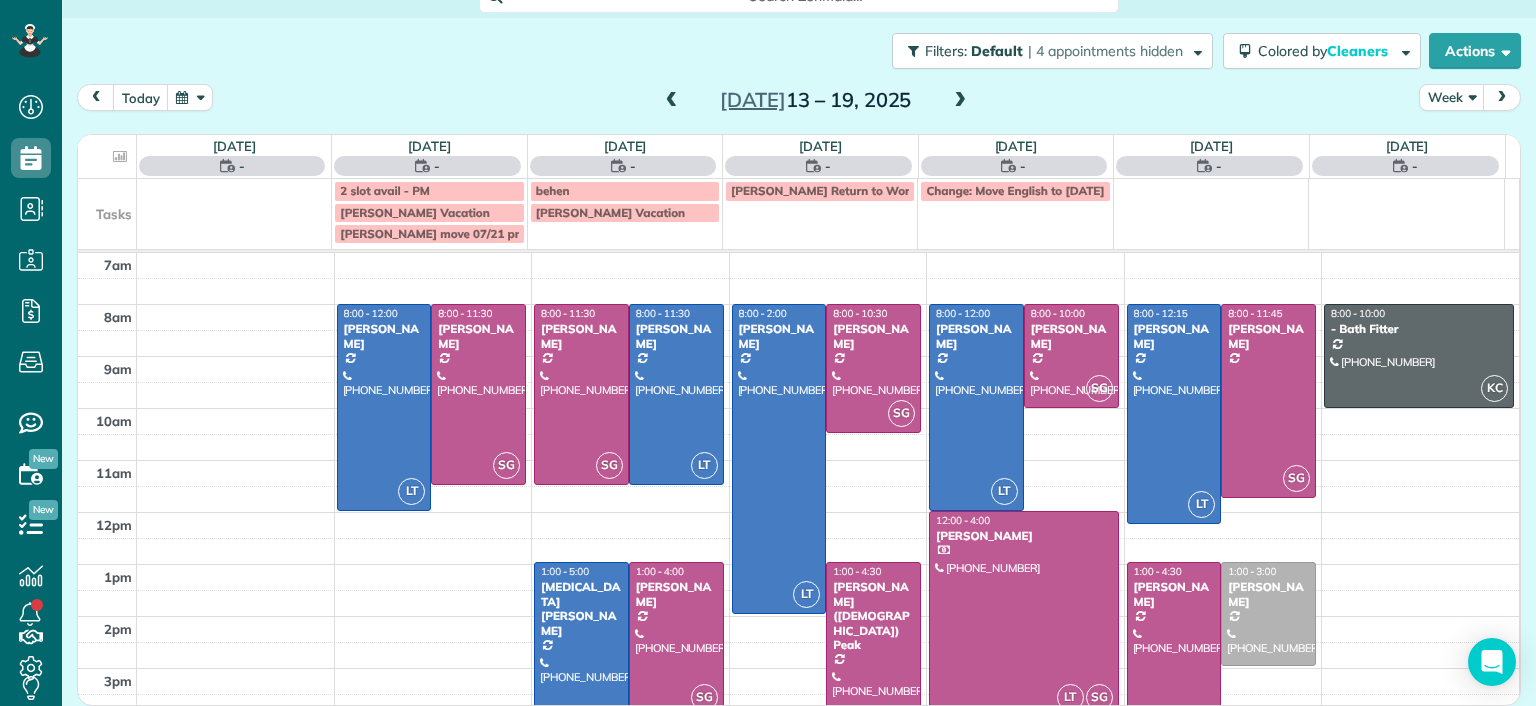 click at bounding box center [672, 101] 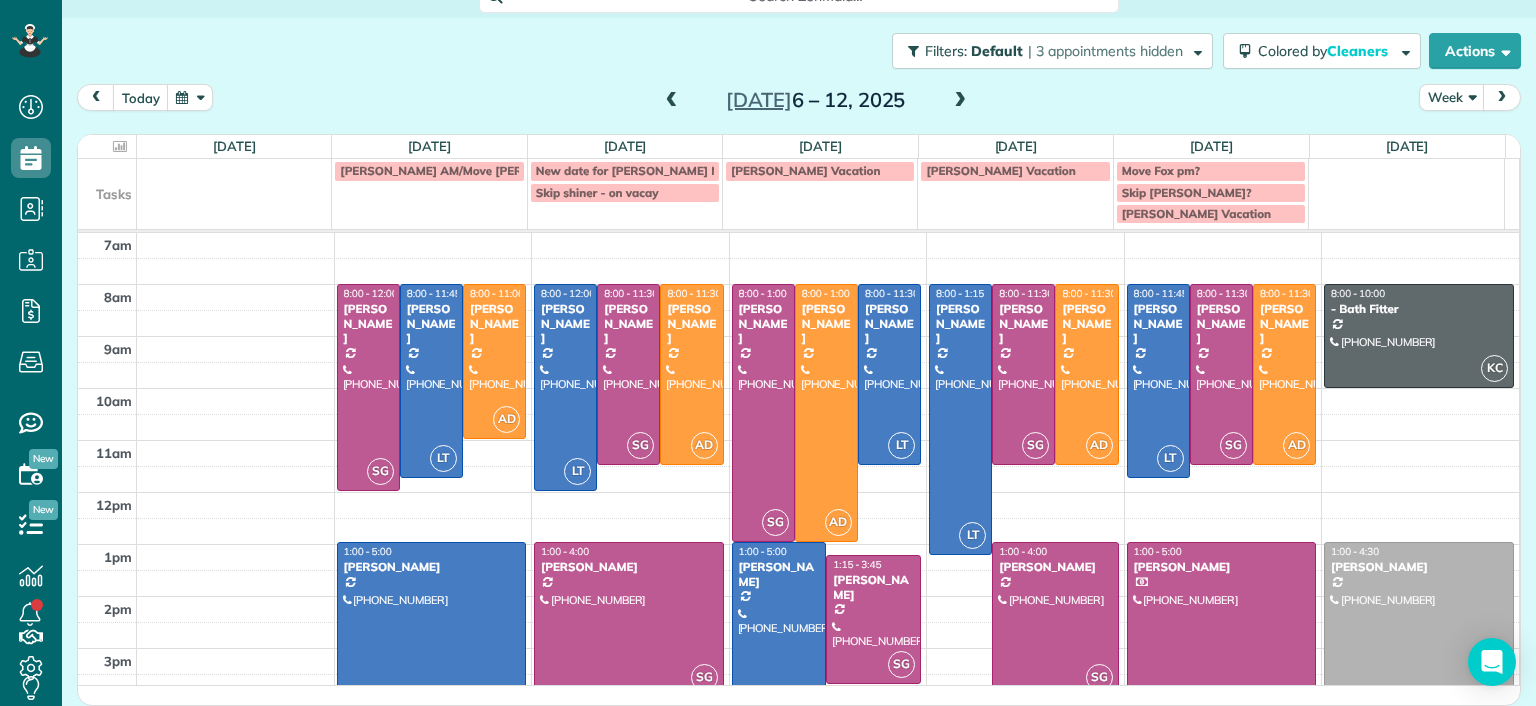 click at bounding box center (432, 645) 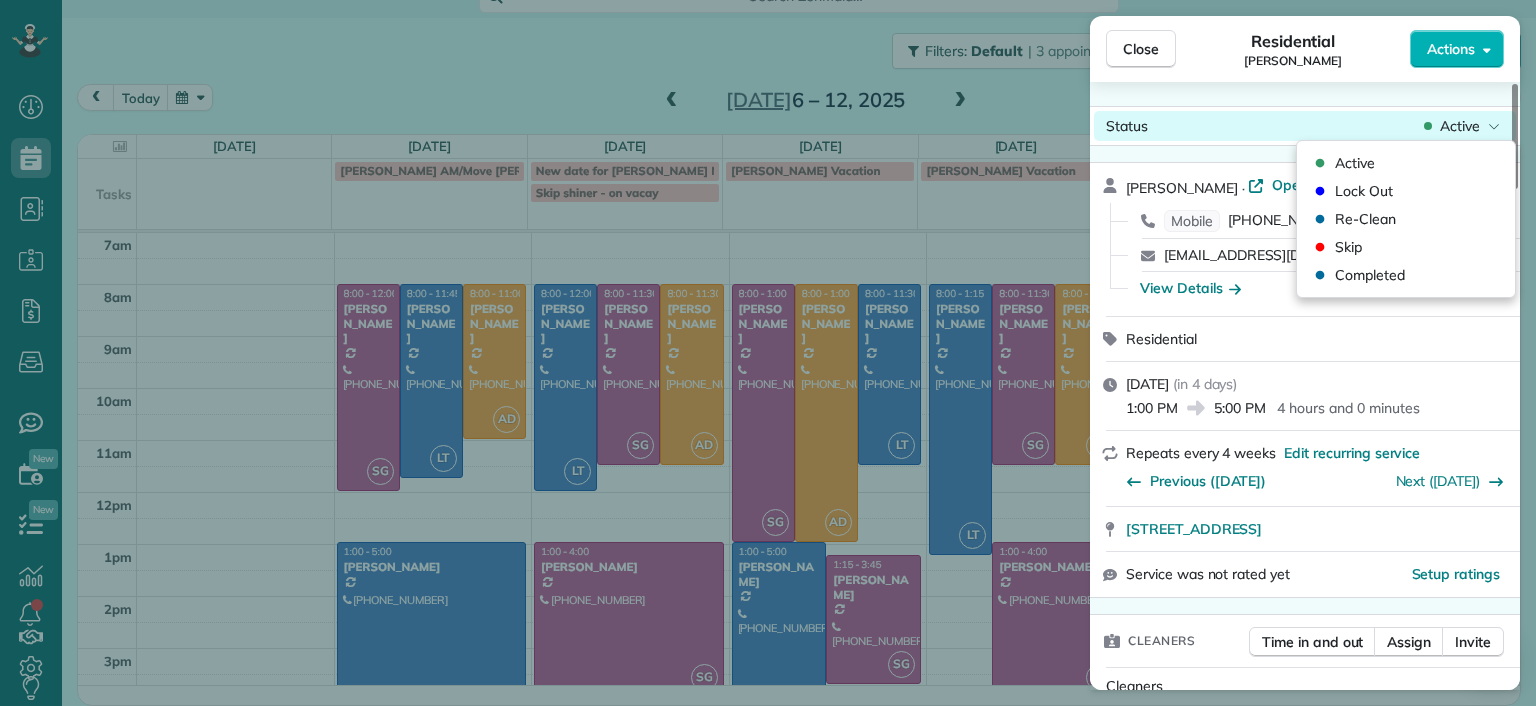 click on "Active" at bounding box center (1460, 126) 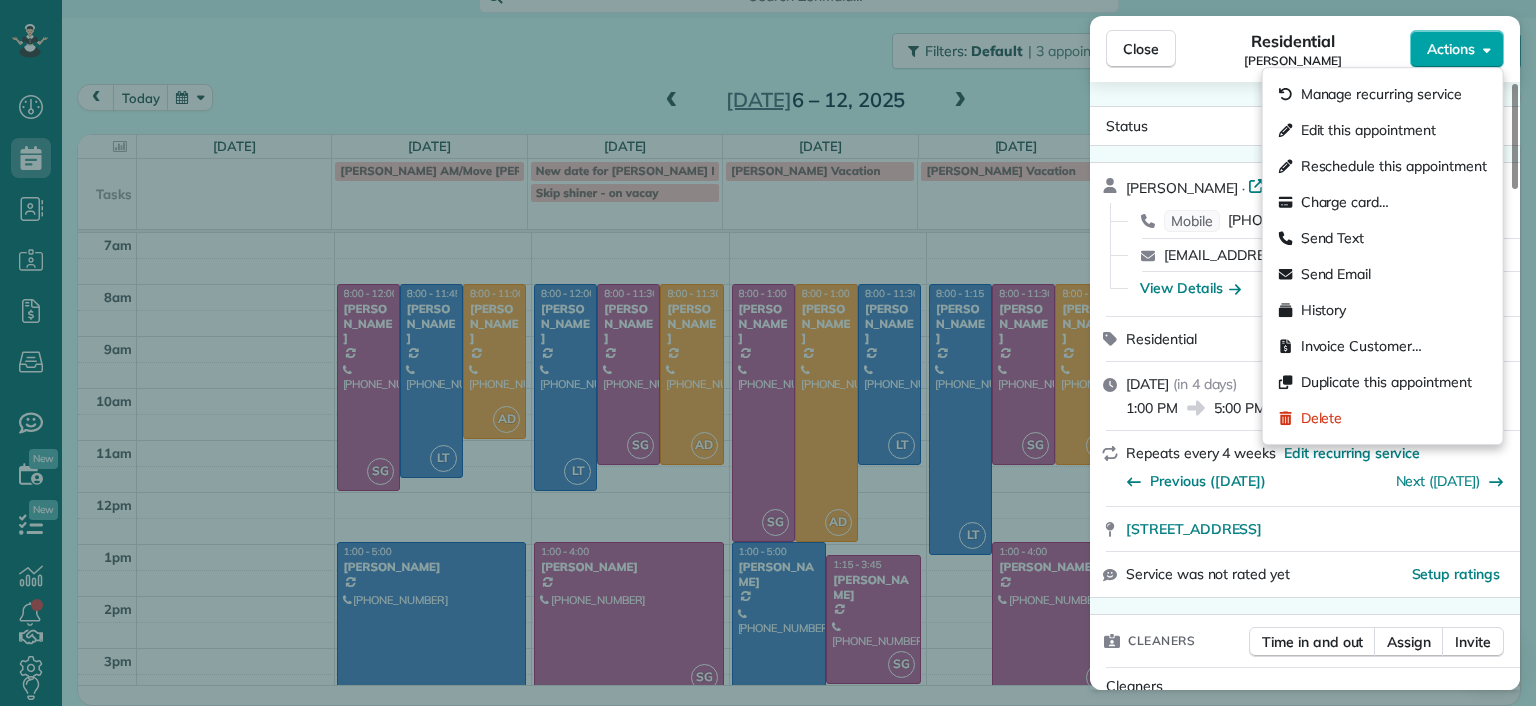 click on "Actions" at bounding box center [1457, 49] 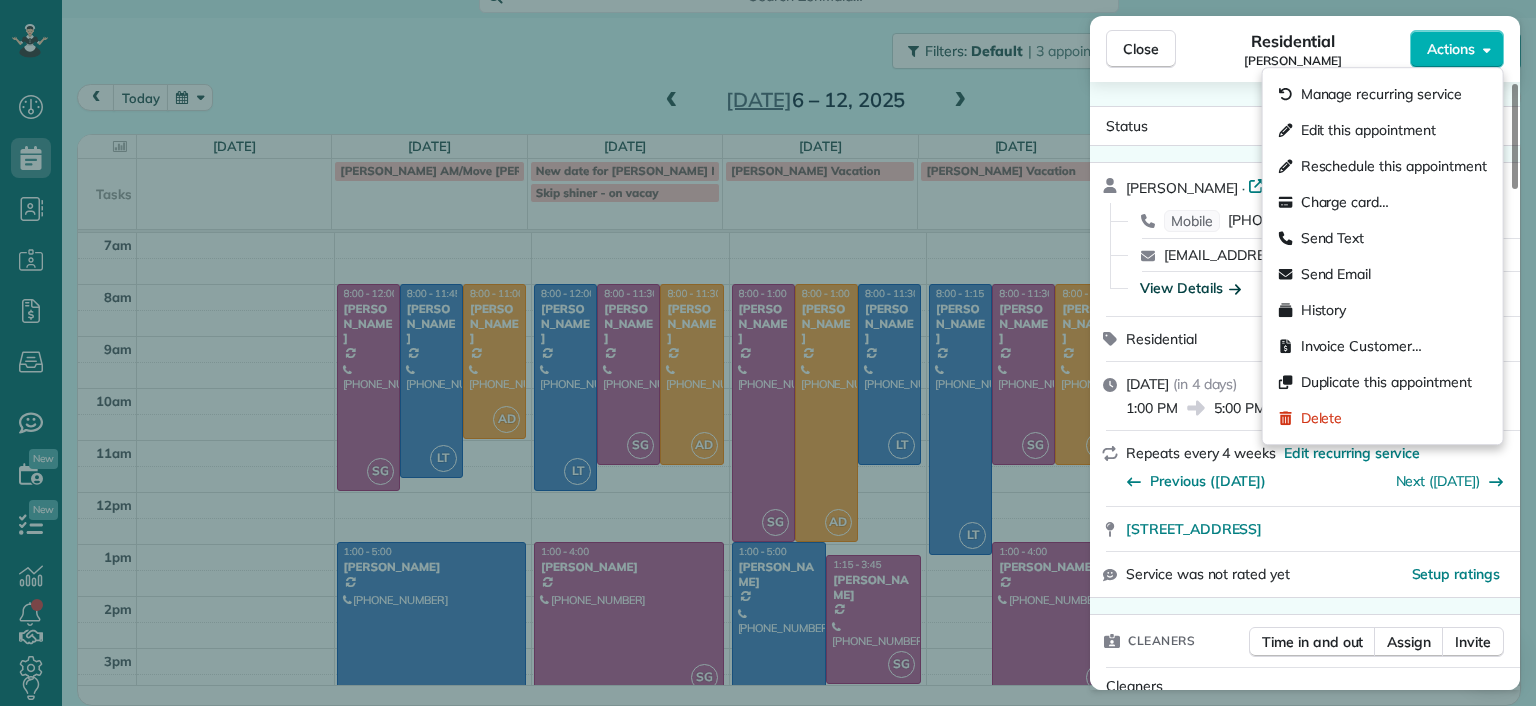 click on "View Details" at bounding box center [1190, 288] 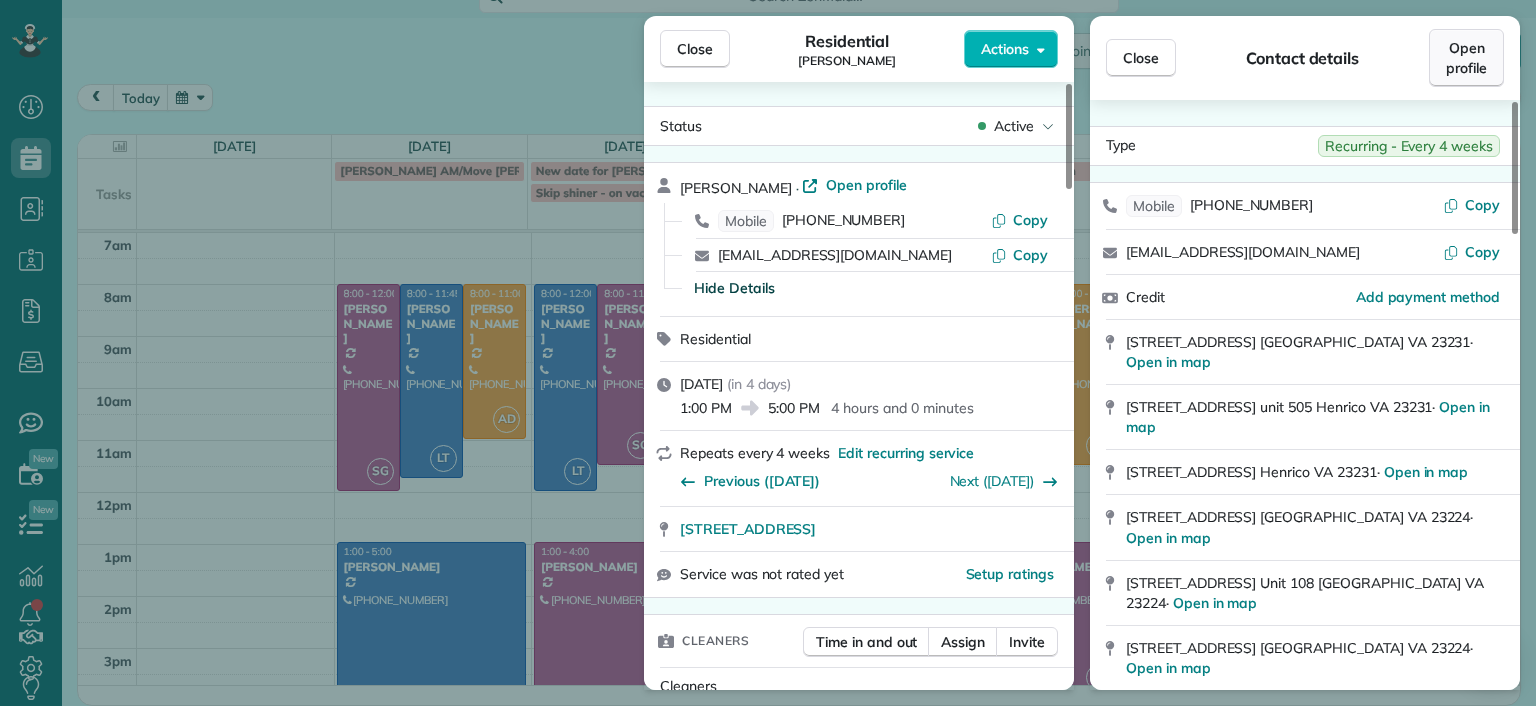 click on "Open profile" at bounding box center (1466, 58) 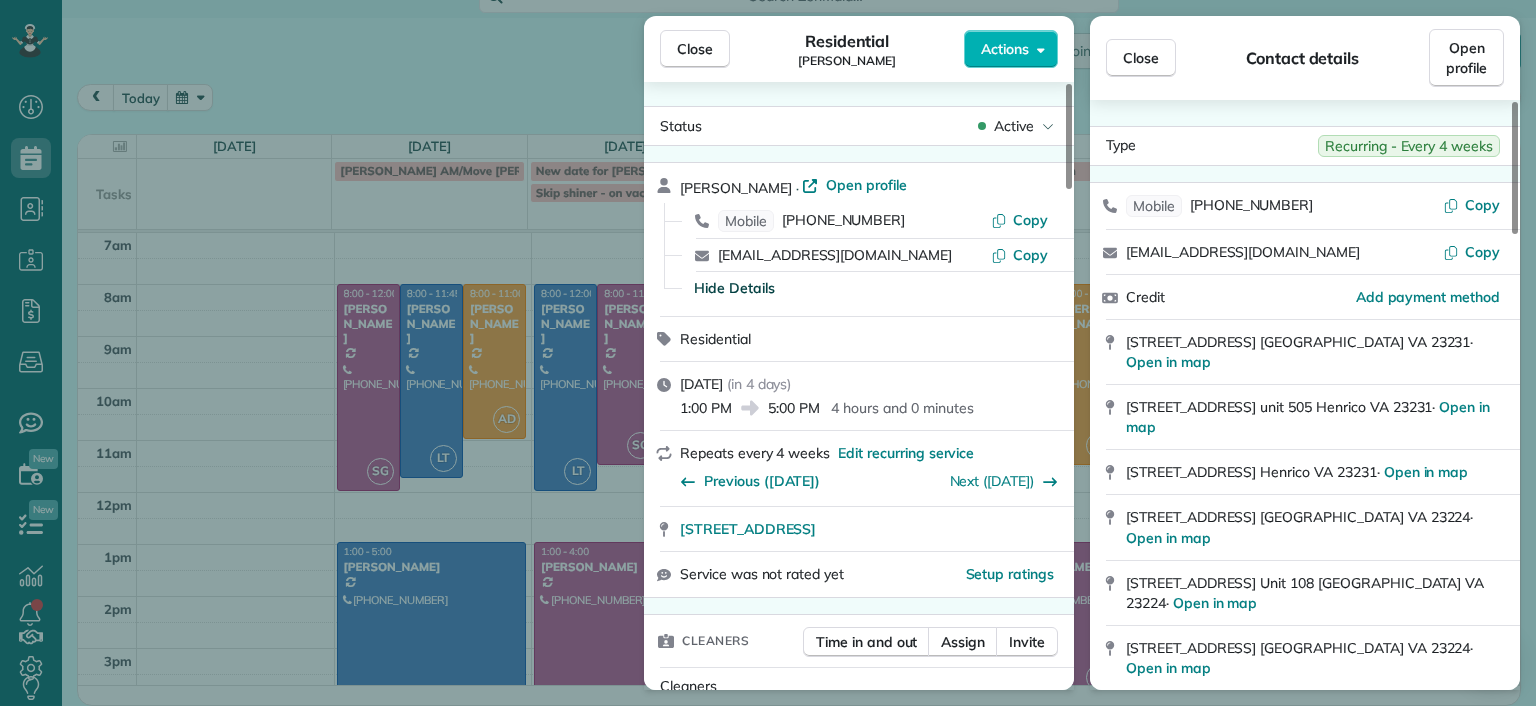 click on "Close Residential Sarah Craig Actions Status Active Sarah Craig · Open profile Mobile (804) 517-0176 Copy sarahkathryncraig@gmail.com Copy Hide Details Residential Monday, July 07, 2025 ( in 4 days ) 1:00 PM 5:00 PM 4 hours and 0 minutes Repeats every 4 weeks Edit recurring service Previous (Jun 13) Next (Aug 04) 4945 Old Main Street Richmond VA 23231 Service was not rated yet Setup ratings Cleaners Time in and out Assign Invite Cleaners Laura   Thaller 1:00 PM 5:00 PM Checklist Try Now Keep this appointment up to your standards. Stay on top of every detail, keep your cleaners organised, and your client happy. Assign a checklist Watch a 5 min demo Billing Billing actions Price $220.00 Overcharge $0.00 Discount $0.00 Coupon discount - Primary tax - Secondary tax - Total appointment price $220.00 Tips collected New feature! $0.00 Unpaid Mark as paid Total including tip $220.00 Get paid online in no-time! Send an invoice and reward your cleaners with tips Charge customer credit card Appointment custom fields -" at bounding box center (768, 353) 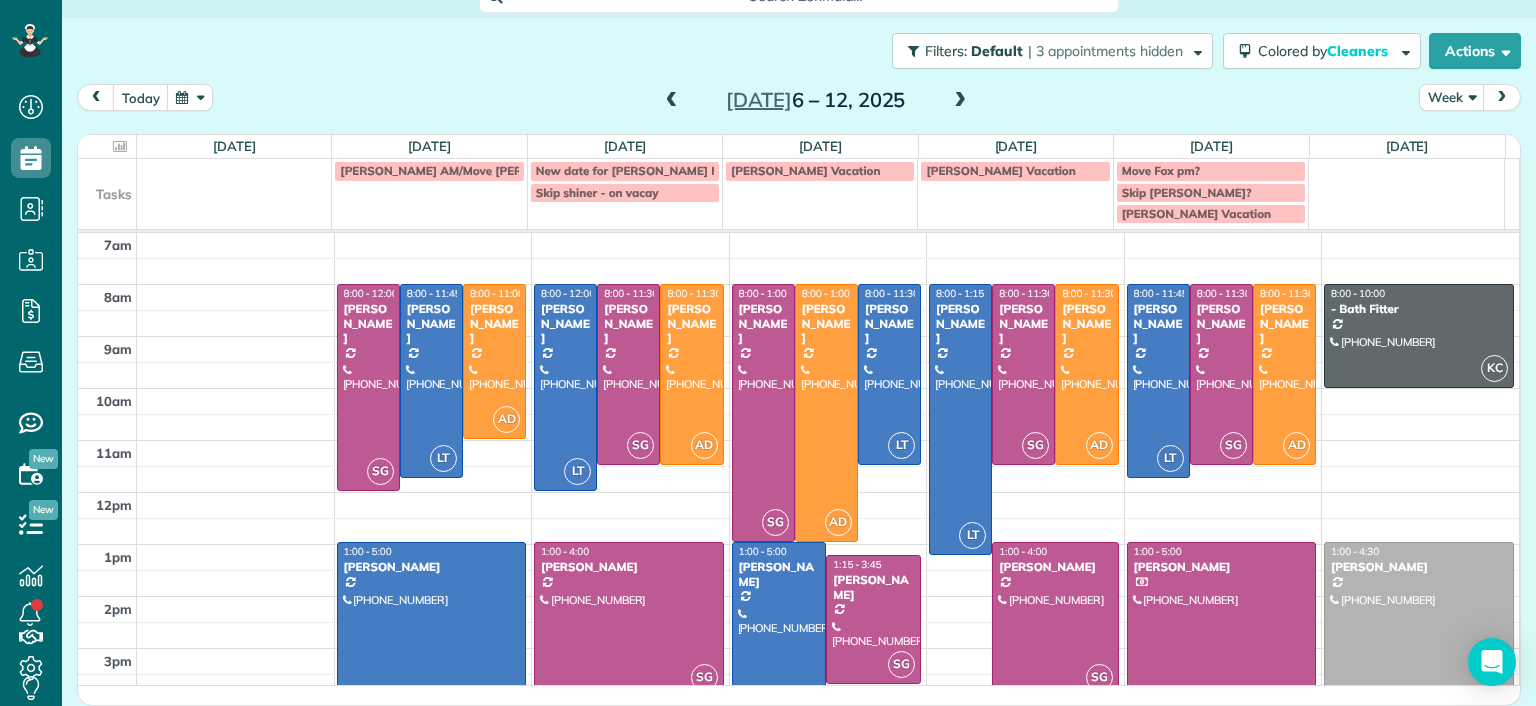 click at bounding box center (432, 645) 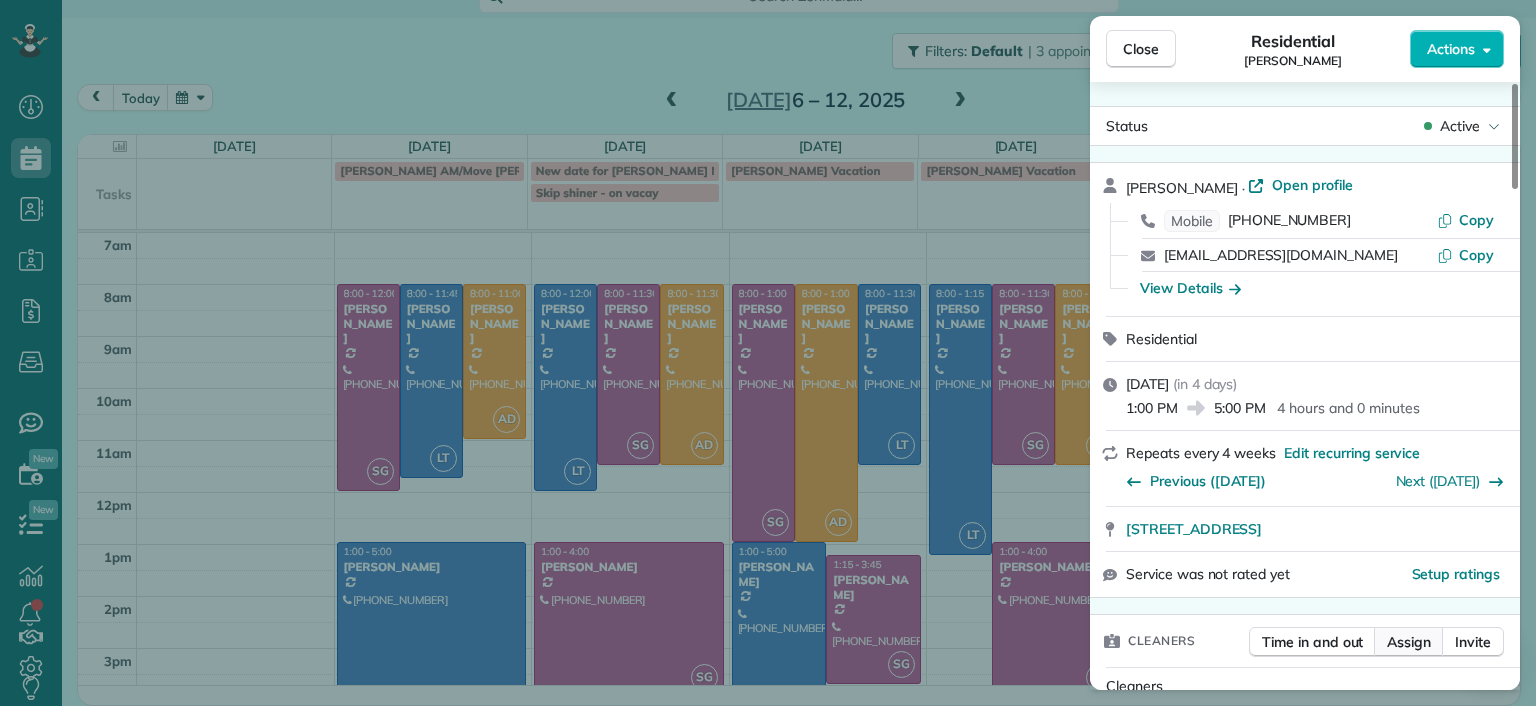 click on "Assign" at bounding box center (1409, 642) 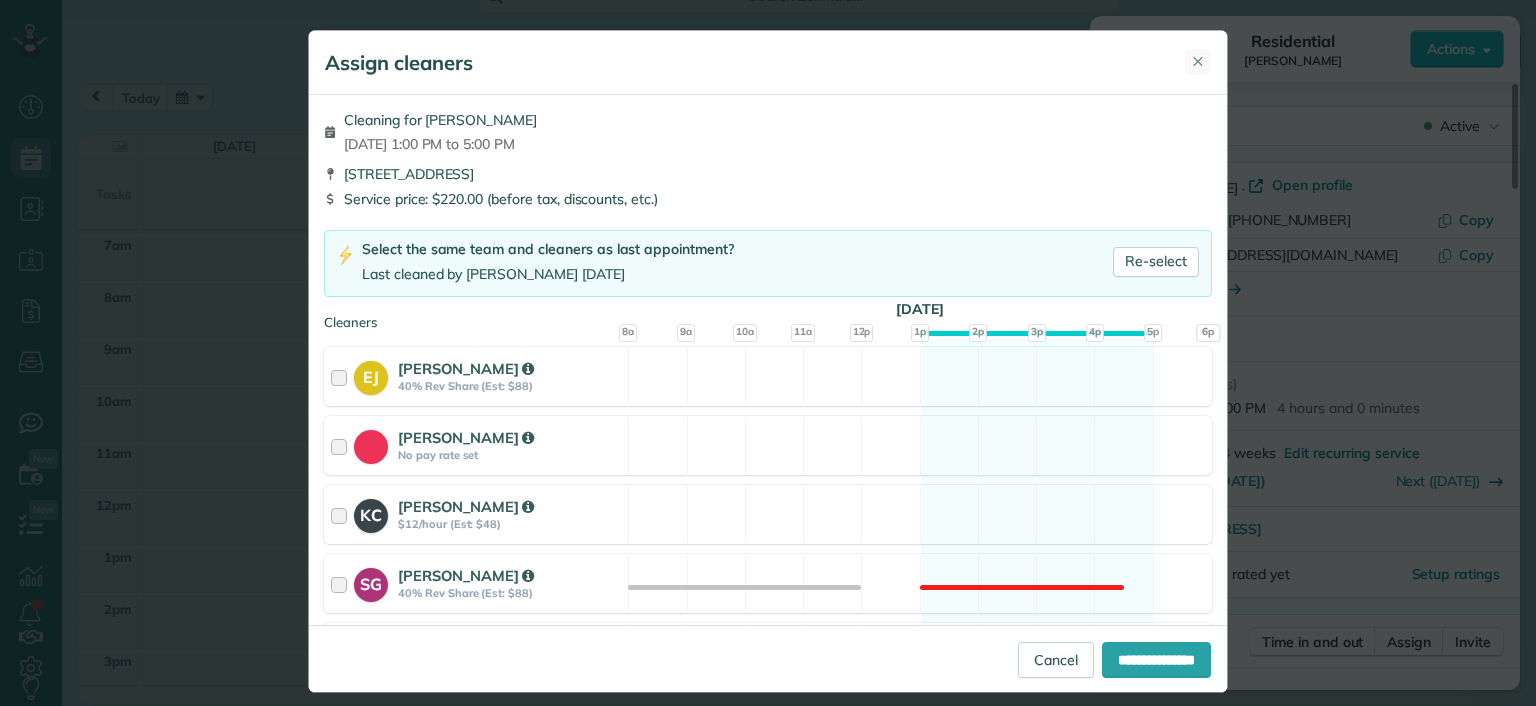 click on "✕" at bounding box center (1198, 61) 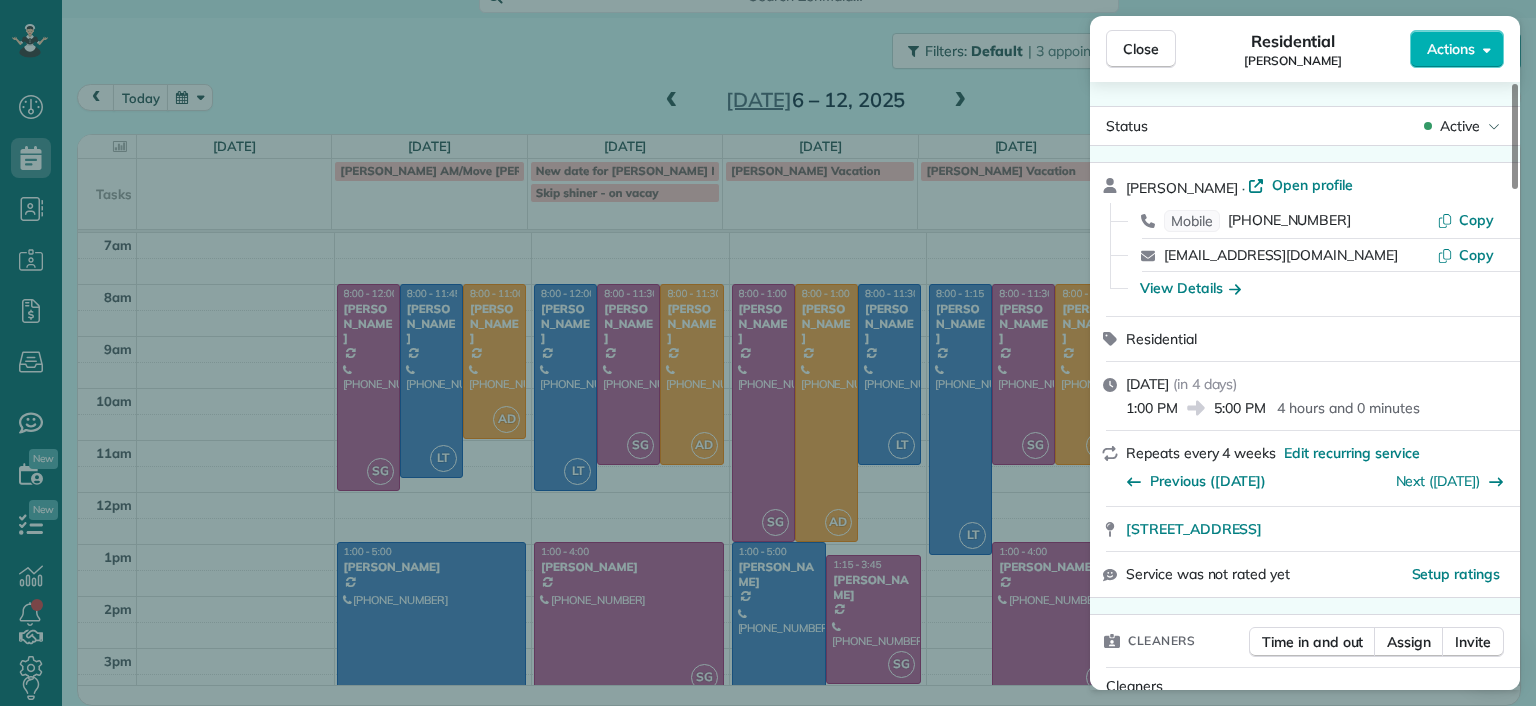 click on "Close Residential Sarah Craig Actions Status Active Sarah Craig · Open profile Mobile (804) 517-0176 Copy sarahkathryncraig@gmail.com Copy View Details Residential Monday, July 07, 2025 ( in 4 days ) 1:00 PM 5:00 PM 4 hours and 0 minutes Repeats every 4 weeks Edit recurring service Previous (Jun 13) Next (Aug 04) 4945 Old Main Street Richmond VA 23231 Service was not rated yet Setup ratings Cleaners Time in and out Assign Invite Cleaners Laura   Thaller 1:00 PM 5:00 PM Checklist Try Now Keep this appointment up to your standards. Stay on top of every detail, keep your cleaners organised, and your client happy. Assign a checklist Watch a 5 min demo Billing Billing actions Price $220.00 Overcharge $0.00 Discount $0.00 Coupon discount - Primary tax - Secondary tax - Total appointment price $220.00 Tips collected New feature! $0.00 Unpaid Mark as paid Total including tip $220.00 Get paid online in no-time! Send an invoice and reward your cleaners with tips Charge customer credit card Appointment custom fields -" at bounding box center [768, 353] 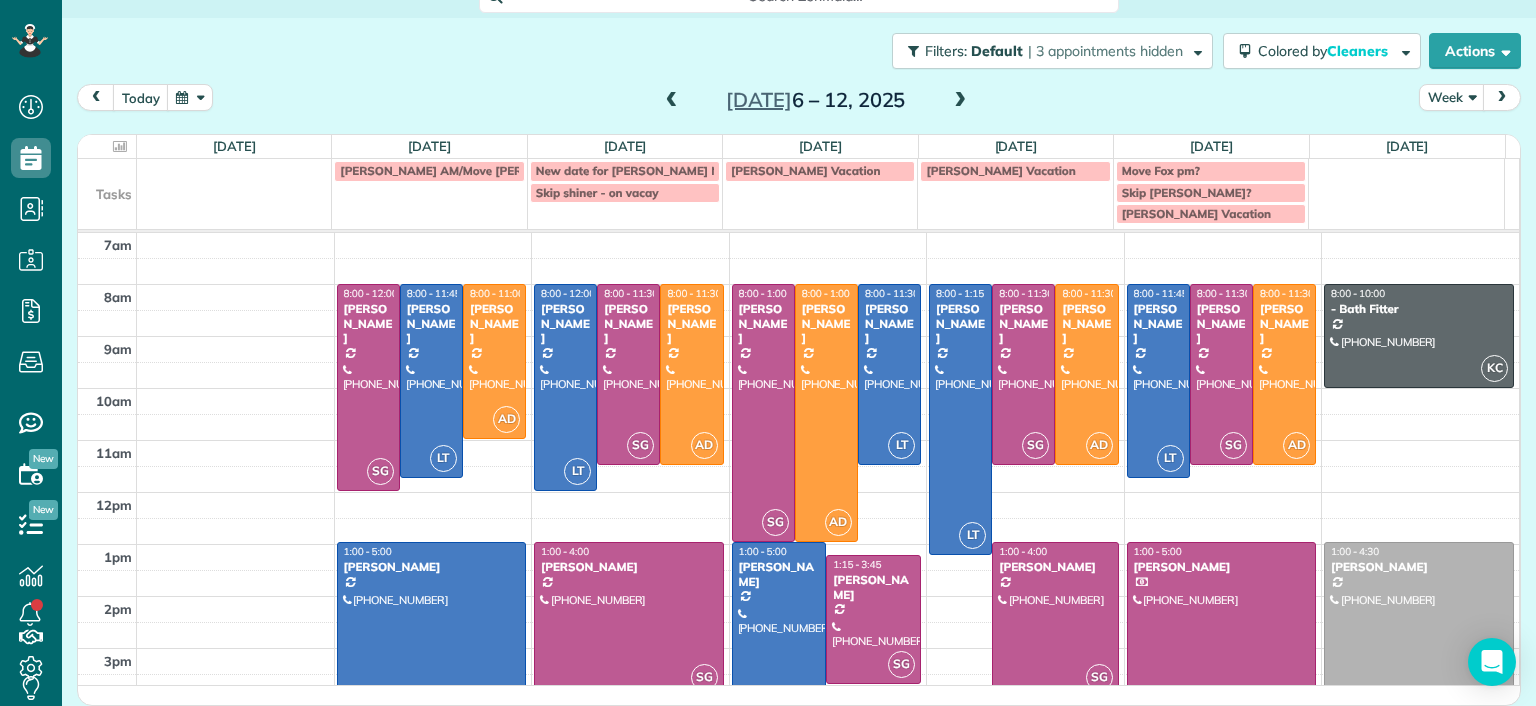 click at bounding box center (672, 101) 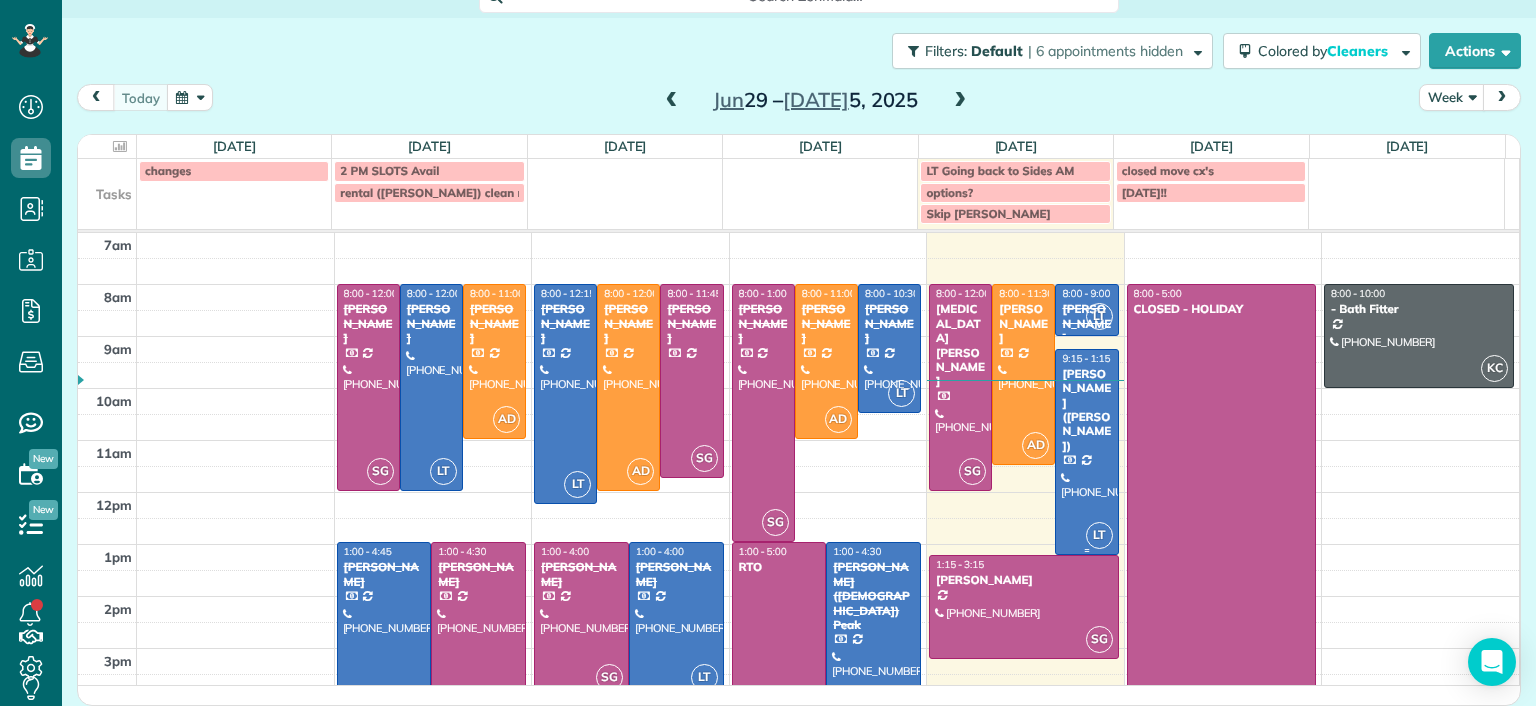 click at bounding box center (1086, 452) 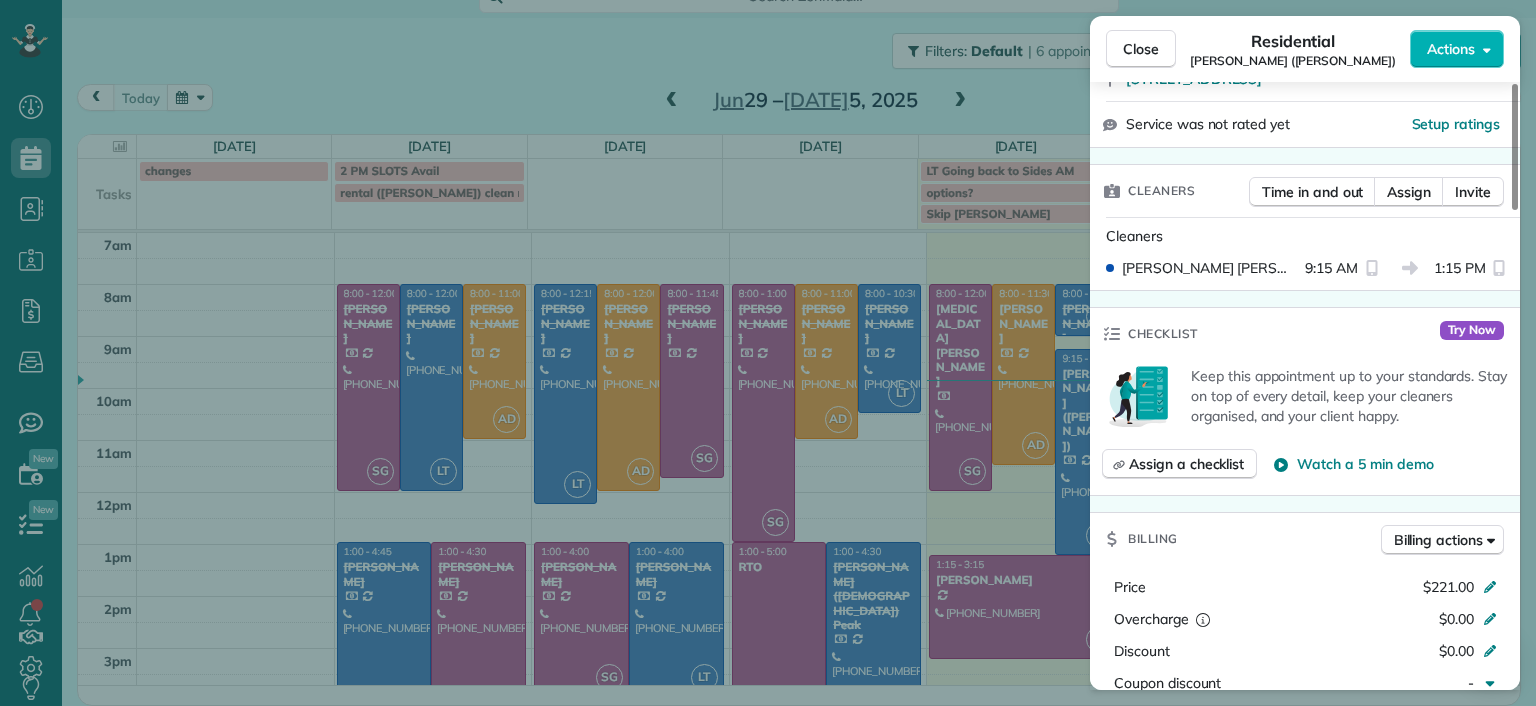 scroll, scrollTop: 500, scrollLeft: 0, axis: vertical 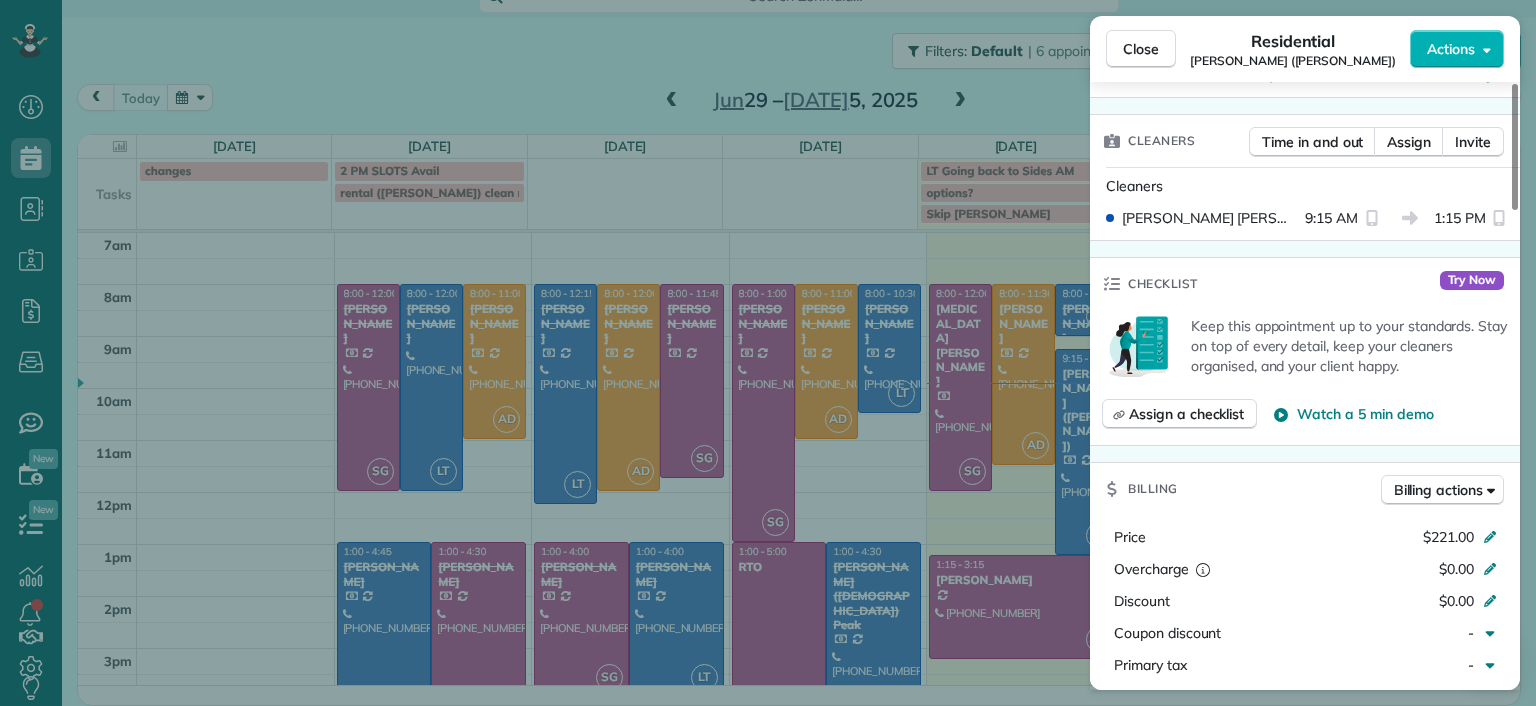 click on "Close Residential Chris Ludwig (Harrison) Actions Status Active Chris Ludwig (Harrison) · Open profile Mobile (804) 878-2272 Copy ludwigia.jc@gmail.com Copy View Details Residential Thursday, July 03, 2025 ( today ) 9:15 AM 1:15 PM 4 hours and 0 minutes Repeats every 4 weeks Edit recurring service Previous (Jun 06) Next (Jul 31) 19444 Running Cedar Lane Maidens VA 23102 Service was not rated yet Setup ratings Cleaners Time in and out Assign Invite Cleaners Laura   Thaller 9:15 AM 1:15 PM Checklist Try Now Keep this appointment up to your standards. Stay on top of every detail, keep your cleaners organised, and your client happy. Assign a checklist Watch a 5 min demo Billing Billing actions Price $221.00 Overcharge $0.00 Discount $0.00 Coupon discount - Primary tax - Secondary tax - Total appointment price $221.00 Tips collected New feature! $0.00 Paid by card Total including tip $221.00 Get paid online in no-time! Send an invoice and reward your cleaners with tips Charge customer credit card Man Hours - 3 16" at bounding box center [768, 353] 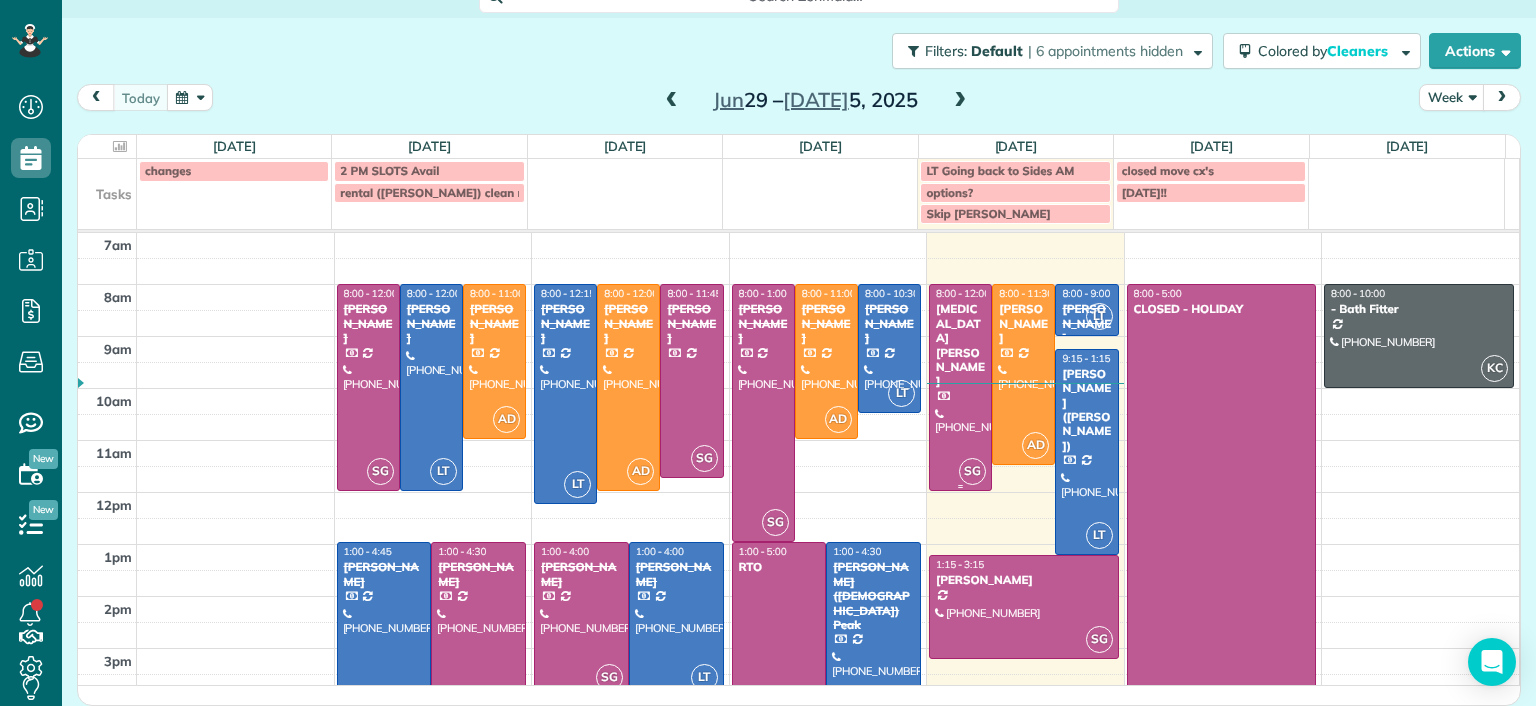 click at bounding box center (960, 387) 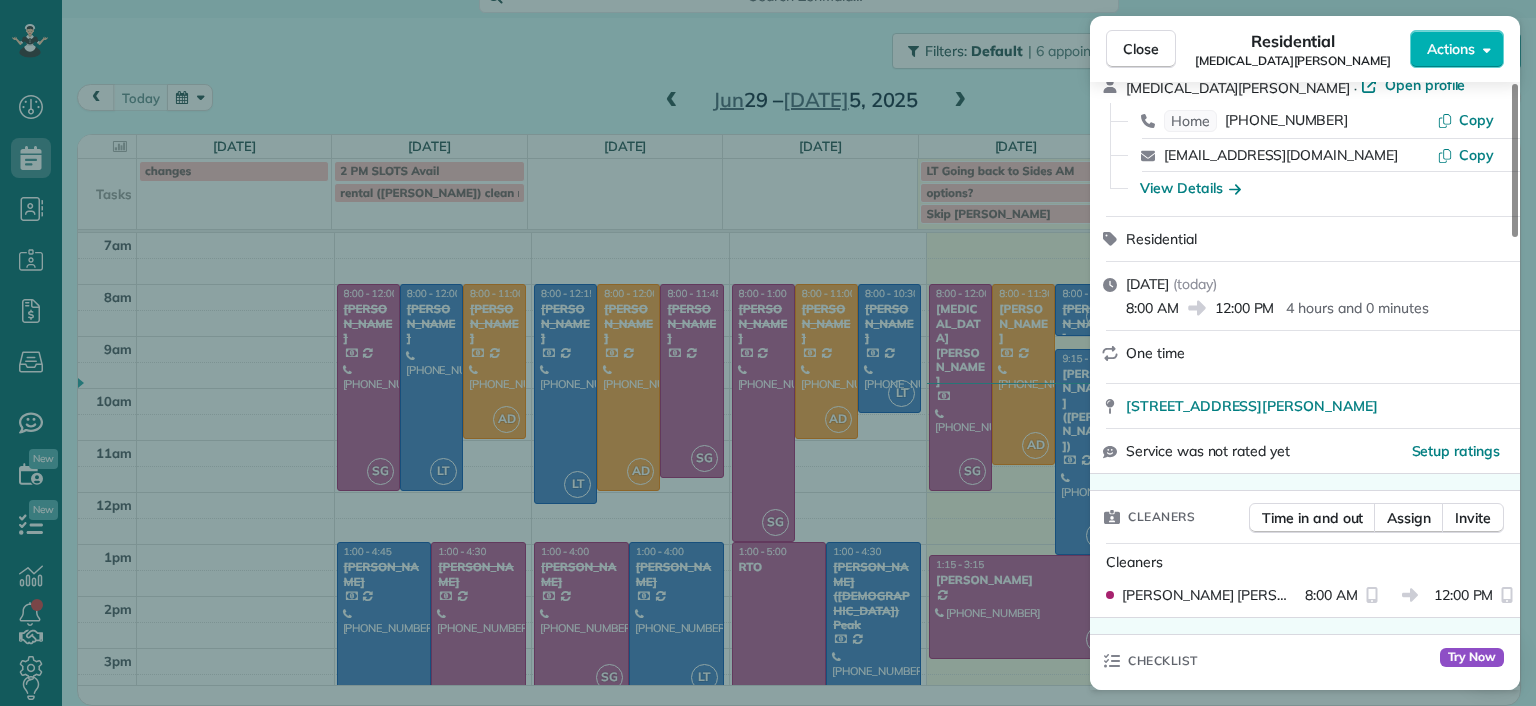 scroll, scrollTop: 100, scrollLeft: 0, axis: vertical 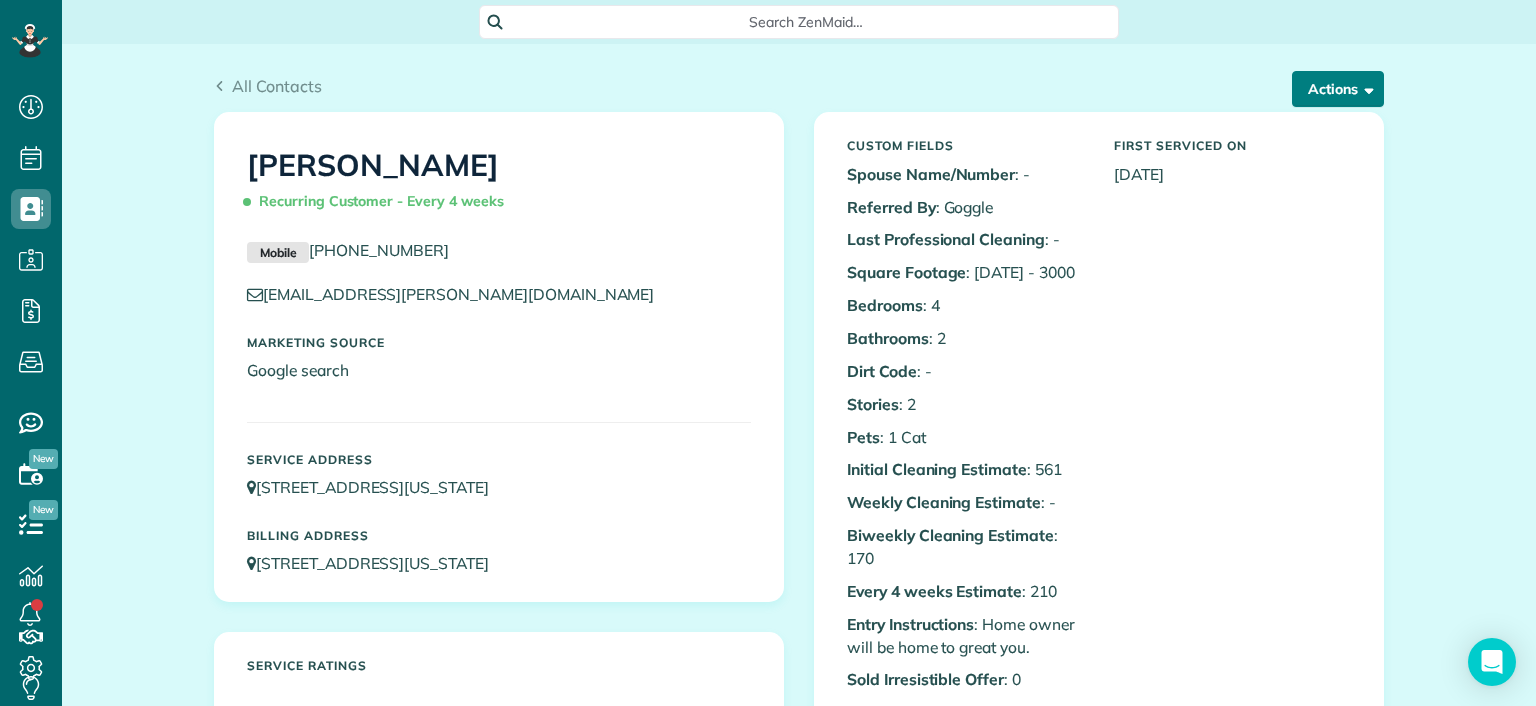 click on "Actions" at bounding box center (1338, 89) 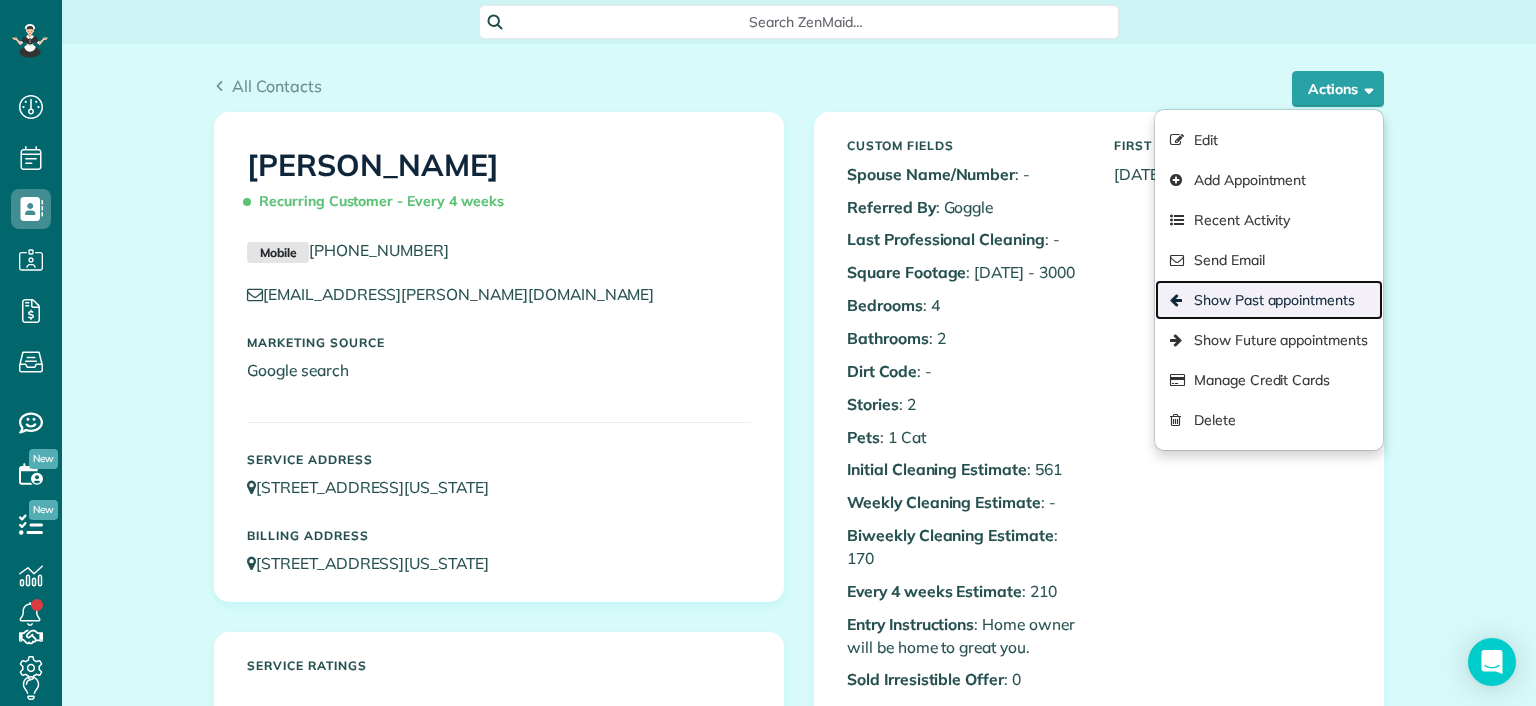 click on "Show Past appointments" at bounding box center [1269, 300] 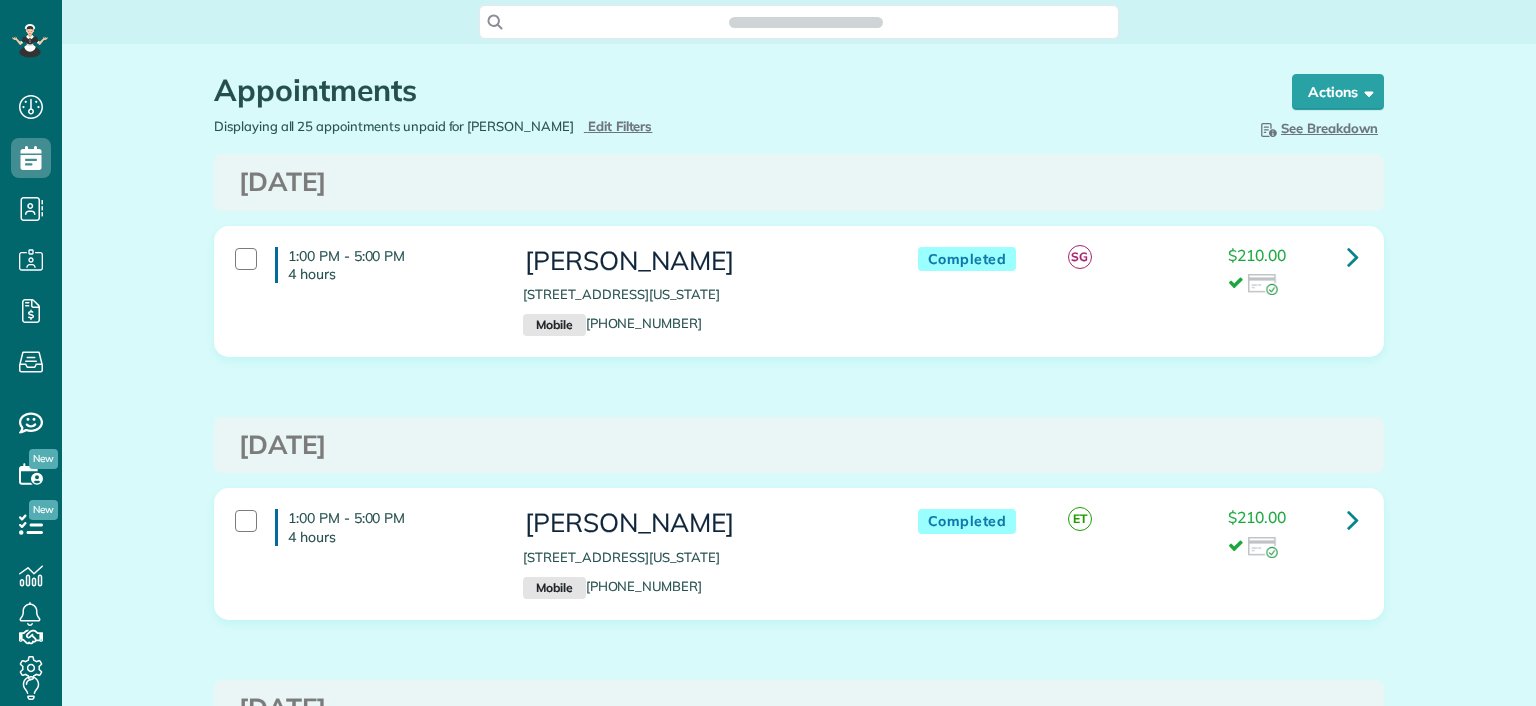 scroll, scrollTop: 0, scrollLeft: 0, axis: both 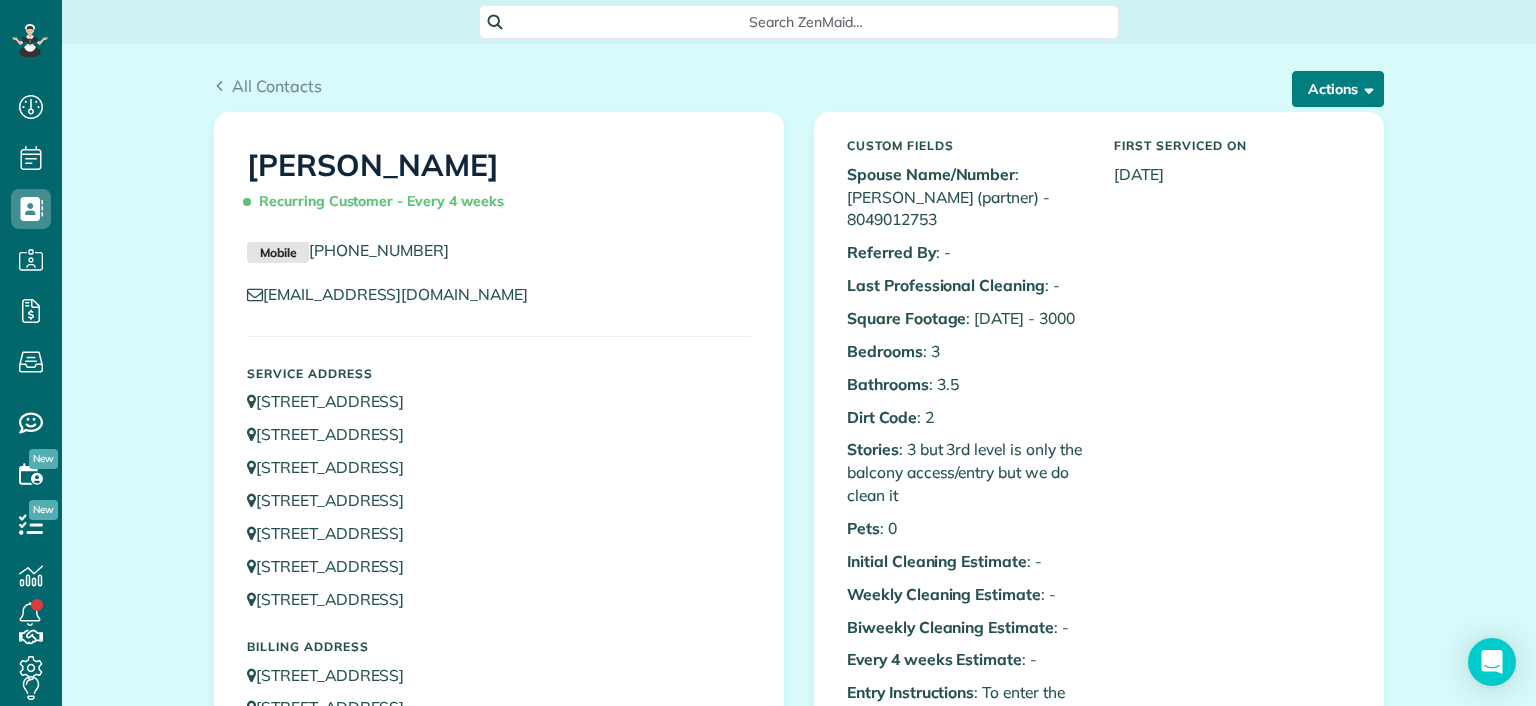 click on "Actions" at bounding box center (1338, 89) 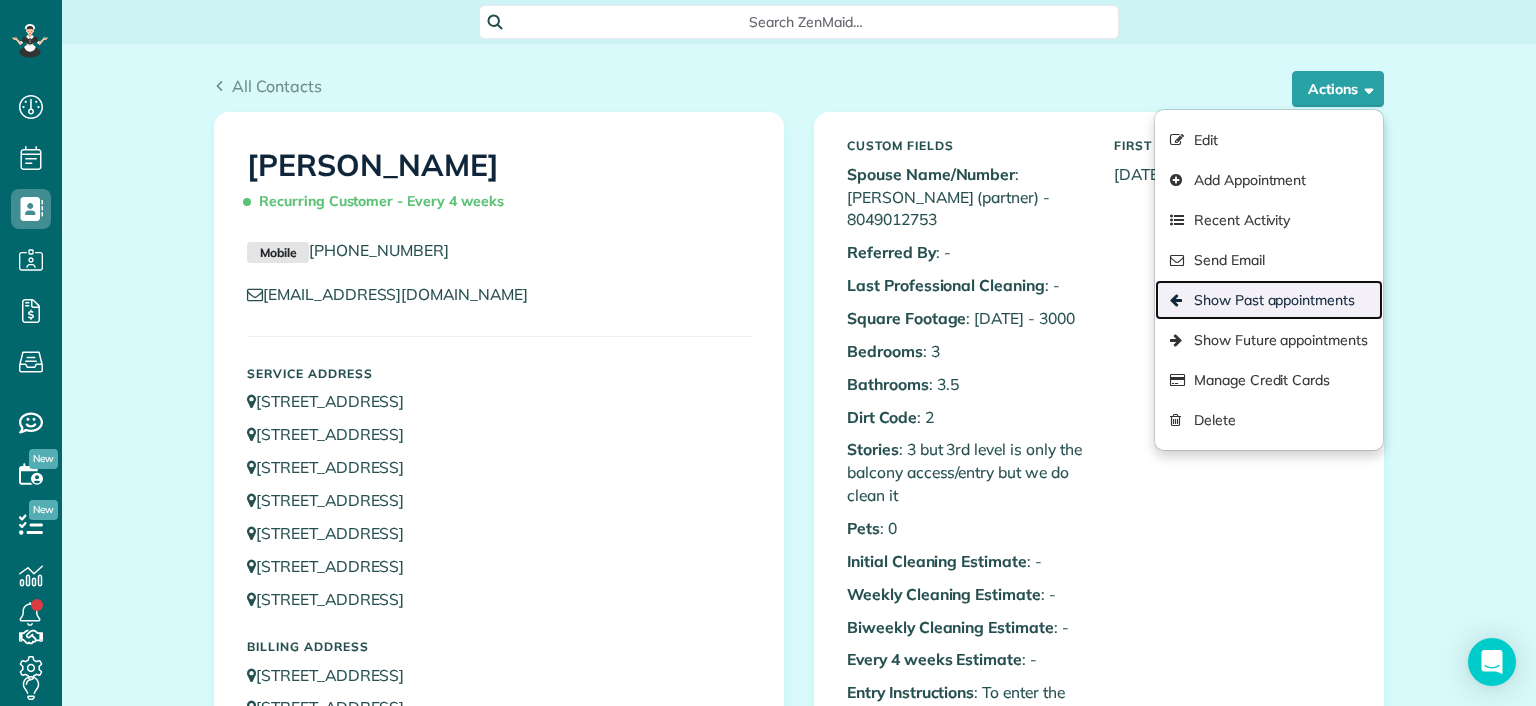 click on "Show Past appointments" at bounding box center [1269, 300] 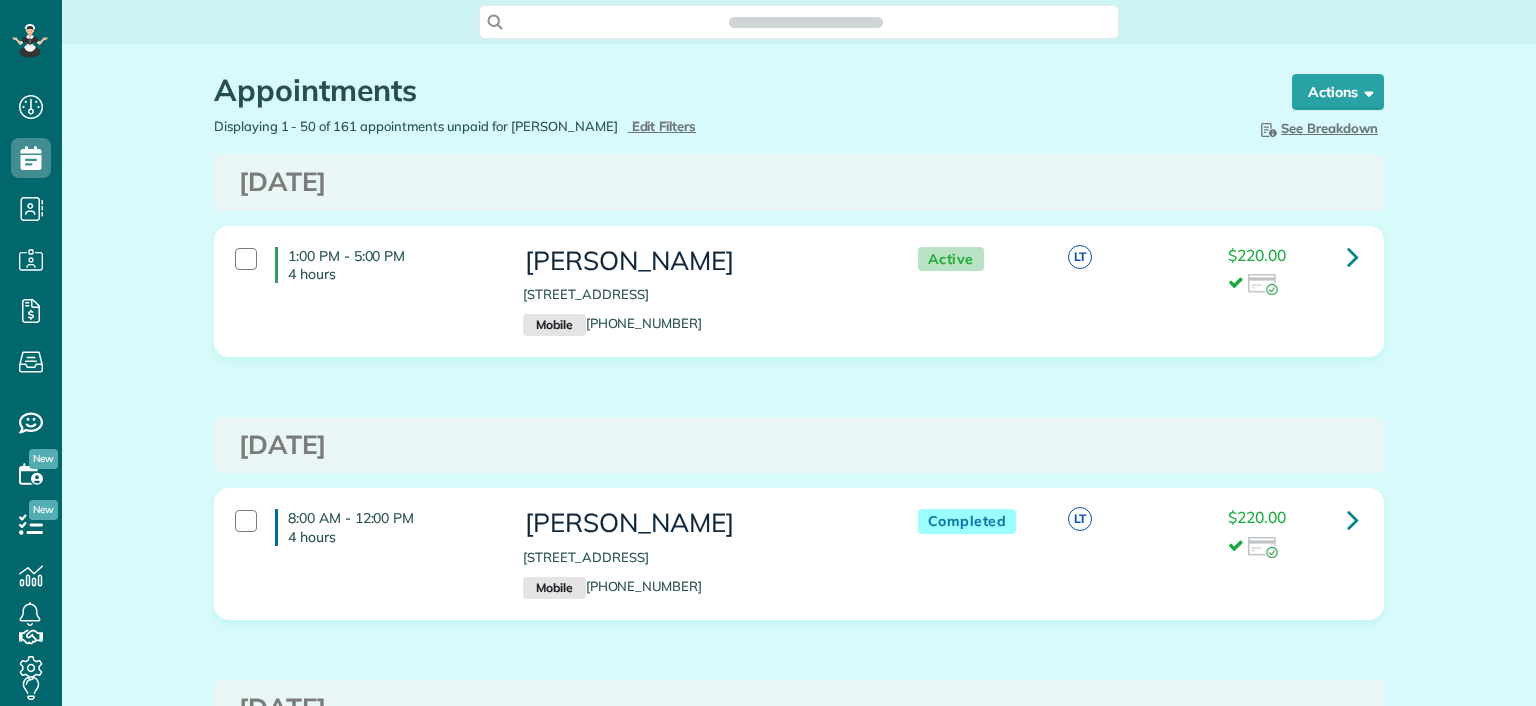 scroll, scrollTop: 0, scrollLeft: 0, axis: both 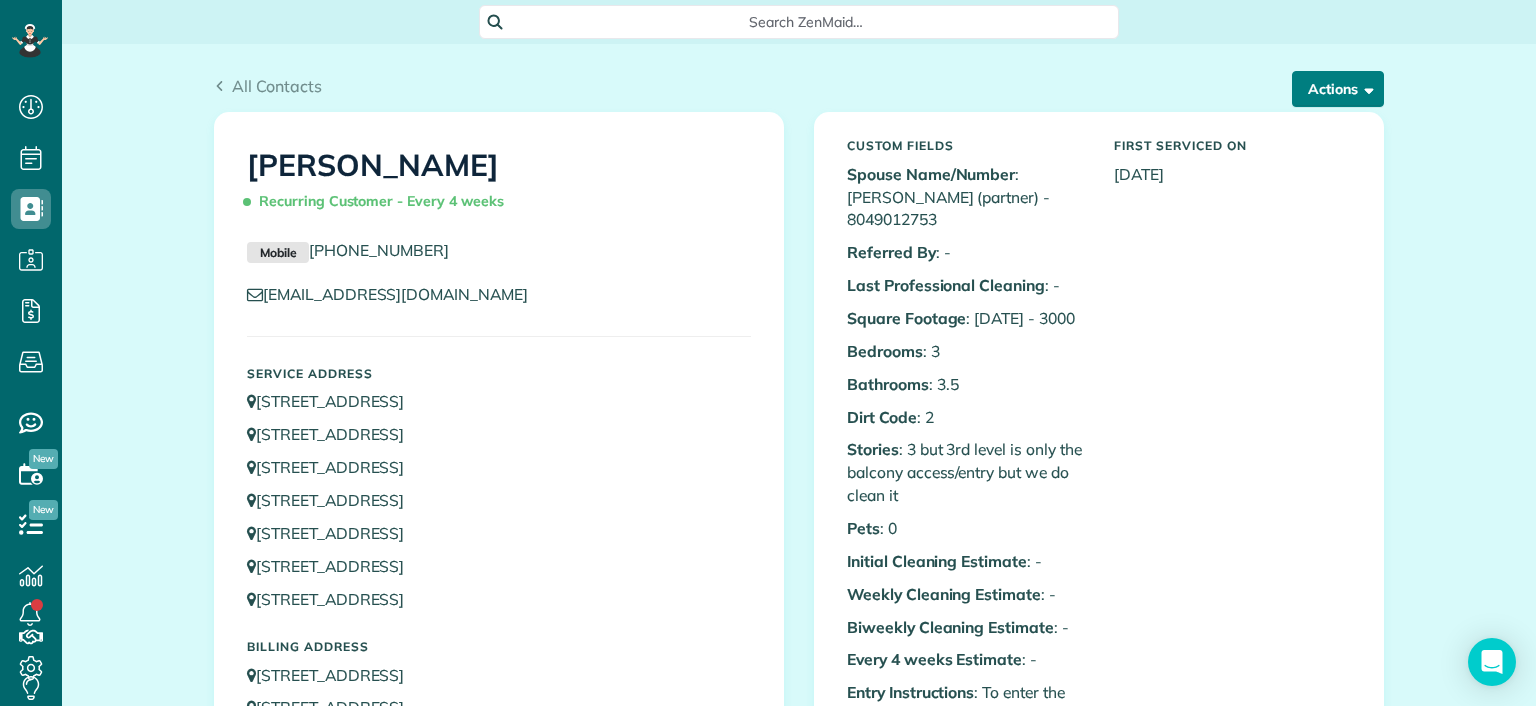 click on "Actions" at bounding box center [1338, 89] 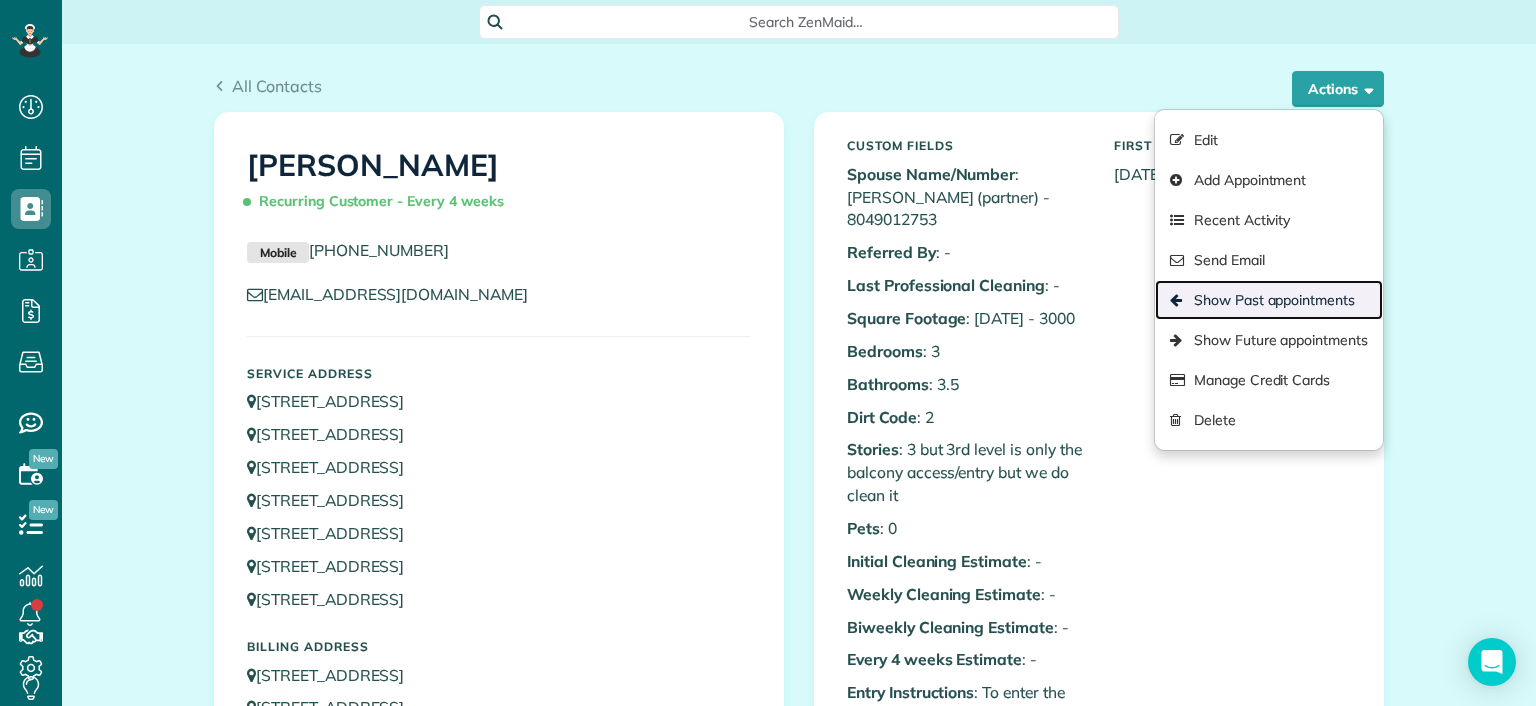 click on "Show Past appointments" at bounding box center [1269, 300] 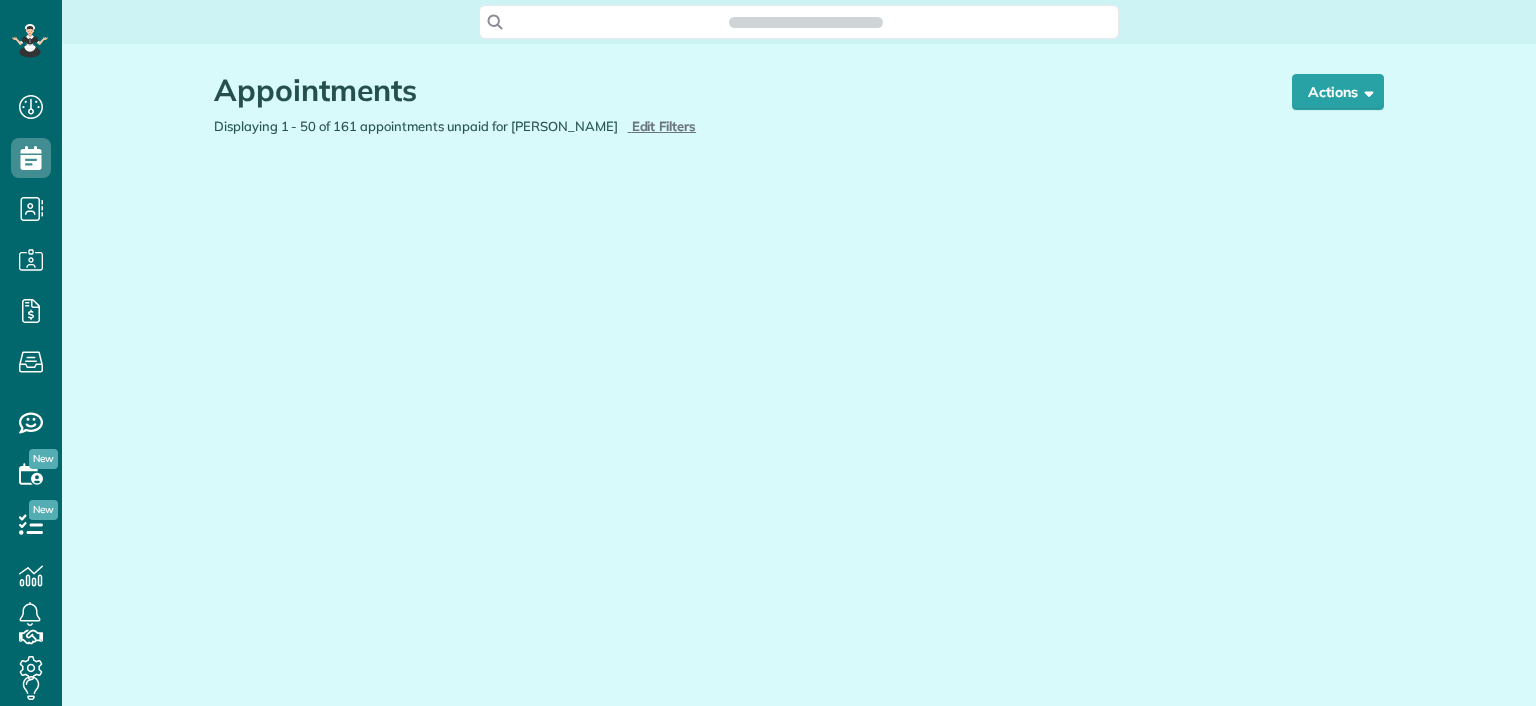 scroll, scrollTop: 0, scrollLeft: 0, axis: both 